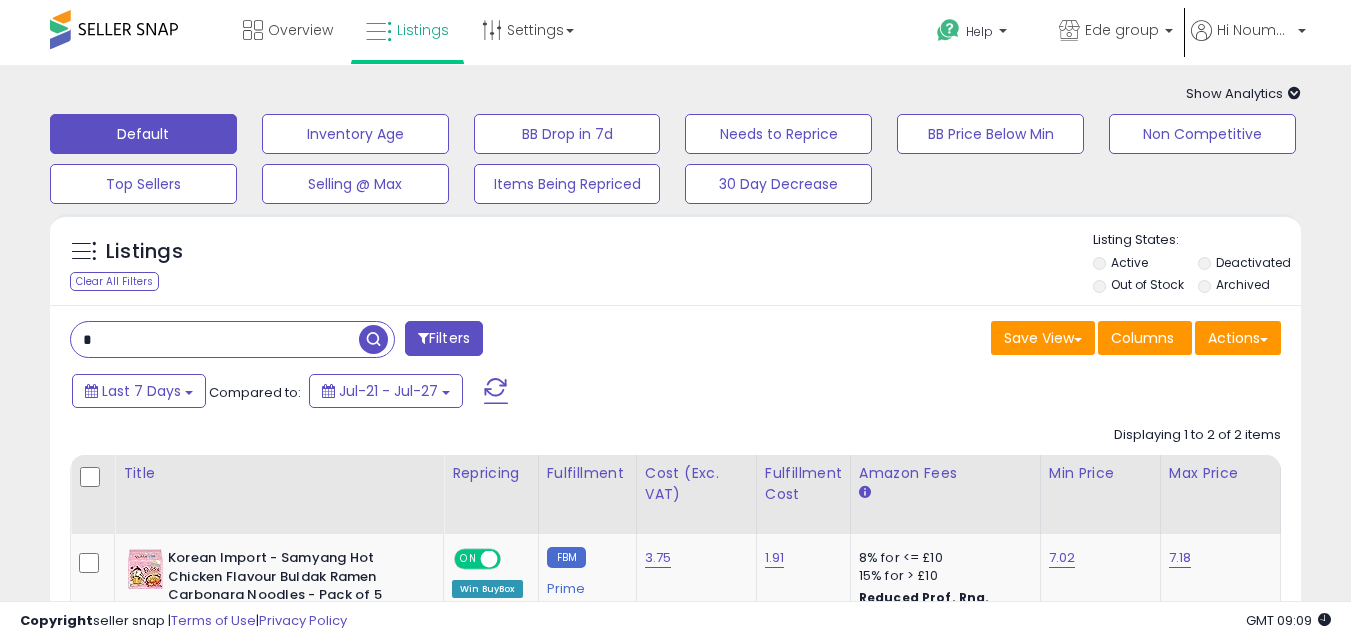 type on "*" 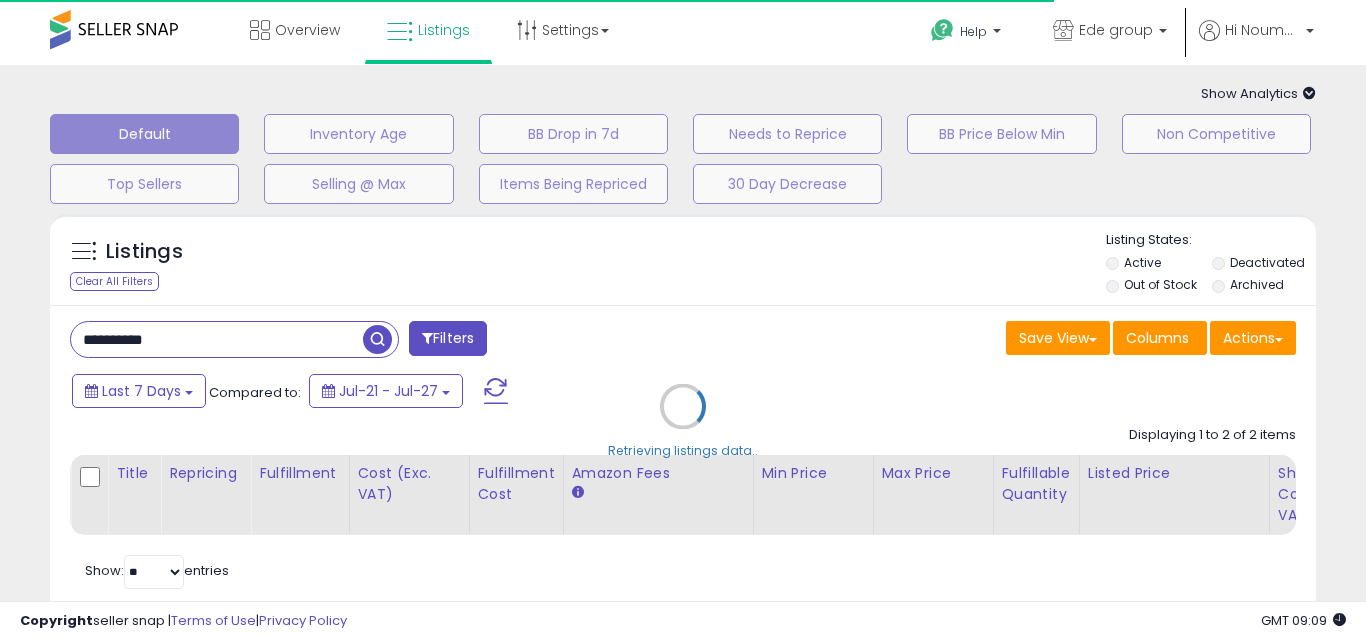 click on "Retrieving listings data.." at bounding box center (683, 421) 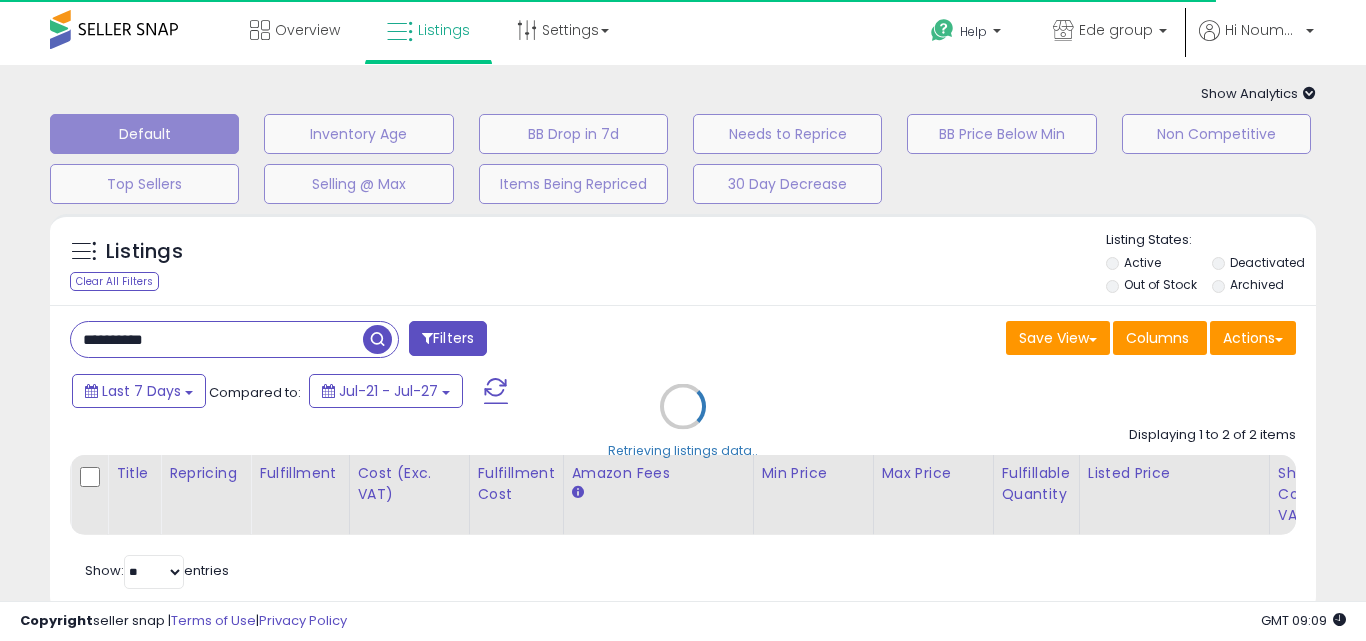 click on "Retrieving listings data.." at bounding box center (683, 421) 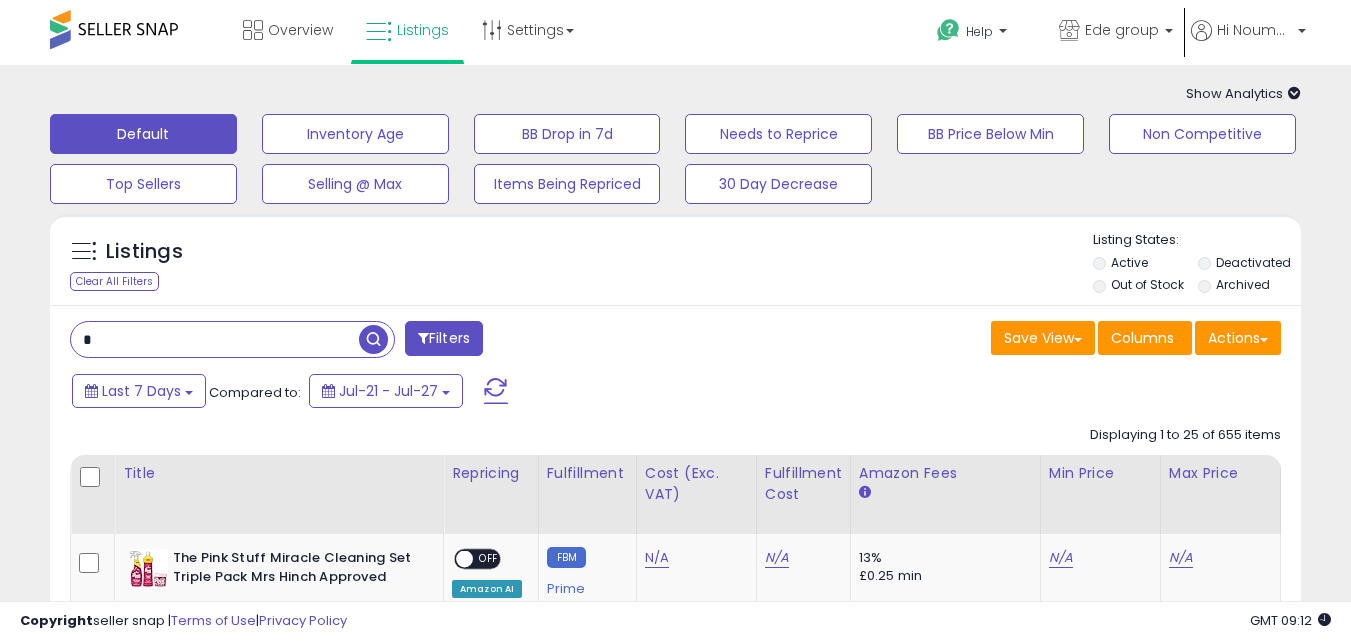 click on "*" at bounding box center (215, 339) 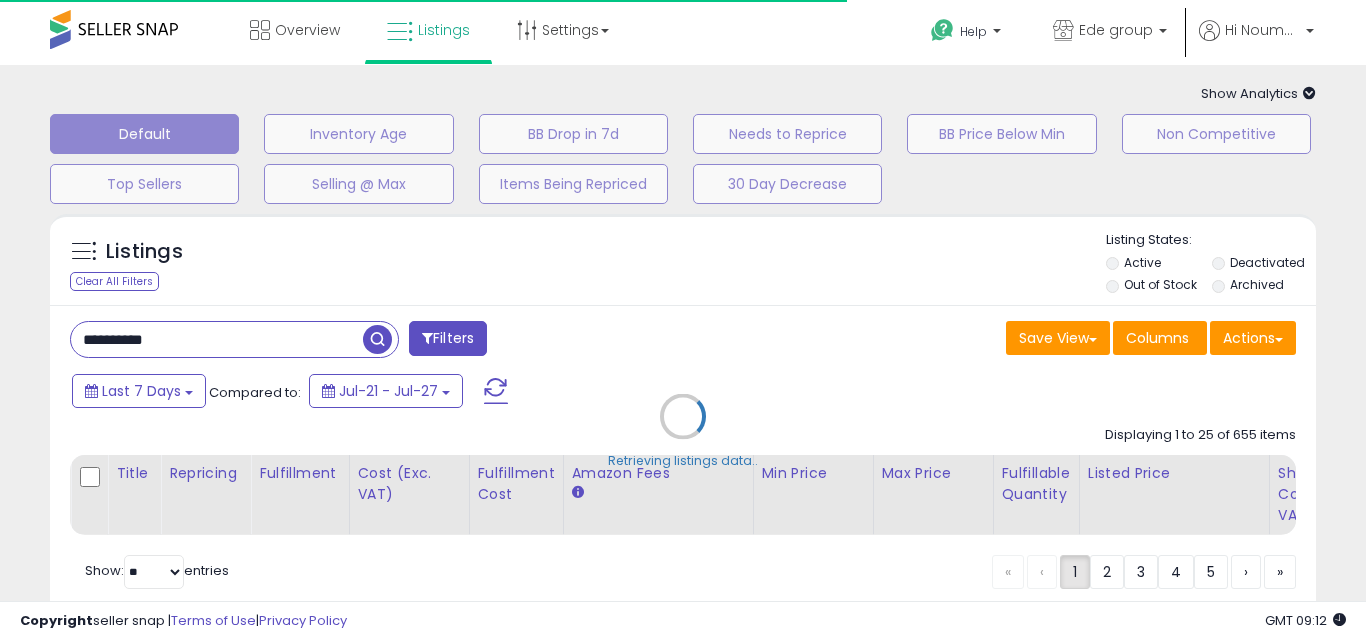 type on "**********" 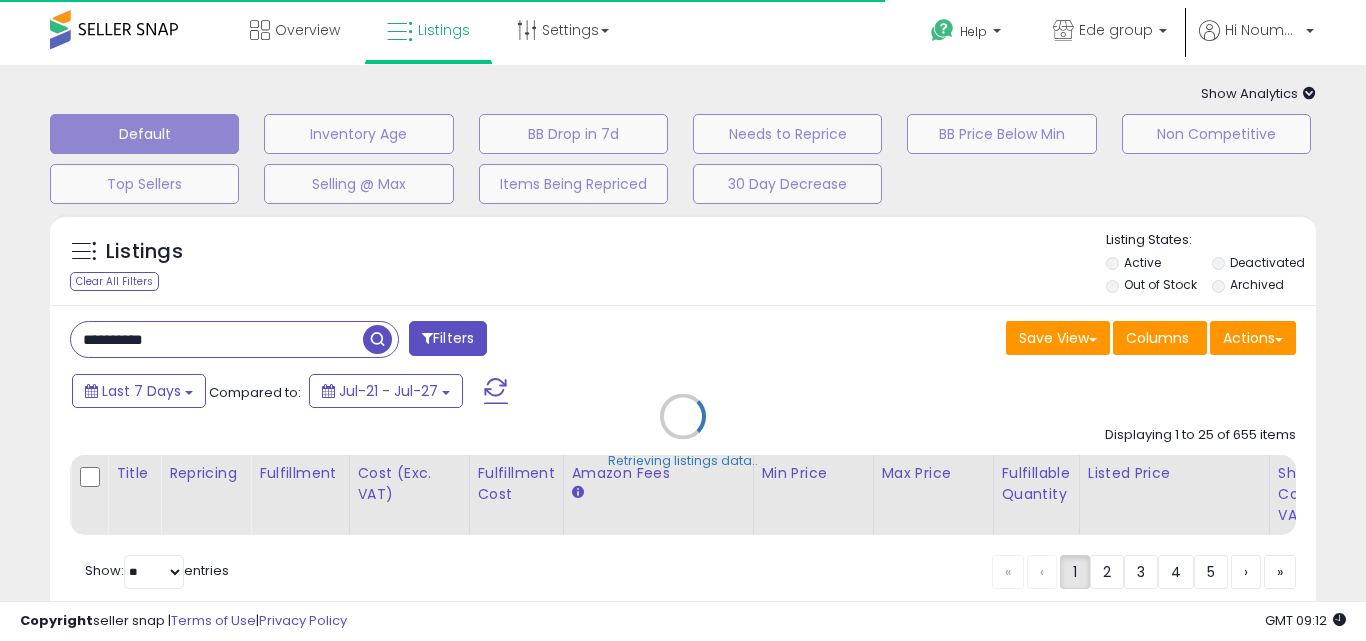 click on "**********" at bounding box center (683, 480) 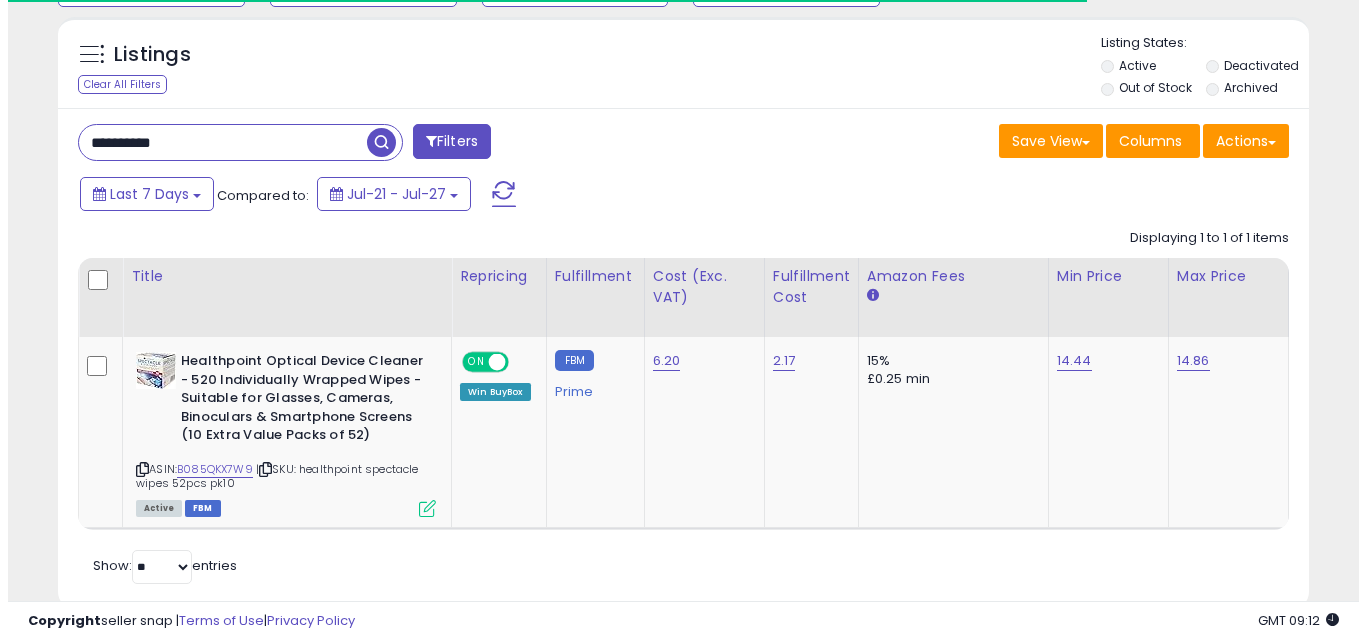 scroll, scrollTop: 255, scrollLeft: 0, axis: vertical 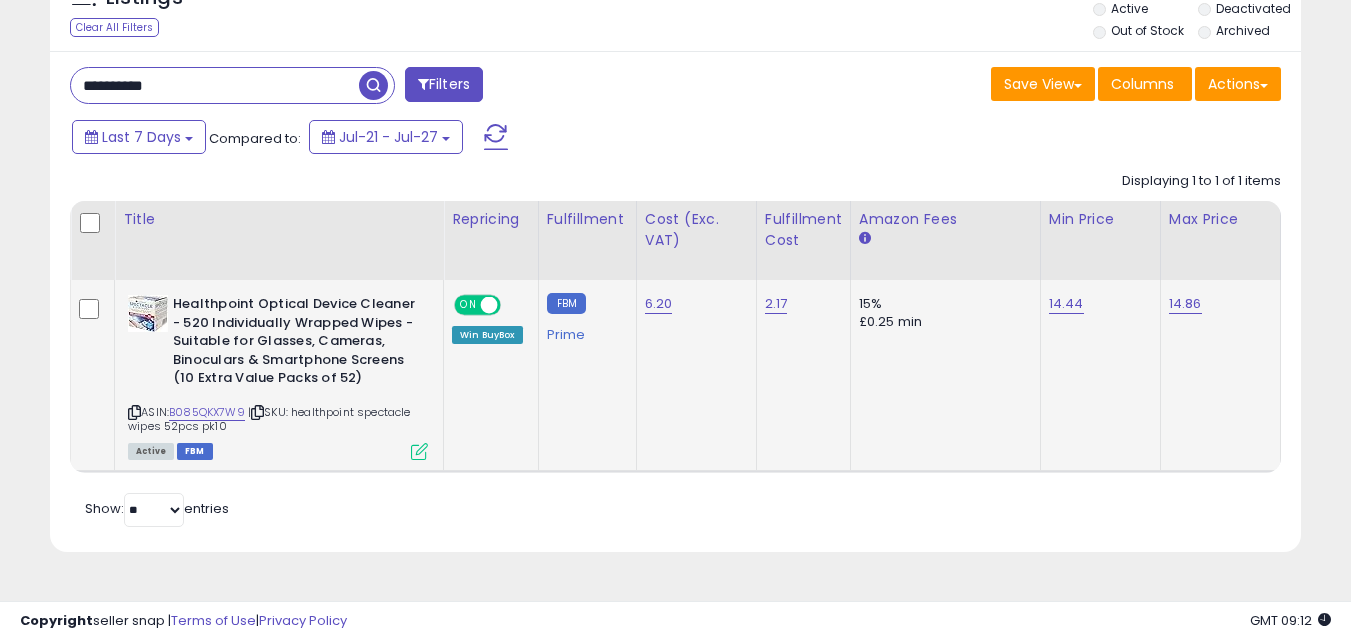click on "Healthpoint Optical Device Cleaner - 520 Individually Wrapped Wipes - Suitable for Glasses, Cameras, Binoculars & Smartphone Screens (10 Extra Value Packs of 52)  ASIN:  B085QKX7W9    |   SKU: healthpoint  spectacle wipes 52pcs pk10 Active FBM" 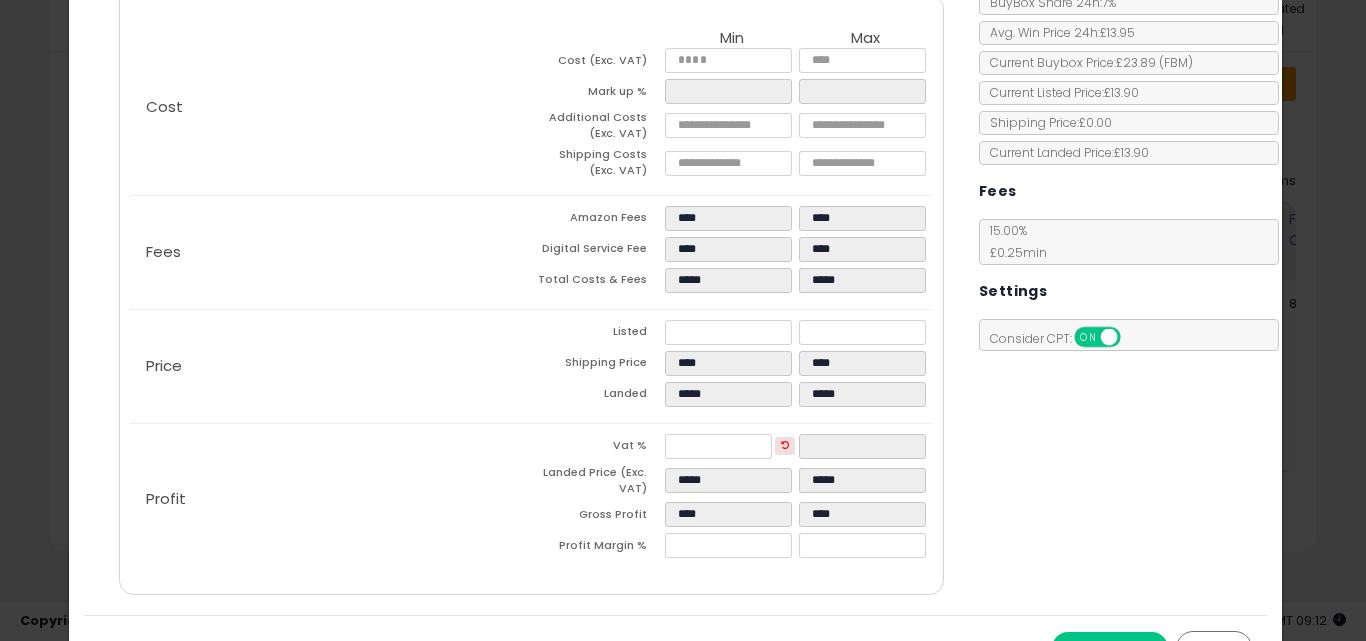 scroll, scrollTop: 267, scrollLeft: 0, axis: vertical 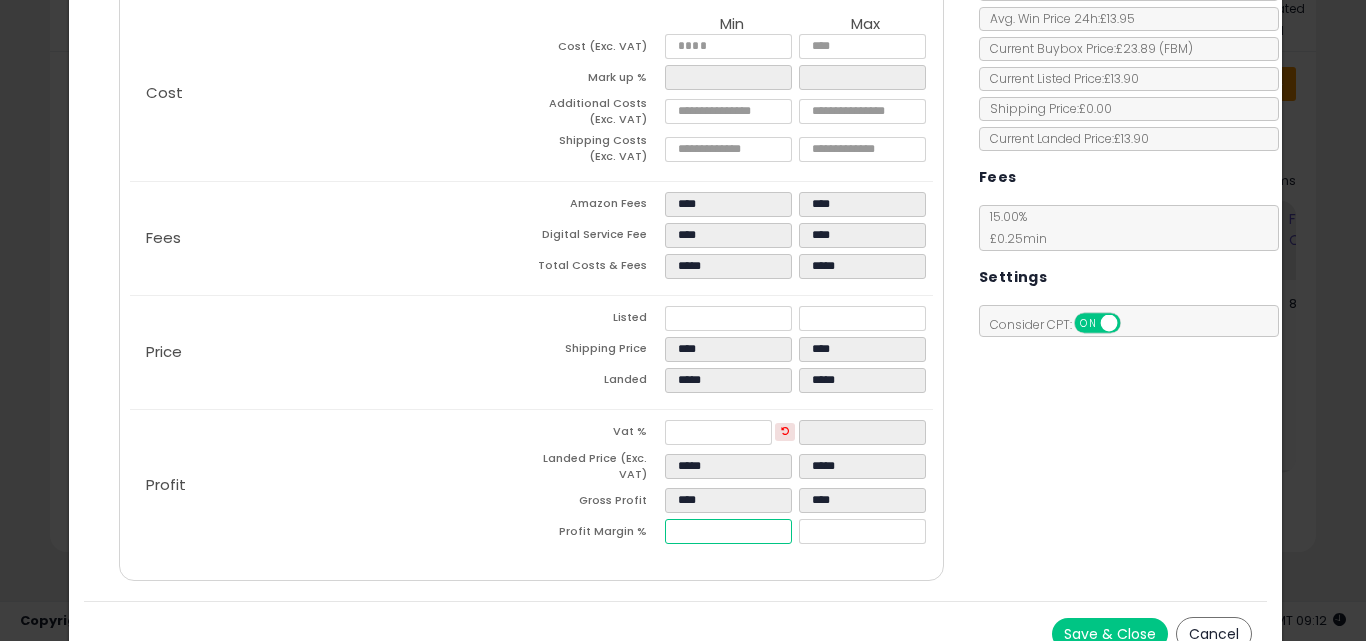 click on "****" at bounding box center (728, 531) 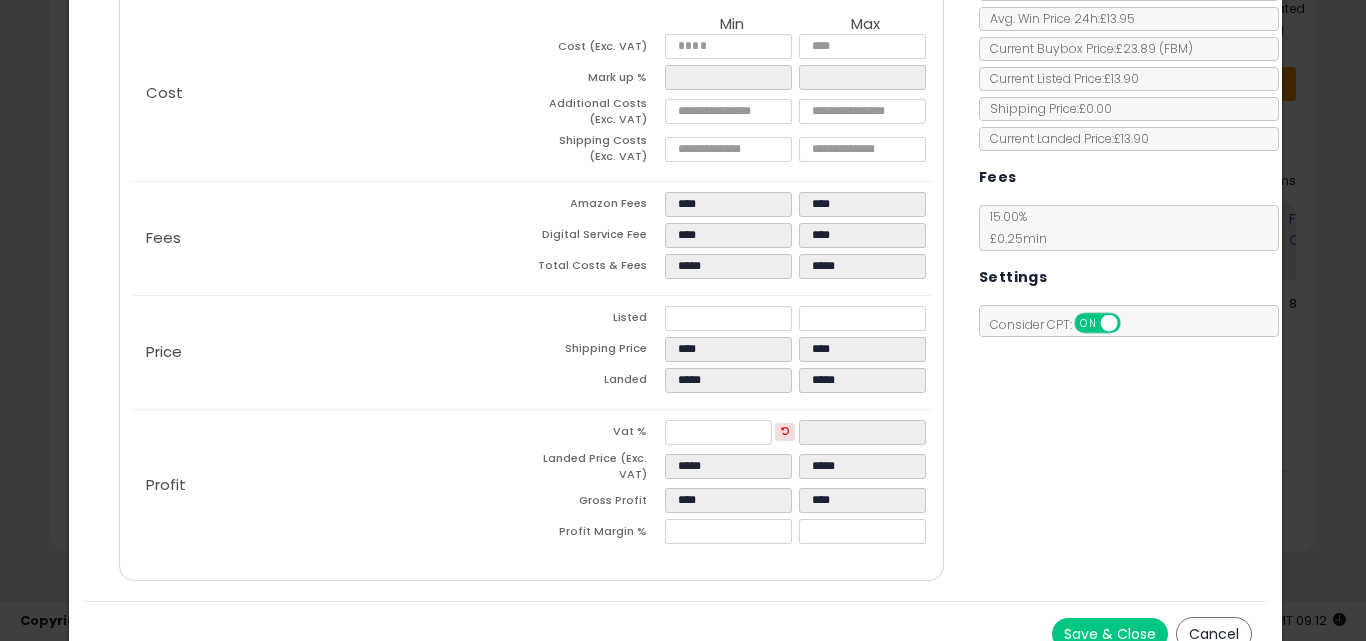 type on "****" 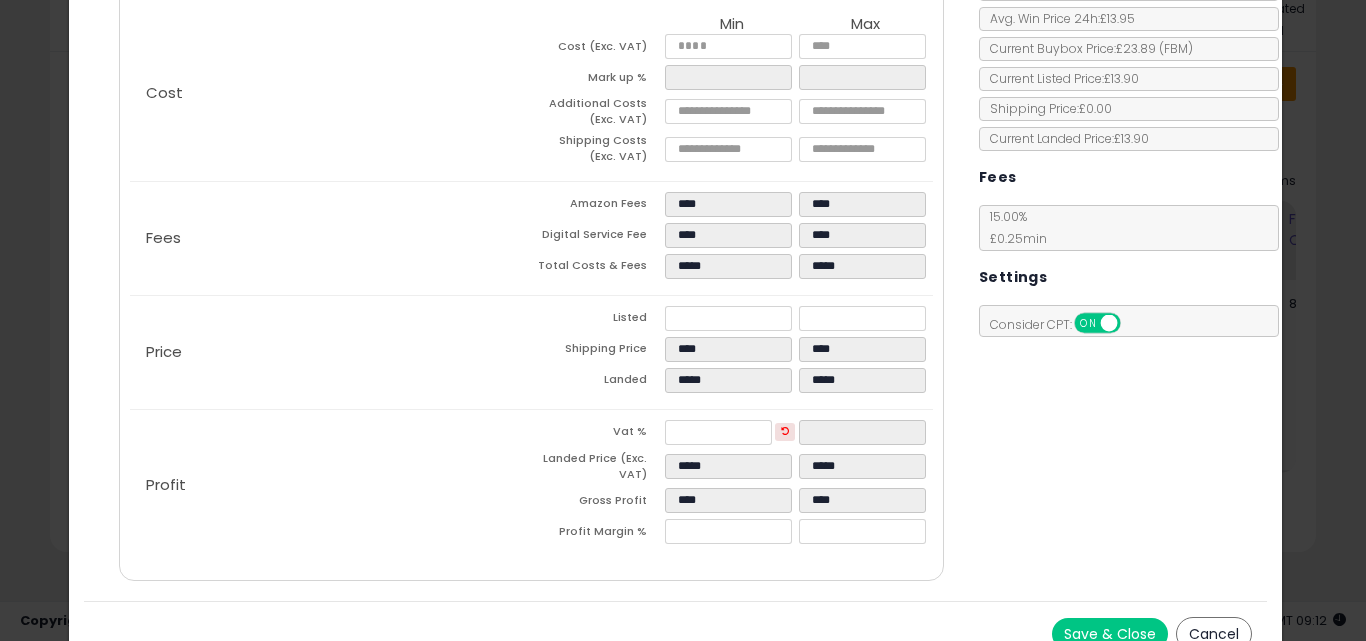click on "Save & Close" at bounding box center (1110, 634) 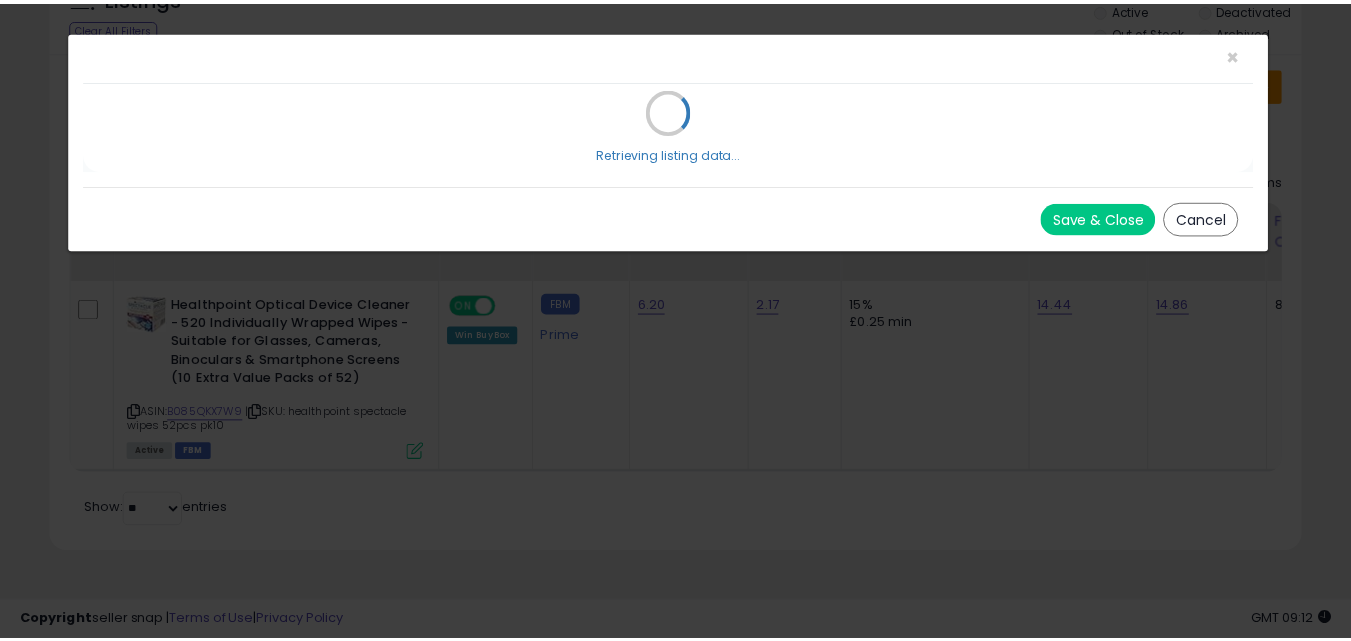 scroll, scrollTop: 0, scrollLeft: 0, axis: both 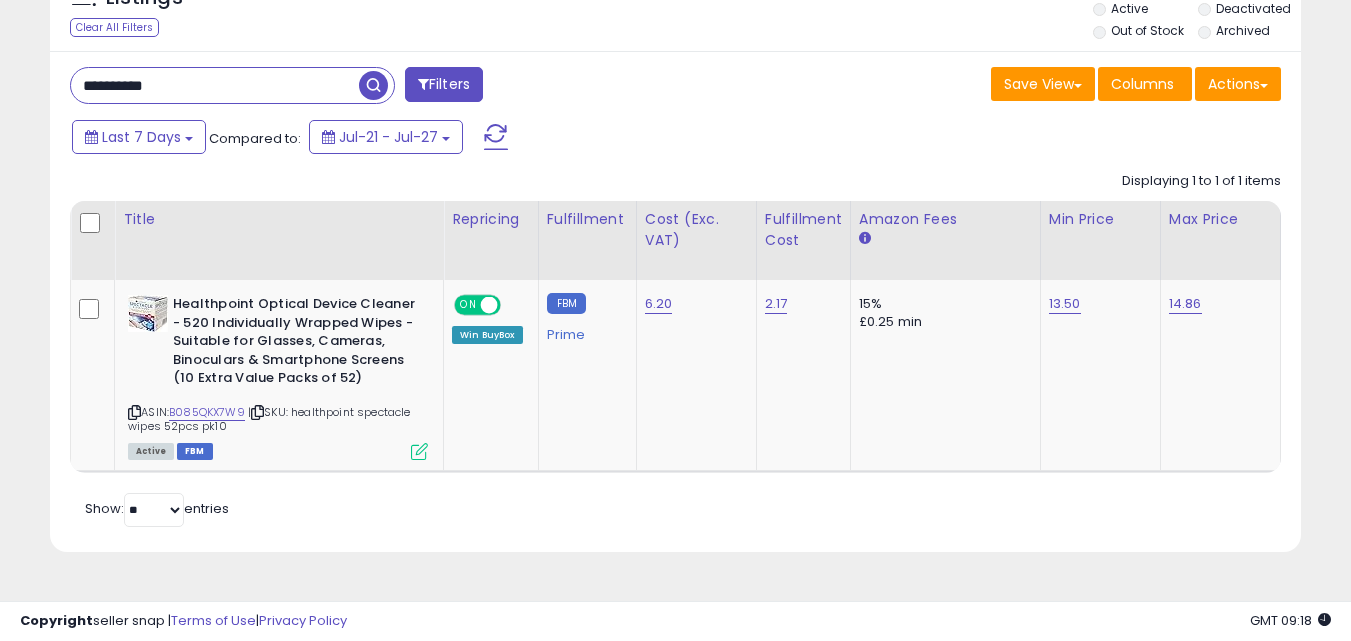 click on "**********" at bounding box center [215, 85] 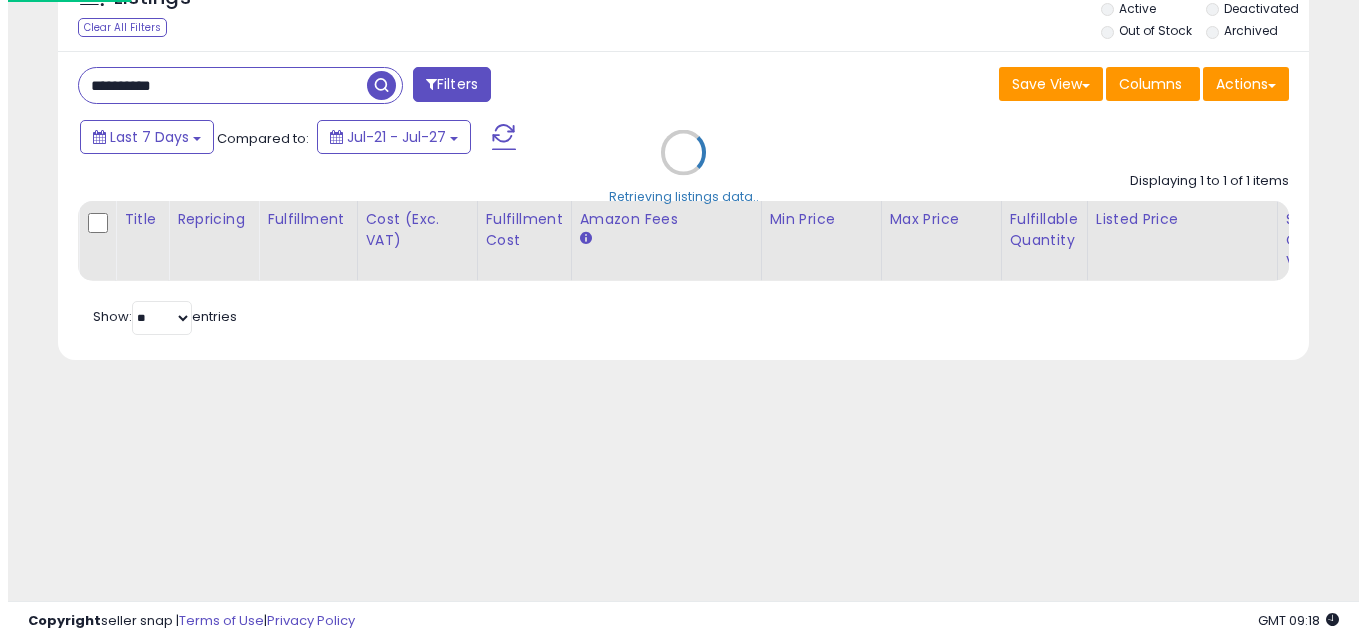 scroll, scrollTop: 254, scrollLeft: 0, axis: vertical 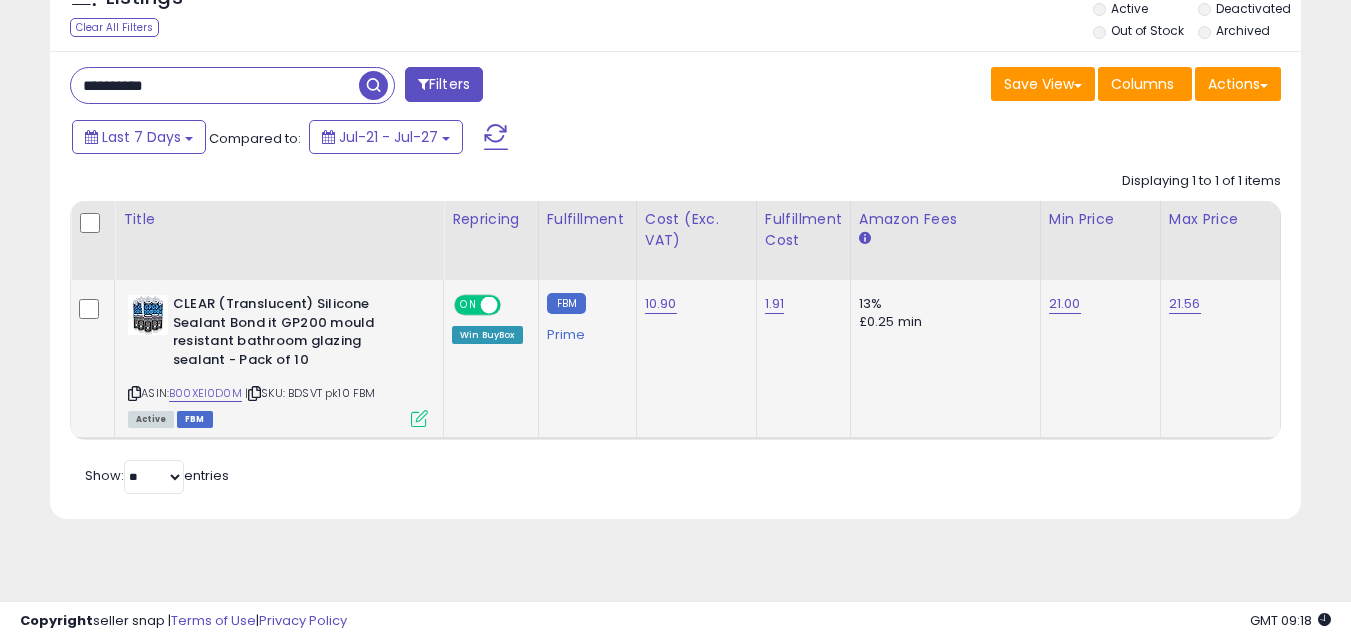 click at bounding box center [419, 418] 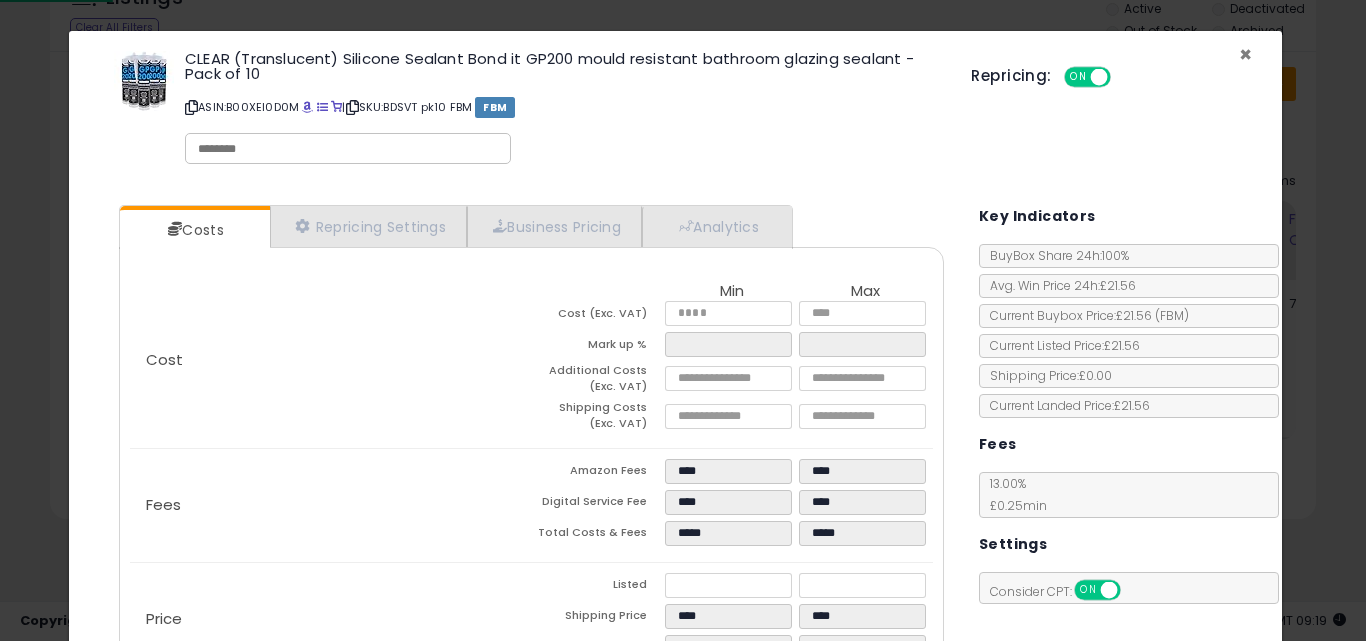 click on "×" at bounding box center (1245, 54) 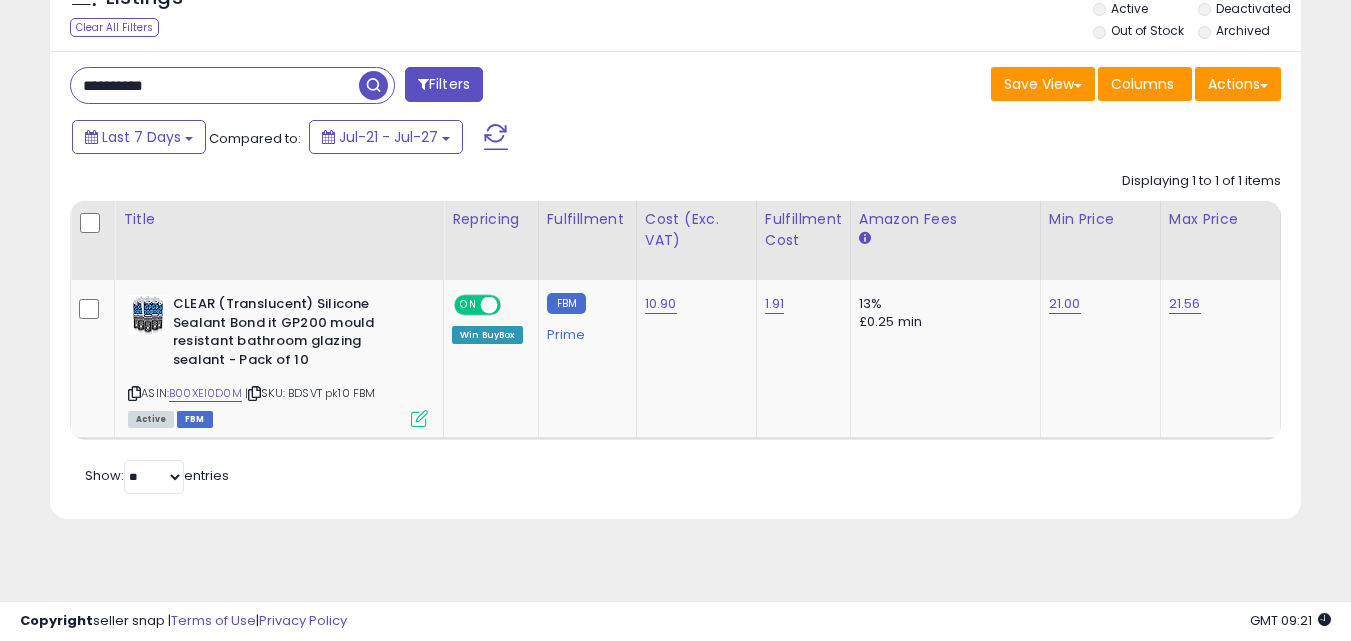 click on "**********" at bounding box center [215, 85] 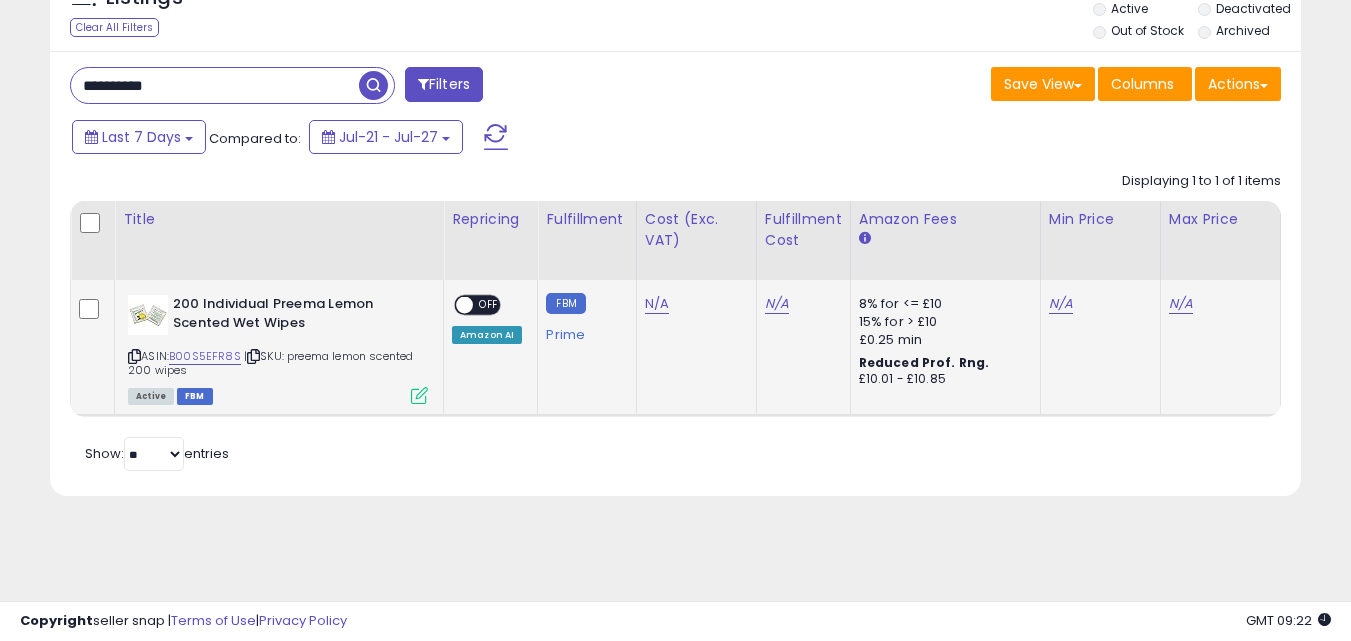 click at bounding box center (419, 395) 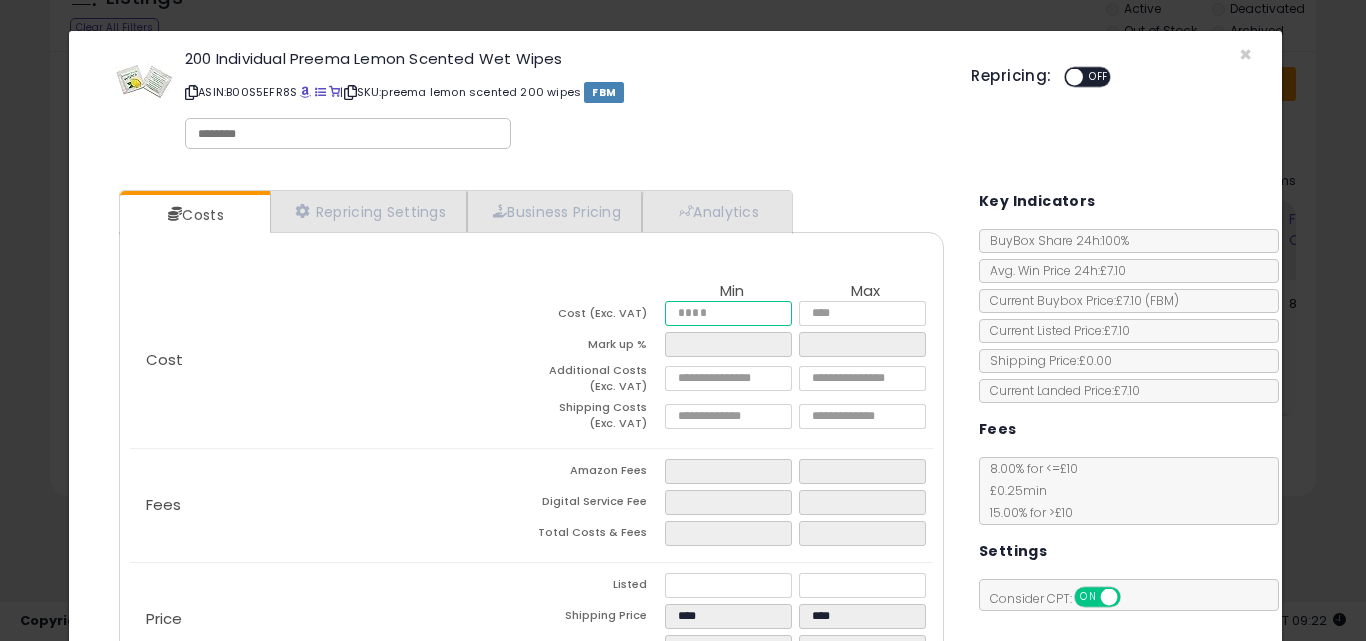 click at bounding box center [728, 313] 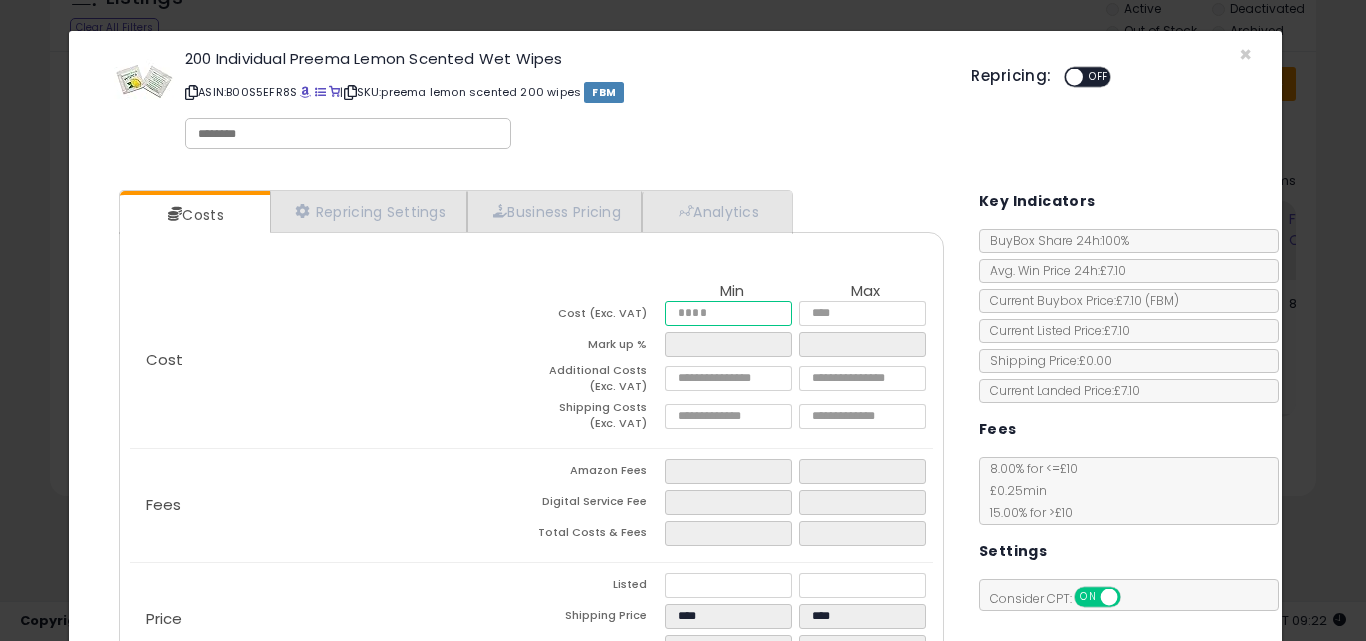 type on "****" 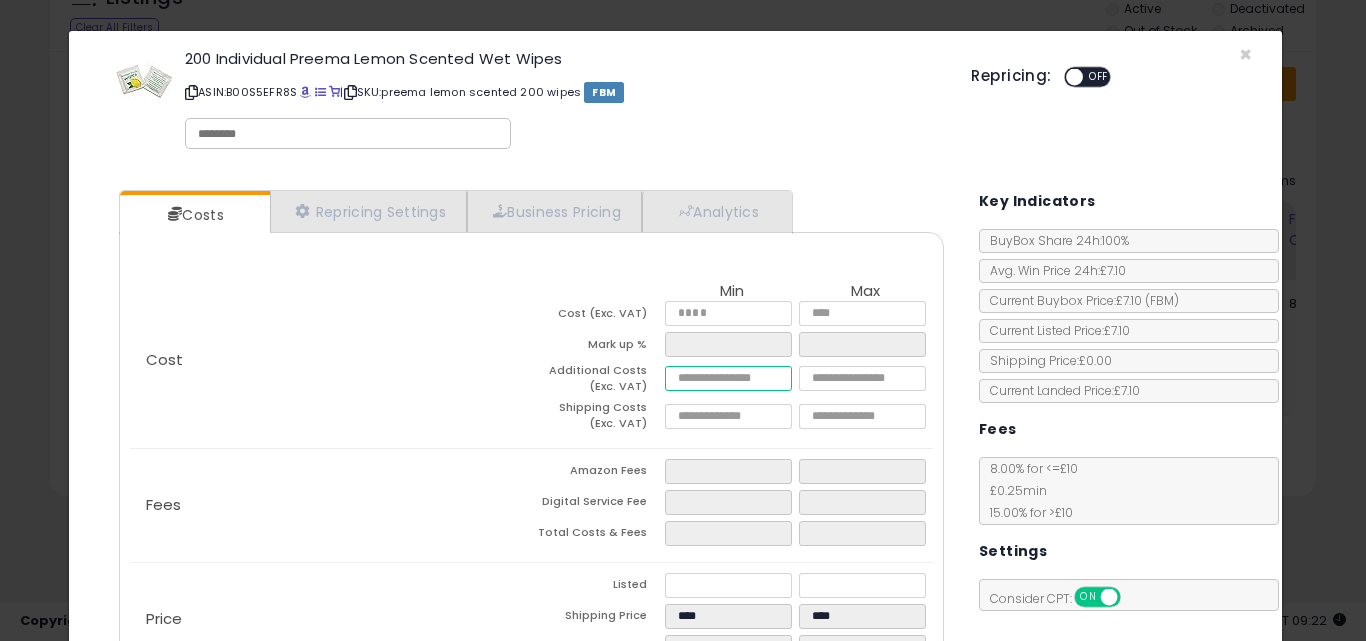 click at bounding box center [728, 378] 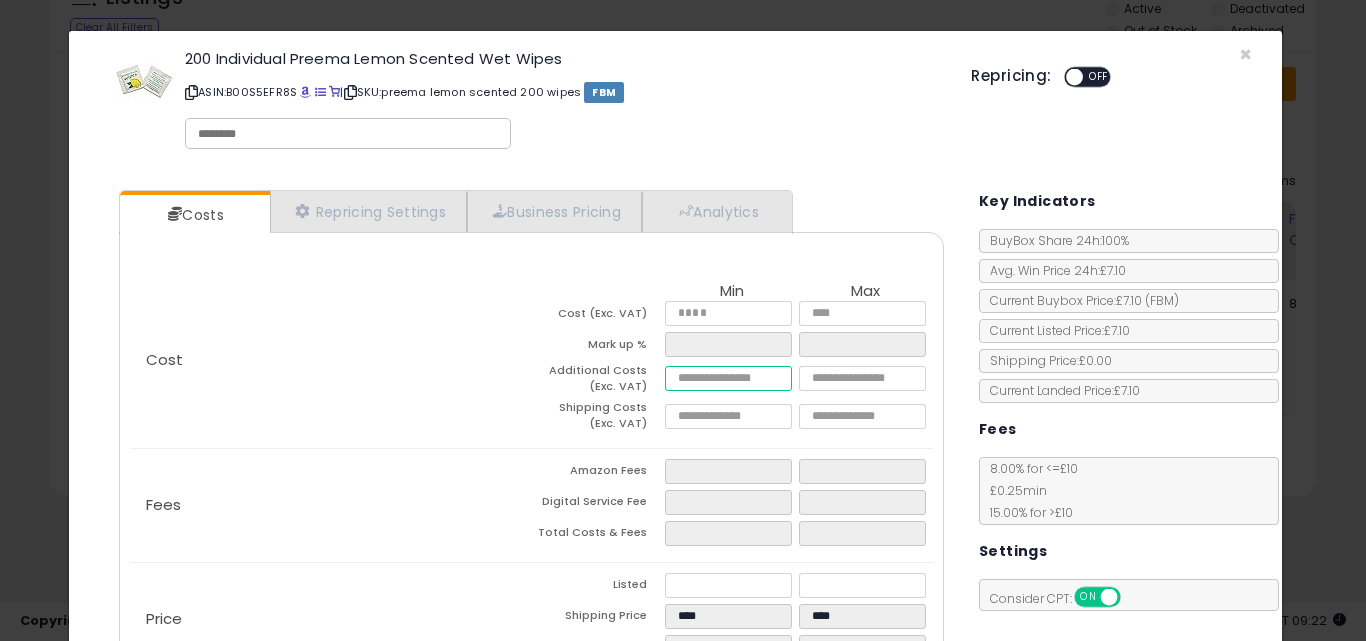 type on "***" 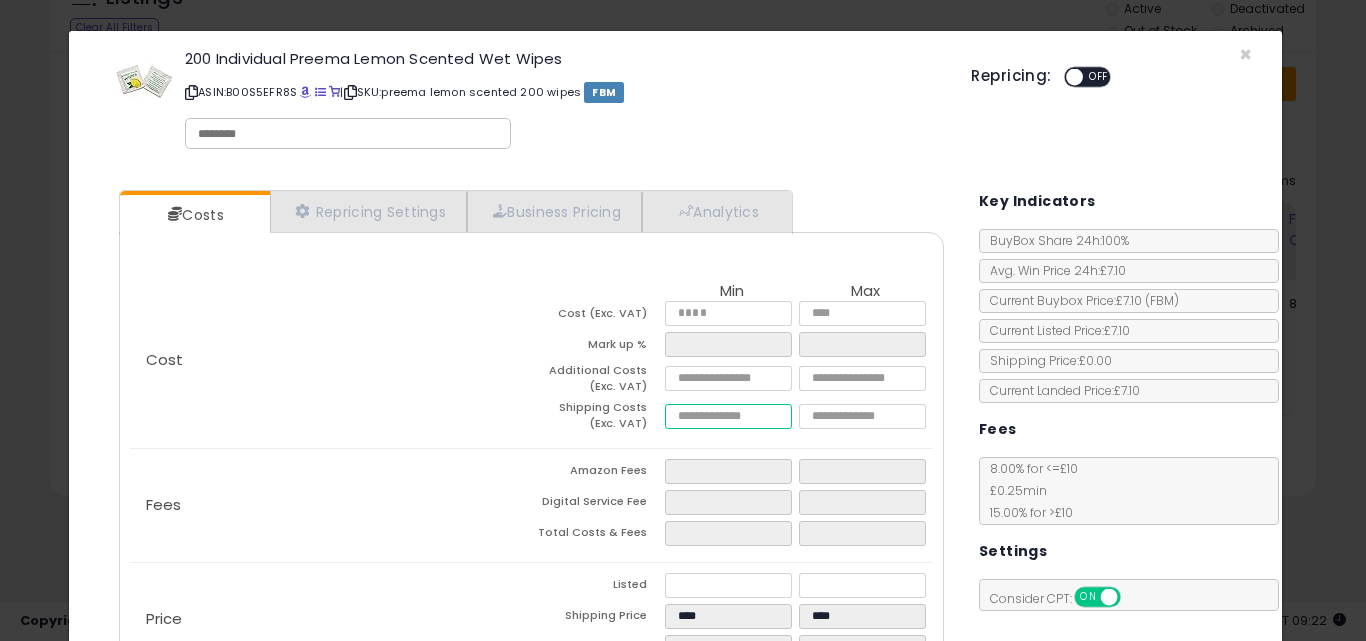 type on "****" 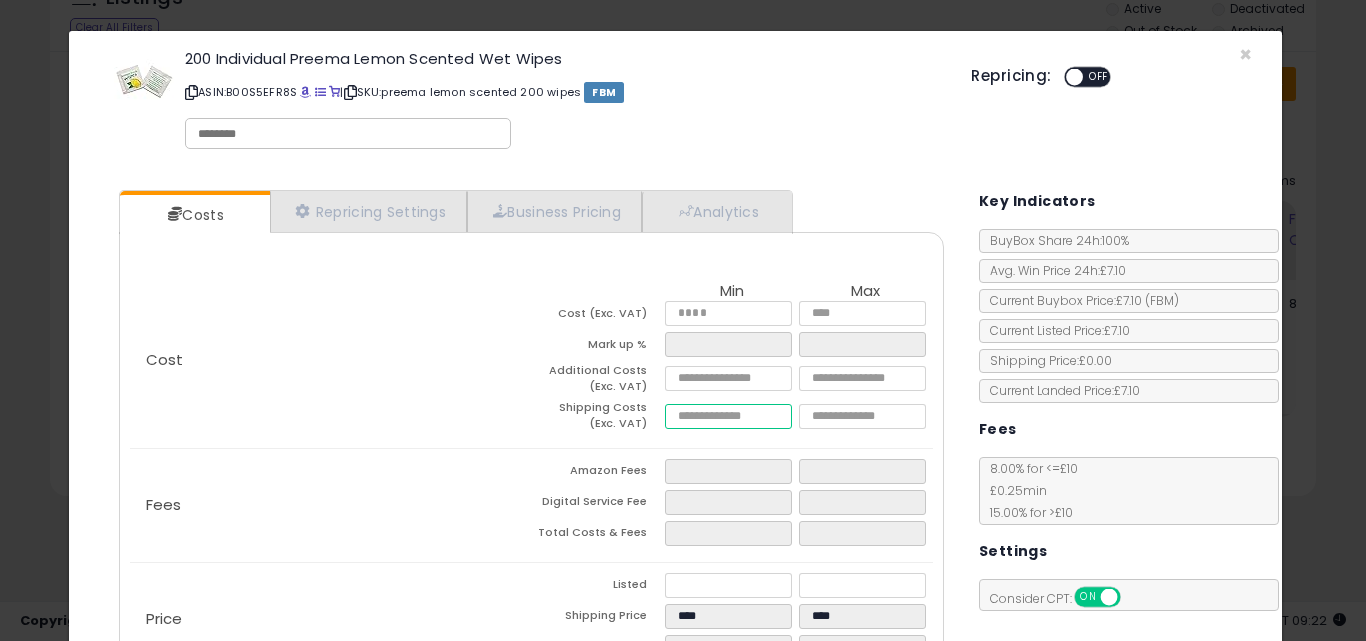 type on "****" 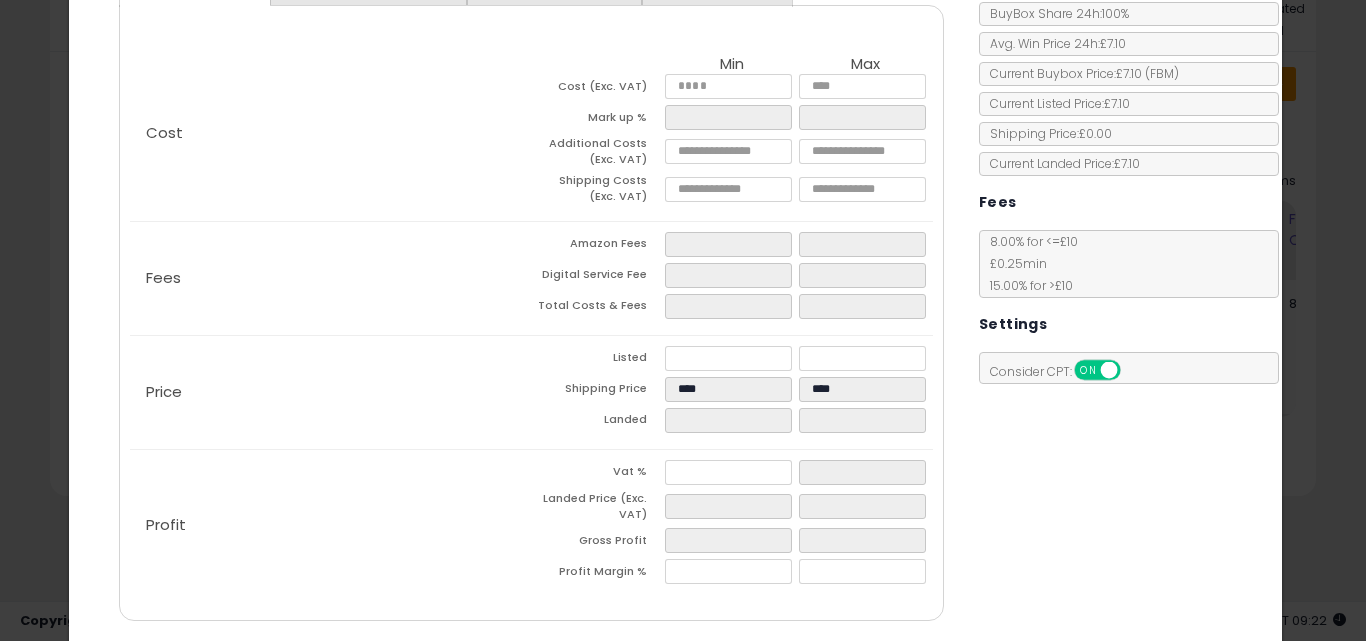 scroll, scrollTop: 292, scrollLeft: 0, axis: vertical 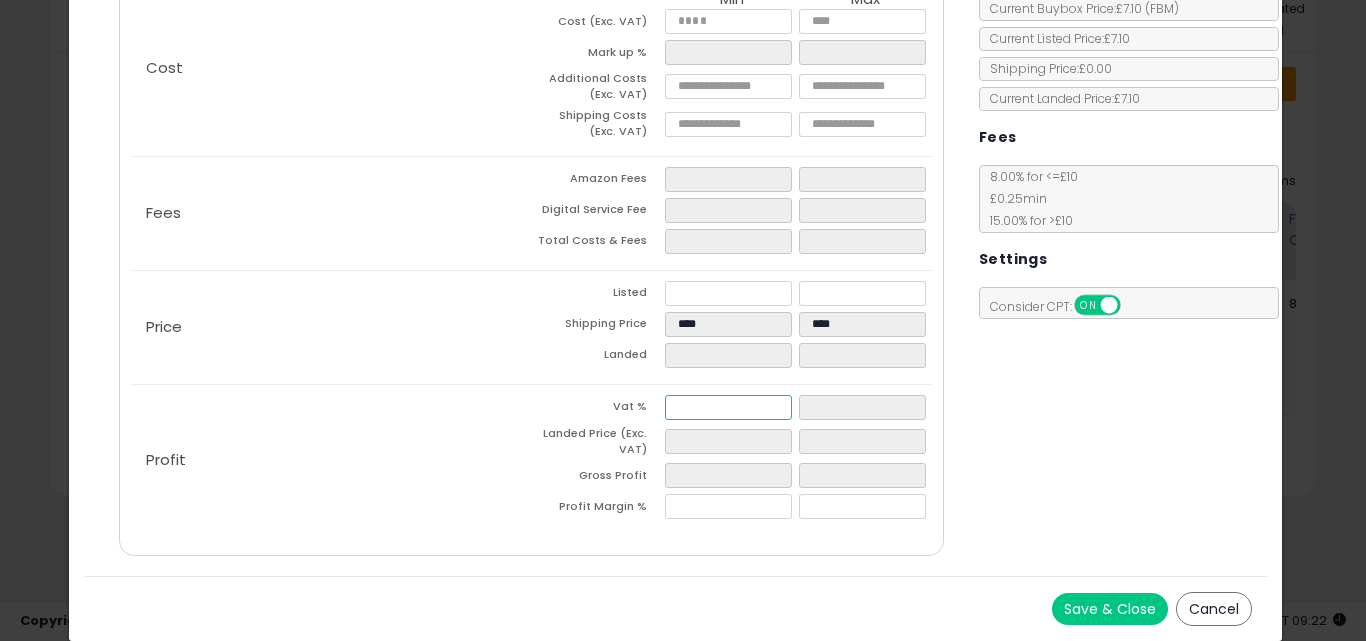 click at bounding box center [728, 407] 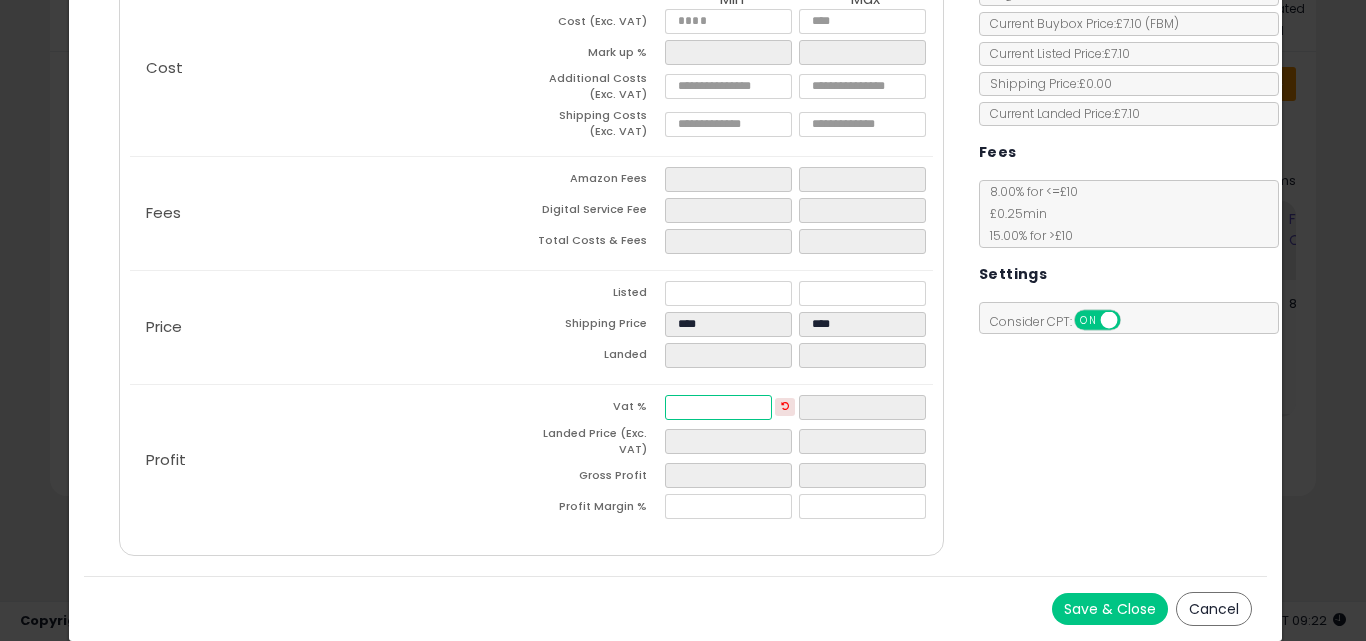 type on "**" 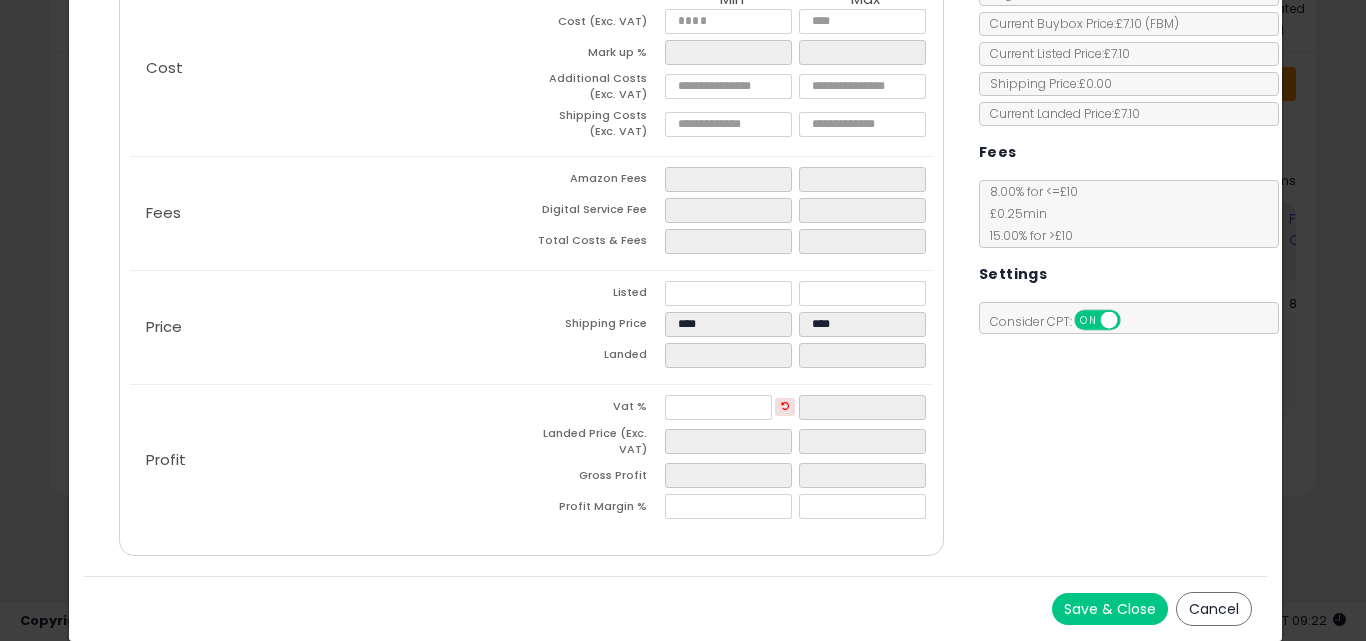 click on "Profit
Vat %
**
**
Landed Price (Exc. VAT)
Gross Profit
Profit Margin %" 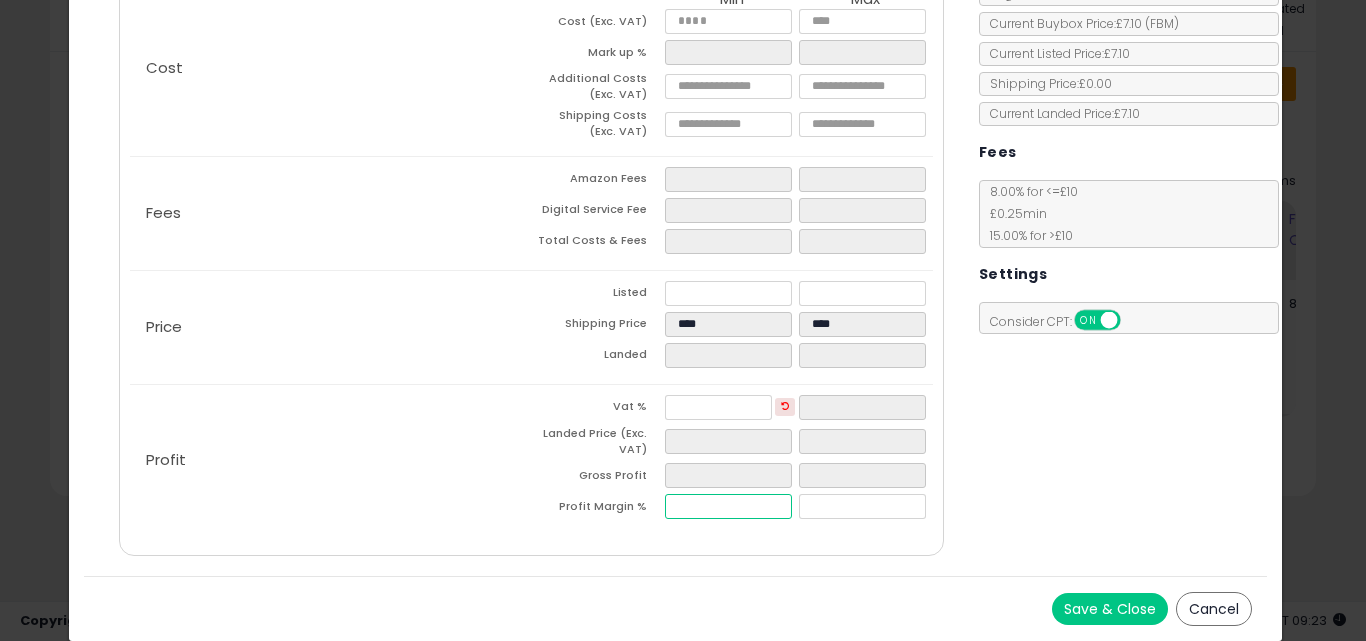 click at bounding box center (728, 506) 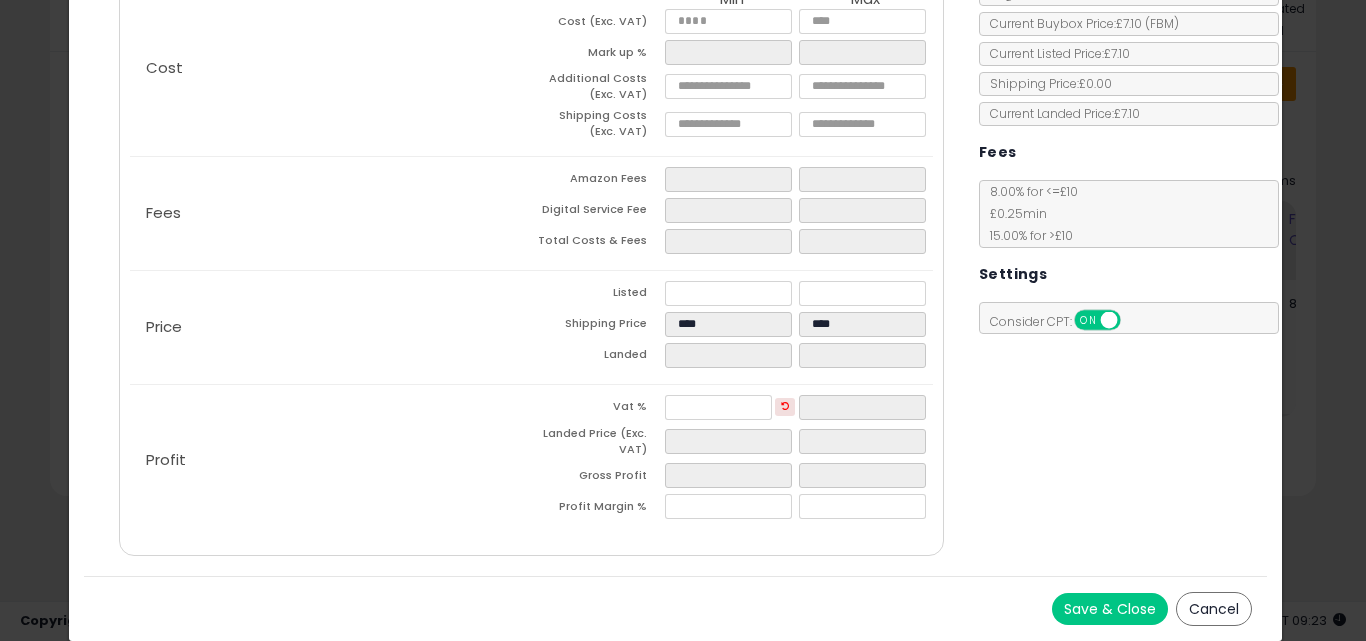 type on "*****" 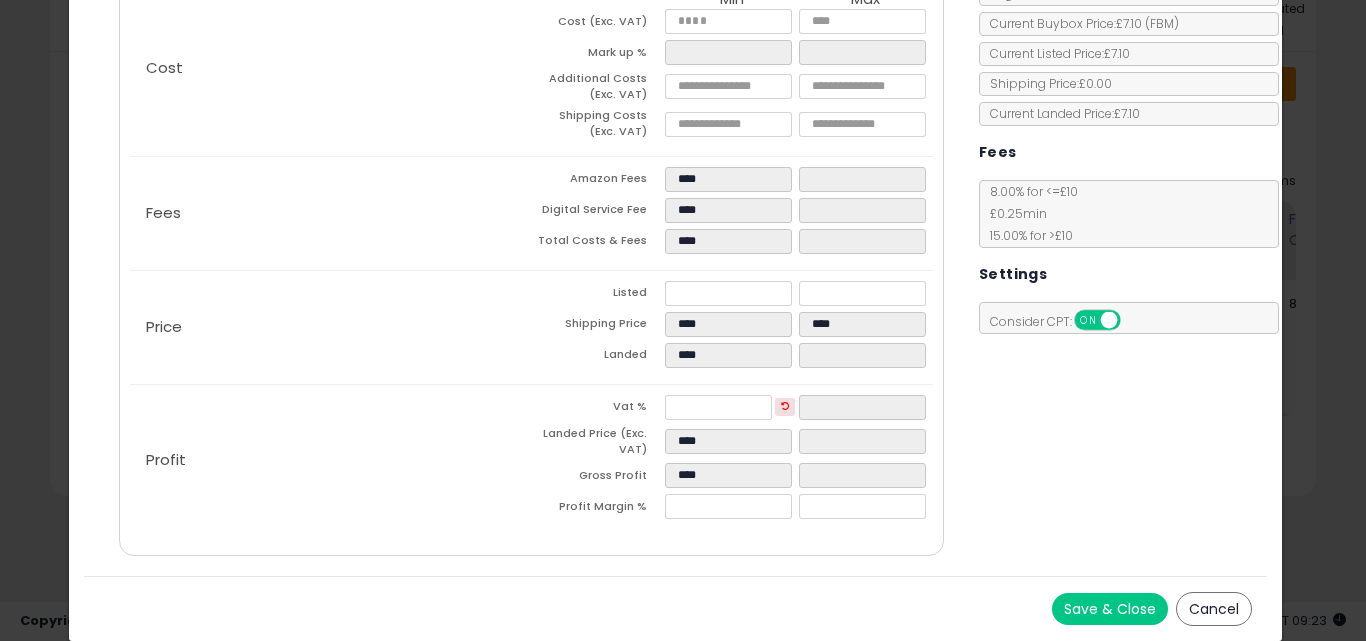 click on "Save & Close
Cancel" at bounding box center (676, 608) 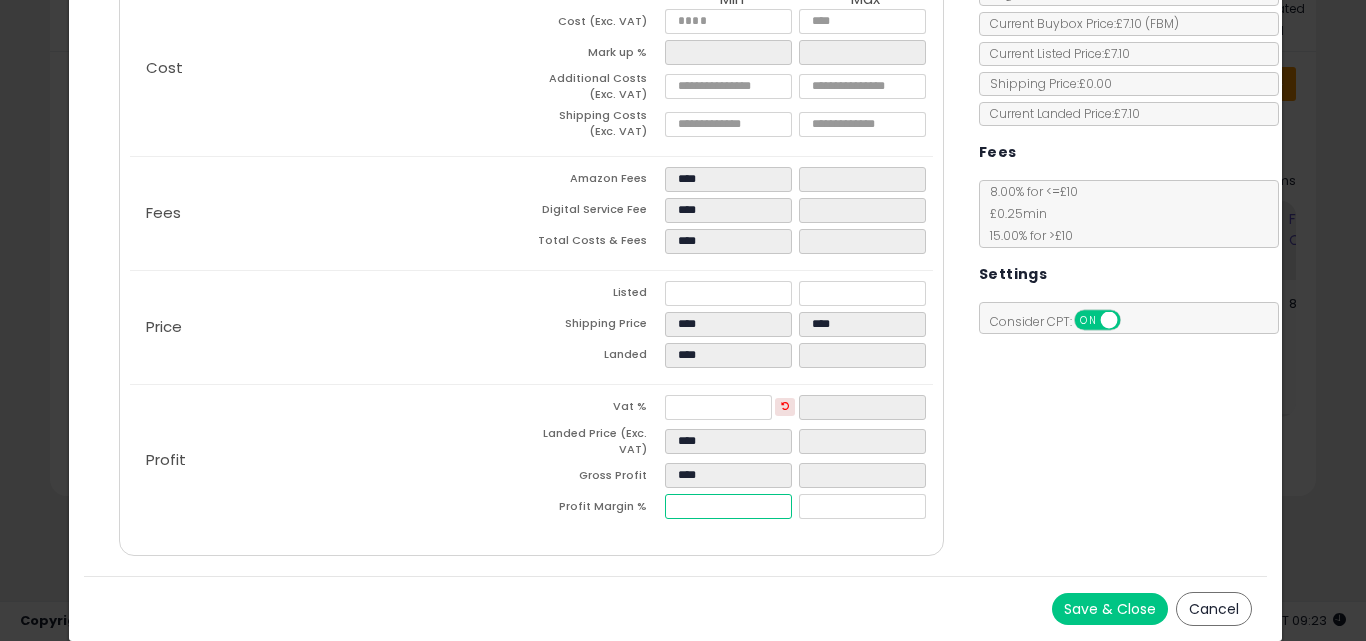click on "****" at bounding box center (728, 506) 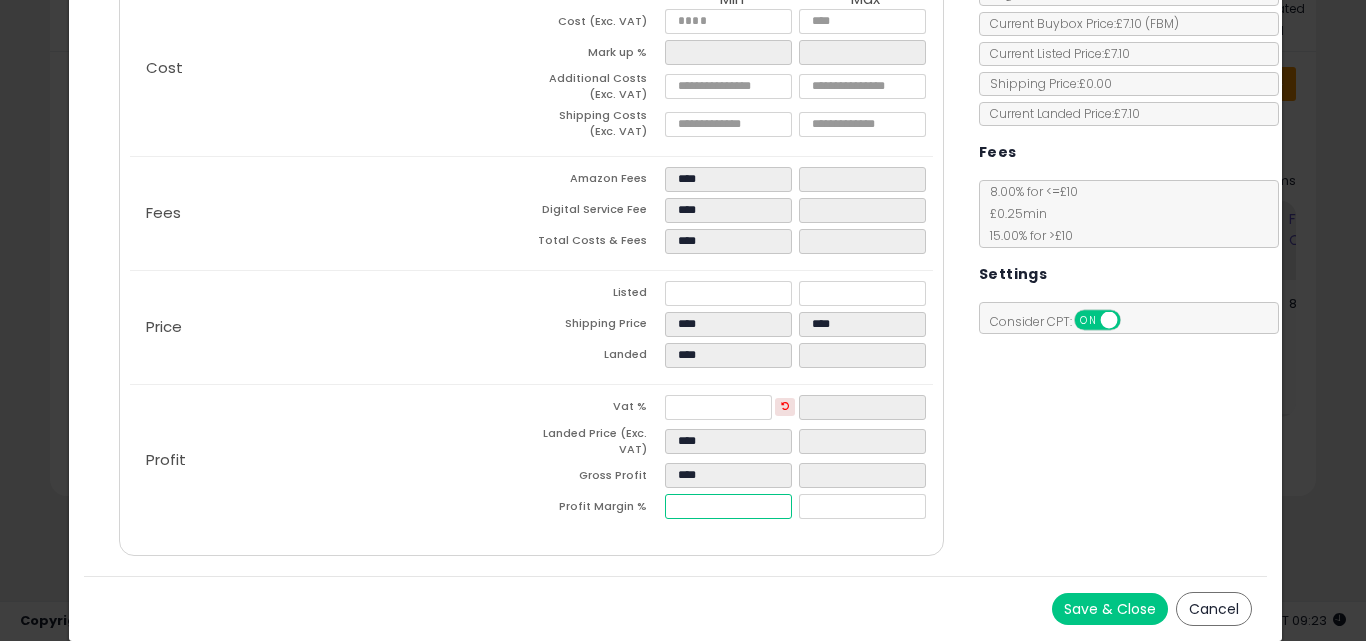 type on "**" 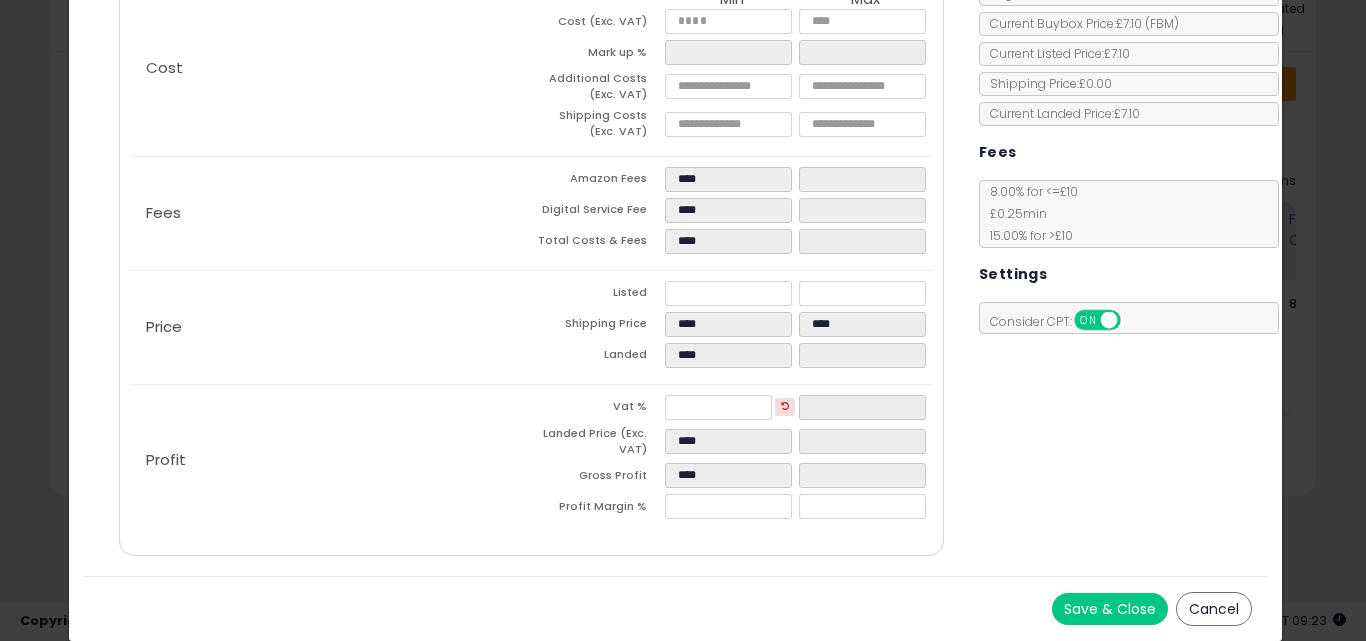 type on "*****" 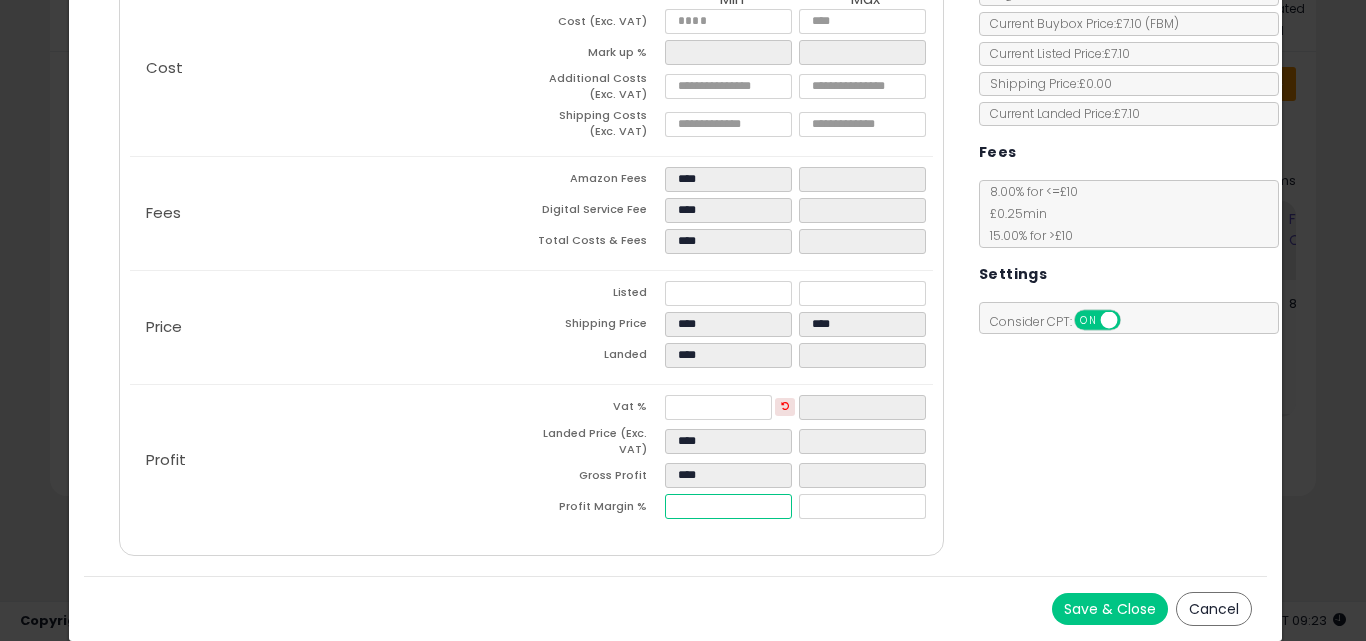 click on "*****" at bounding box center (728, 506) 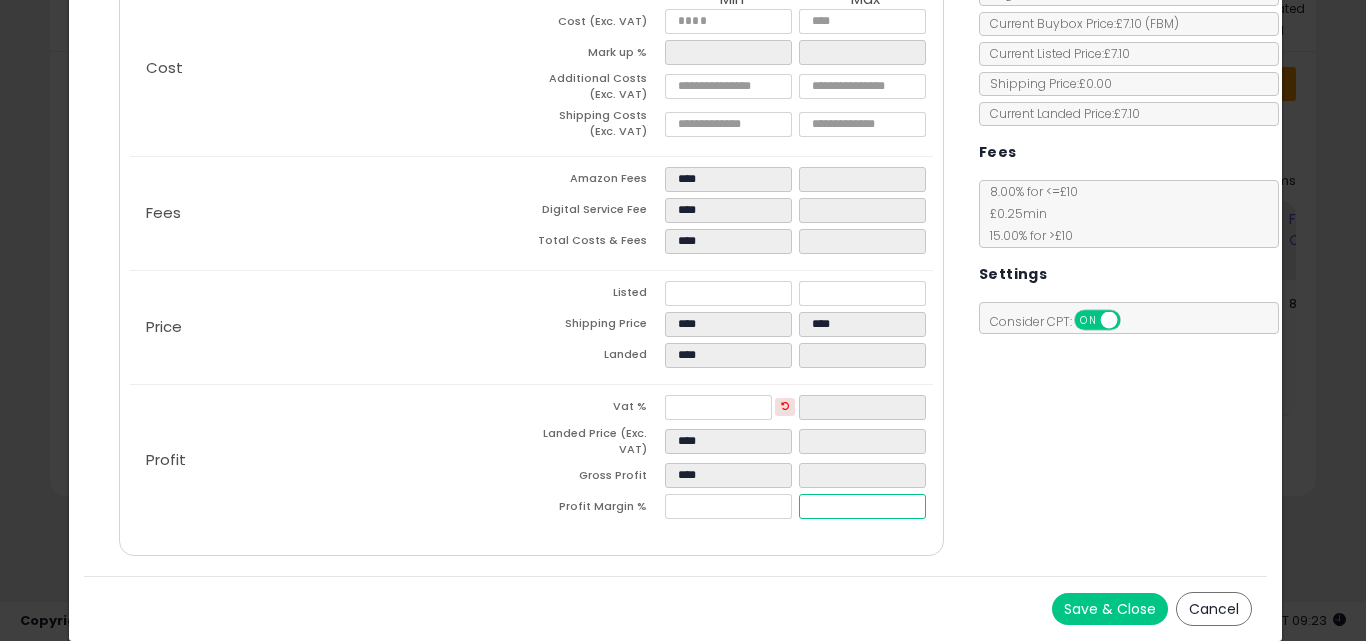 type on "*****" 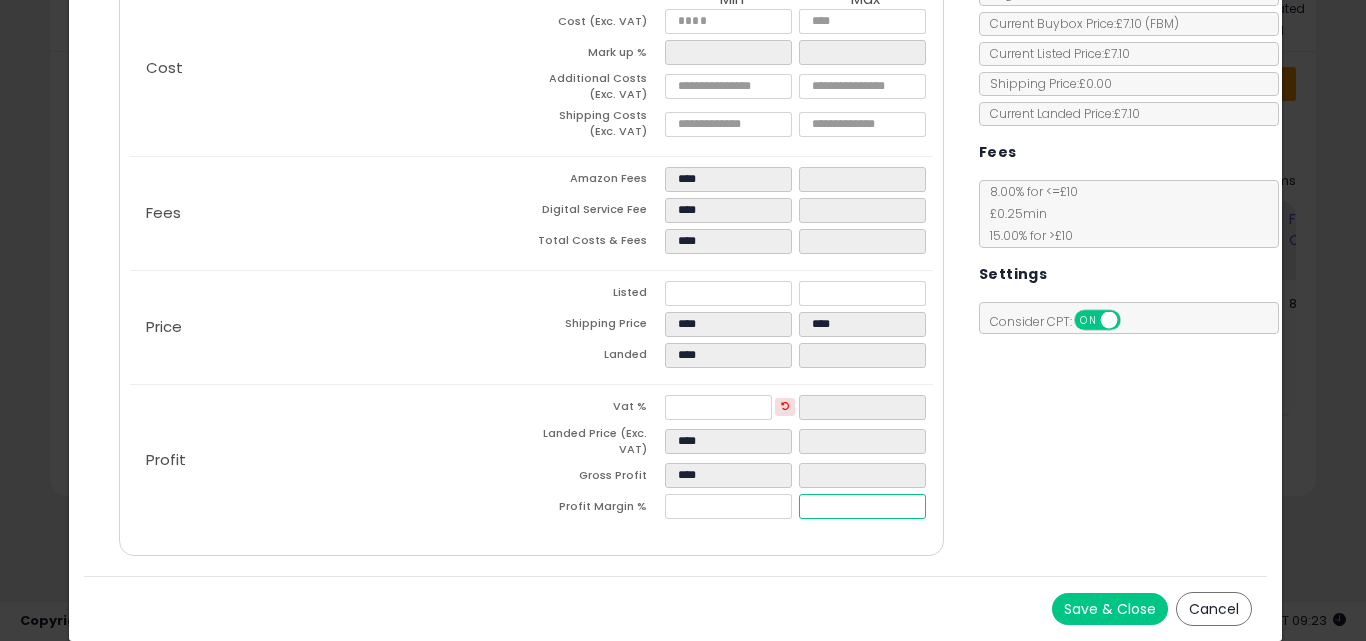 type on "**" 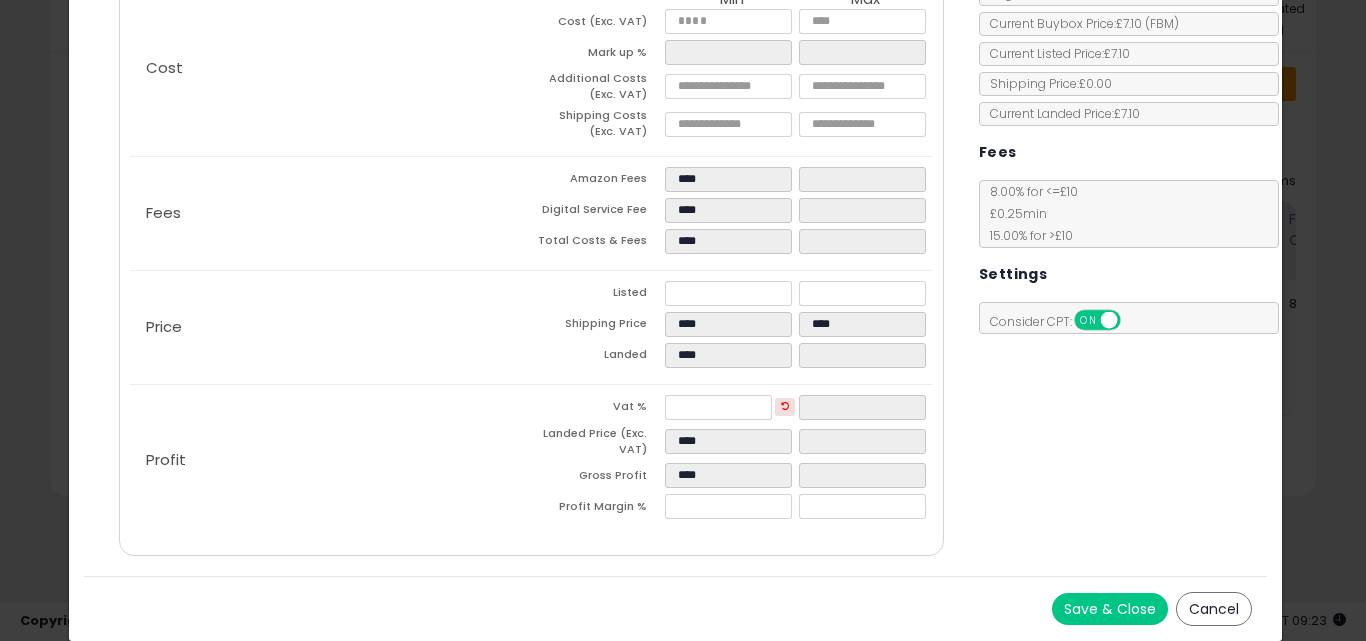 type on "*****" 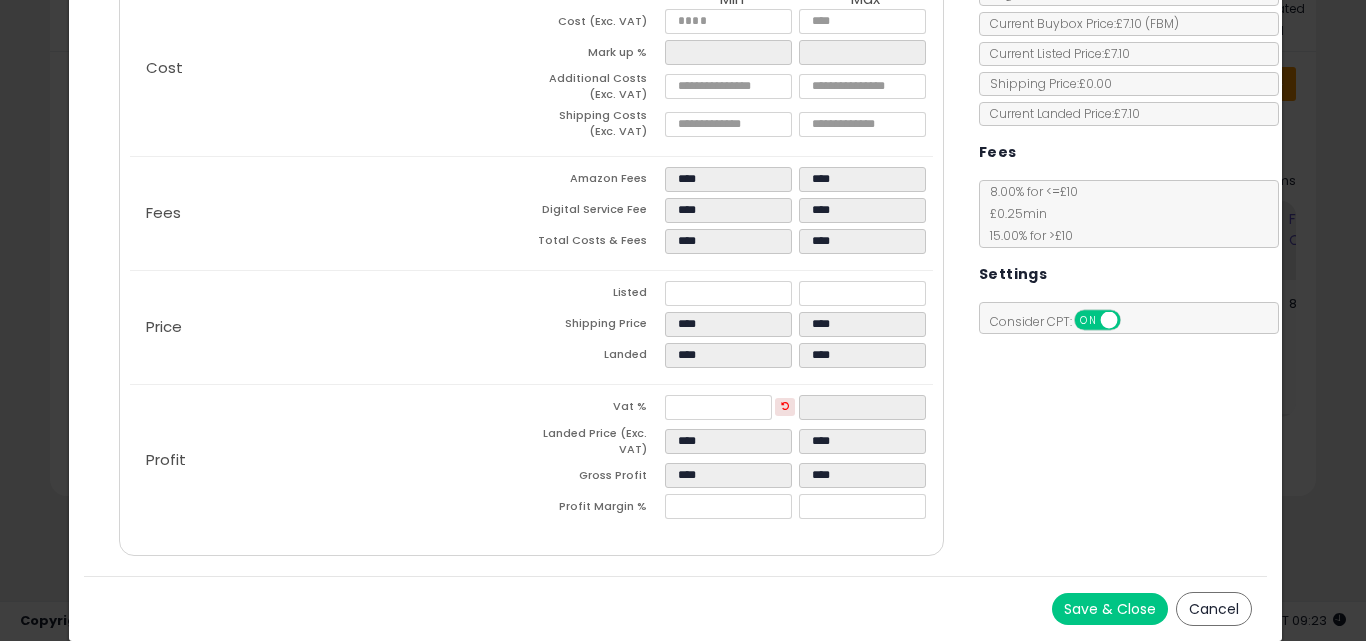 click on "Costs
Repricing Settings
Business Pricing
Analytics
Cost" at bounding box center (531, 237) 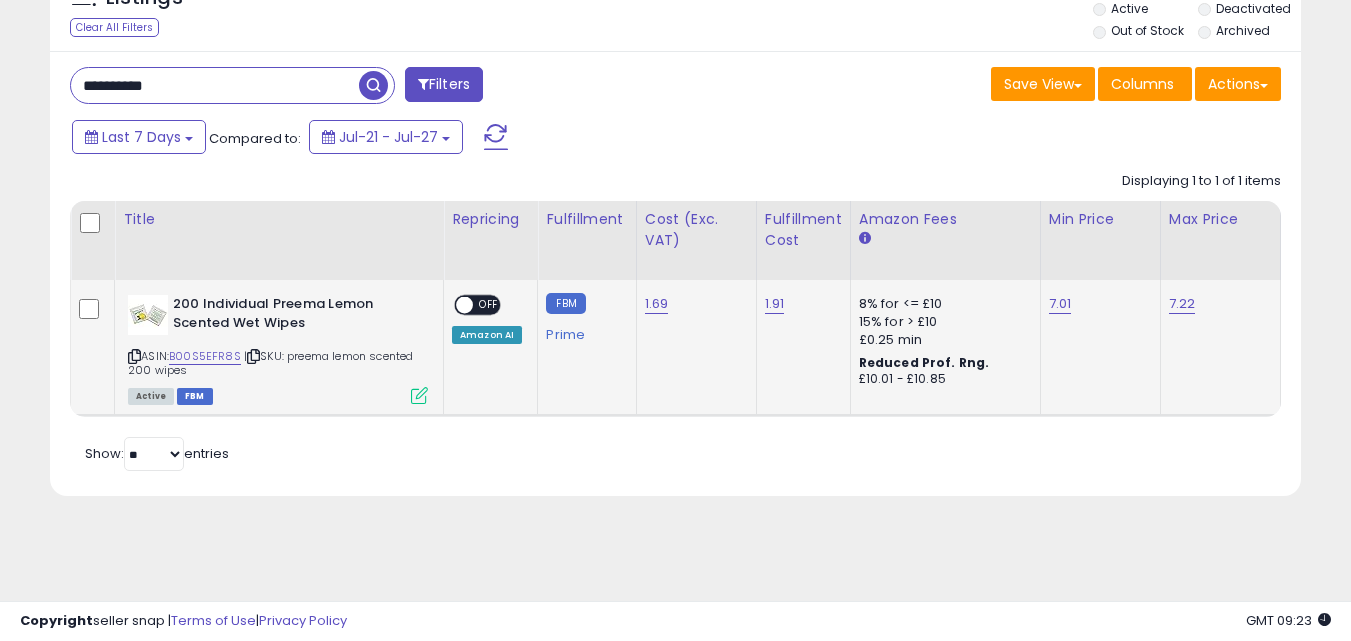 click on "OFF" at bounding box center [489, 305] 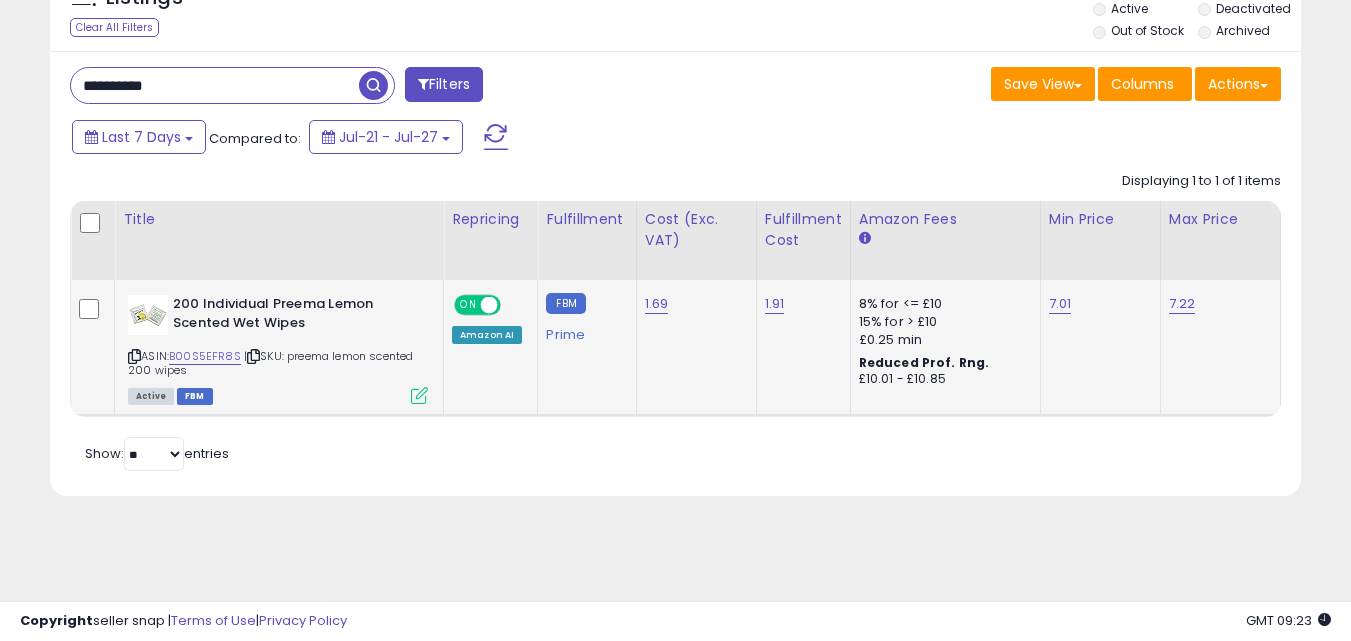 click at bounding box center [419, 395] 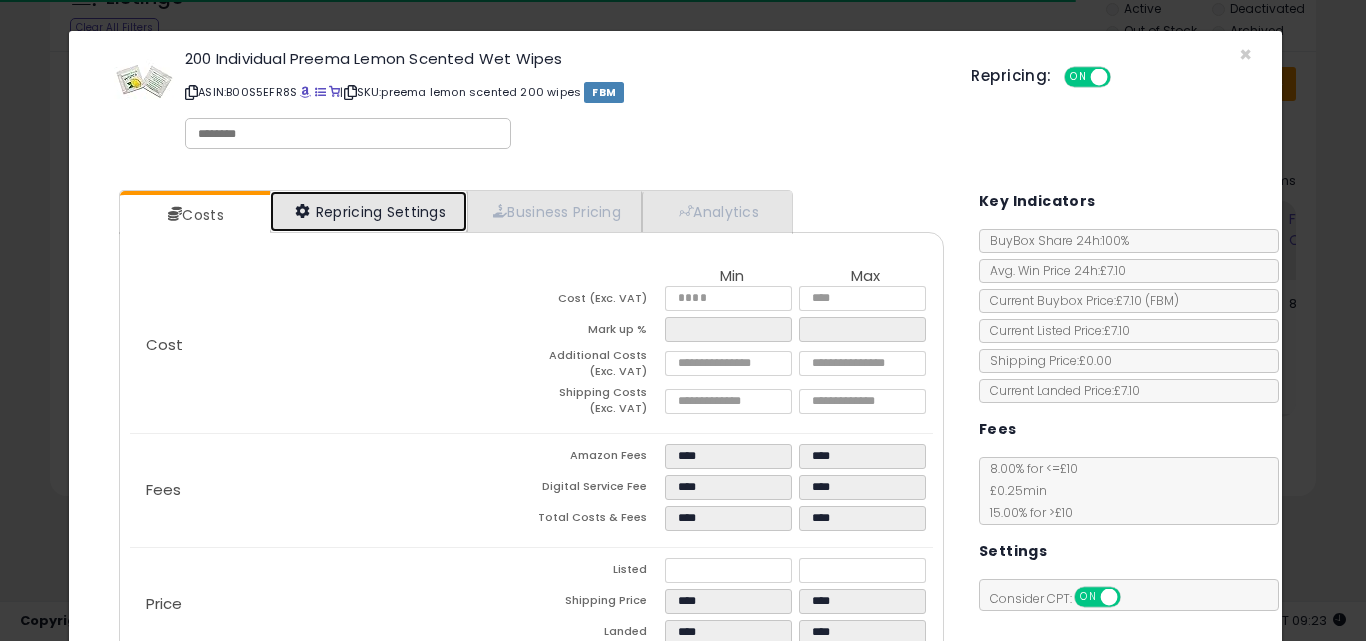 click on "Repricing Settings" at bounding box center [369, 211] 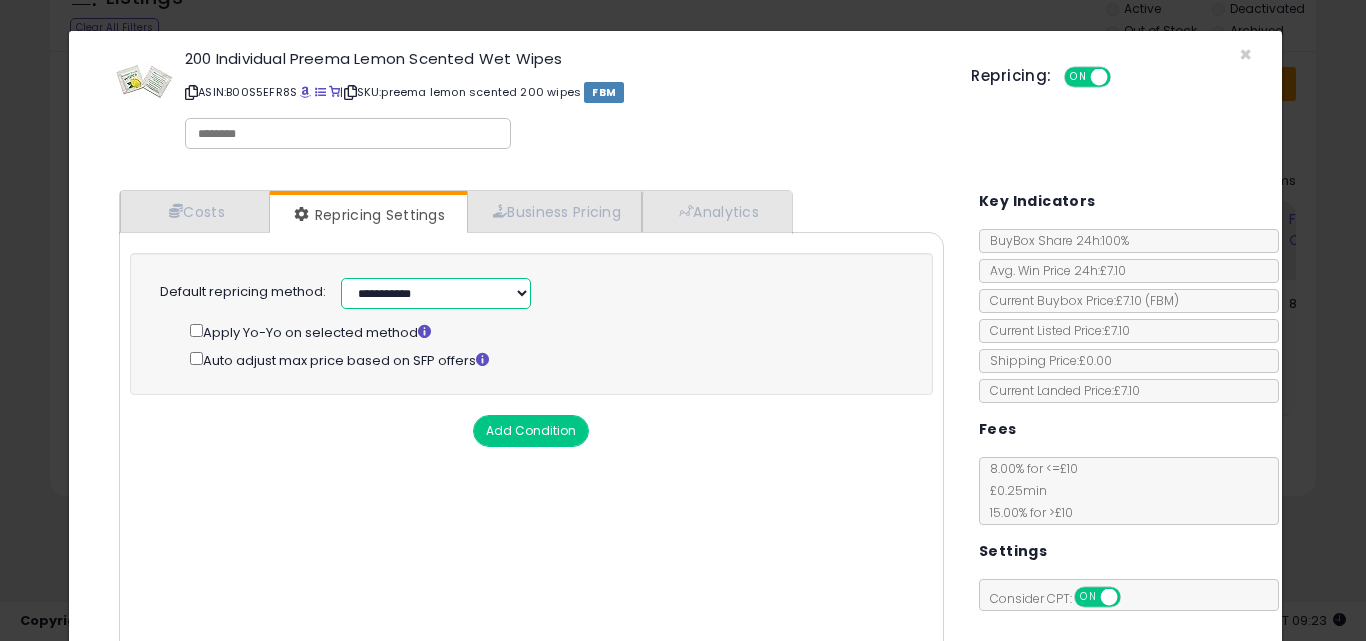 click on "**********" at bounding box center (436, 293) 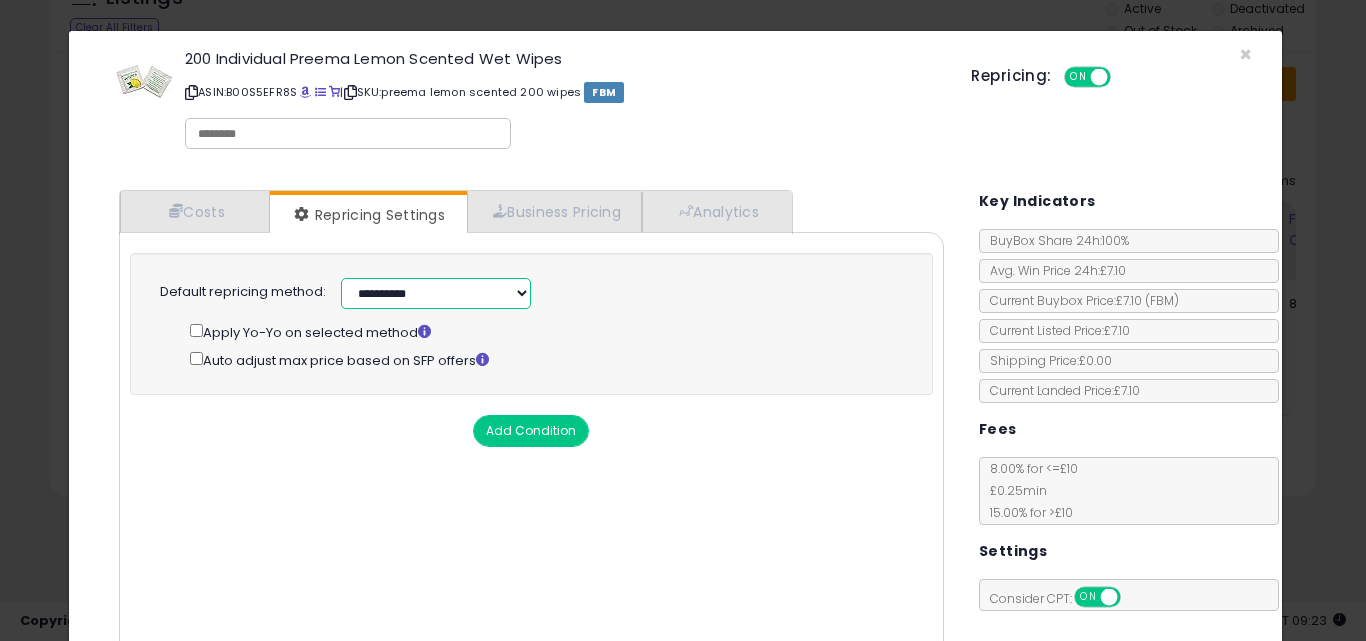 click on "**********" at bounding box center (436, 293) 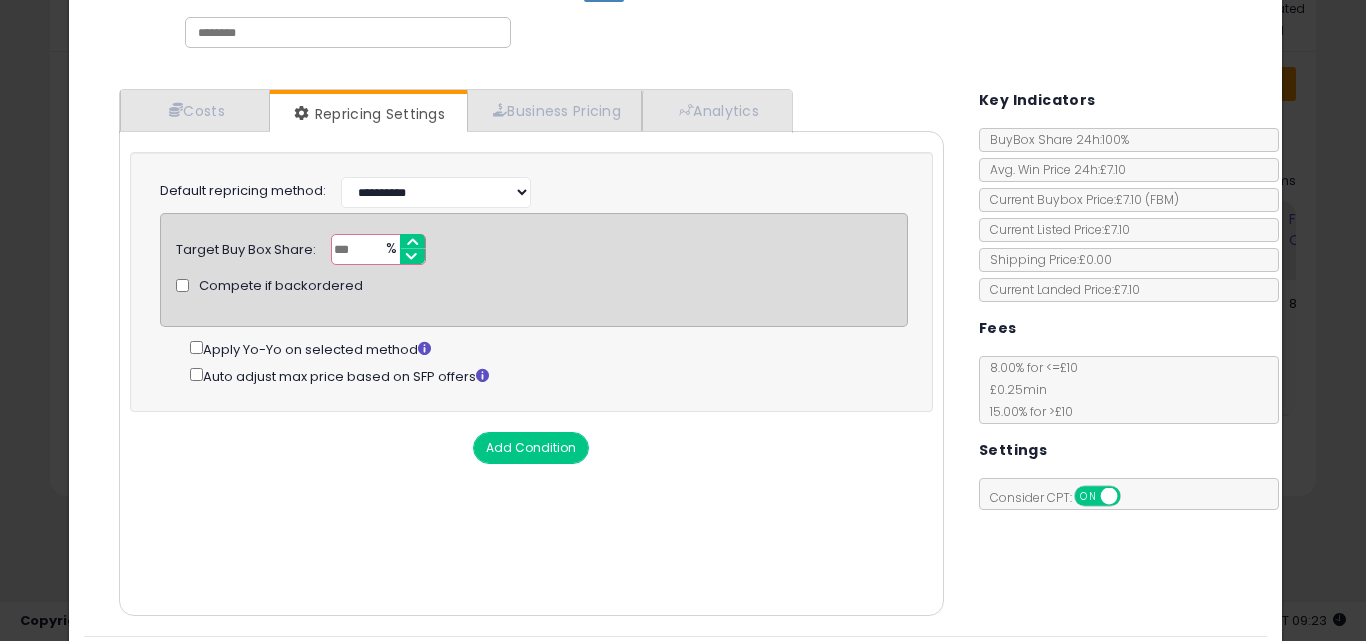scroll, scrollTop: 161, scrollLeft: 0, axis: vertical 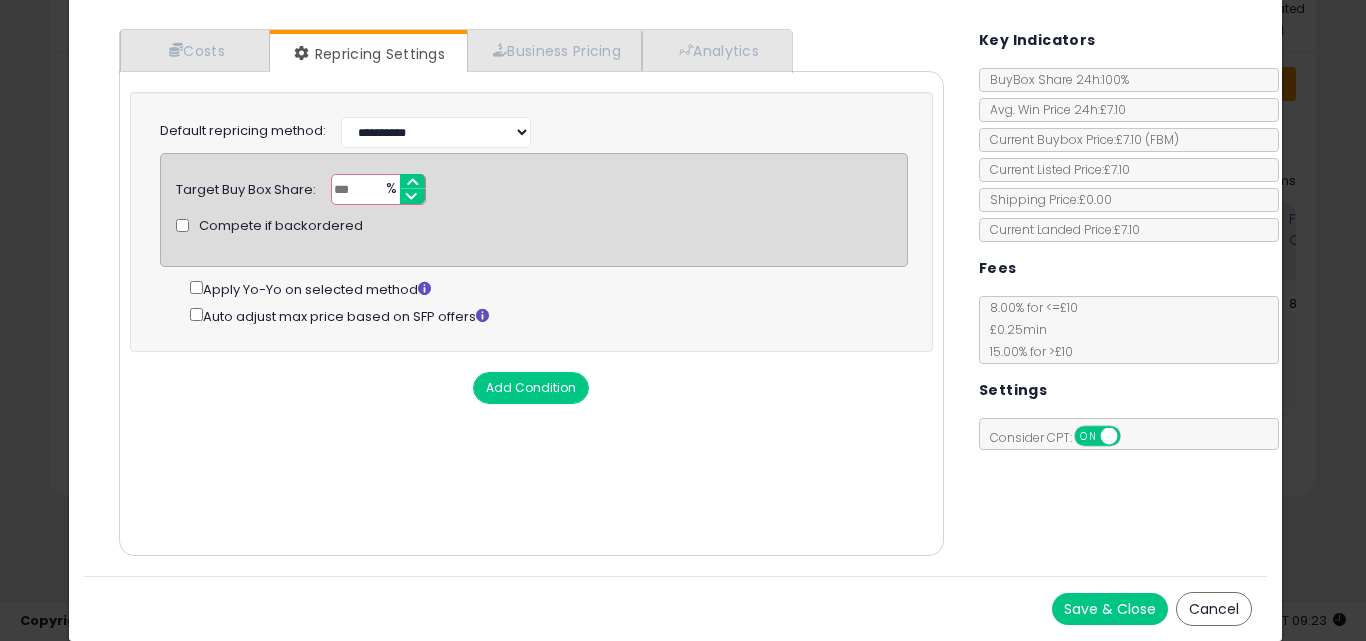 click on "Save & Close" at bounding box center (1110, 609) 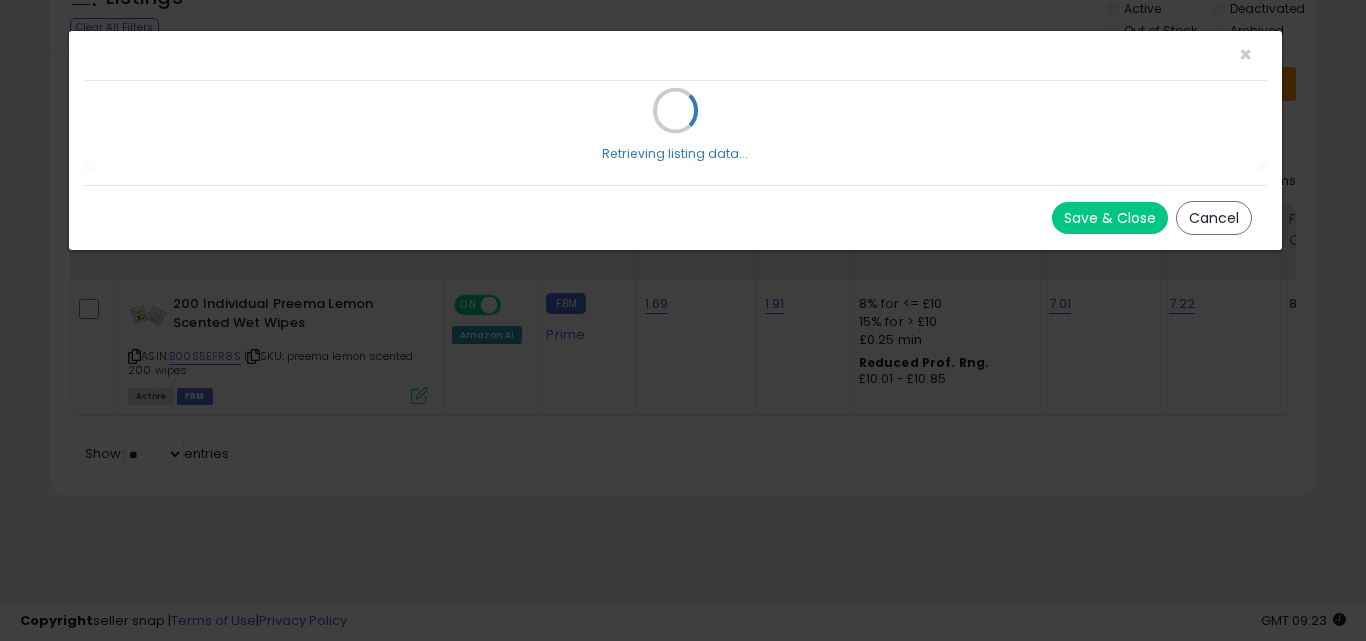 scroll, scrollTop: 0, scrollLeft: 0, axis: both 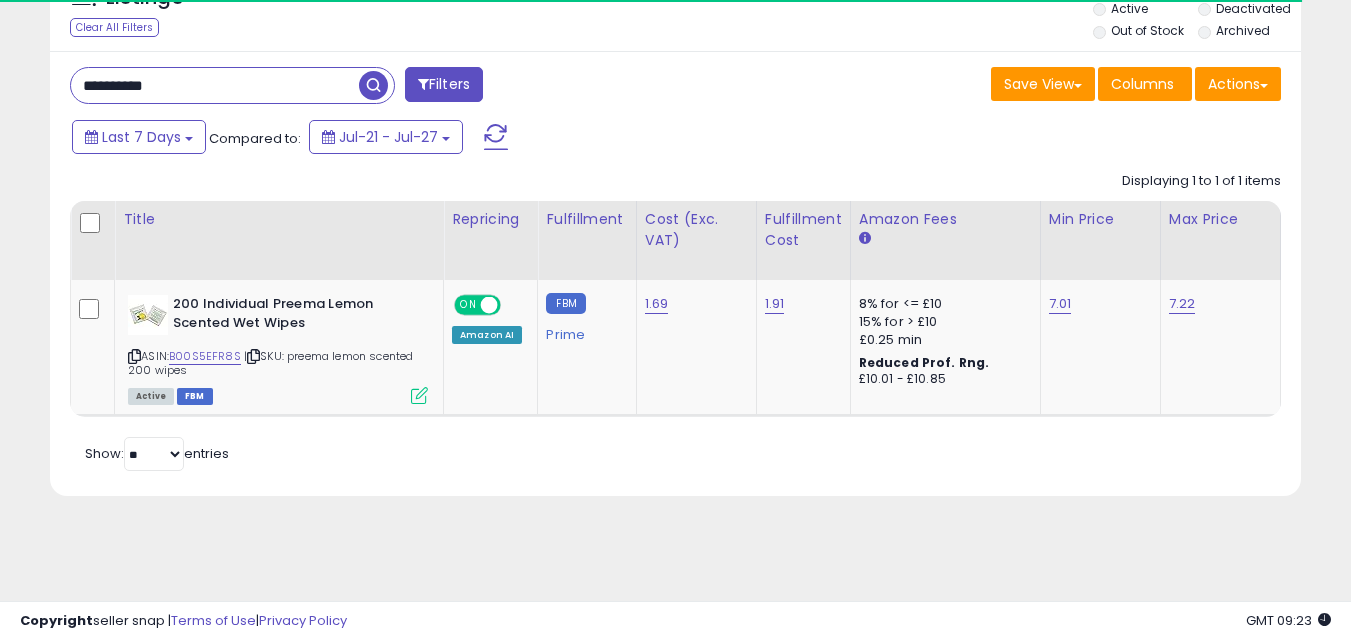 click on "**********" at bounding box center [215, 85] 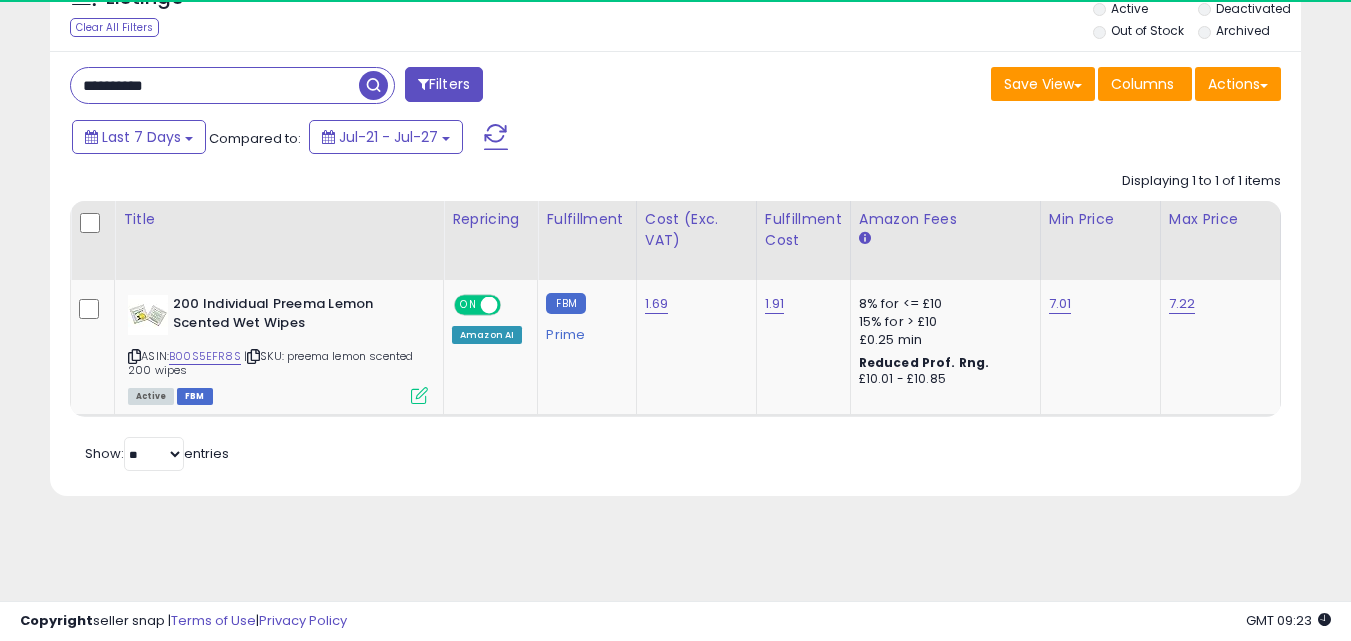 click on "**********" at bounding box center [215, 85] 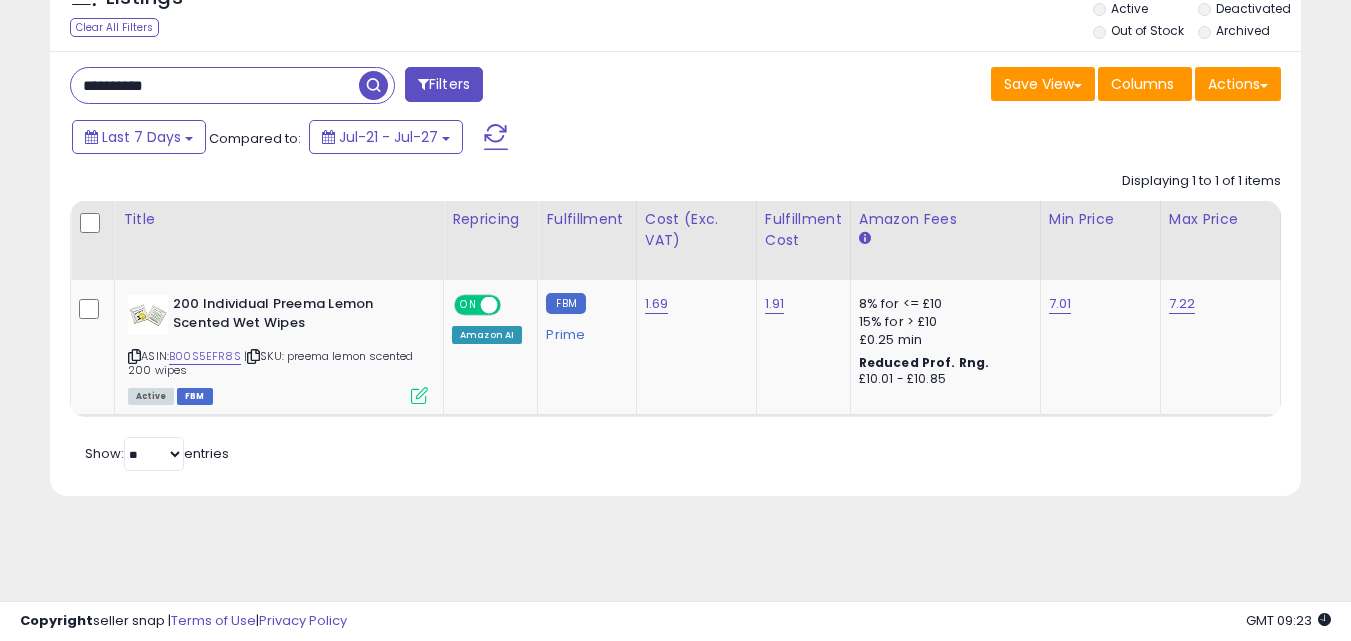 paste 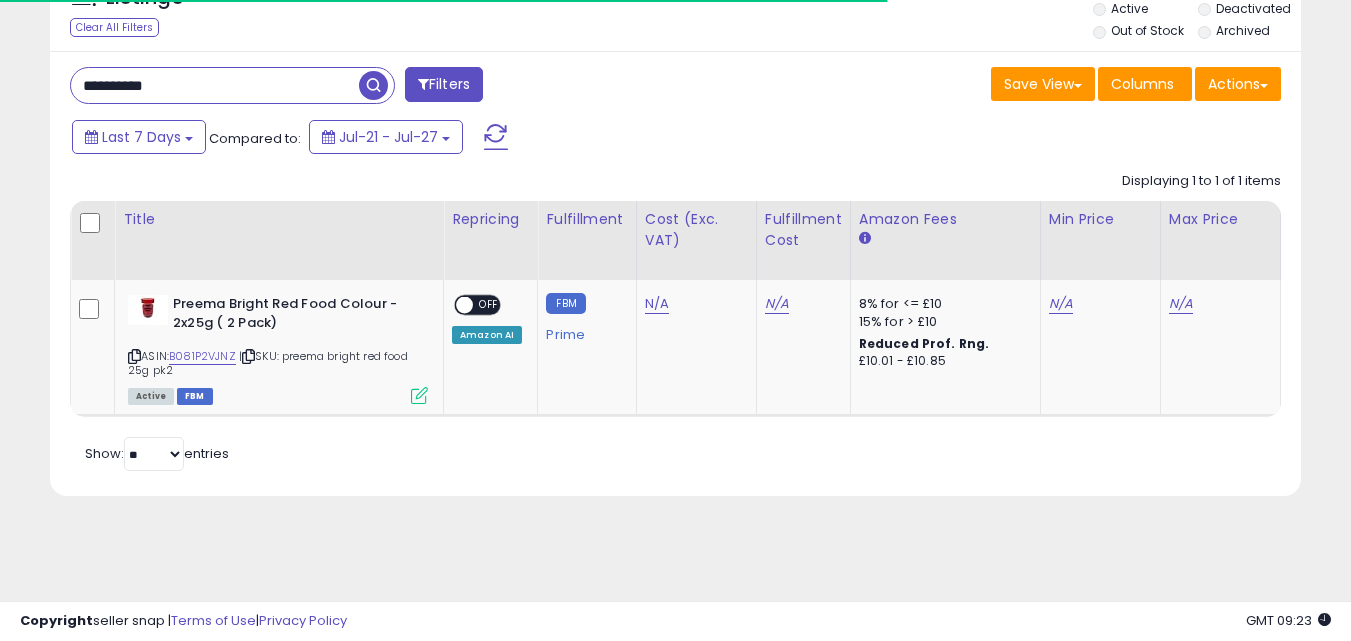 type on "**********" 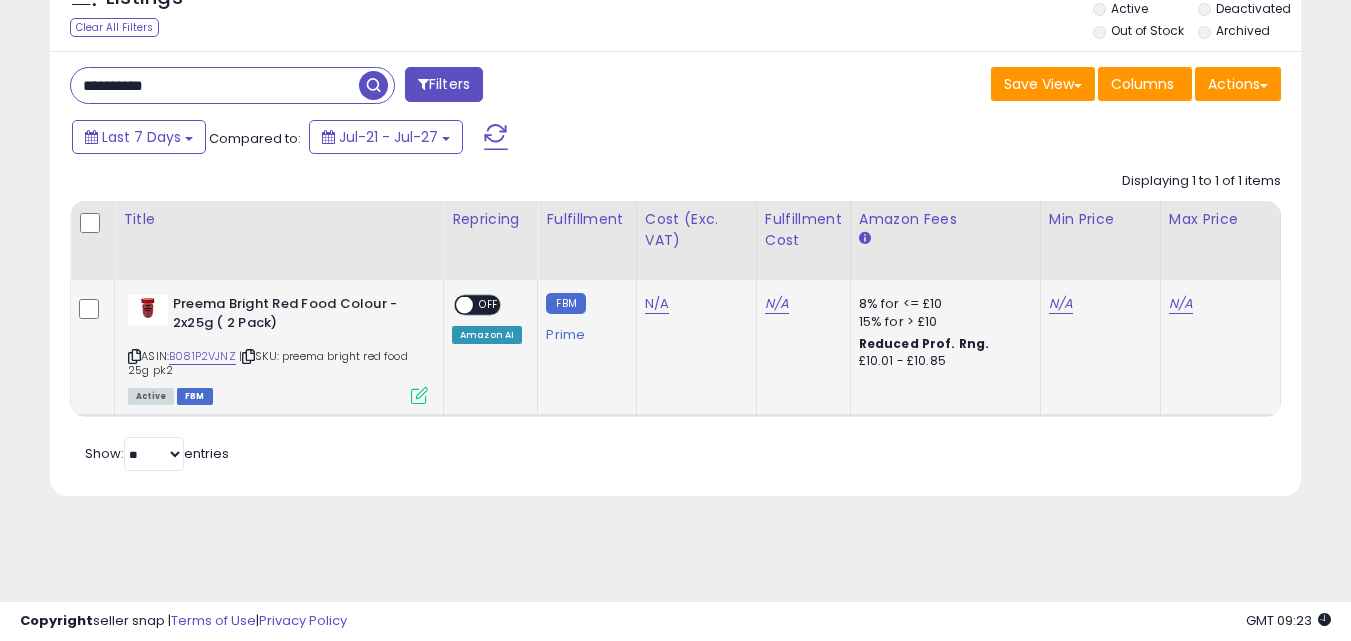 click at bounding box center (419, 395) 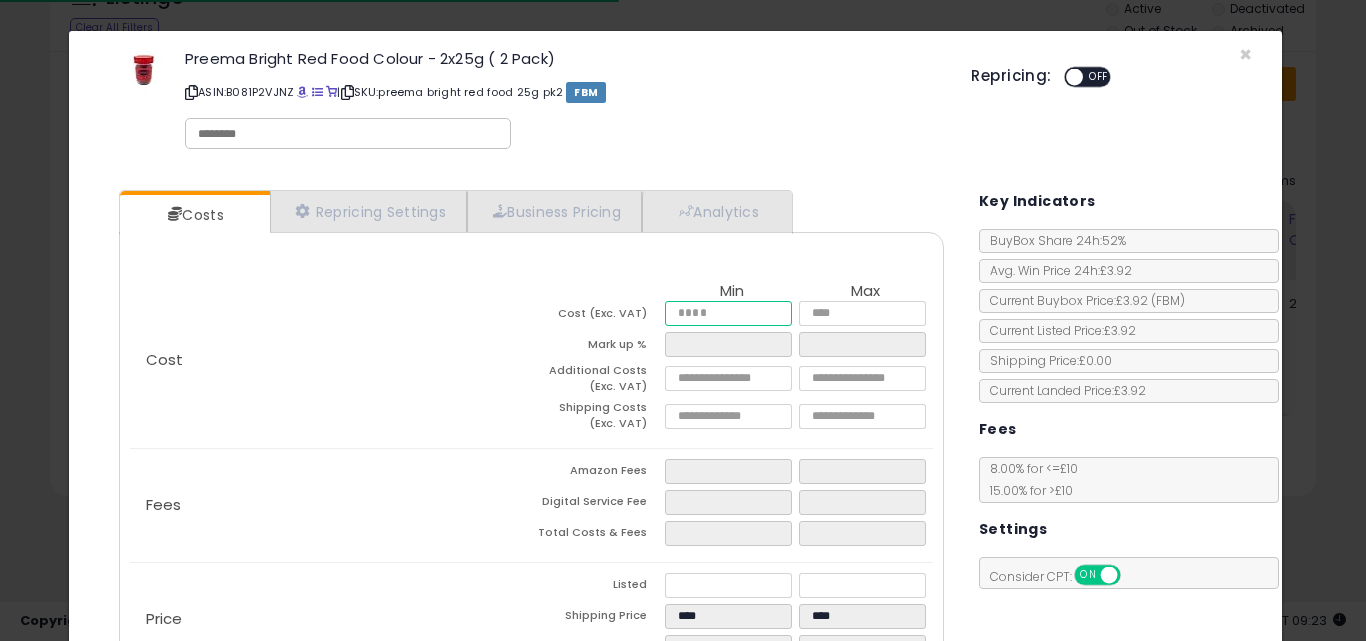 click at bounding box center [728, 313] 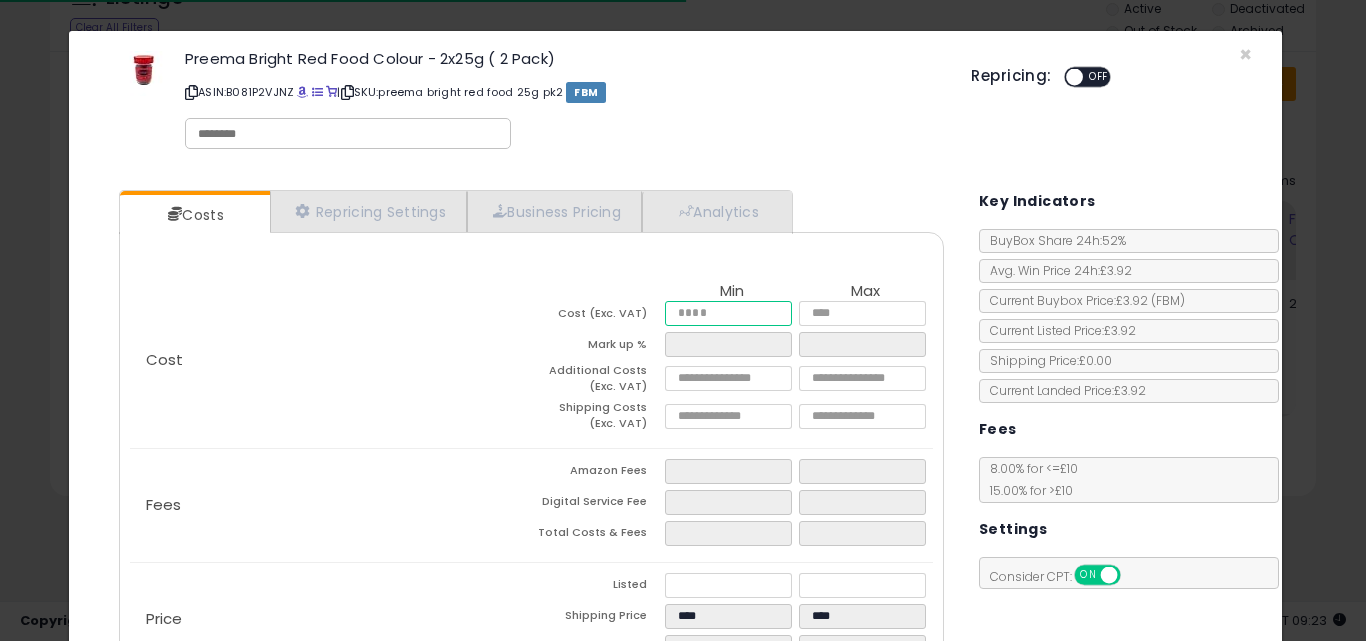 type on "*" 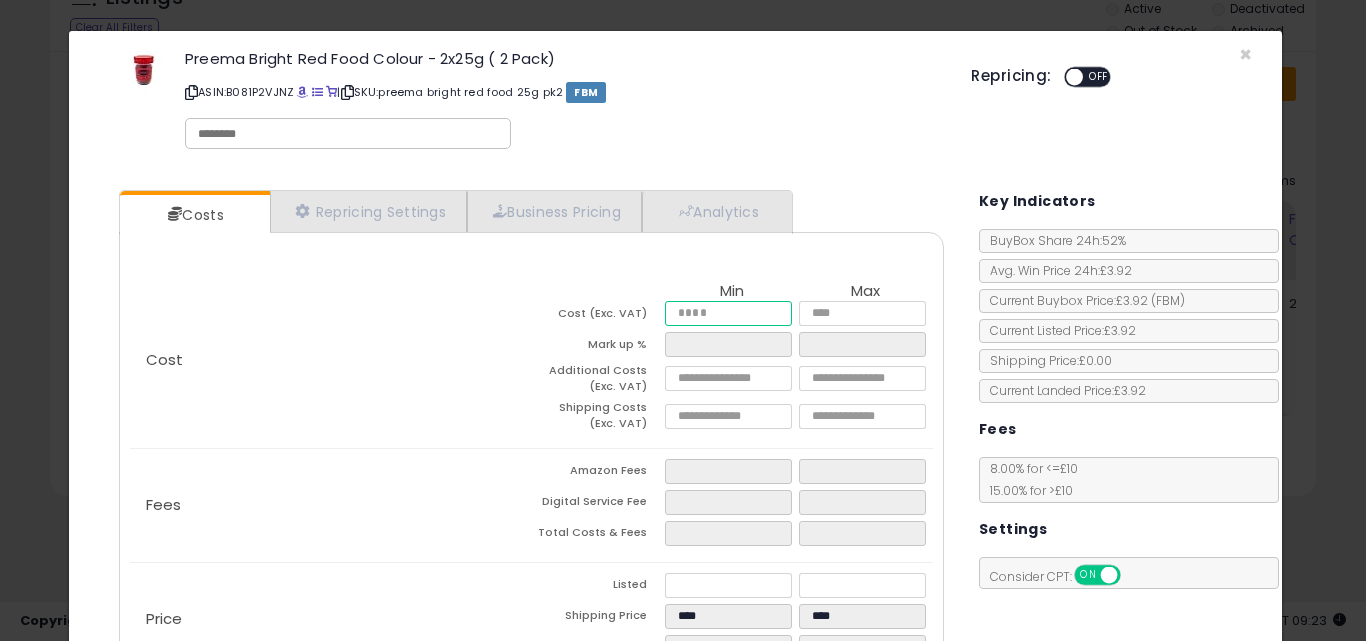 type on "***" 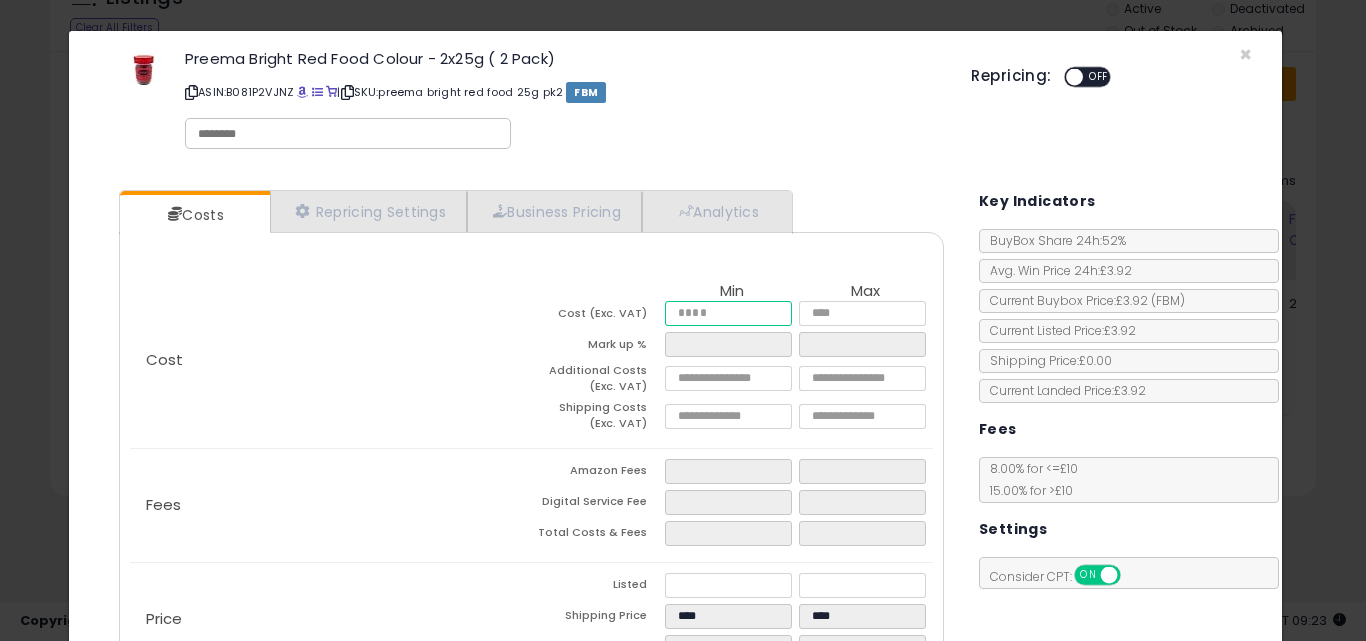 type on "****" 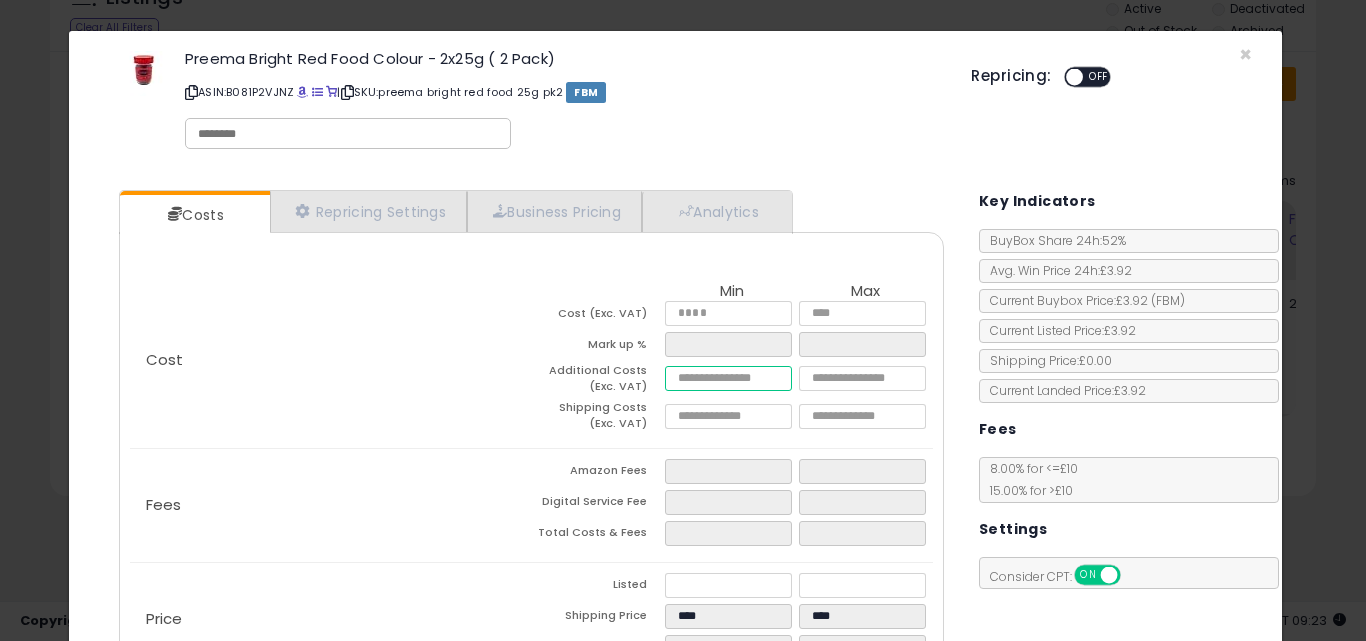 click at bounding box center (728, 378) 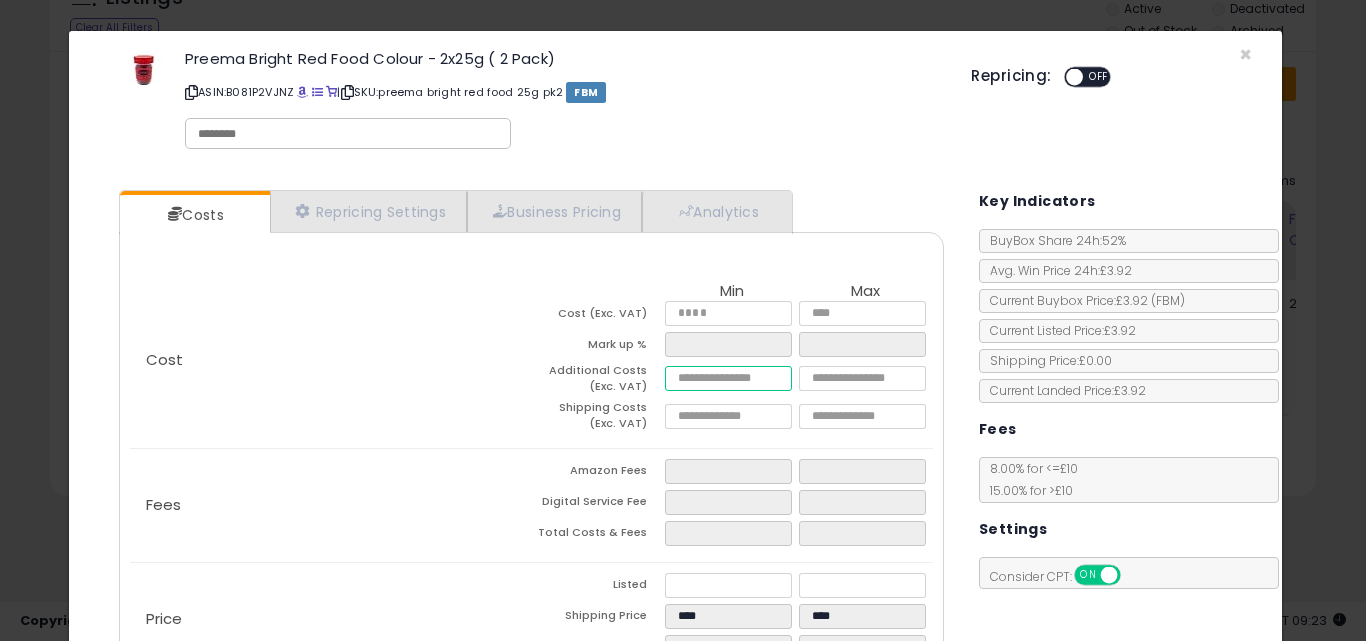 type on "***" 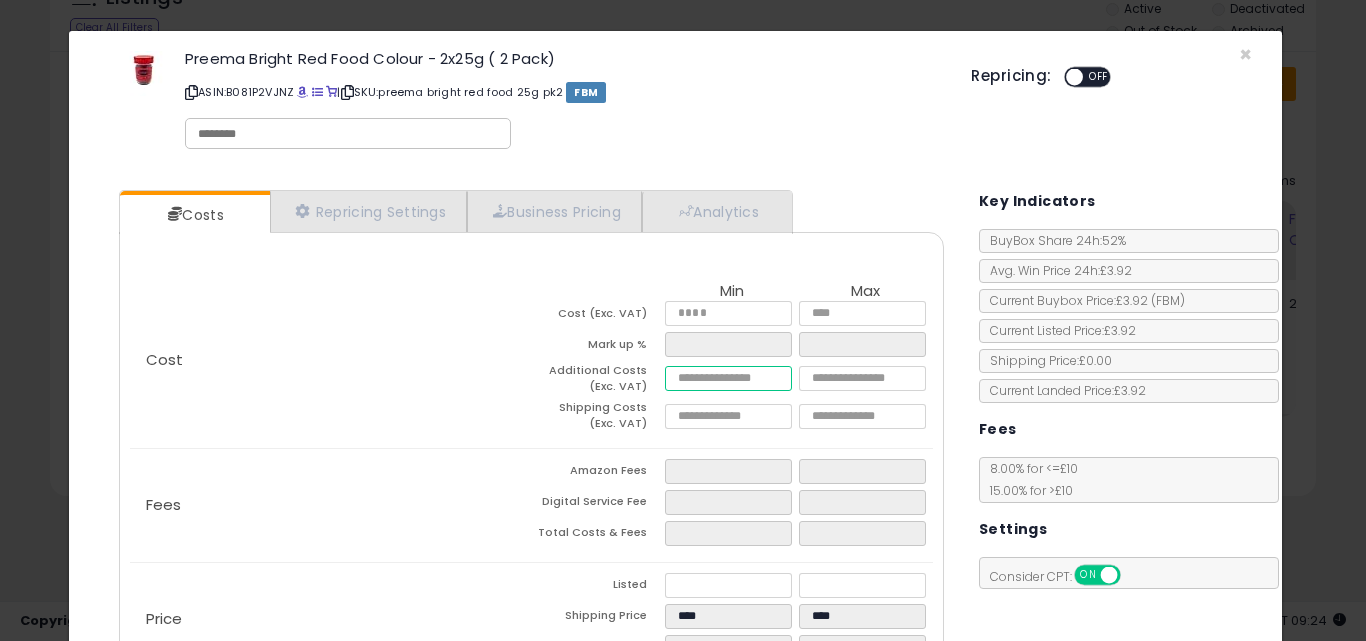 type on "***" 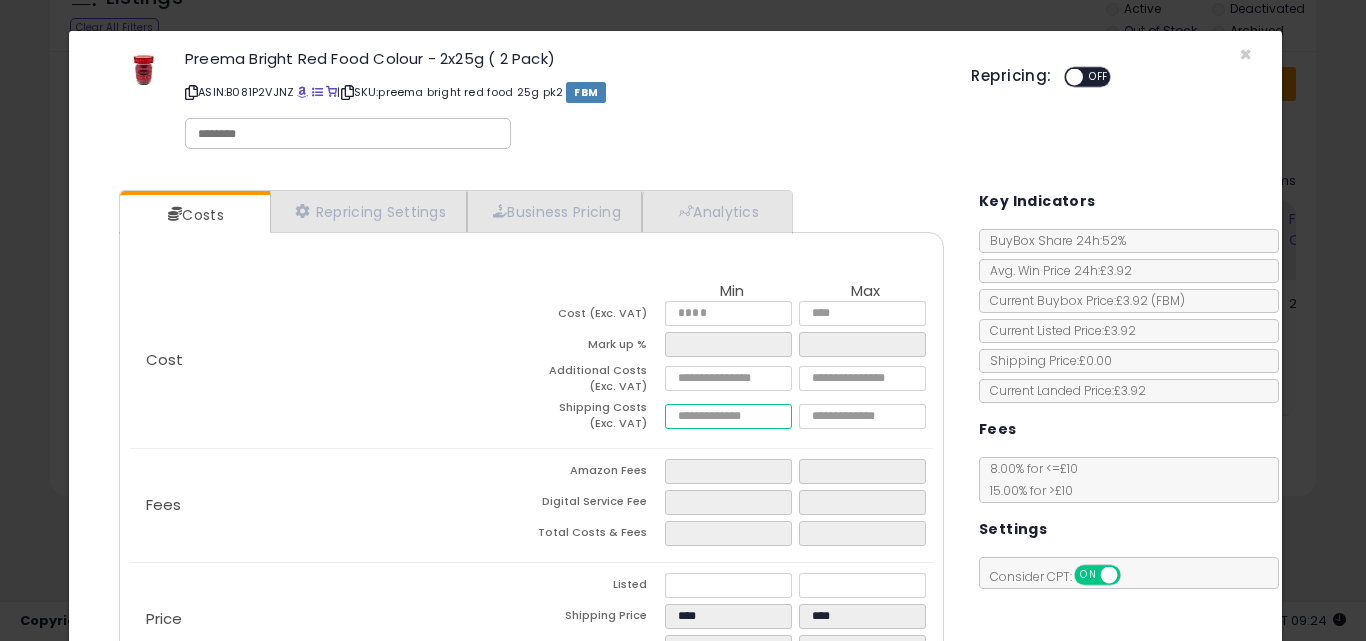 type on "****" 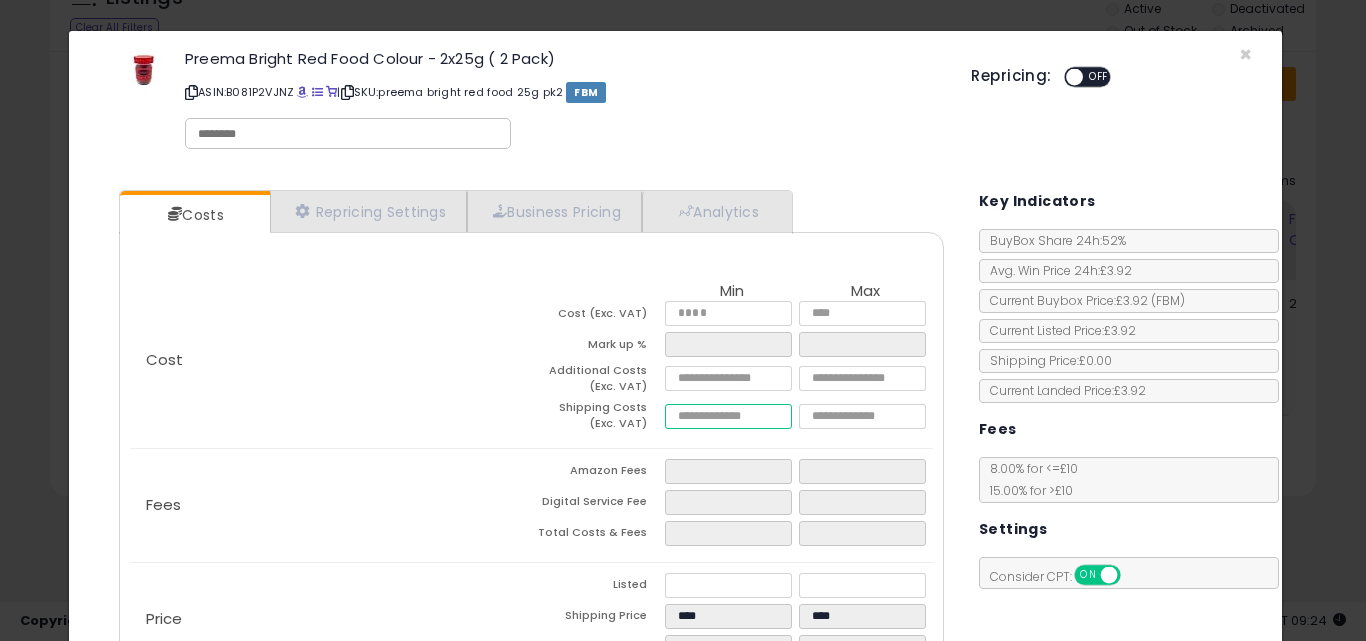 type on "*" 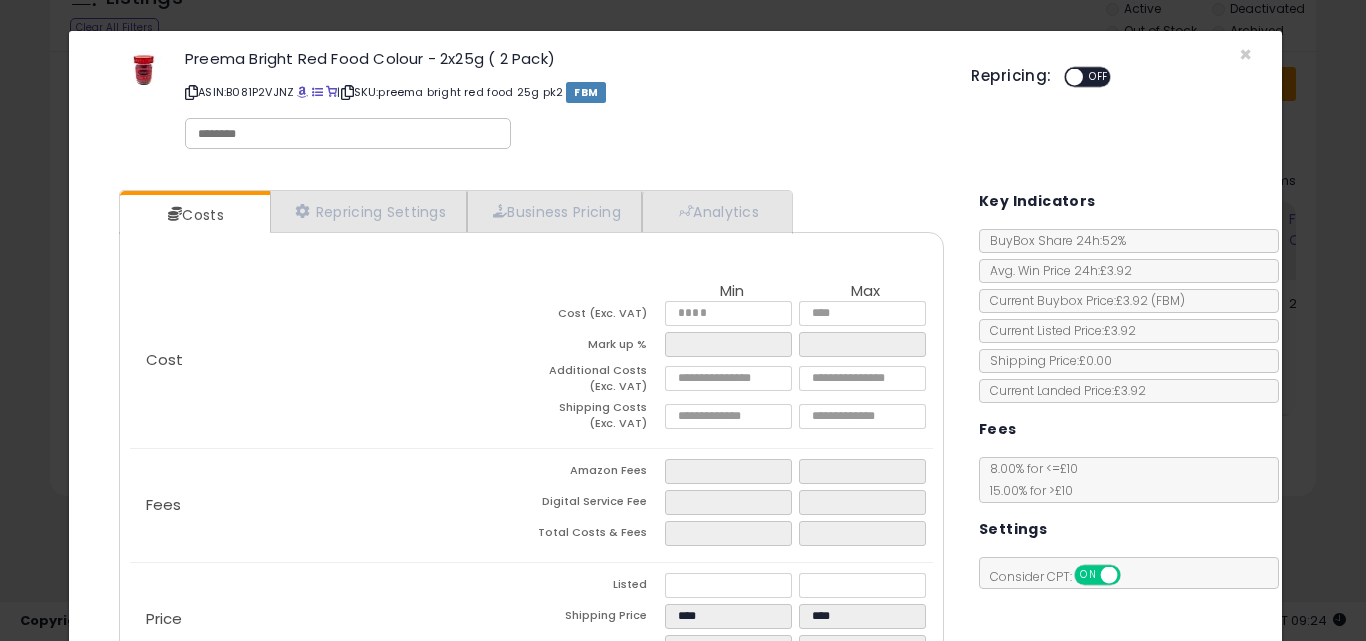 click on "Fees" at bounding box center (331, 505) 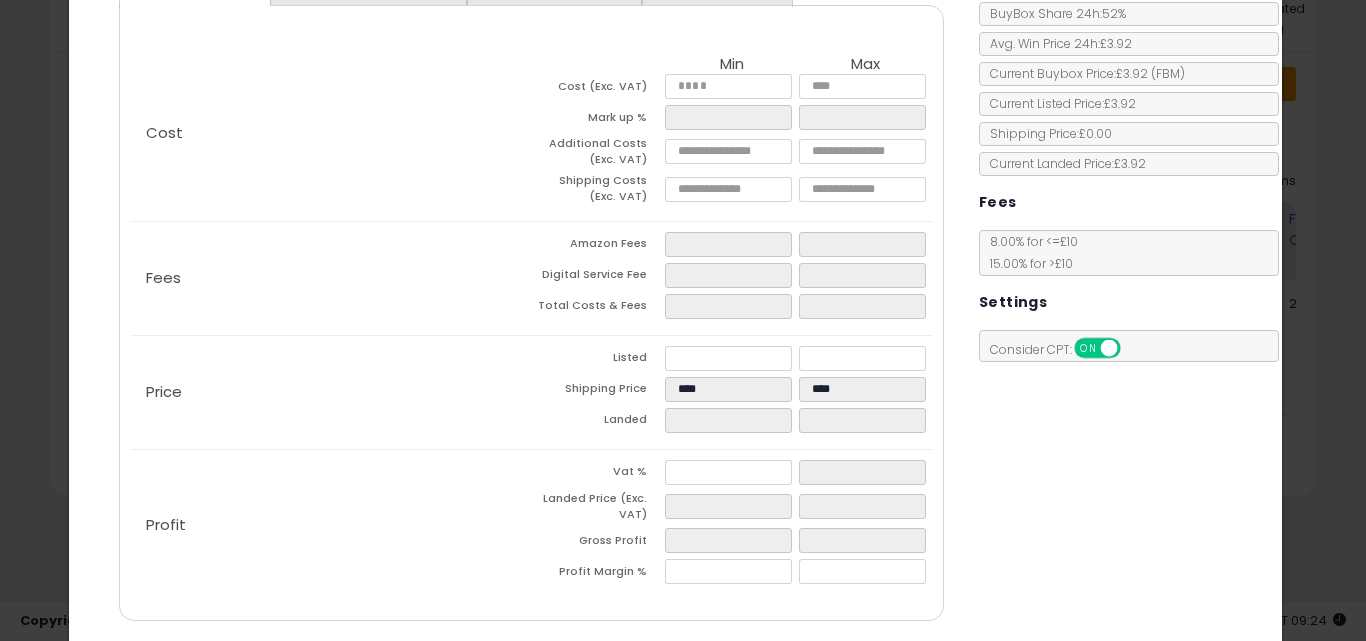 scroll, scrollTop: 280, scrollLeft: 0, axis: vertical 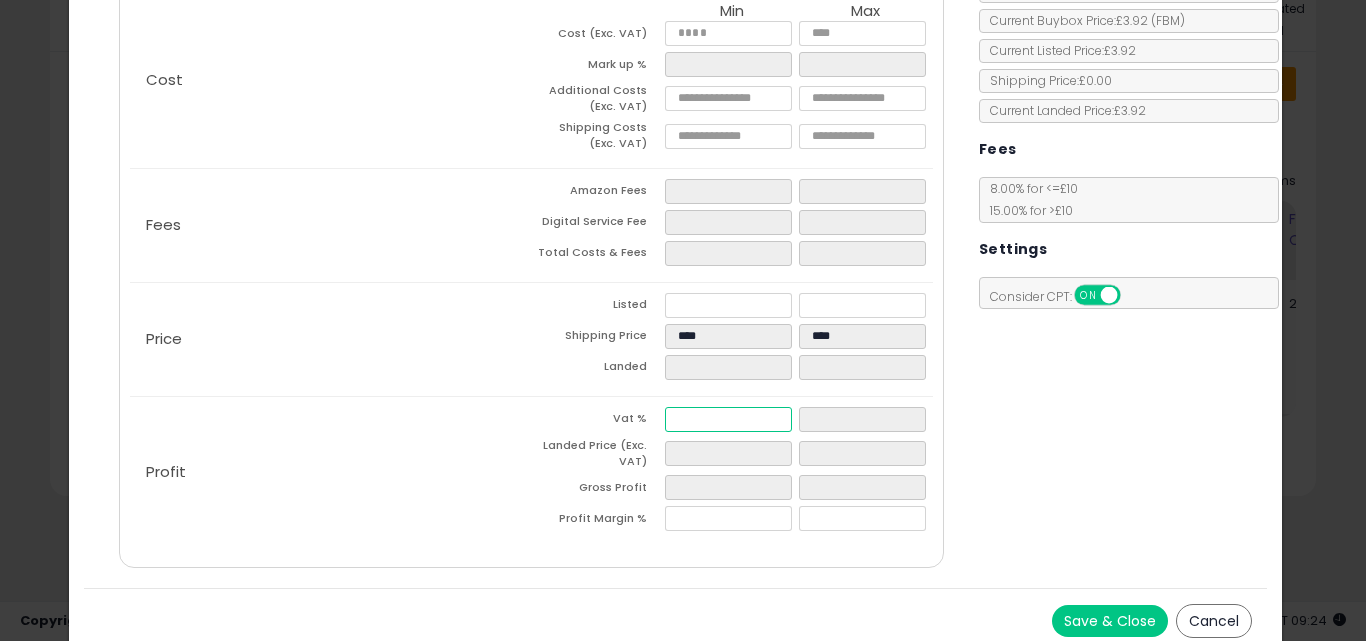 click at bounding box center (728, 419) 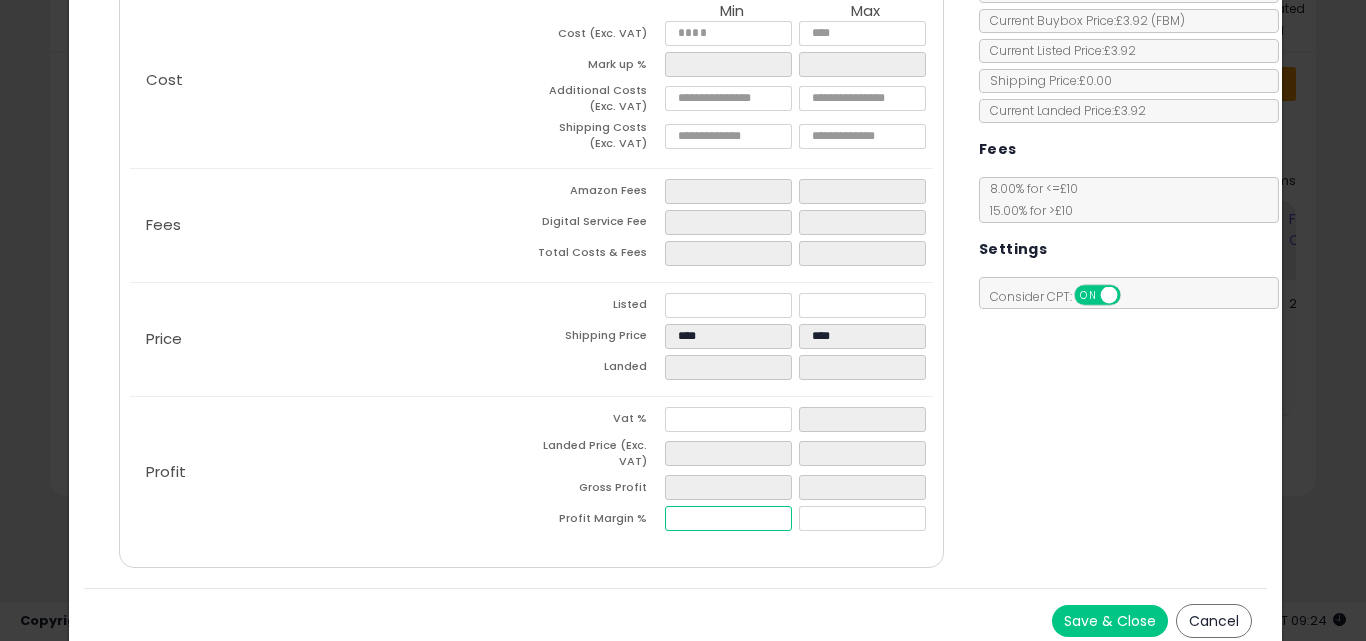 click at bounding box center (728, 518) 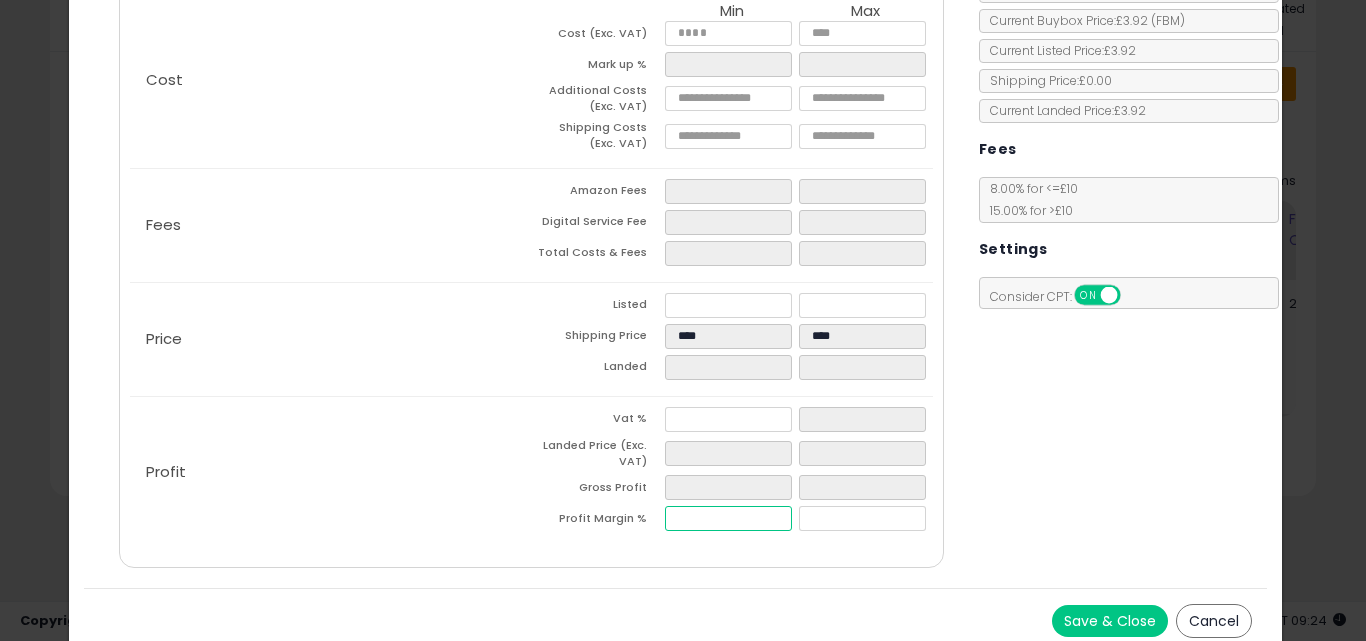 type on "*" 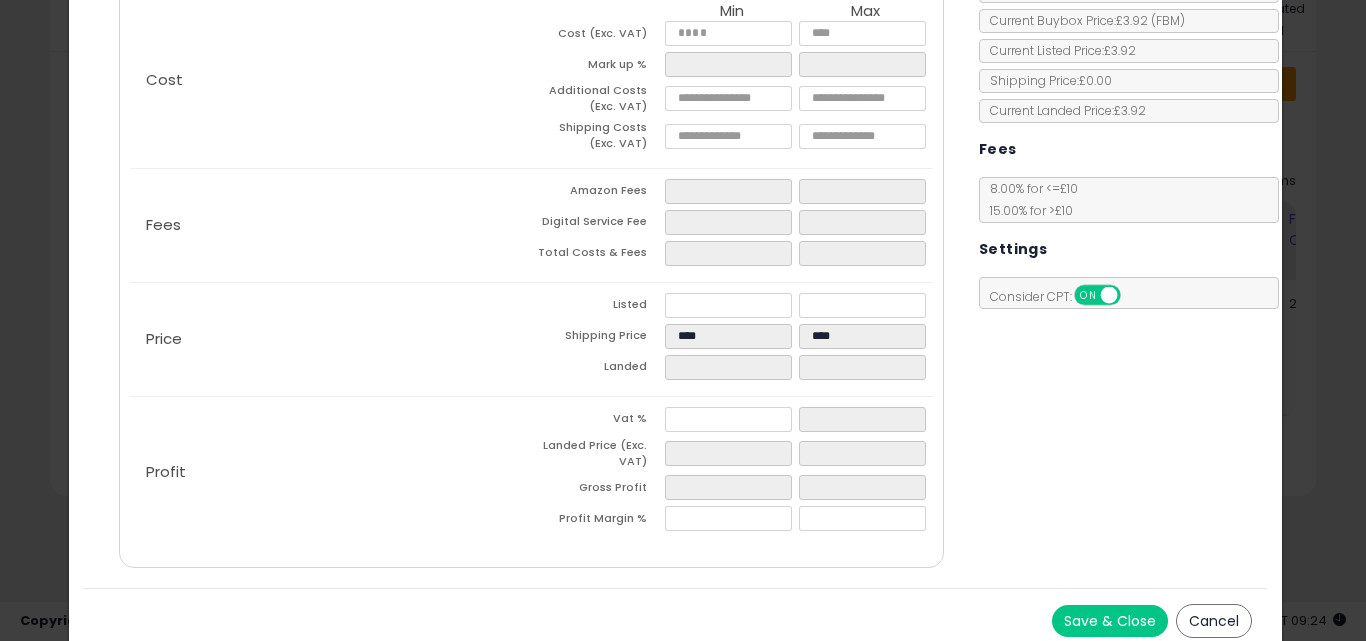 type on "*****" 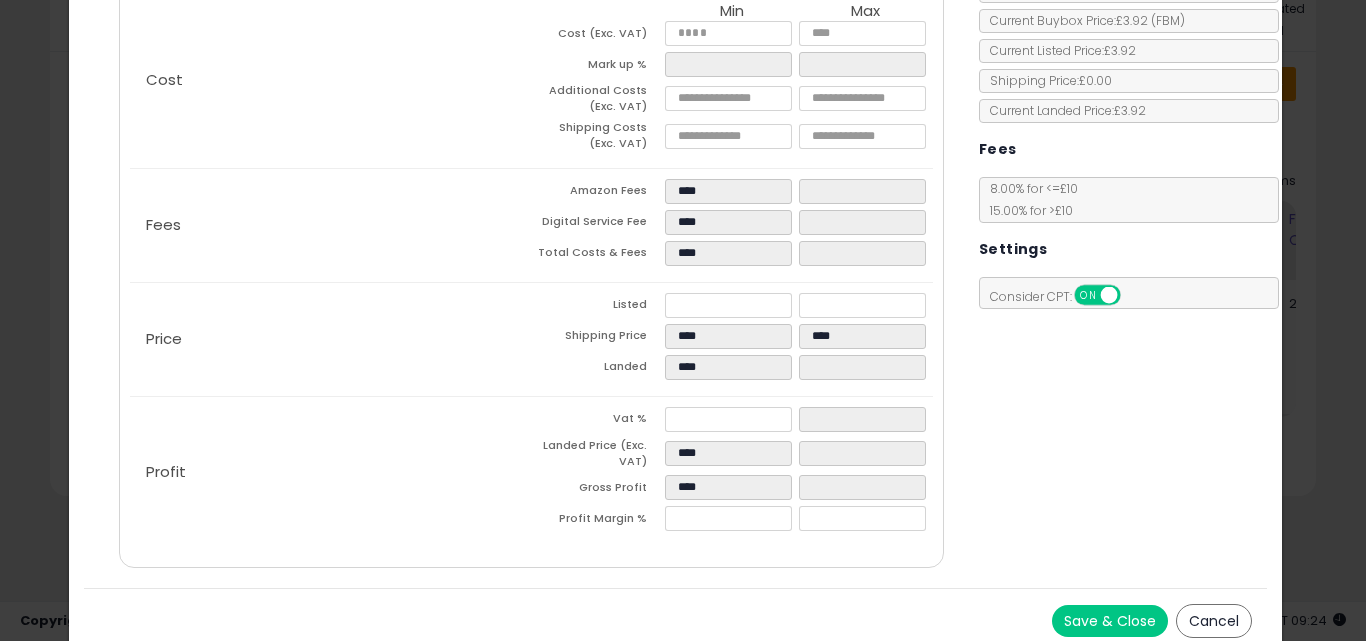 click on "Save & Close
Cancel" at bounding box center [676, 620] 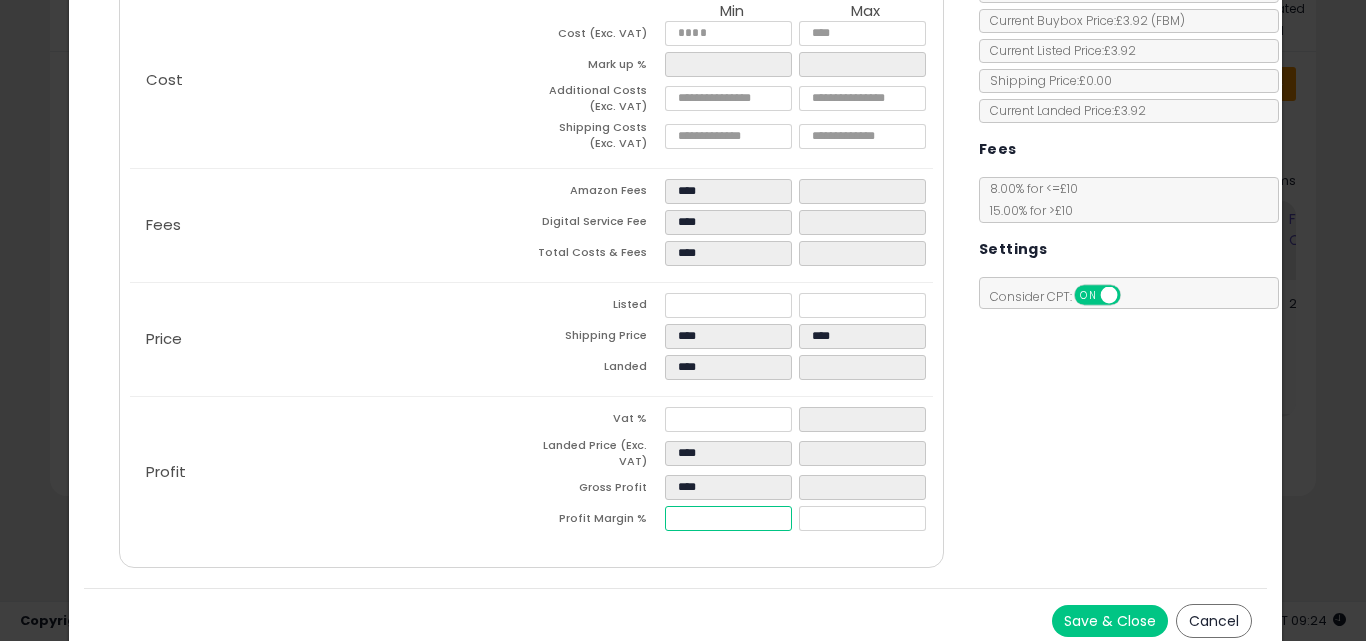 click on "****" at bounding box center [728, 518] 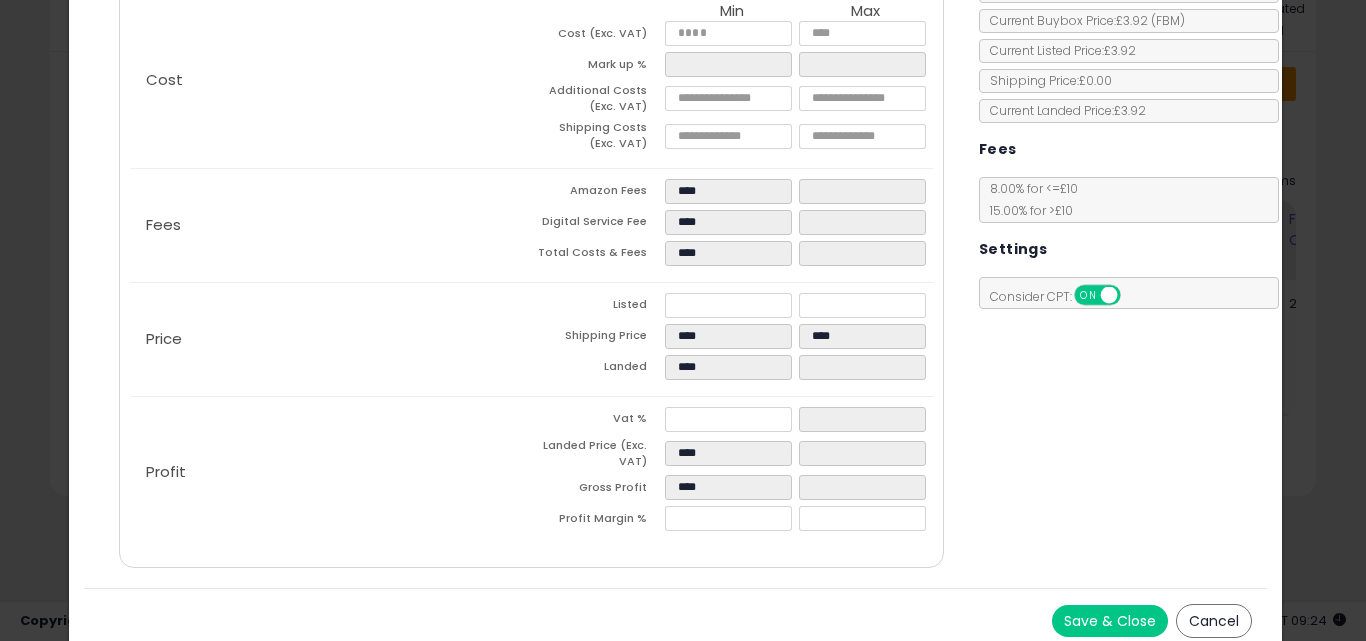 type on "*****" 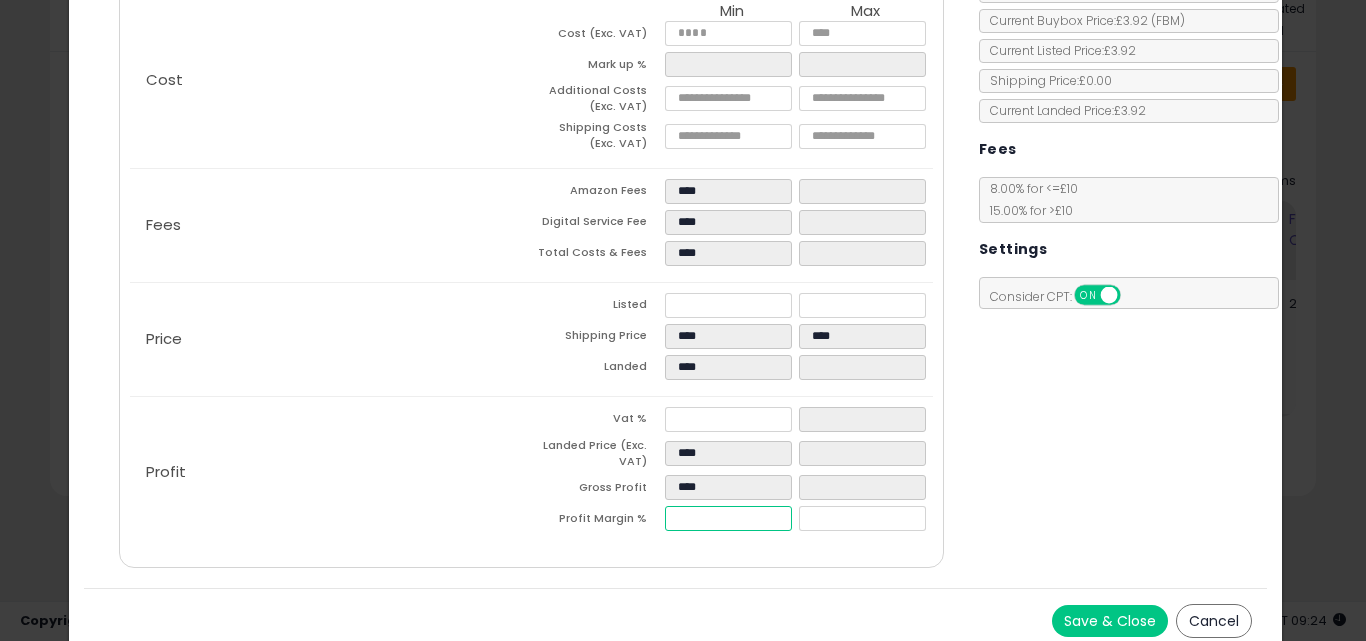 click on "*****" at bounding box center (728, 518) 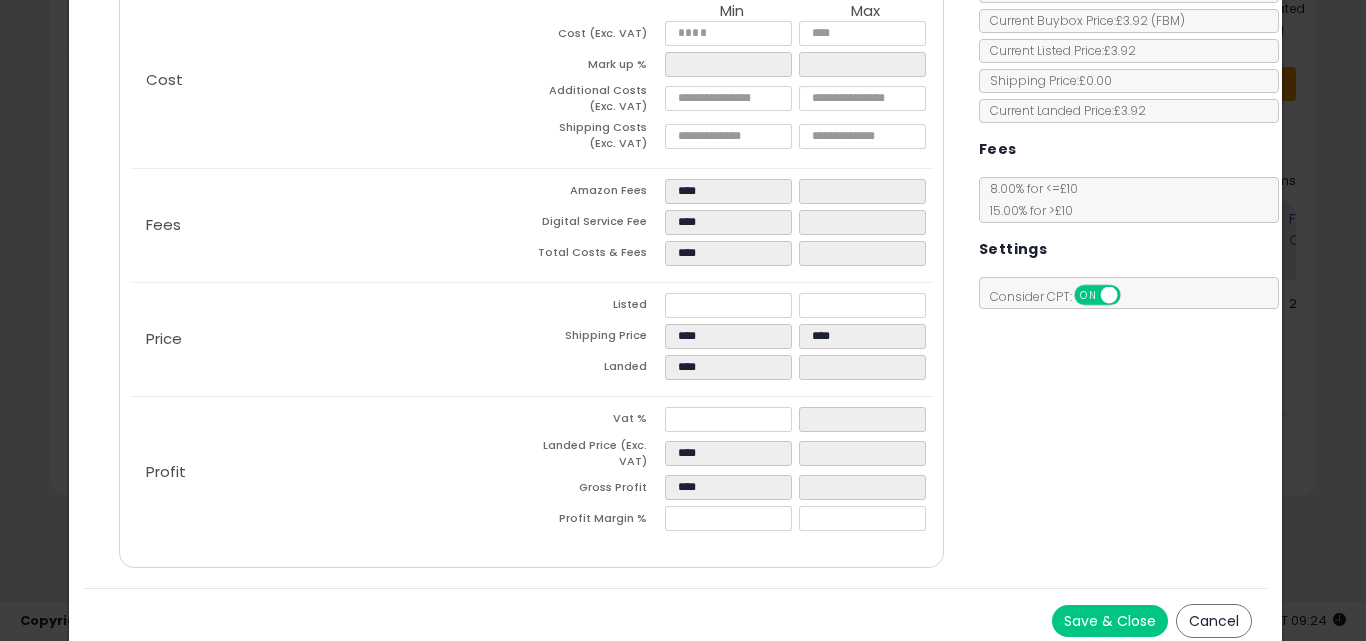 type on "******" 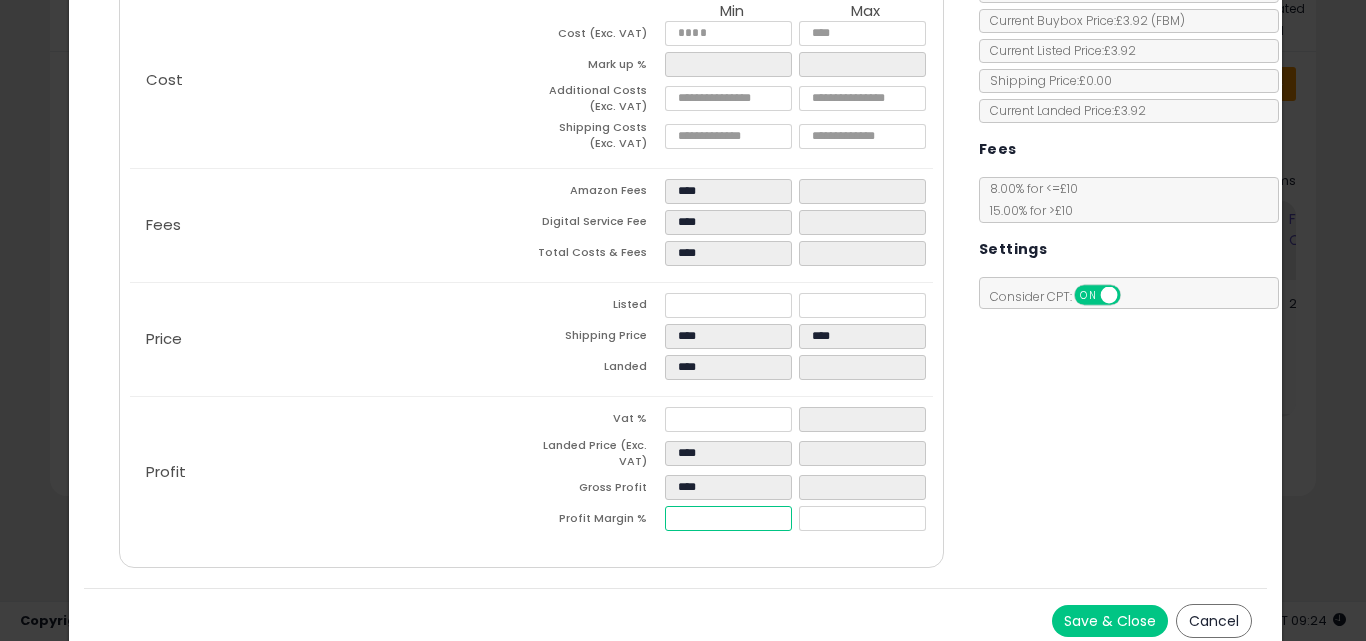 click on "*****" at bounding box center (728, 518) 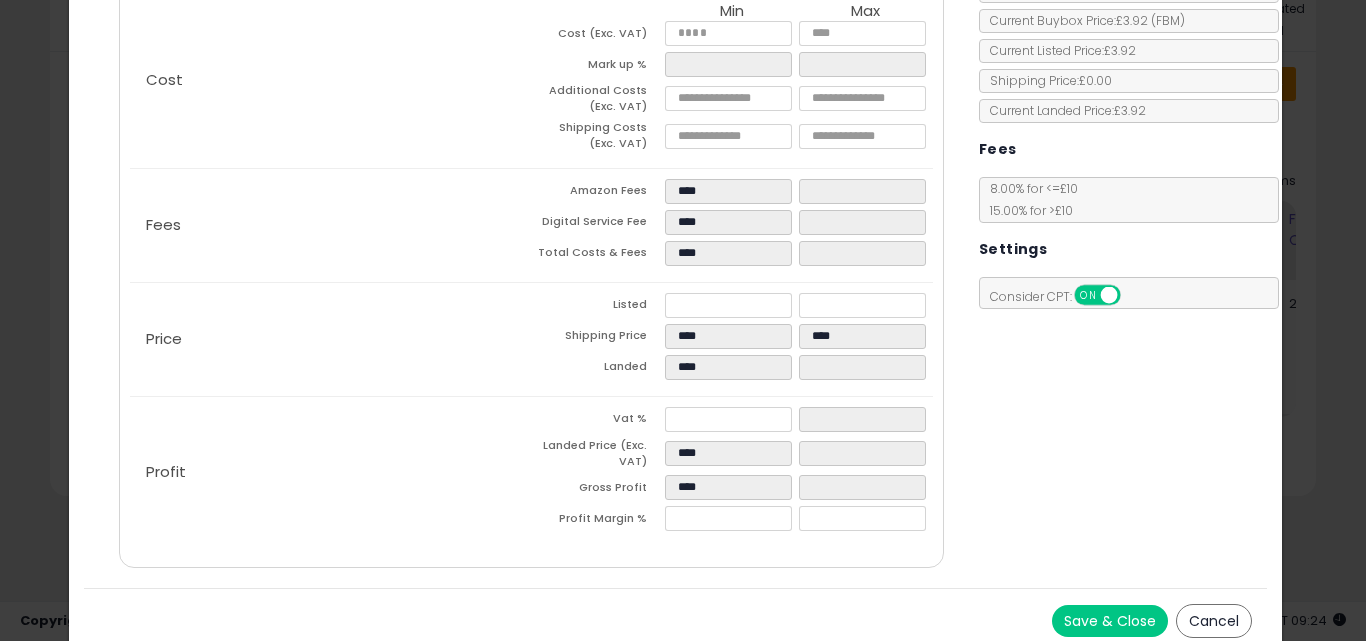 type on "******" 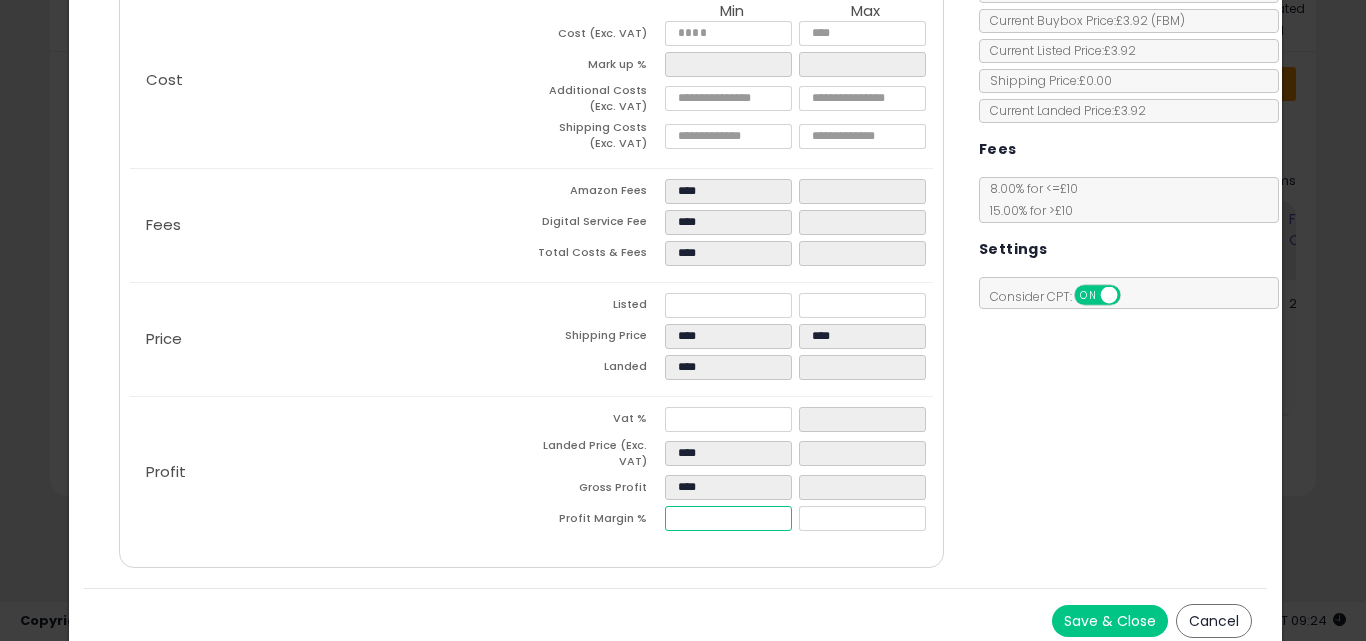 click on "*****" at bounding box center (728, 518) 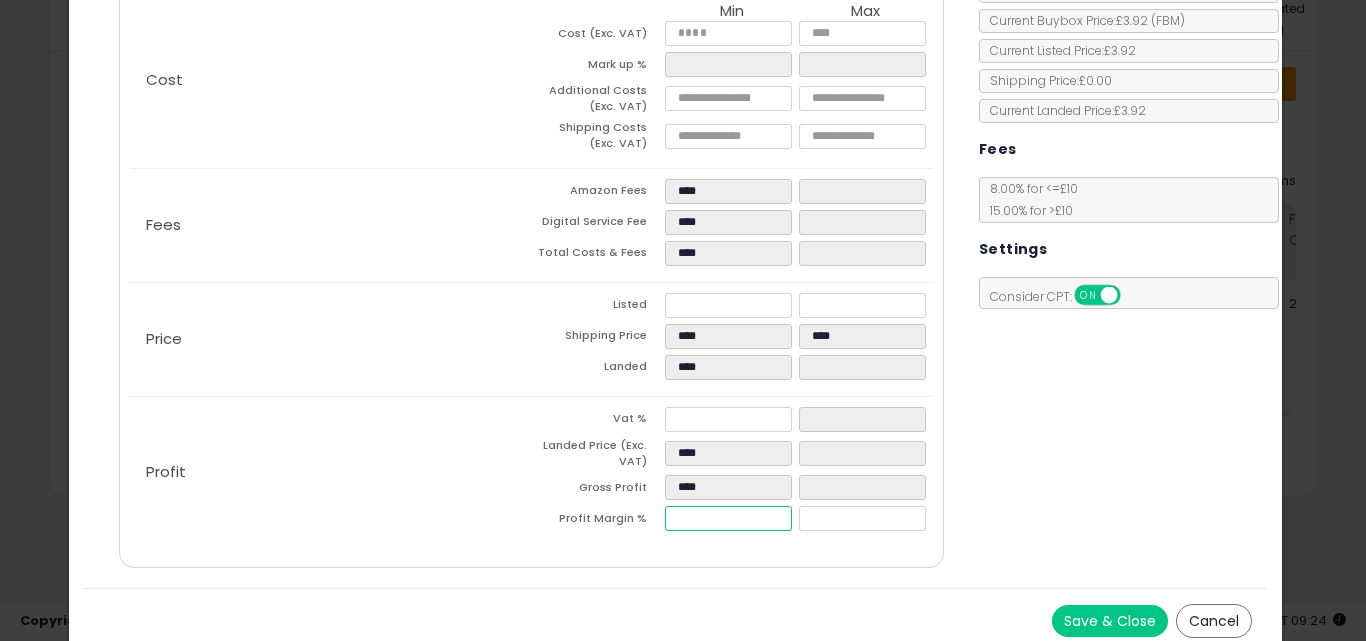 type on "**" 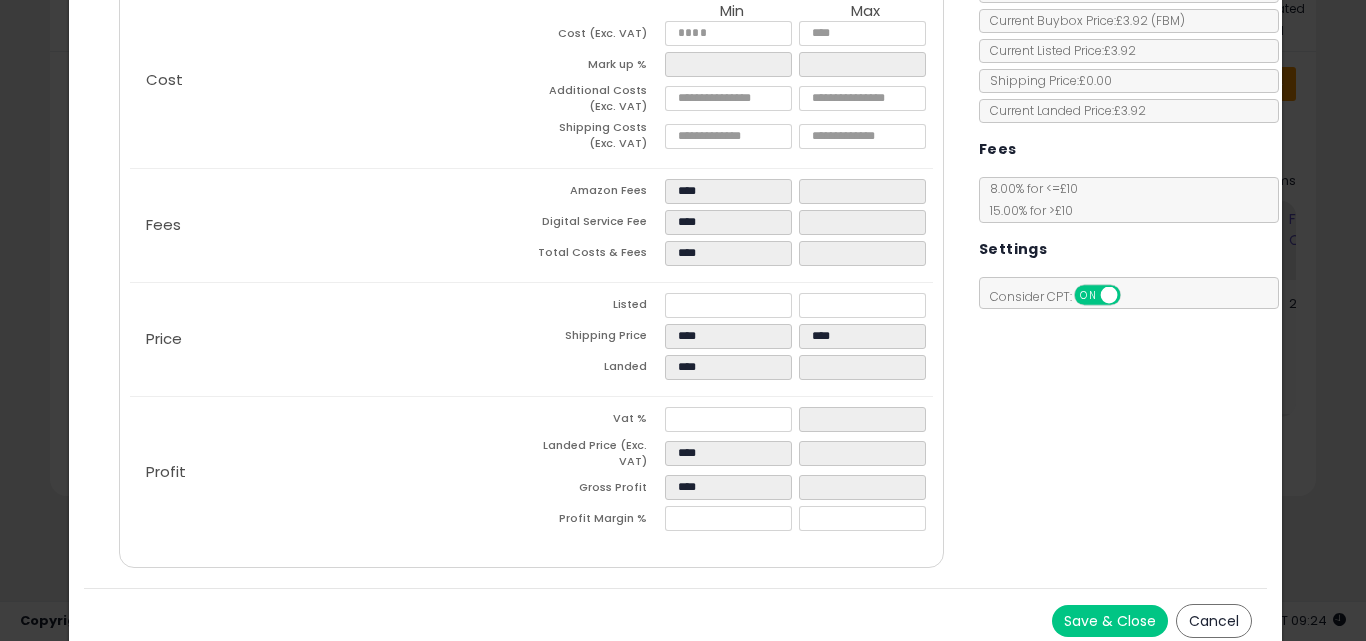 type on "*****" 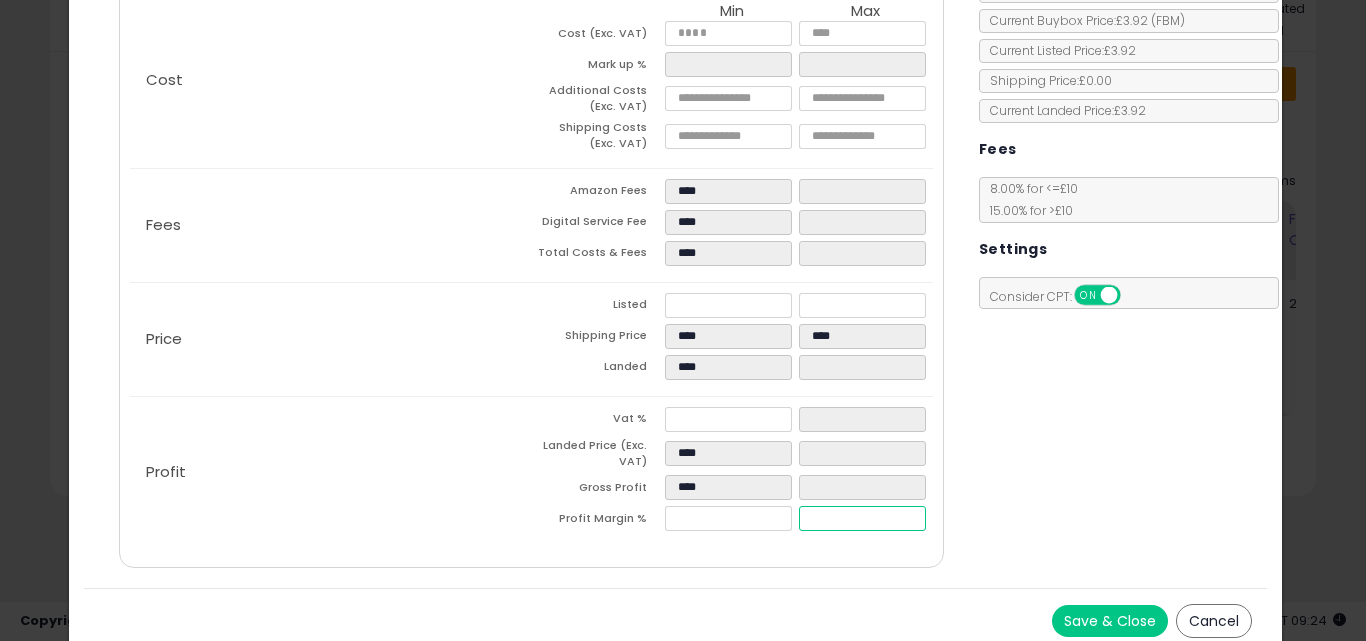 click at bounding box center [862, 518] 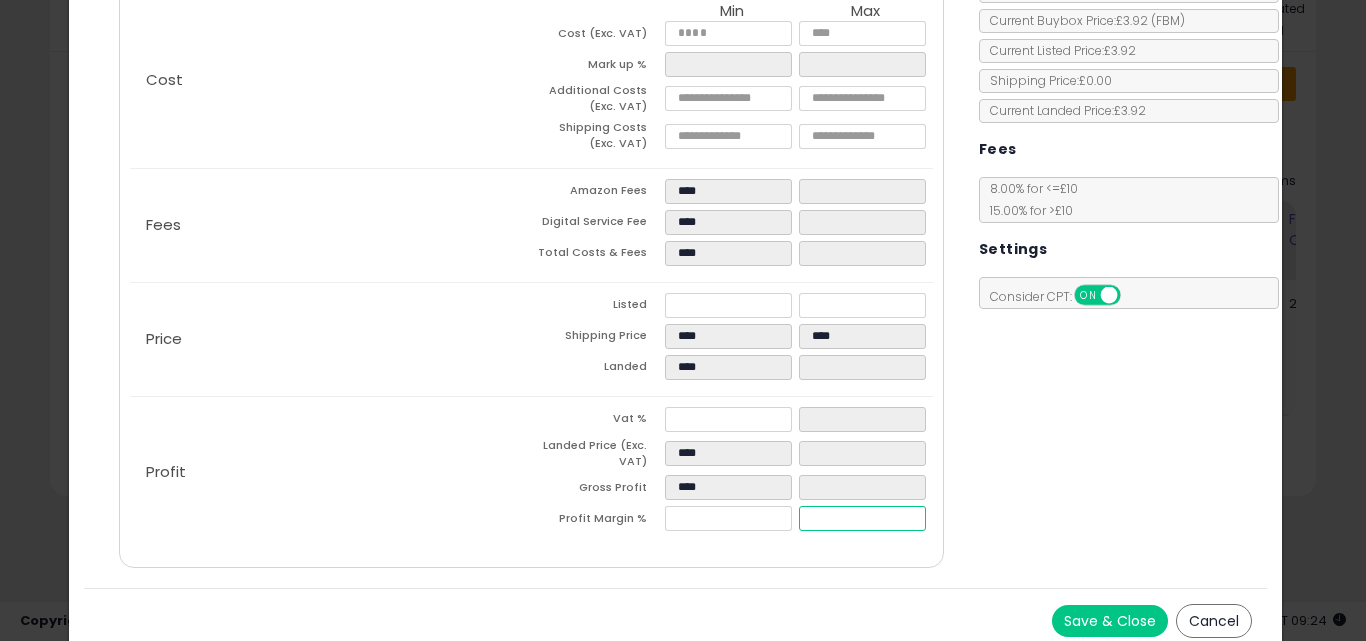 type on "**" 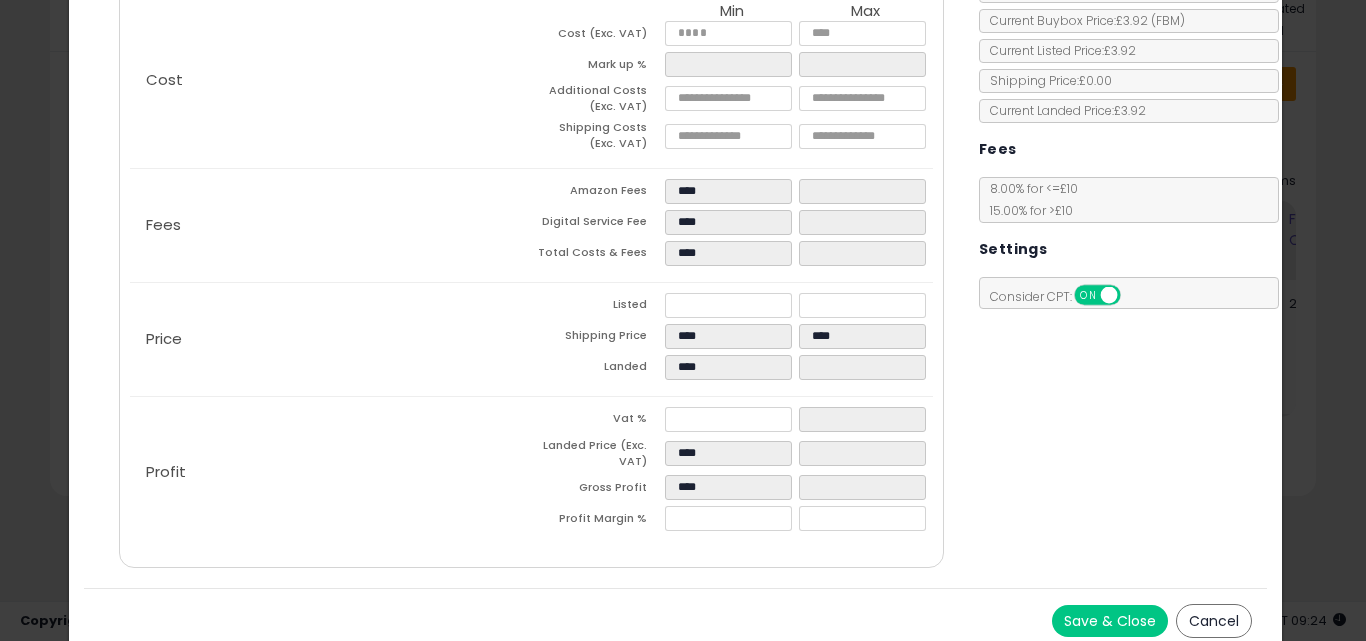 type on "******" 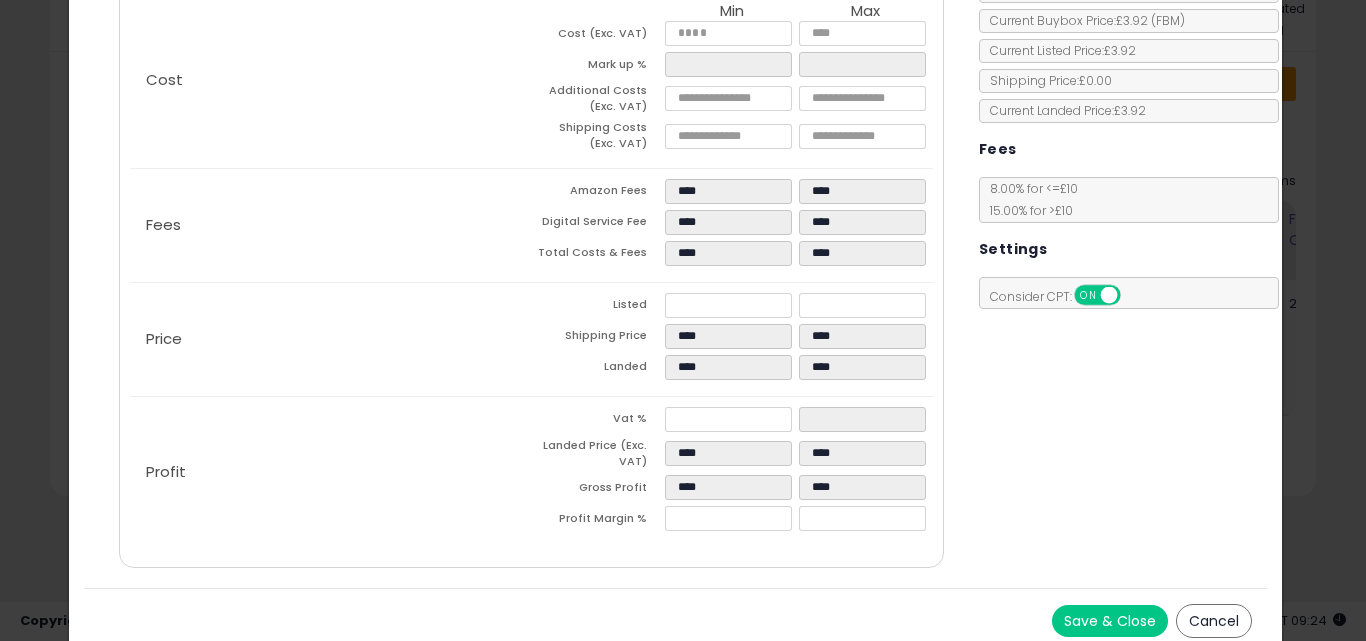 click on "Cost
Min
Max
Cost (Exc. VAT)
****
****
Mark up %
*****
******
Additional Costs (Exc. VAT)
****
****
**** ****" at bounding box center [531, 260] 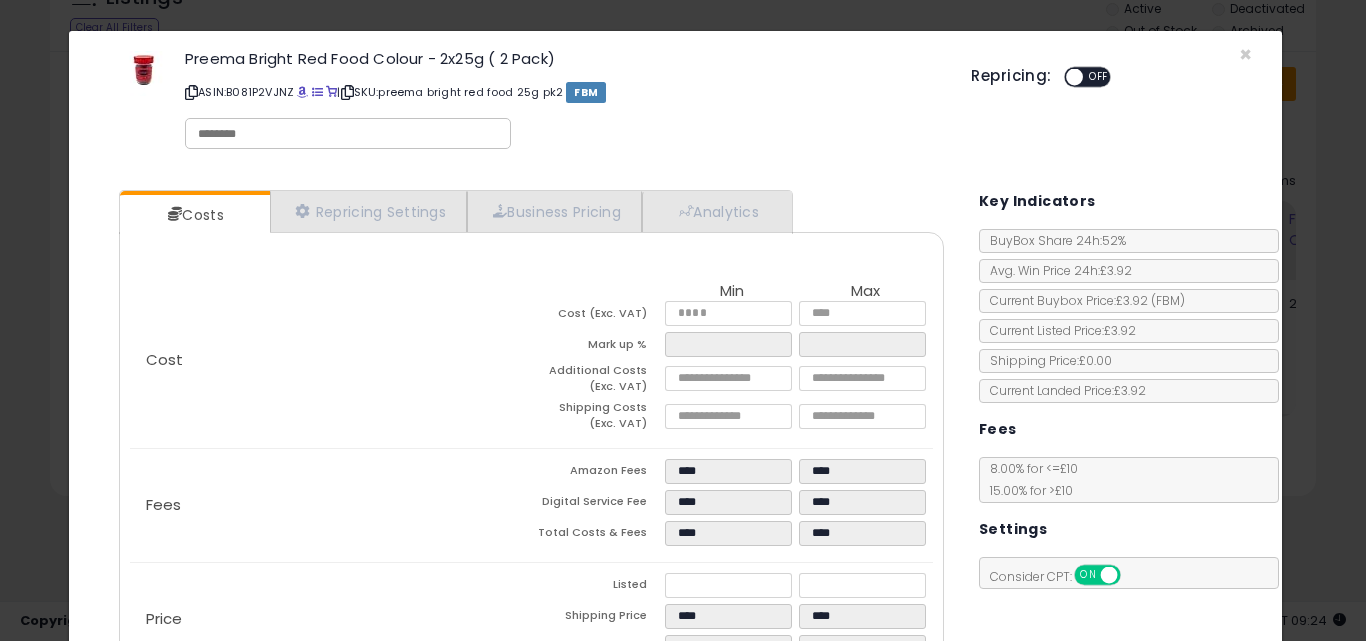 click on "Cost
Min
Max
Cost (Exc. VAT)
****
****
Mark up %
*****
******
Additional Costs (Exc. VAT)
****
****
**** ****" at bounding box center (531, 540) 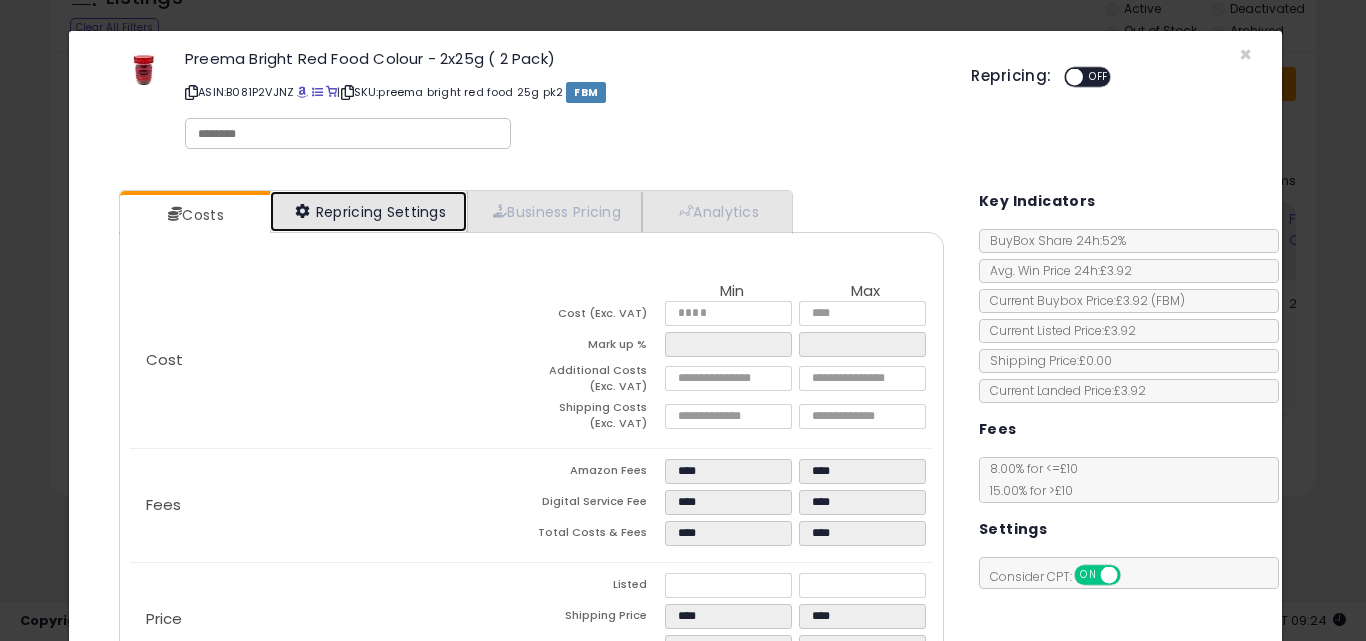 click on "Repricing Settings" at bounding box center [369, 211] 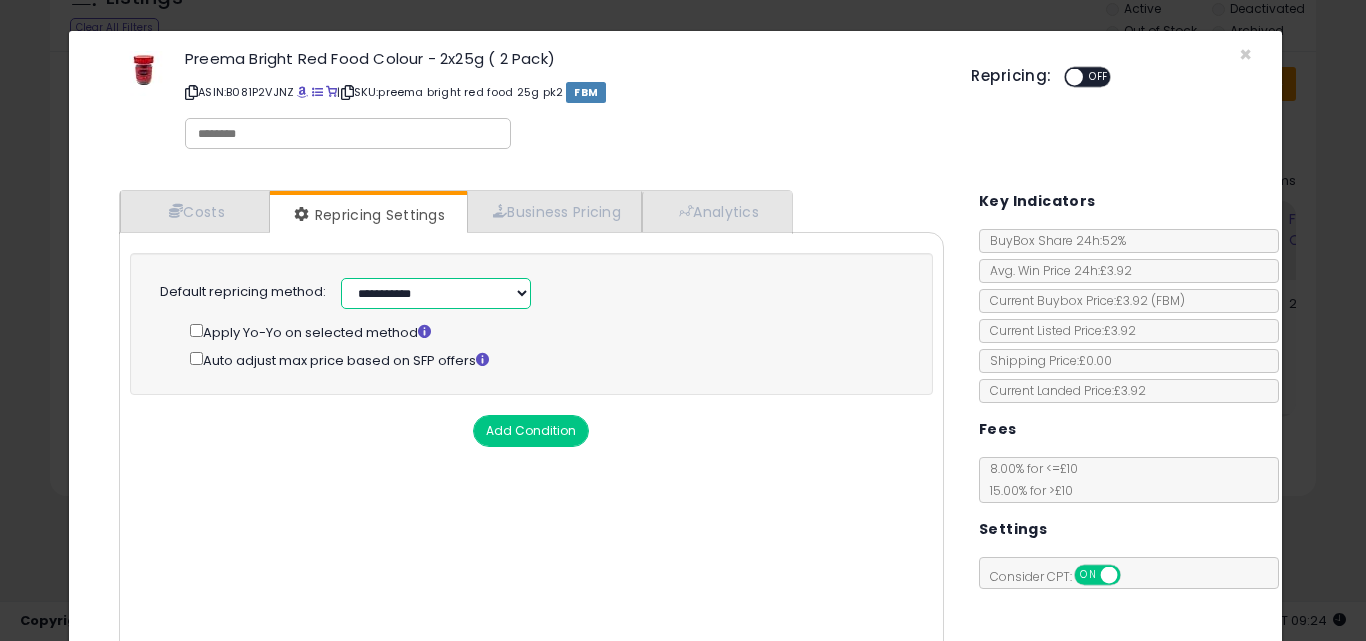 click on "**********" at bounding box center (436, 293) 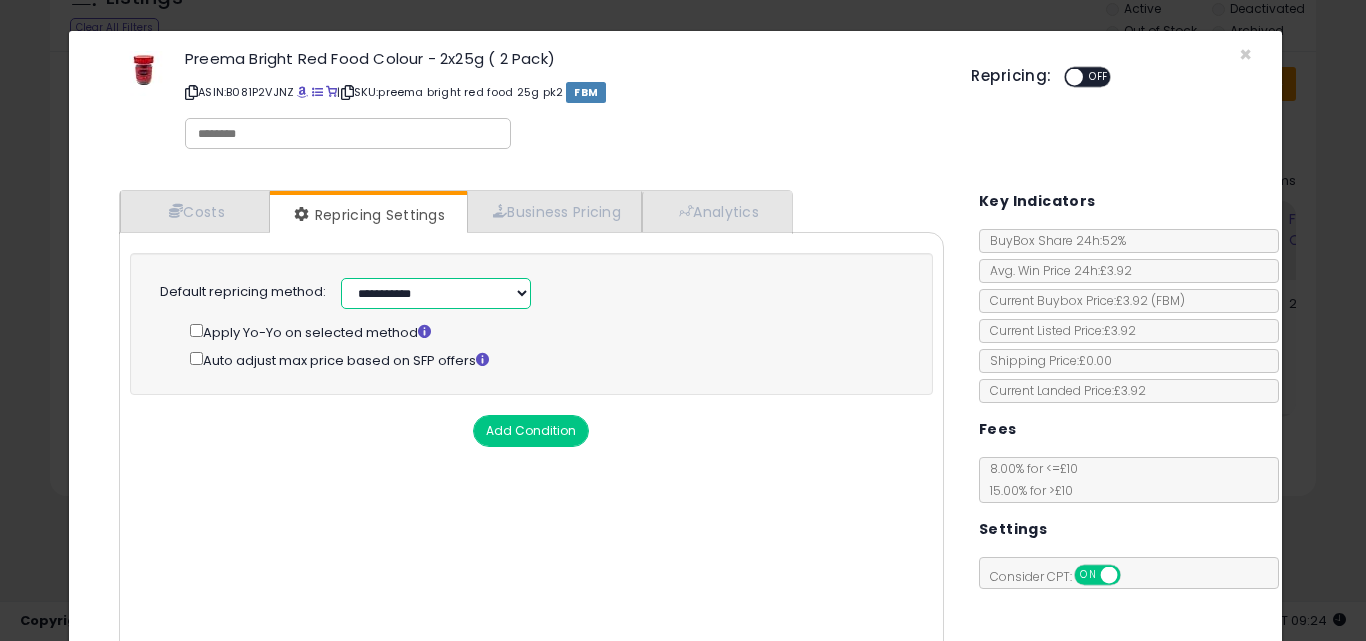 select on "******" 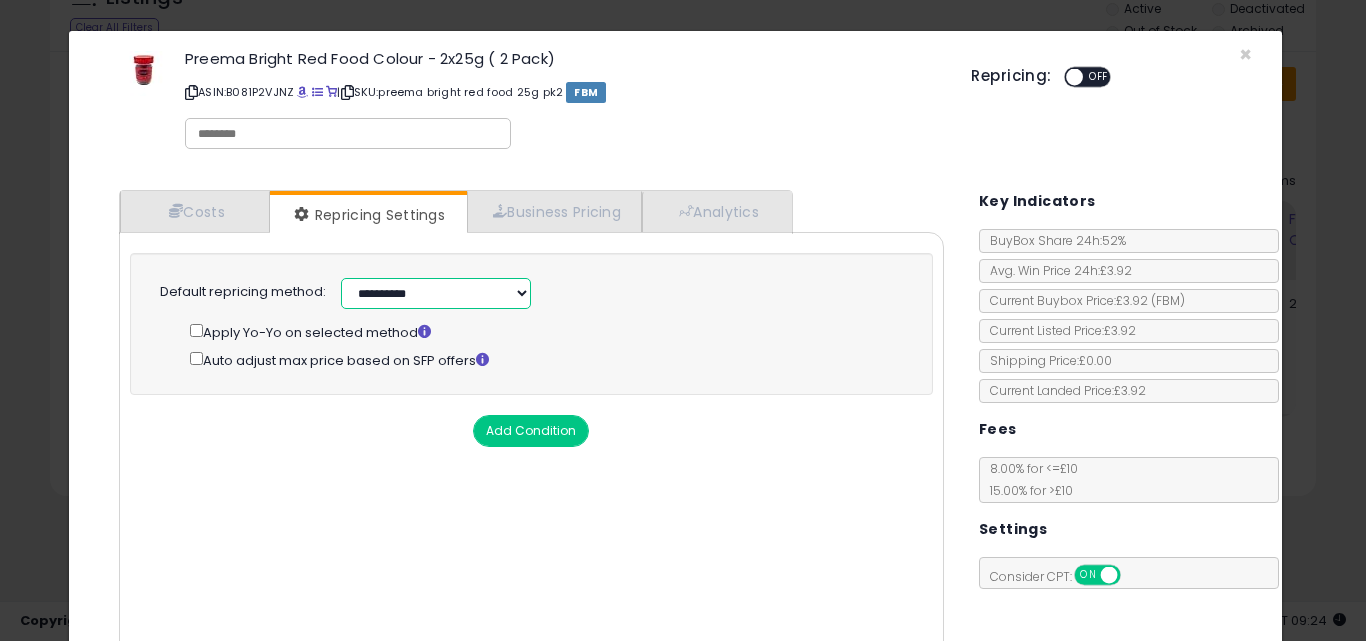 click on "**********" at bounding box center [436, 293] 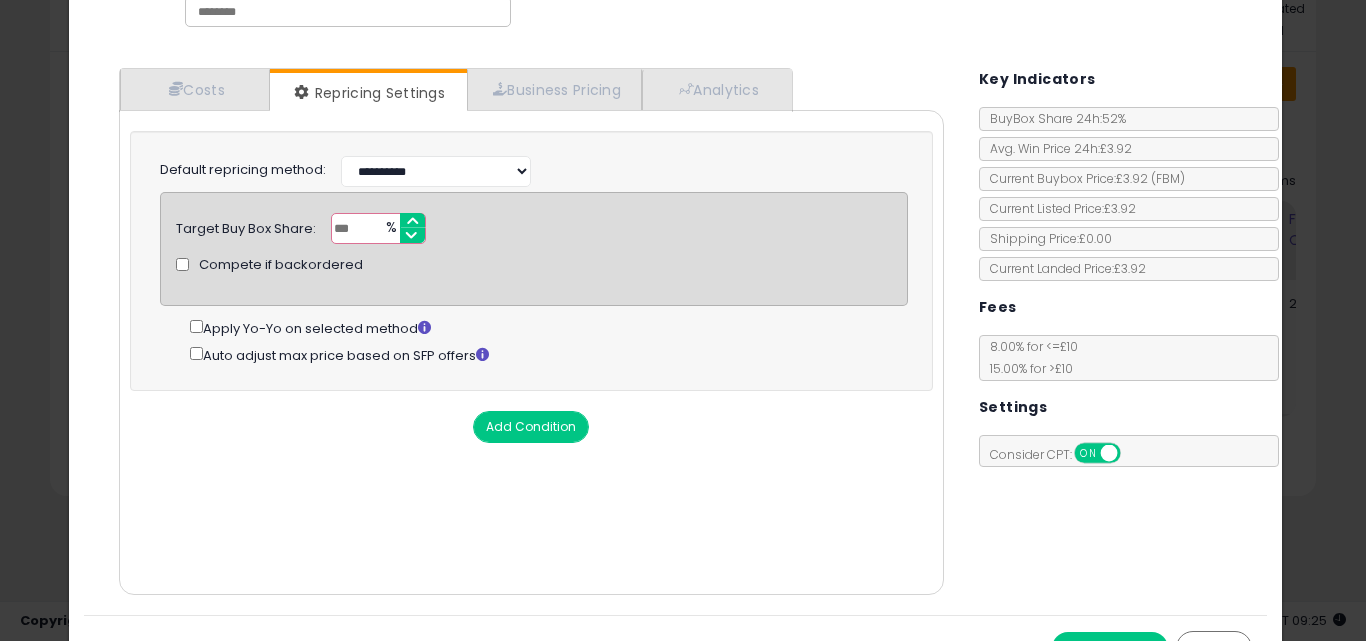 scroll, scrollTop: 161, scrollLeft: 0, axis: vertical 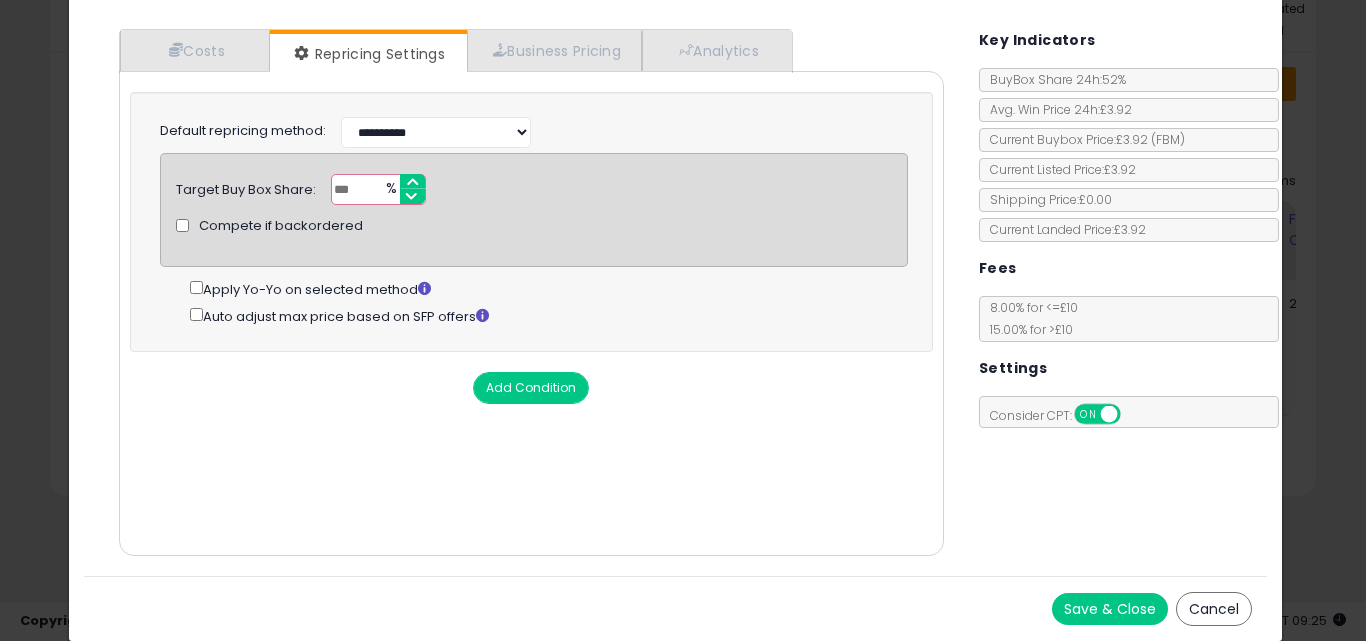click on "Save & Close" at bounding box center (1110, 609) 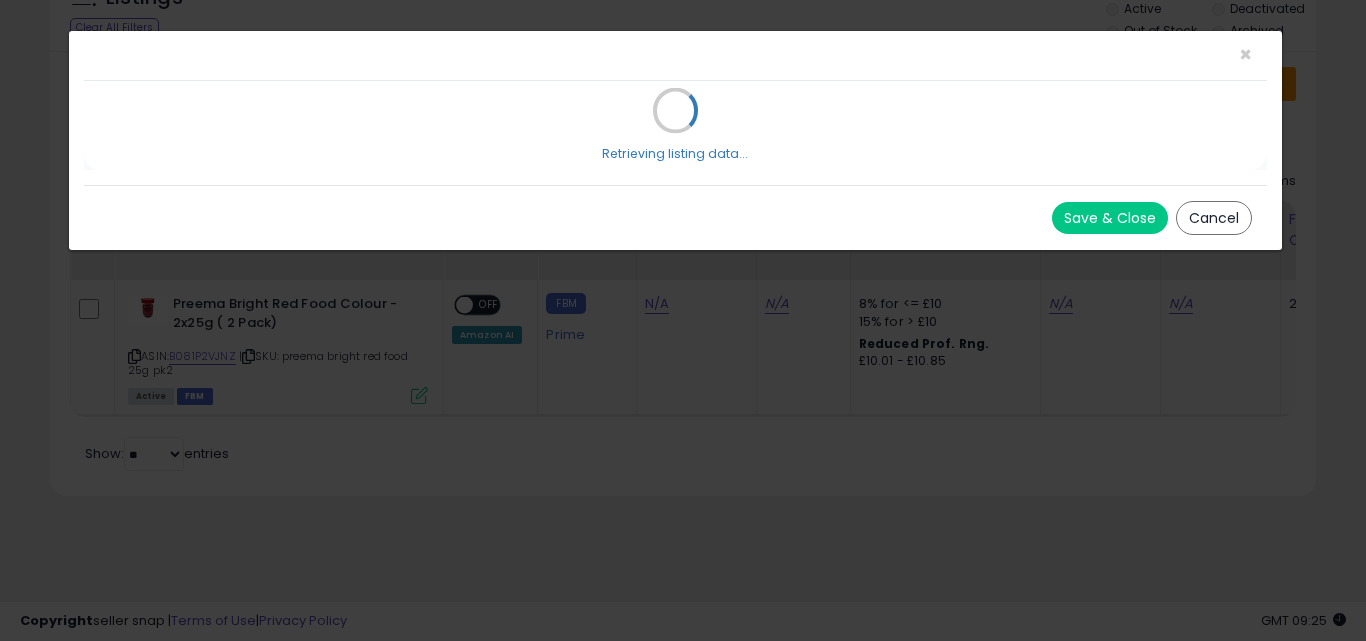 scroll, scrollTop: 0, scrollLeft: 0, axis: both 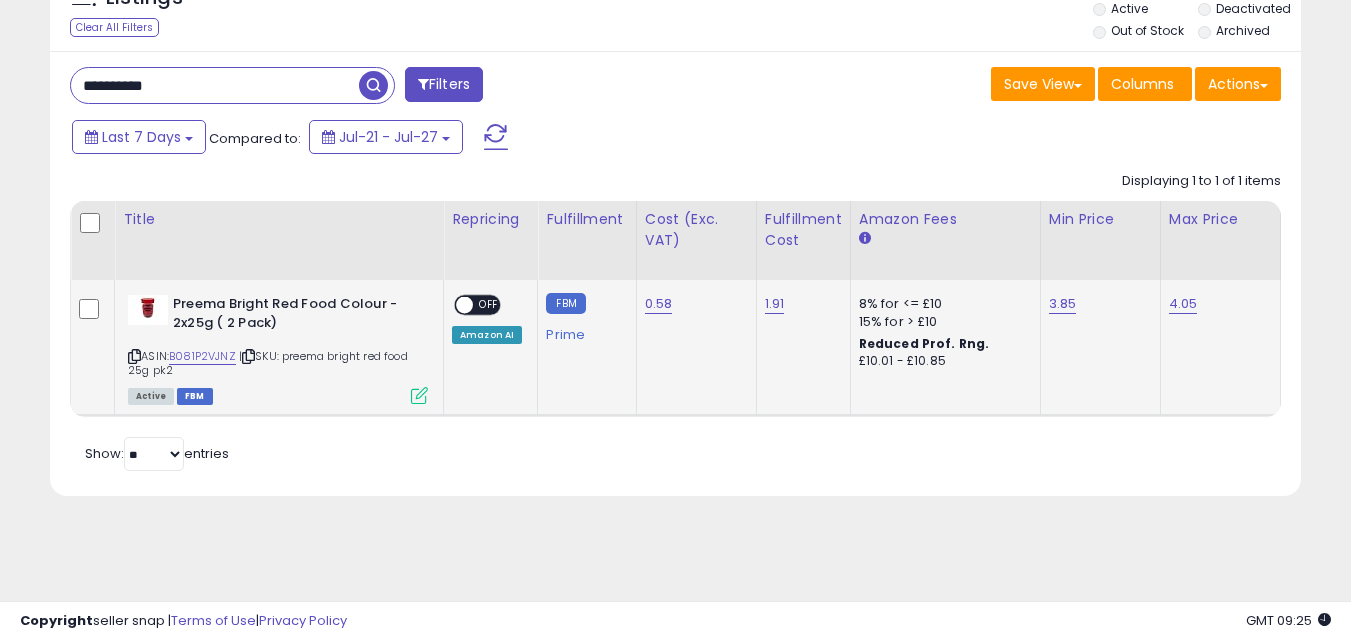 click on "OFF" at bounding box center (489, 305) 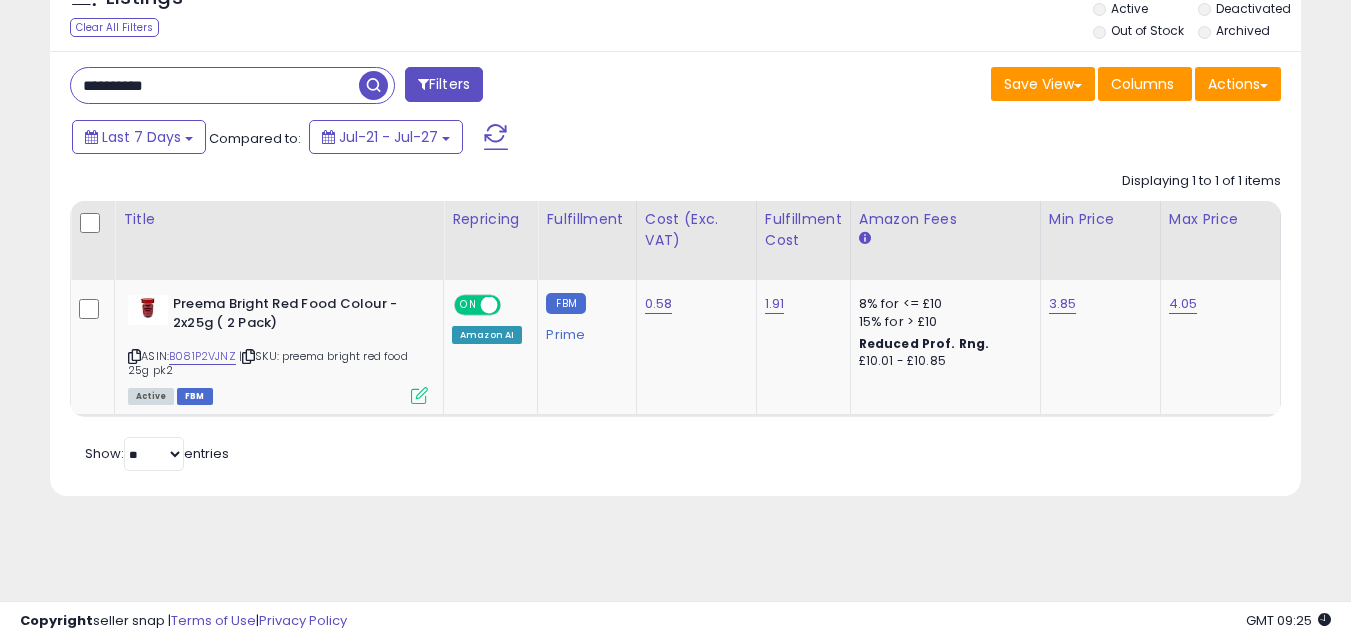 click on "**********" at bounding box center [215, 85] 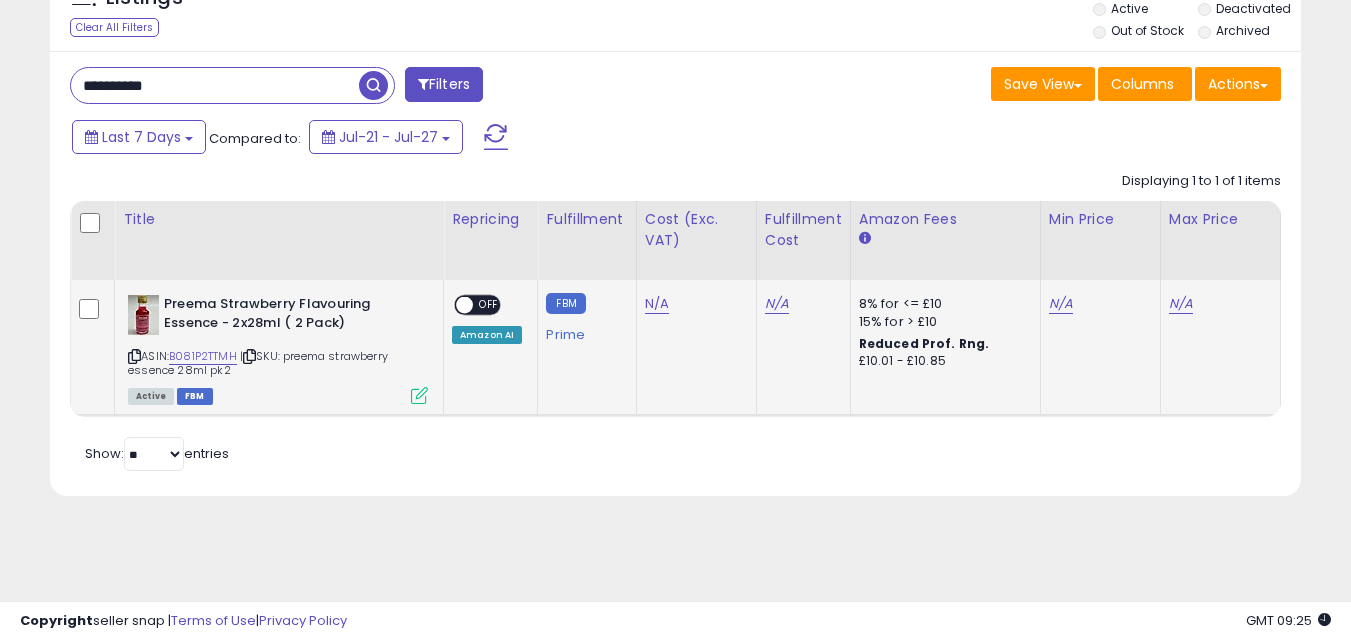 click at bounding box center [419, 395] 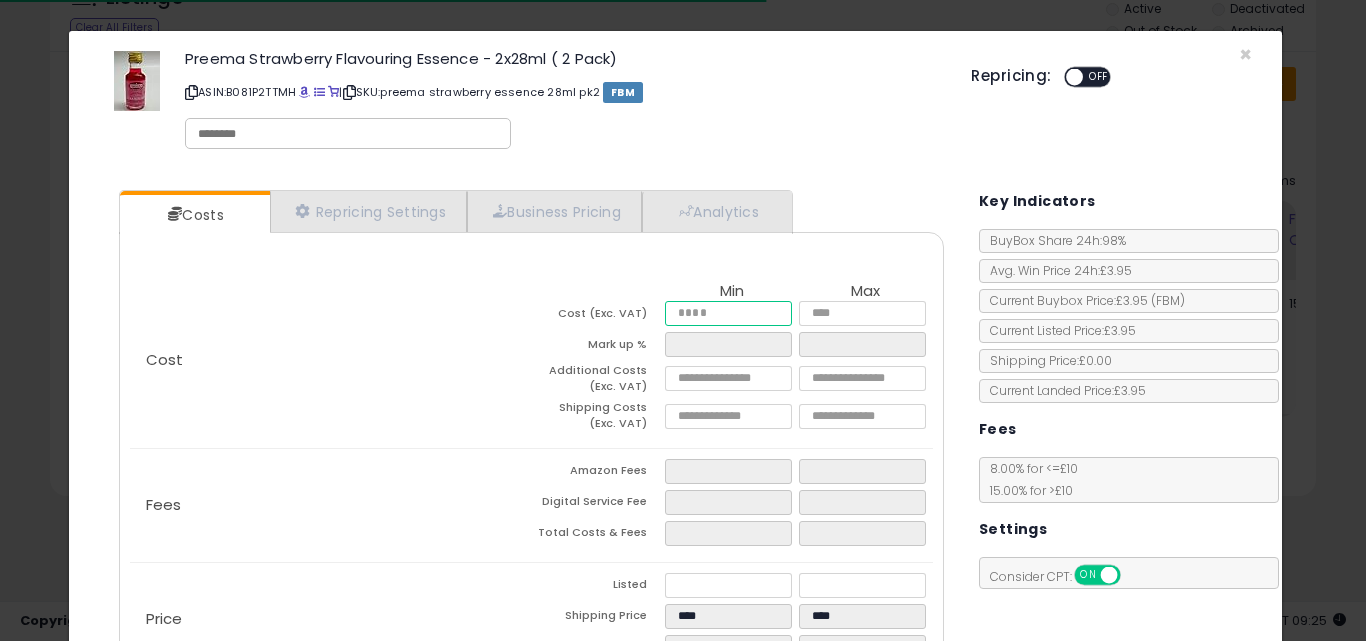 click at bounding box center (728, 313) 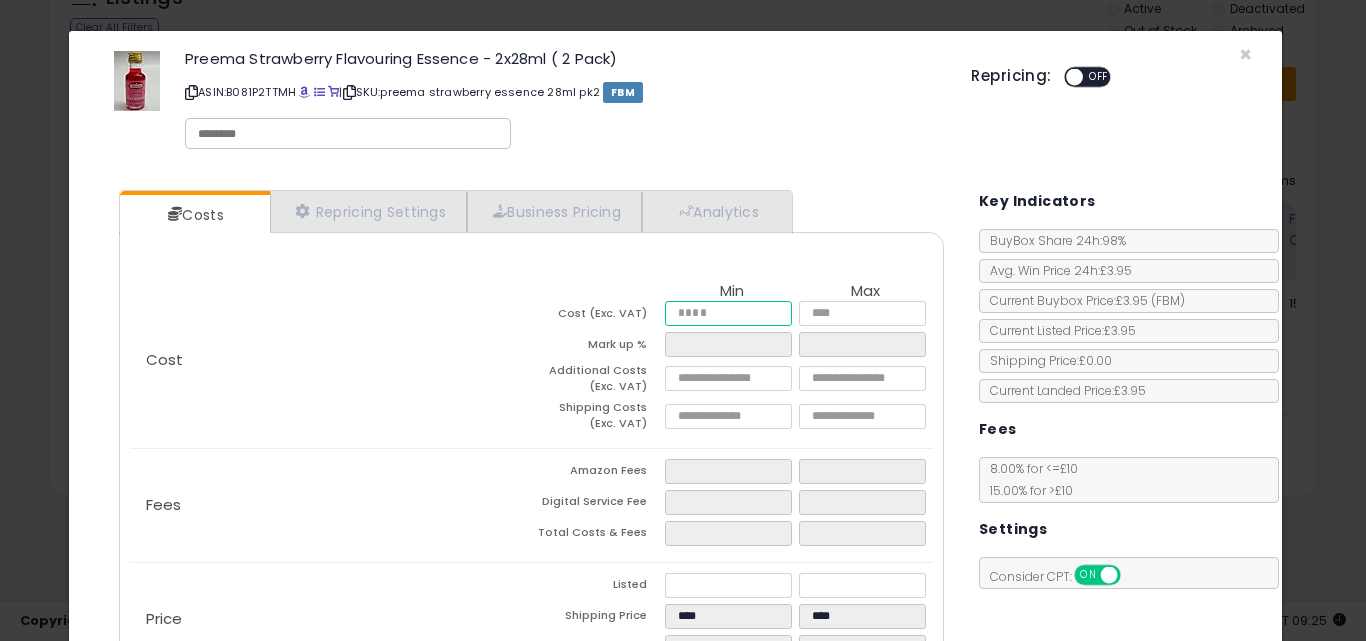 type on "*" 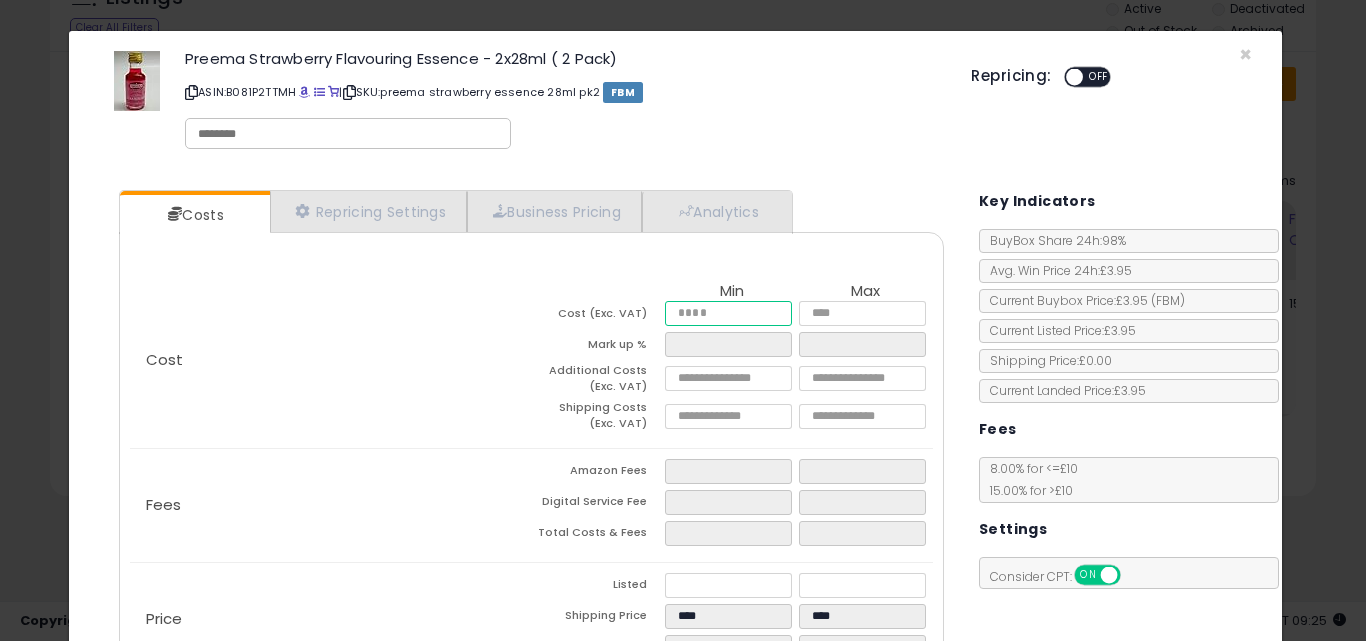 type on "****" 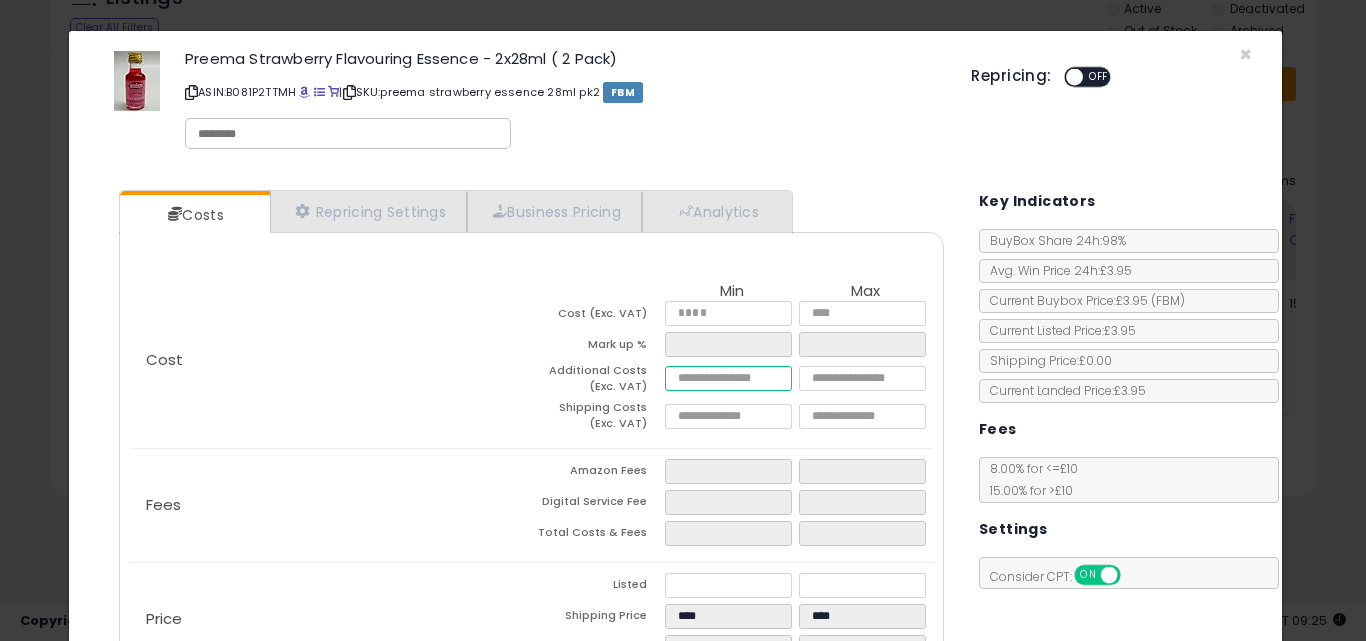 click at bounding box center [728, 378] 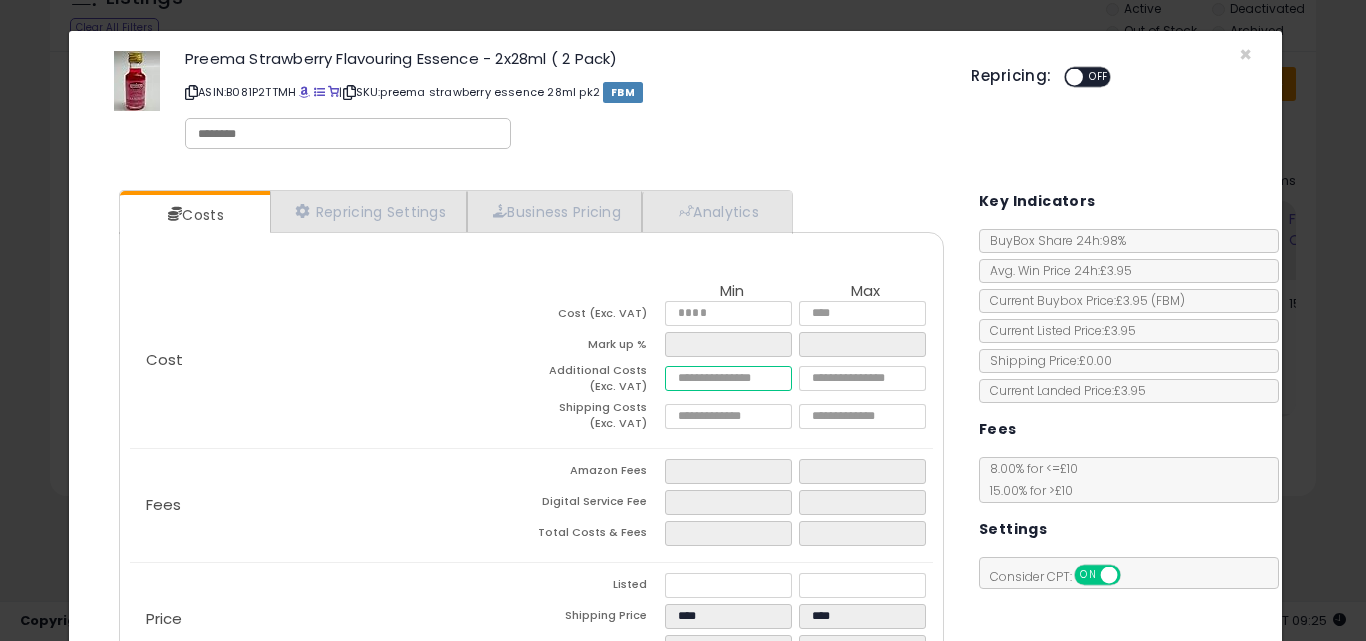 type on "***" 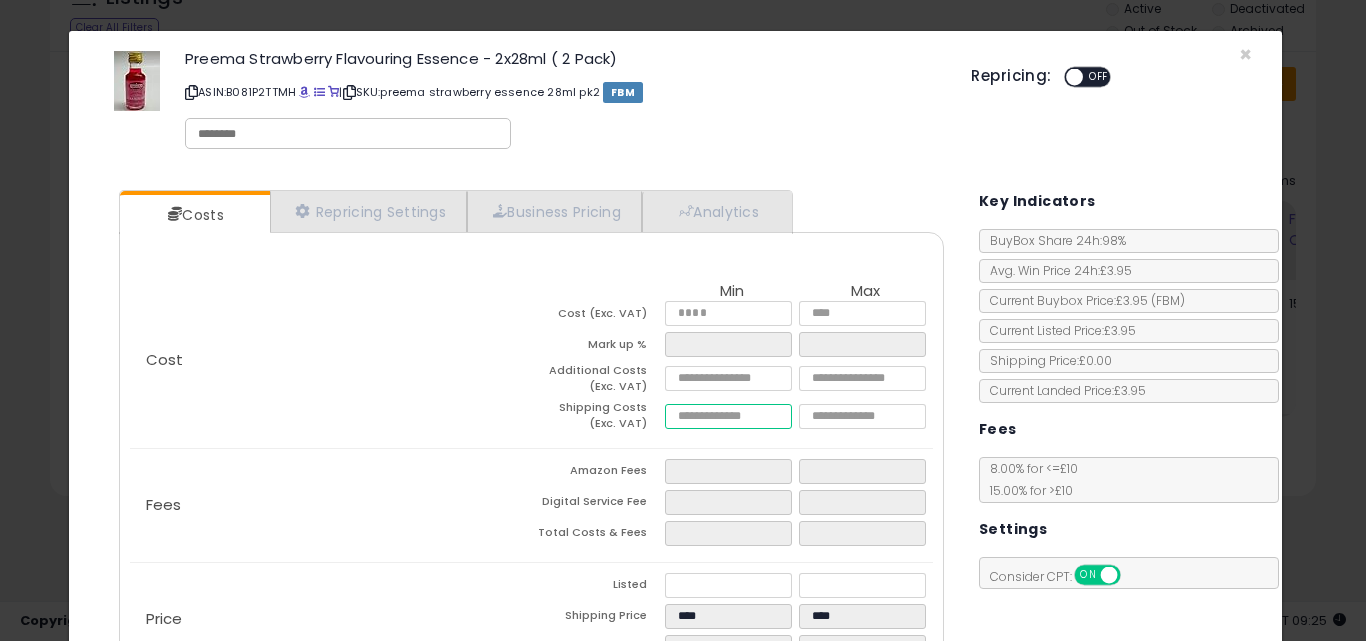 type on "****" 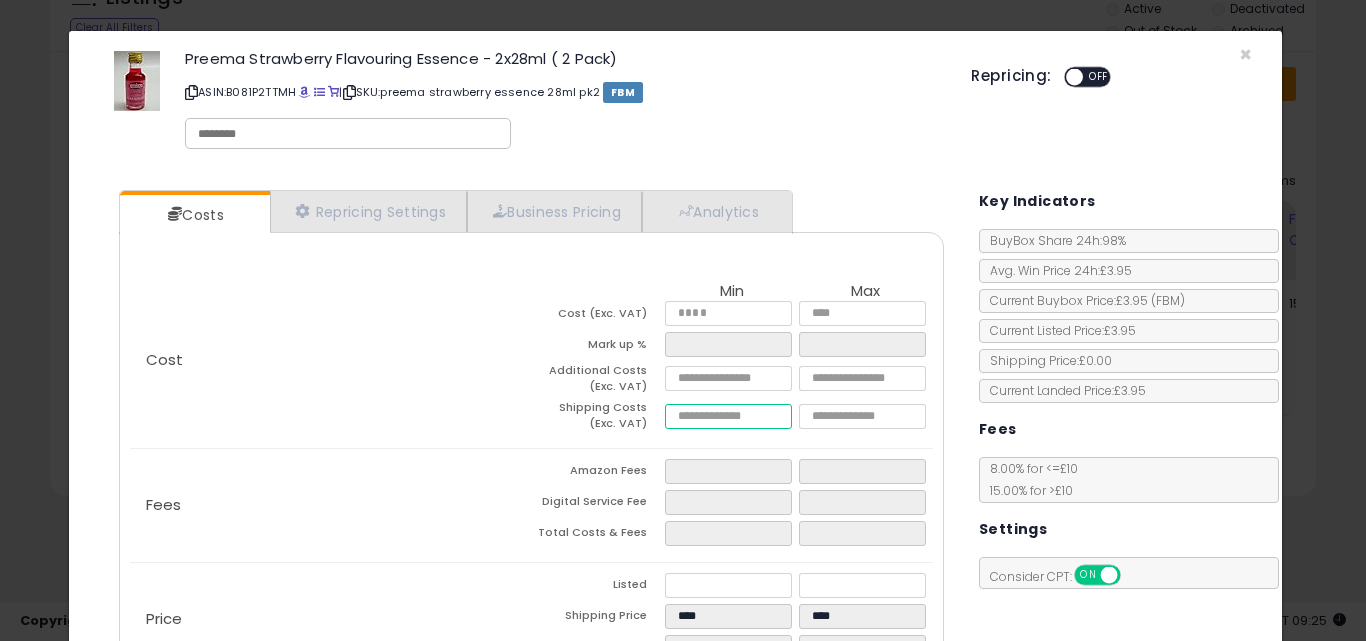 type on "****" 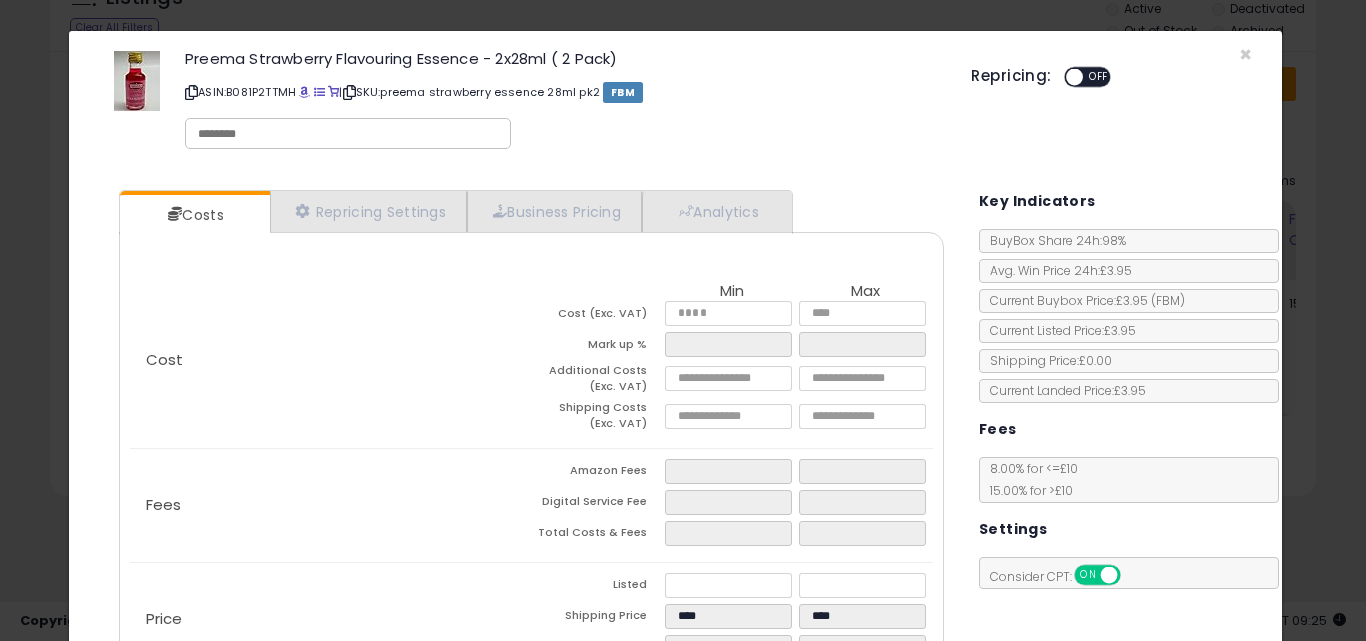 scroll, scrollTop: 292, scrollLeft: 0, axis: vertical 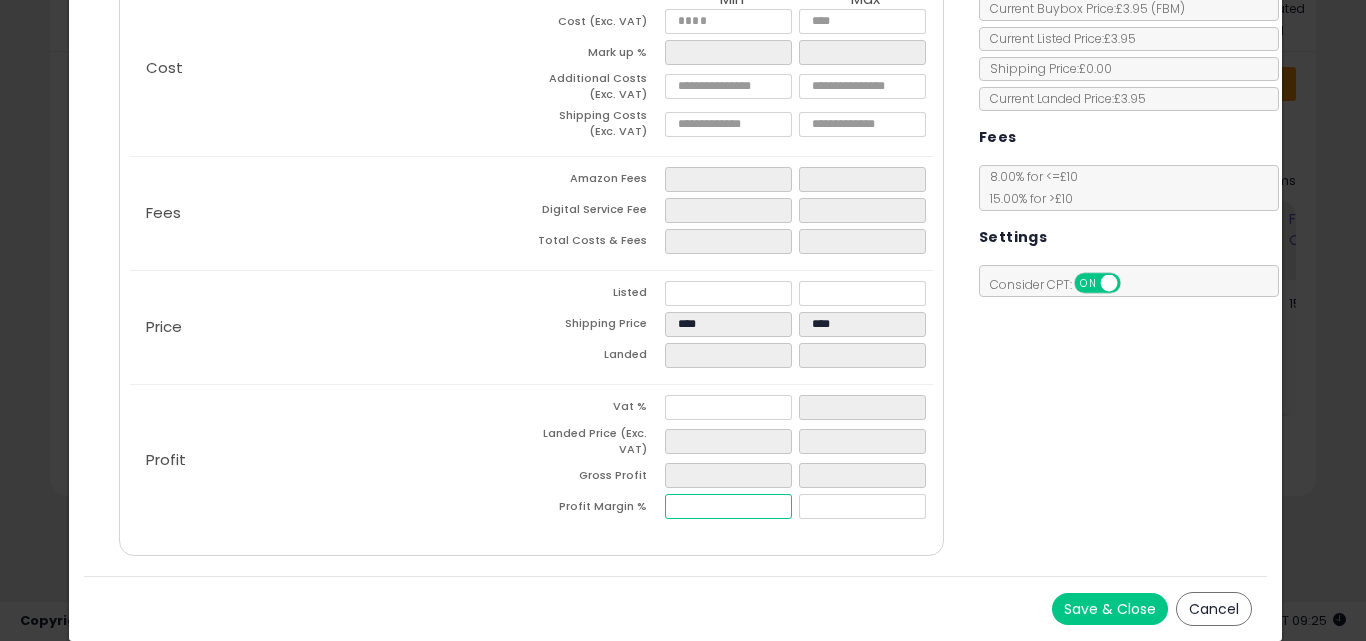 click at bounding box center (728, 506) 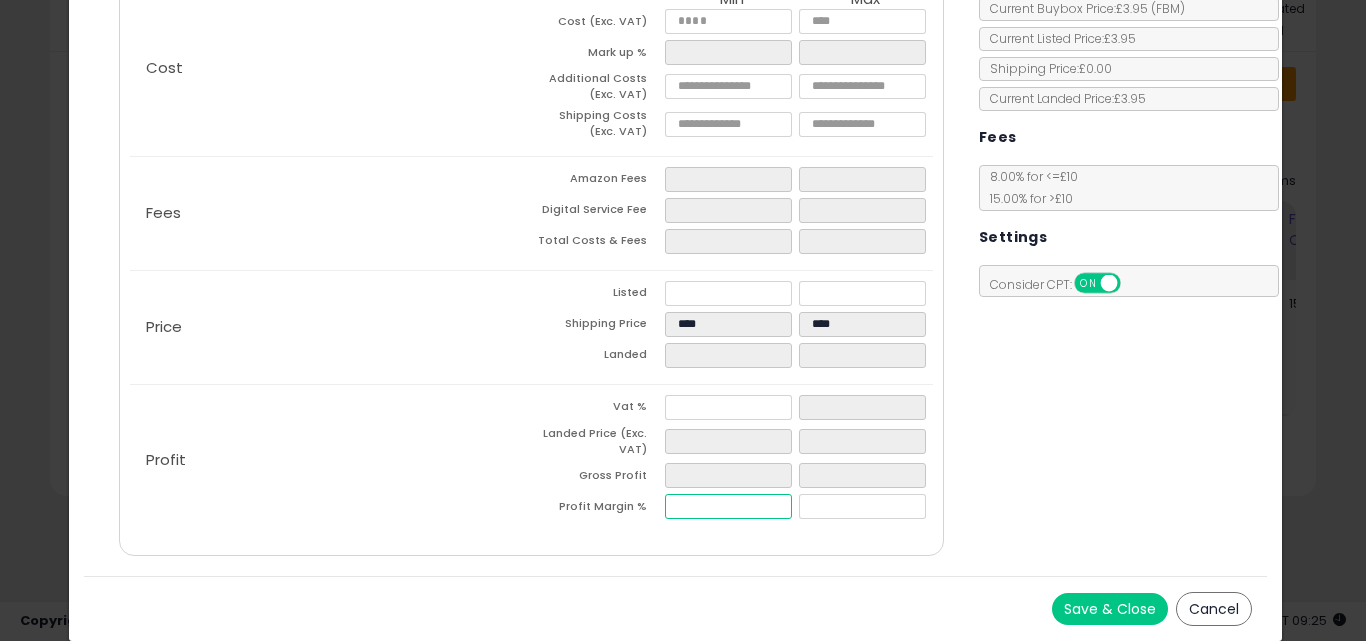 type on "**" 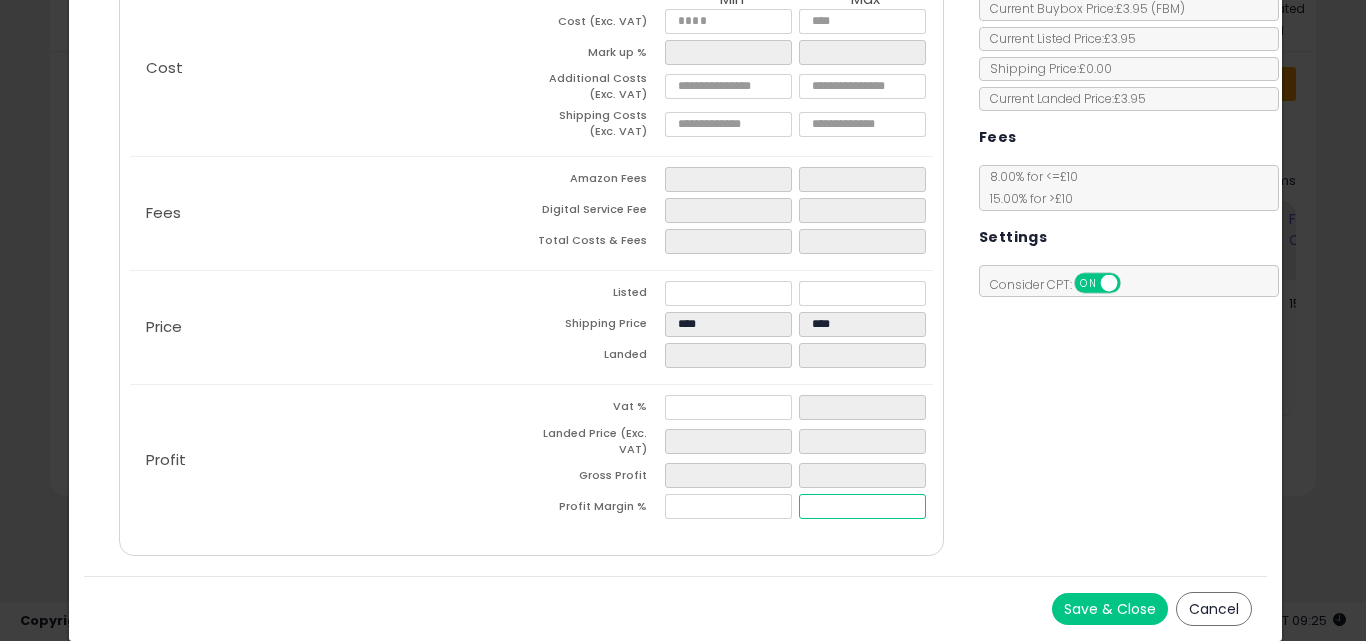 type on "******" 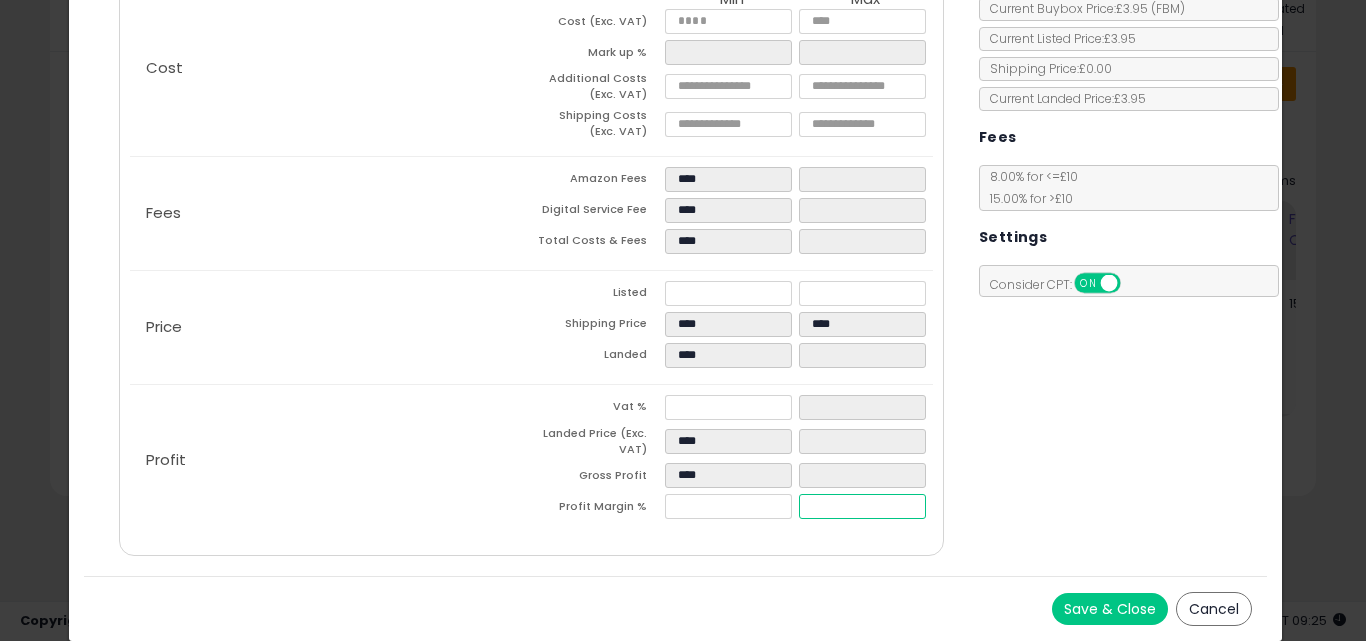 click at bounding box center [862, 506] 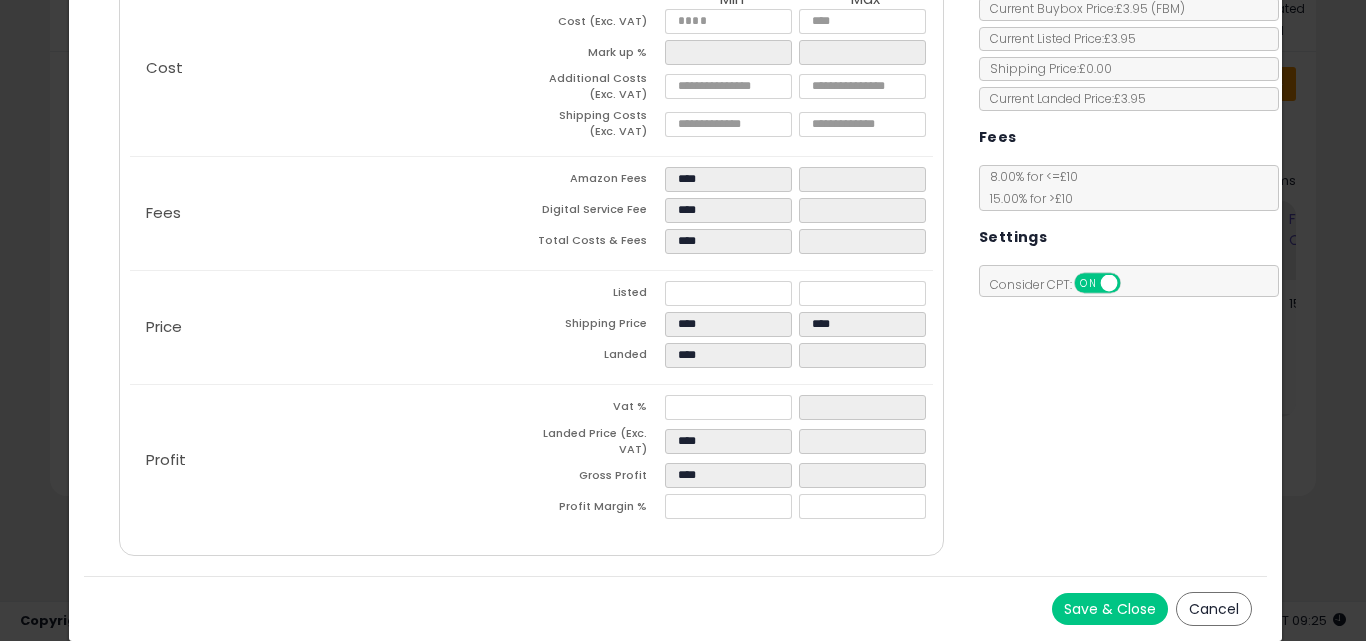 type on "******" 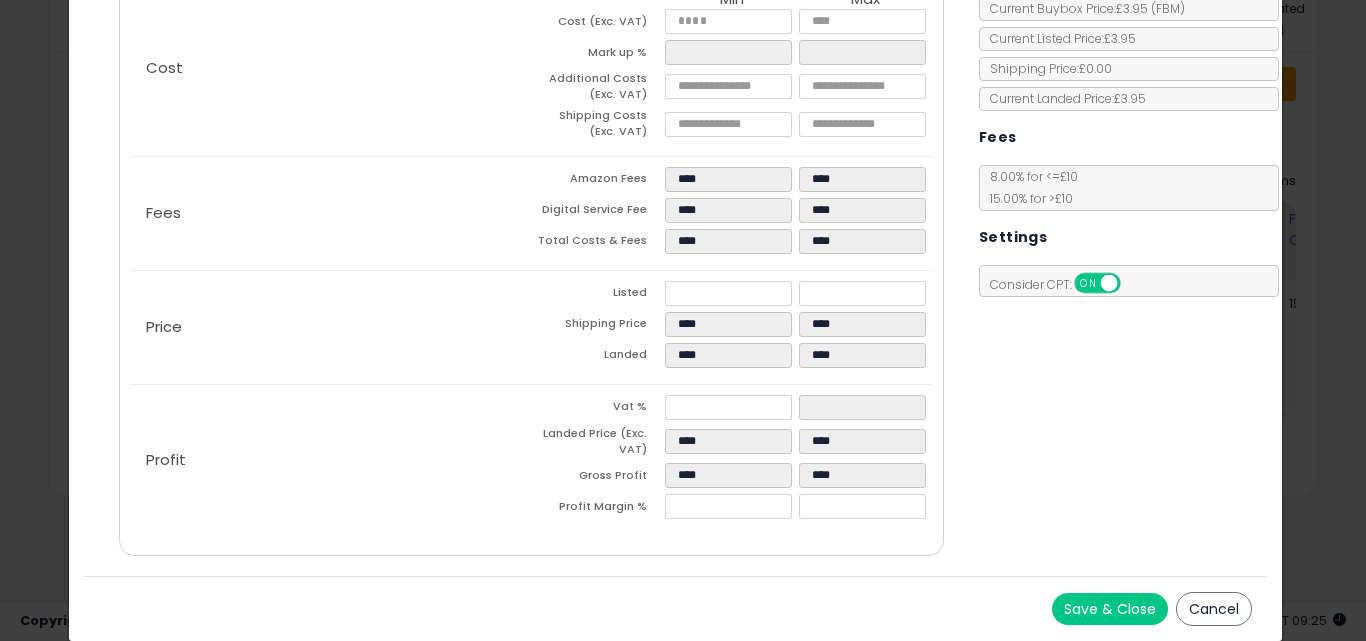 click on "Costs
Repricing Settings
Business Pricing
Analytics
Cost" at bounding box center [676, 229] 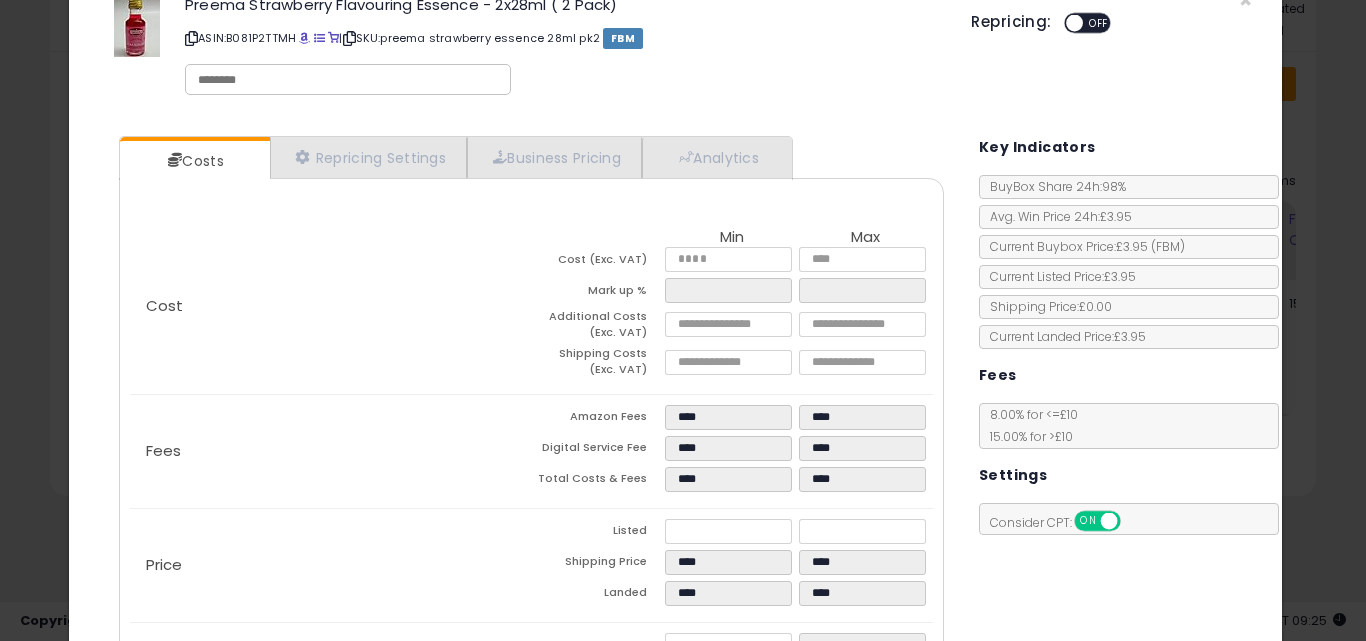 scroll, scrollTop: 0, scrollLeft: 0, axis: both 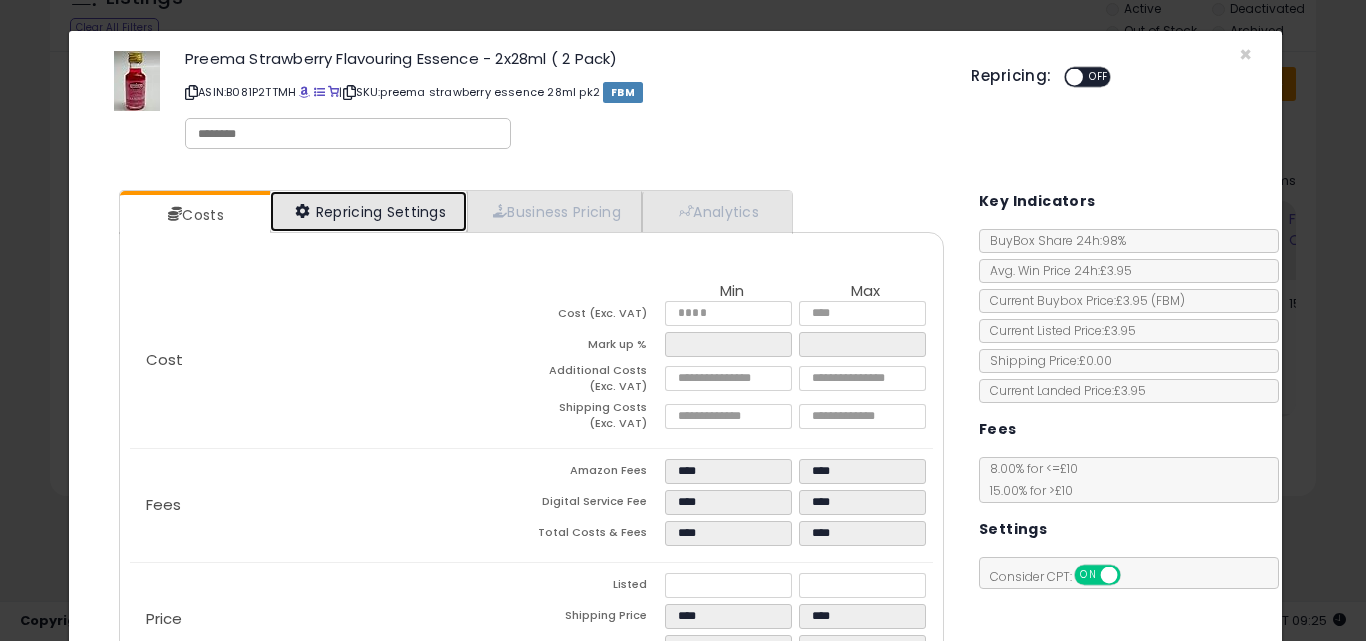 click on "Repricing Settings" at bounding box center [369, 211] 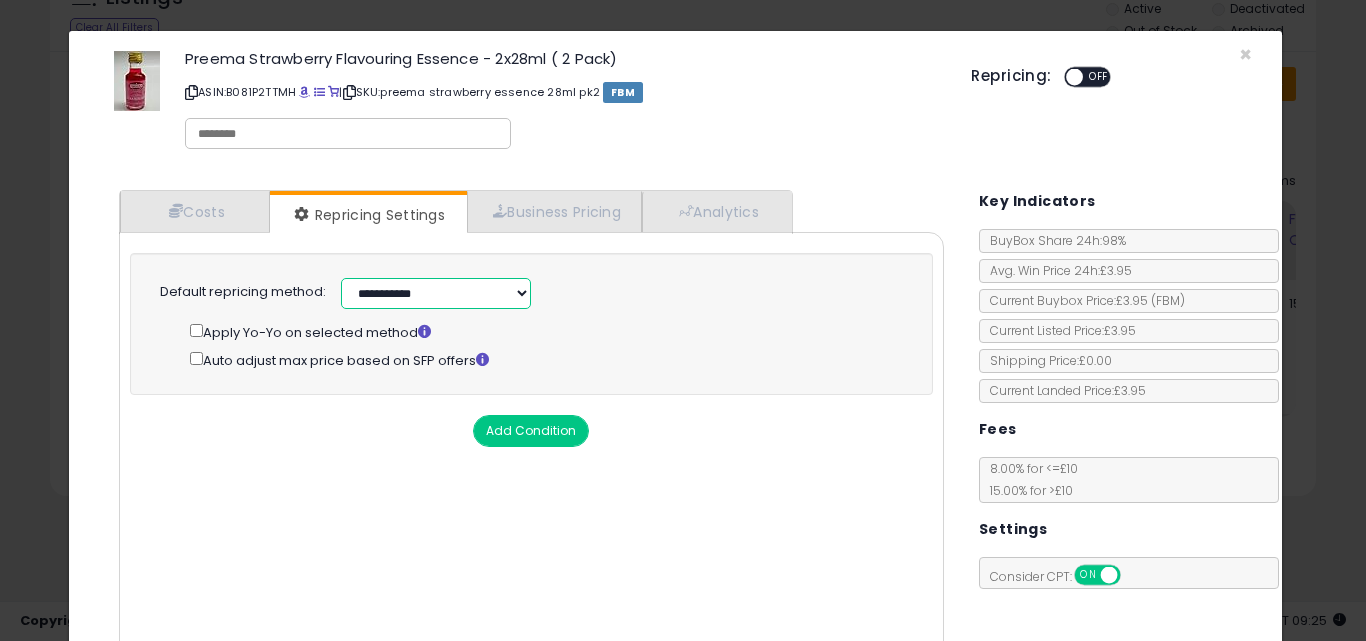 click on "**********" at bounding box center (436, 293) 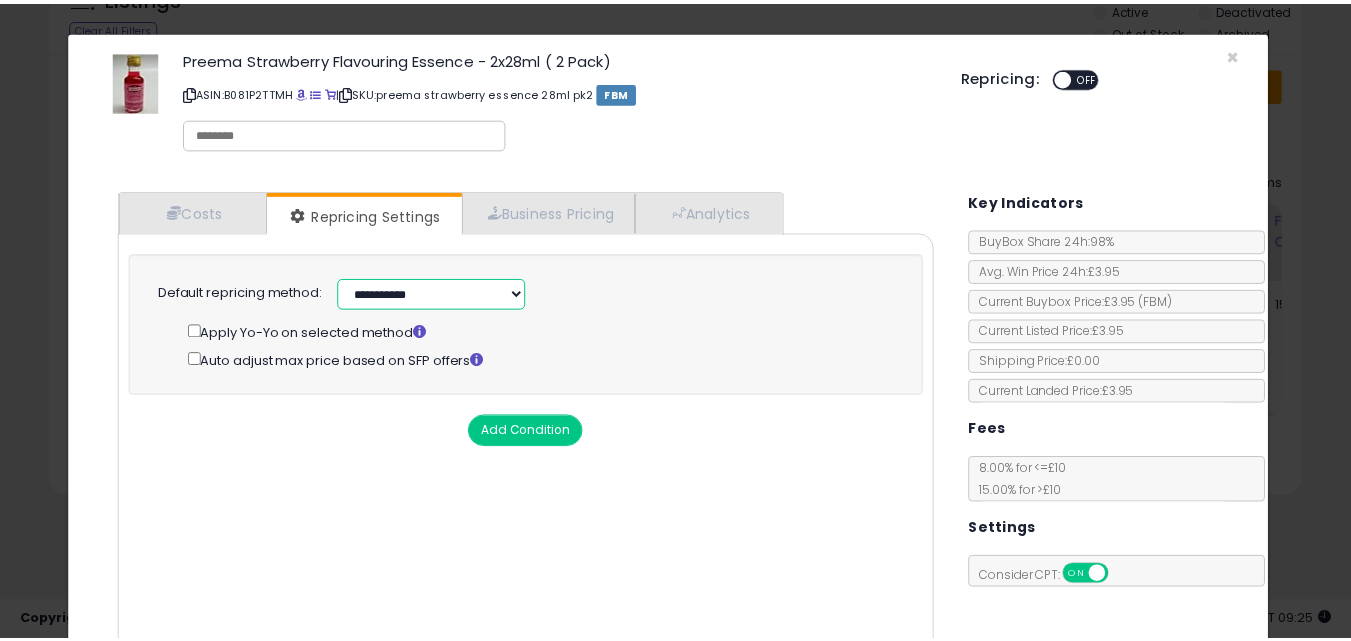 type 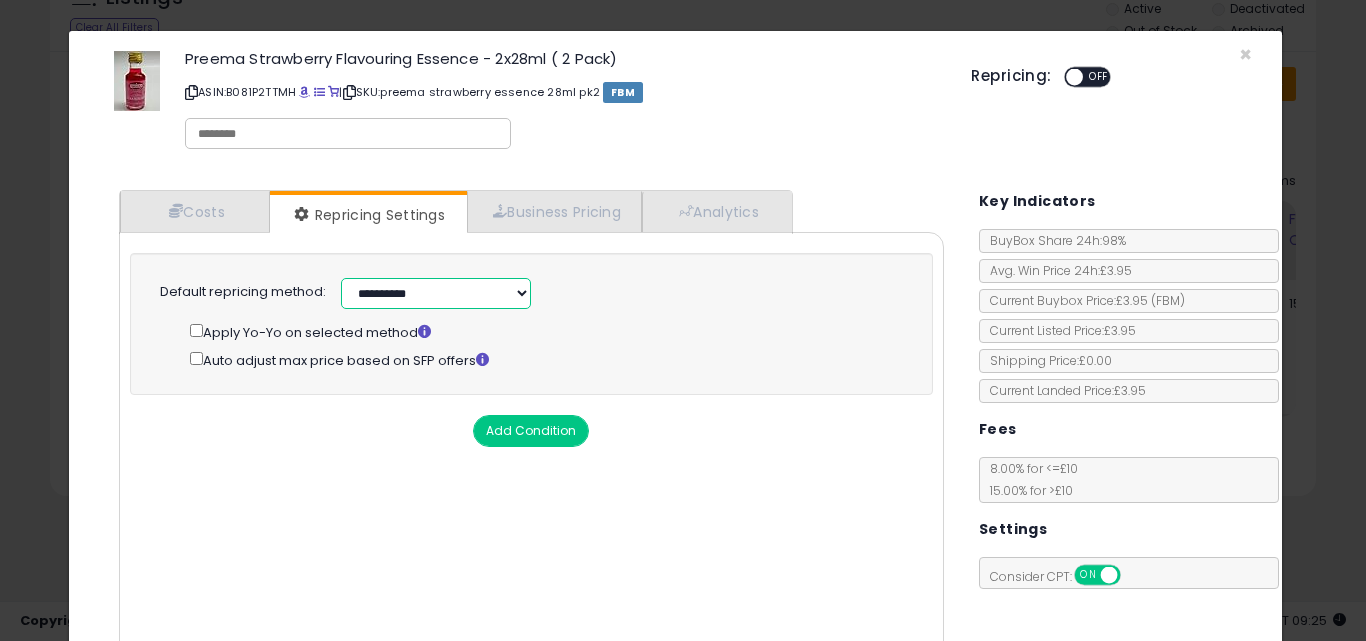 click on "**********" at bounding box center [436, 293] 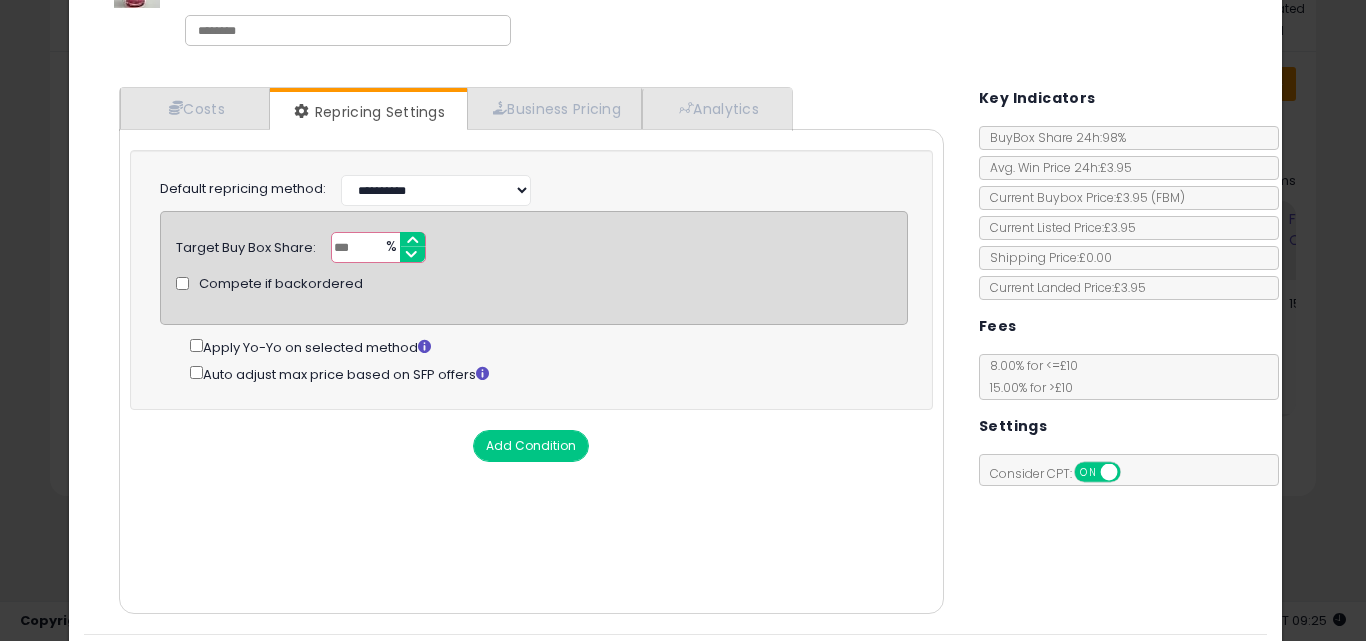 scroll, scrollTop: 161, scrollLeft: 0, axis: vertical 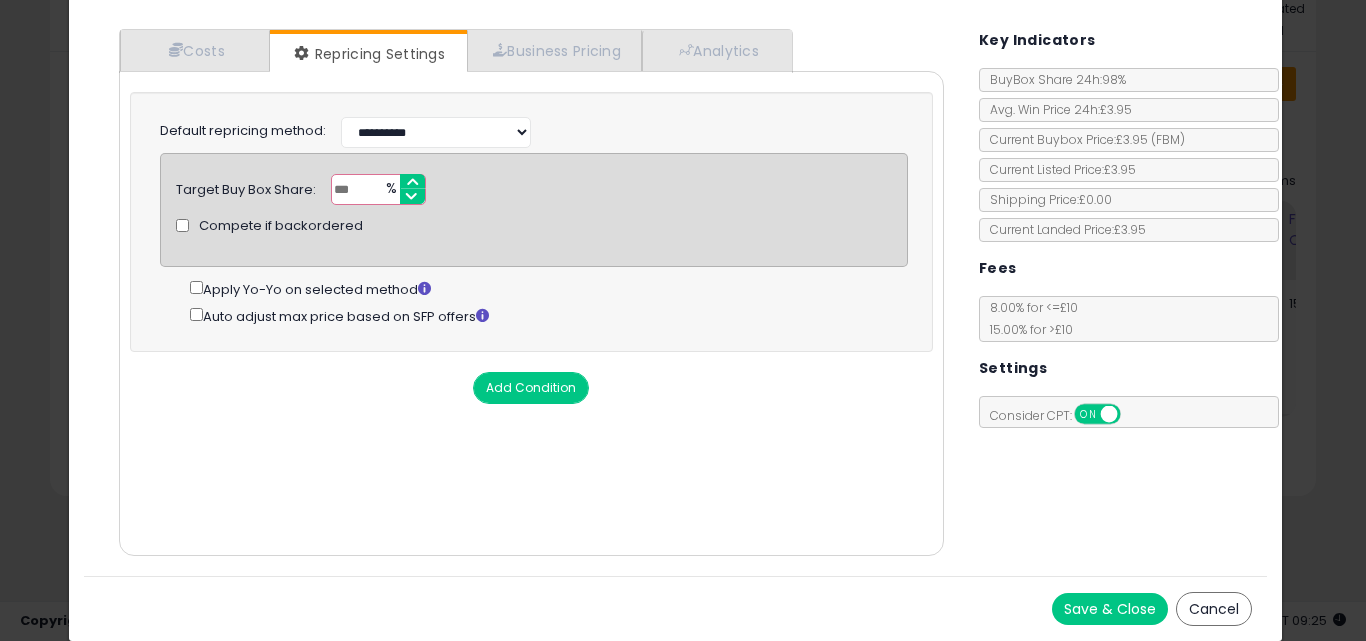 click on "Save & Close" at bounding box center (1110, 609) 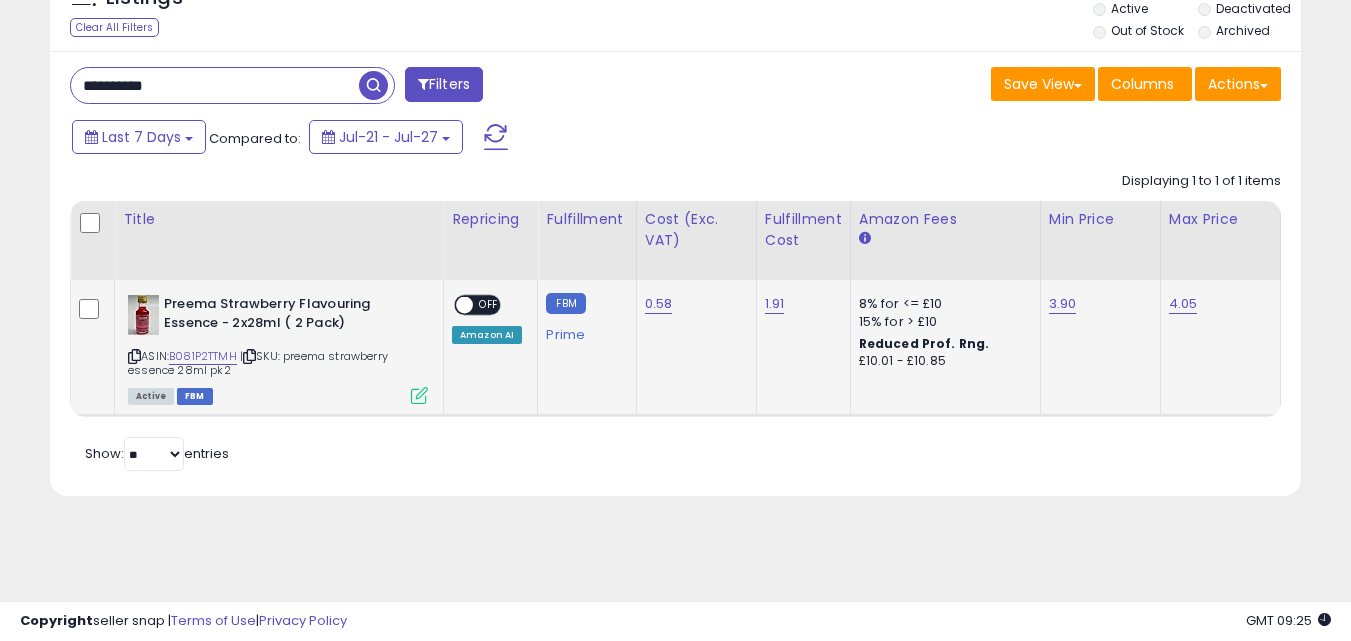 click on "OFF" at bounding box center [489, 305] 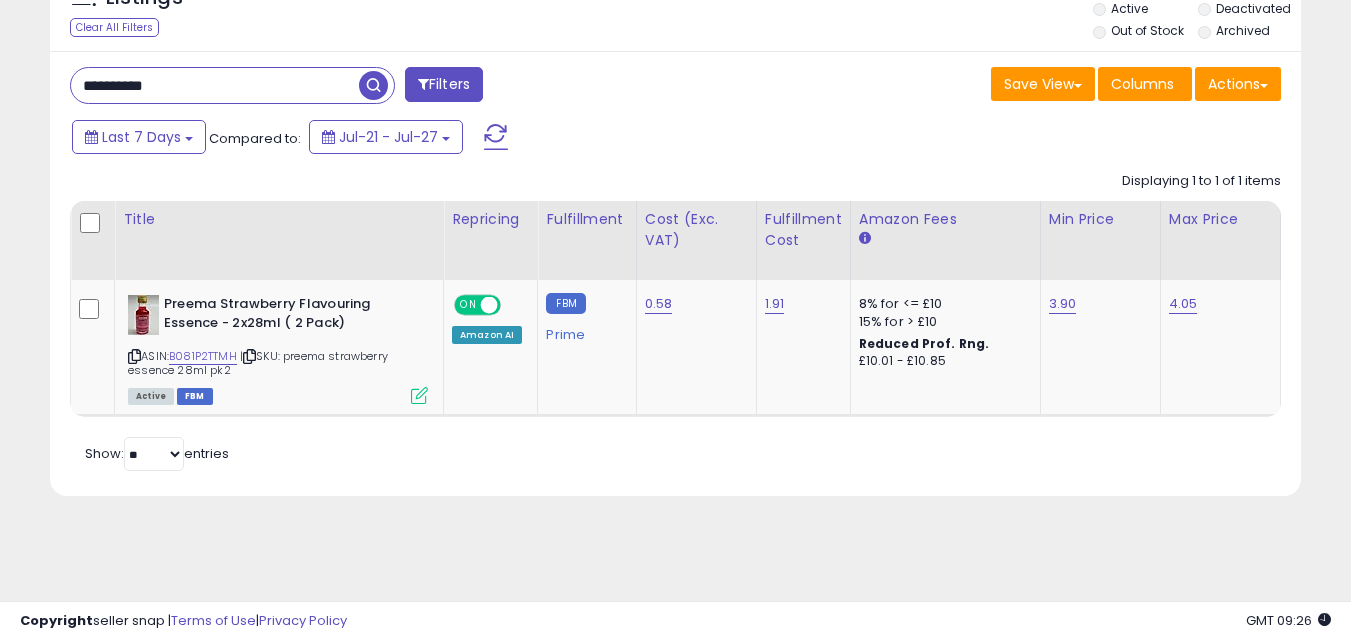 click on "**********" at bounding box center [215, 85] 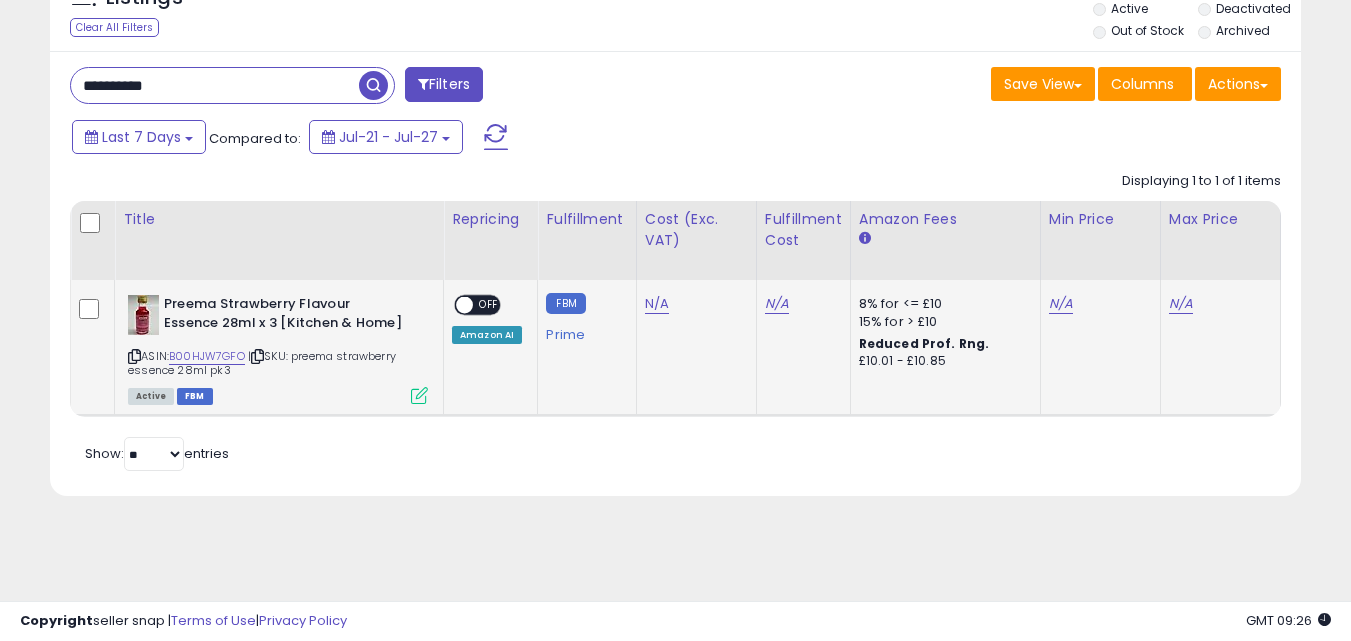 click at bounding box center (419, 395) 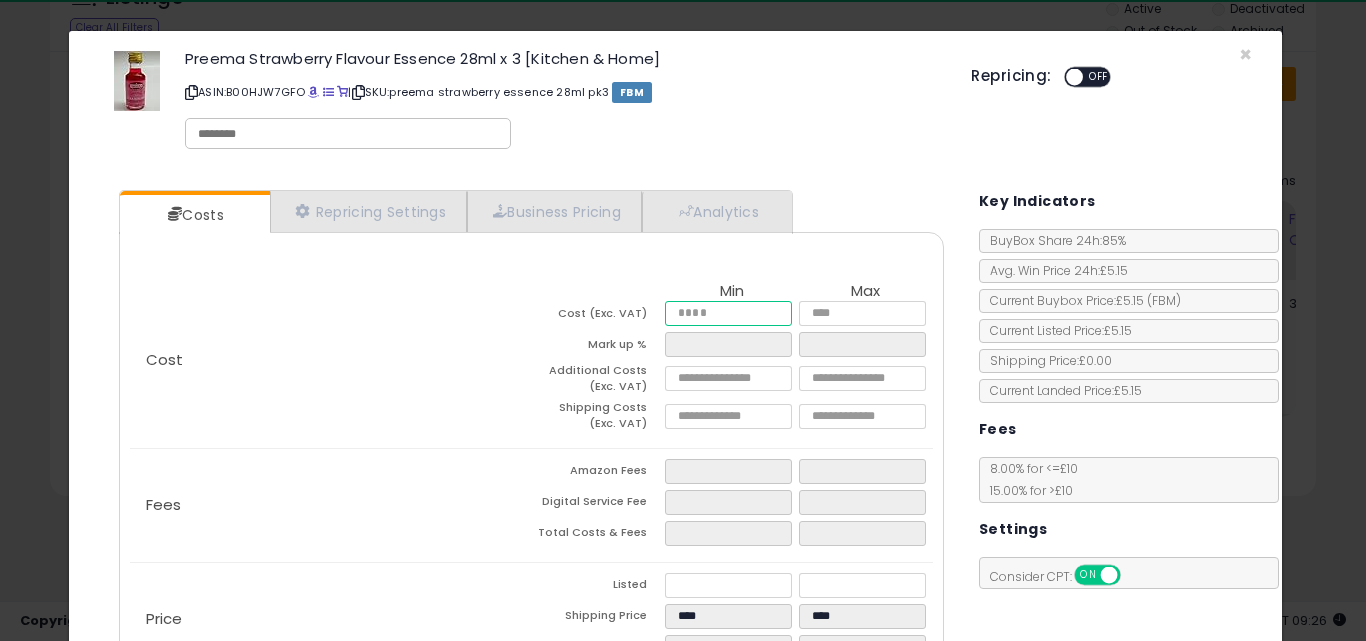 click at bounding box center [728, 313] 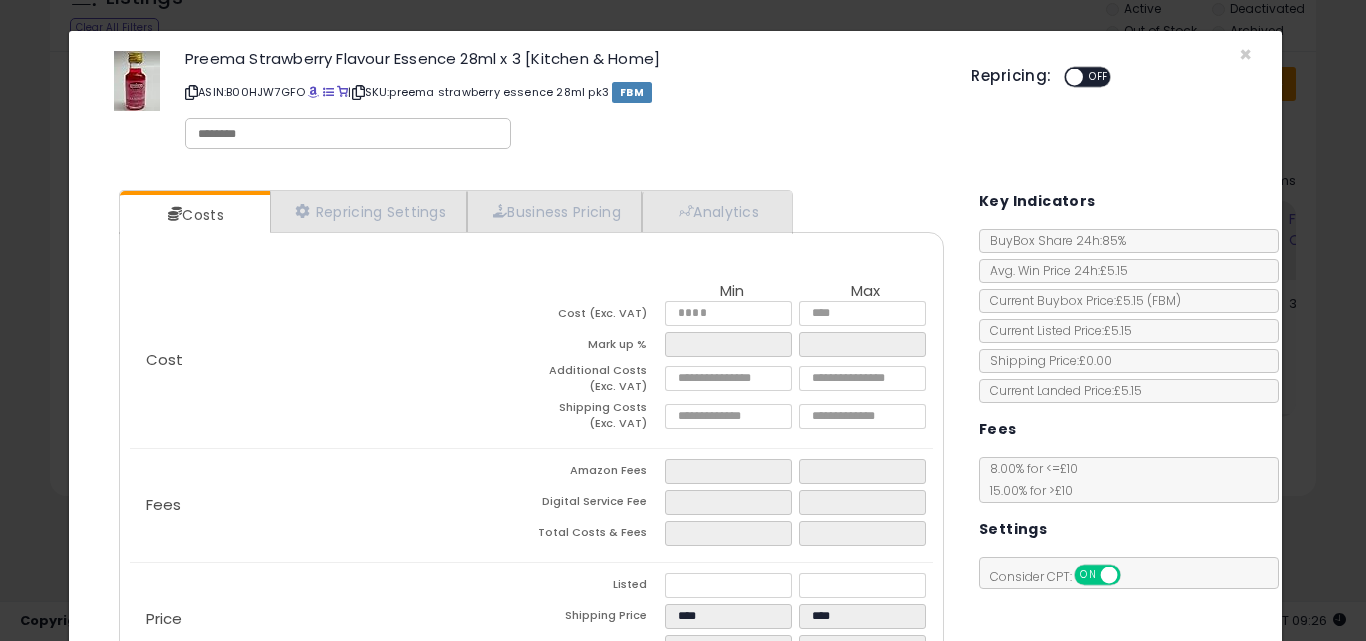 click 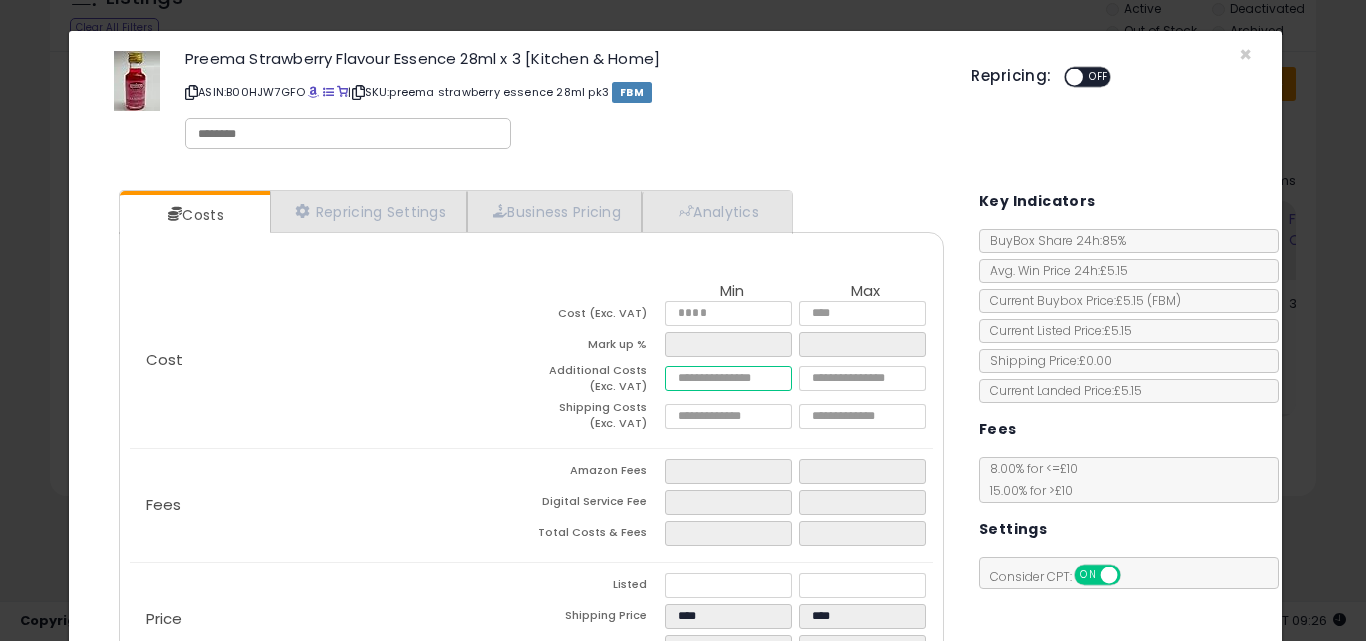 click at bounding box center [728, 378] 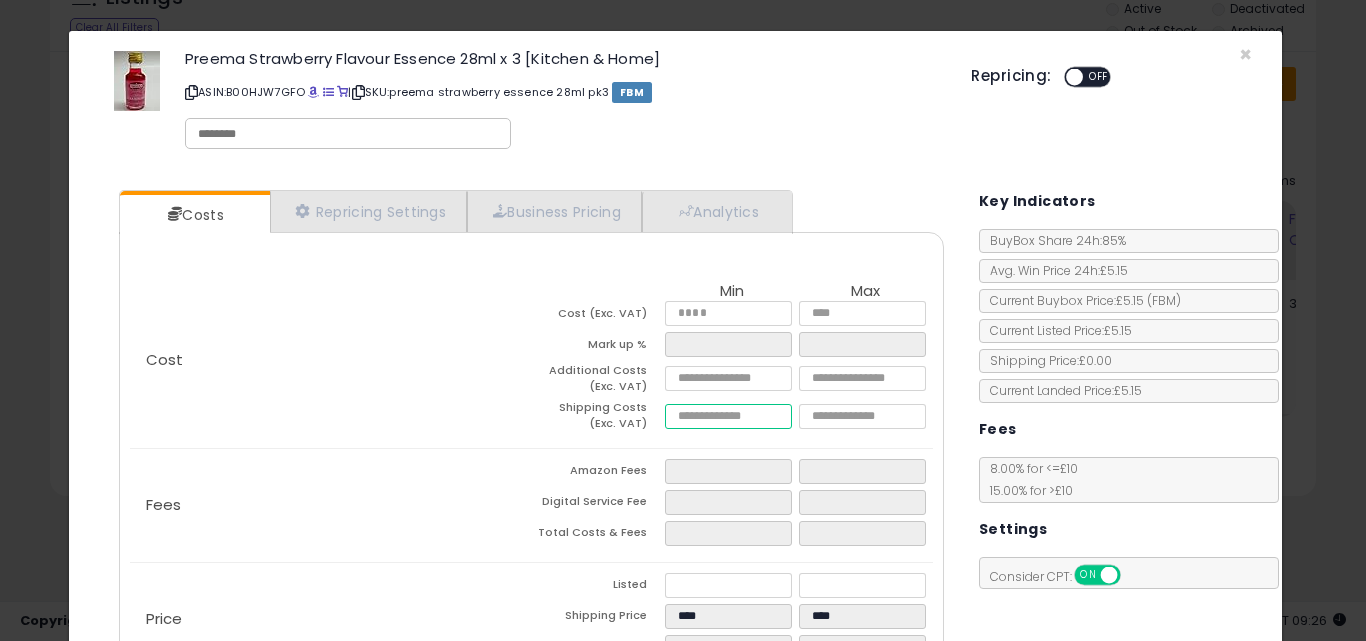 click at bounding box center (728, 416) 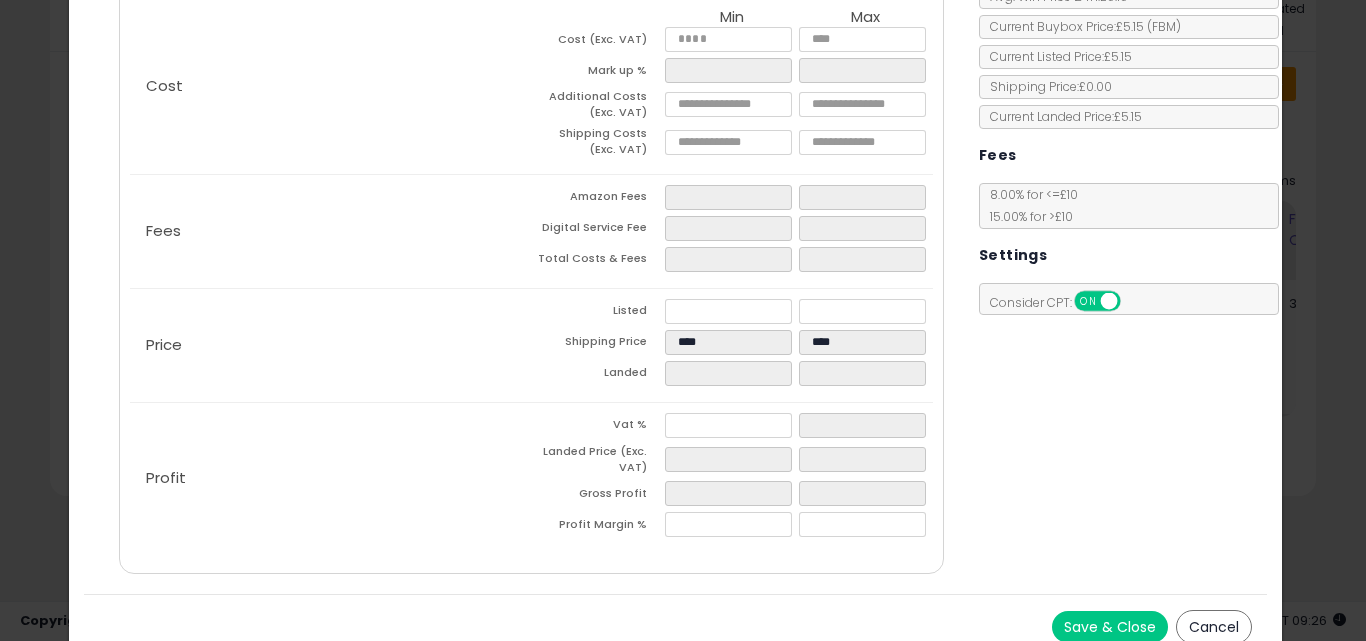 scroll, scrollTop: 292, scrollLeft: 0, axis: vertical 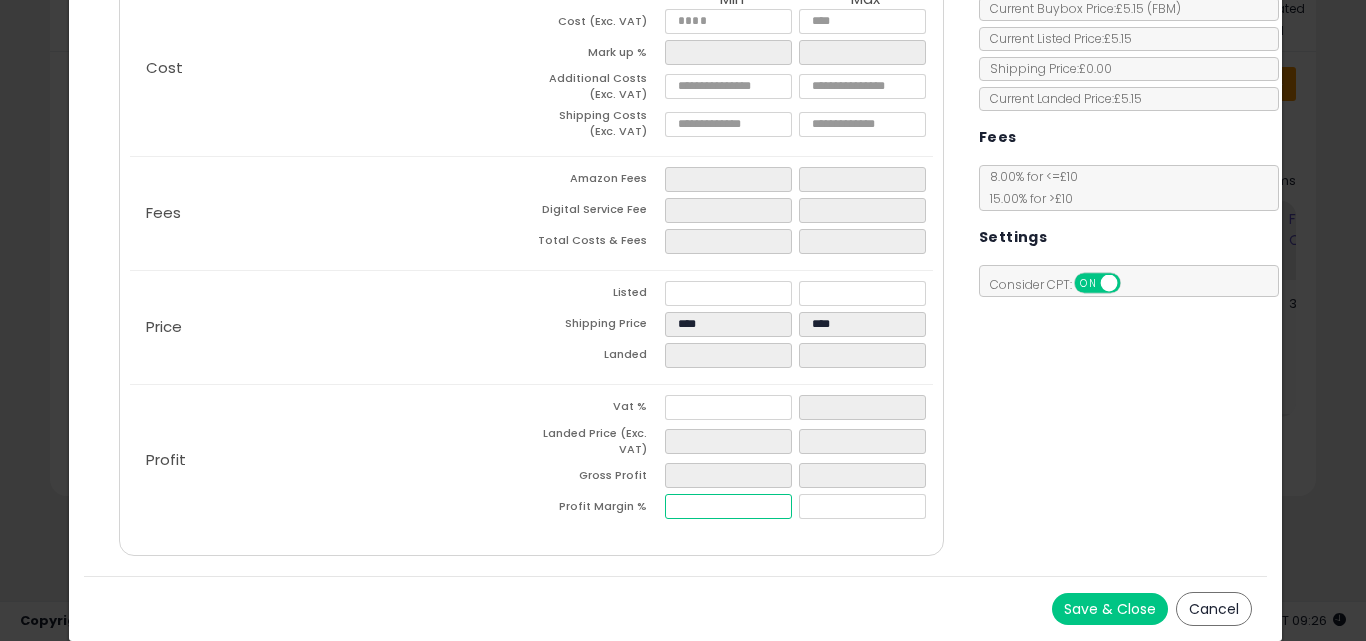 click at bounding box center (728, 506) 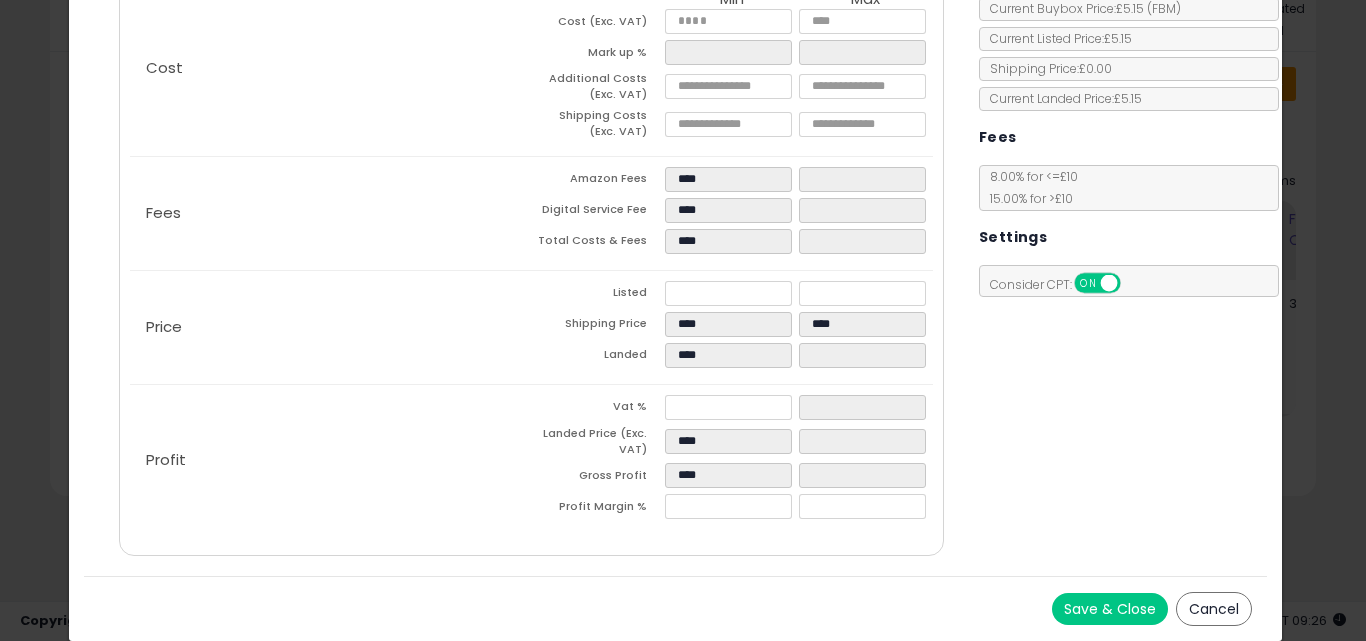 click on "Save & Close
Cancel" at bounding box center (676, 608) 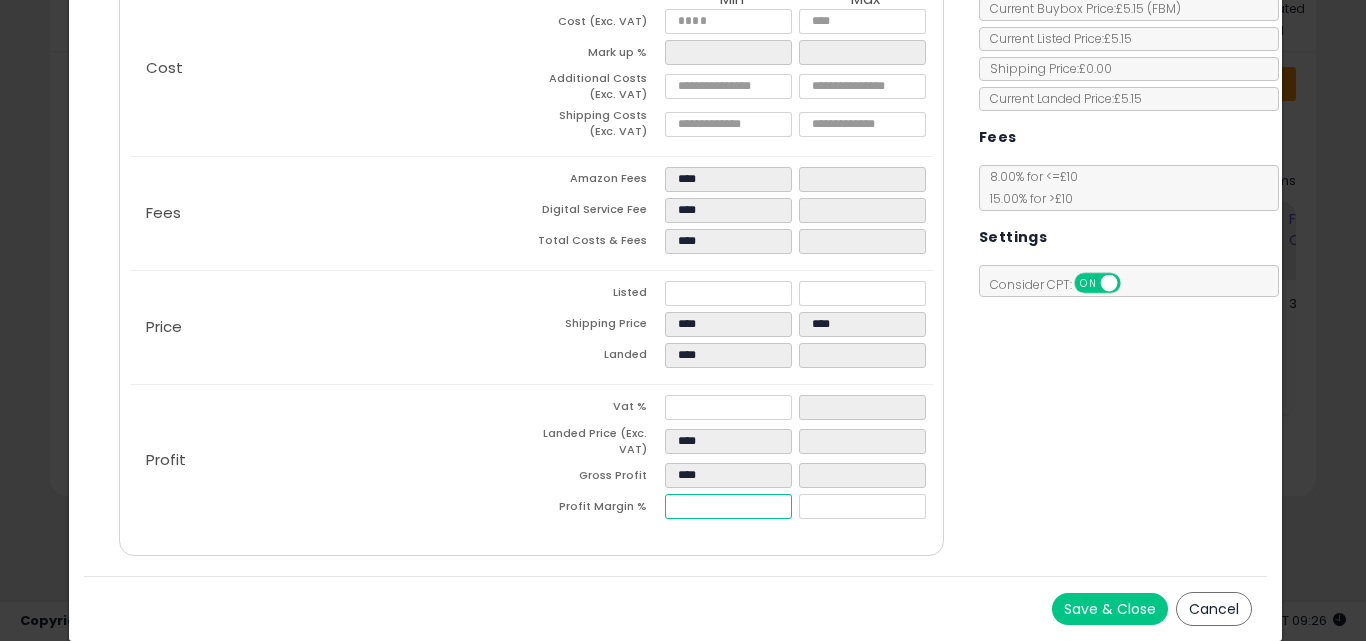 click on "*****" at bounding box center (728, 506) 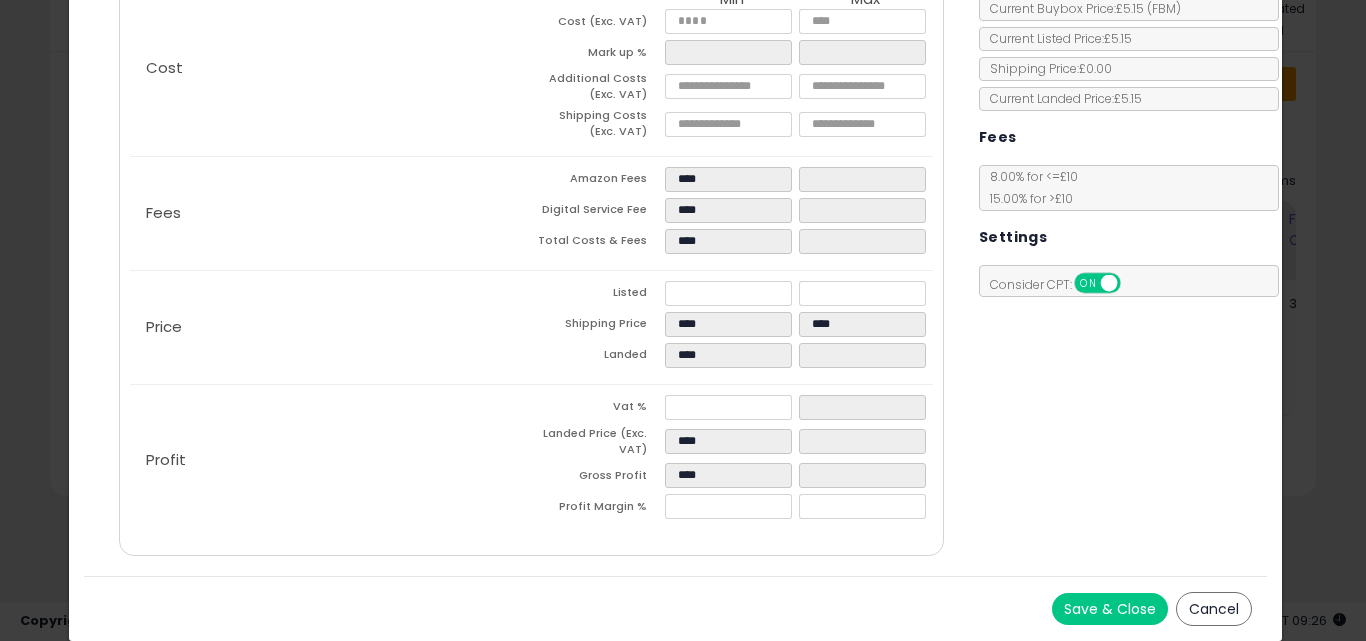 click on "Costs
Repricing Settings
Business Pricing
Analytics
Cost" at bounding box center [531, 229] 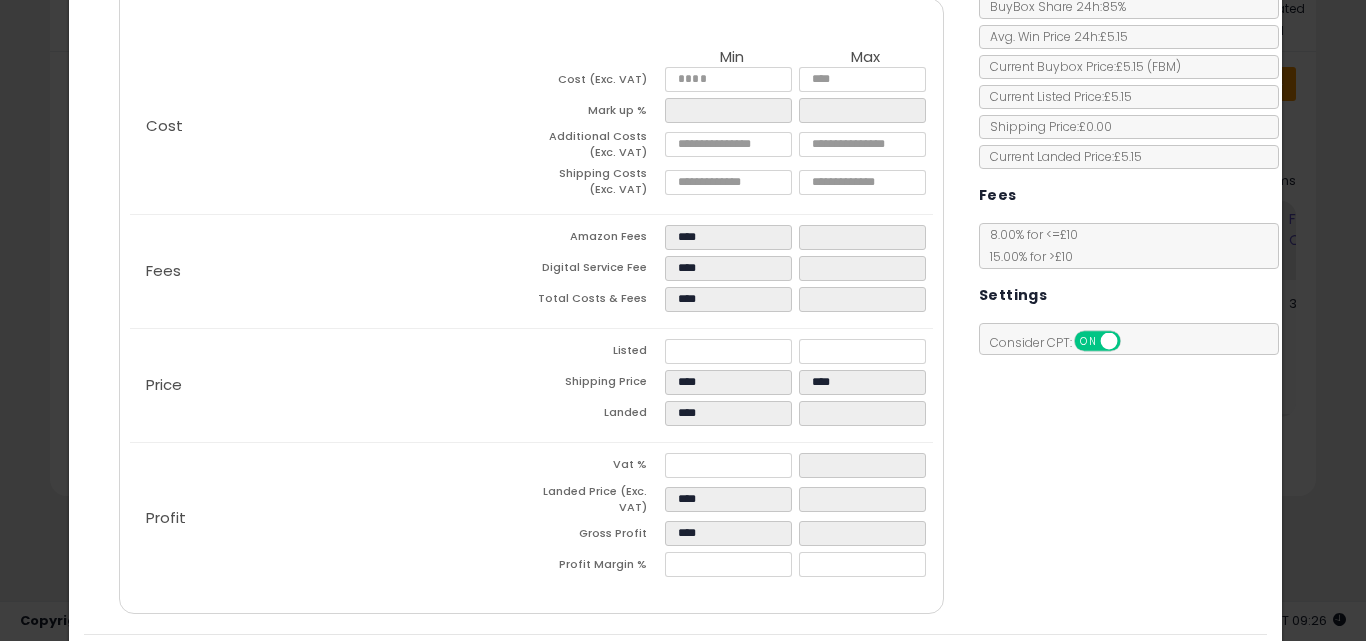 scroll, scrollTop: 292, scrollLeft: 0, axis: vertical 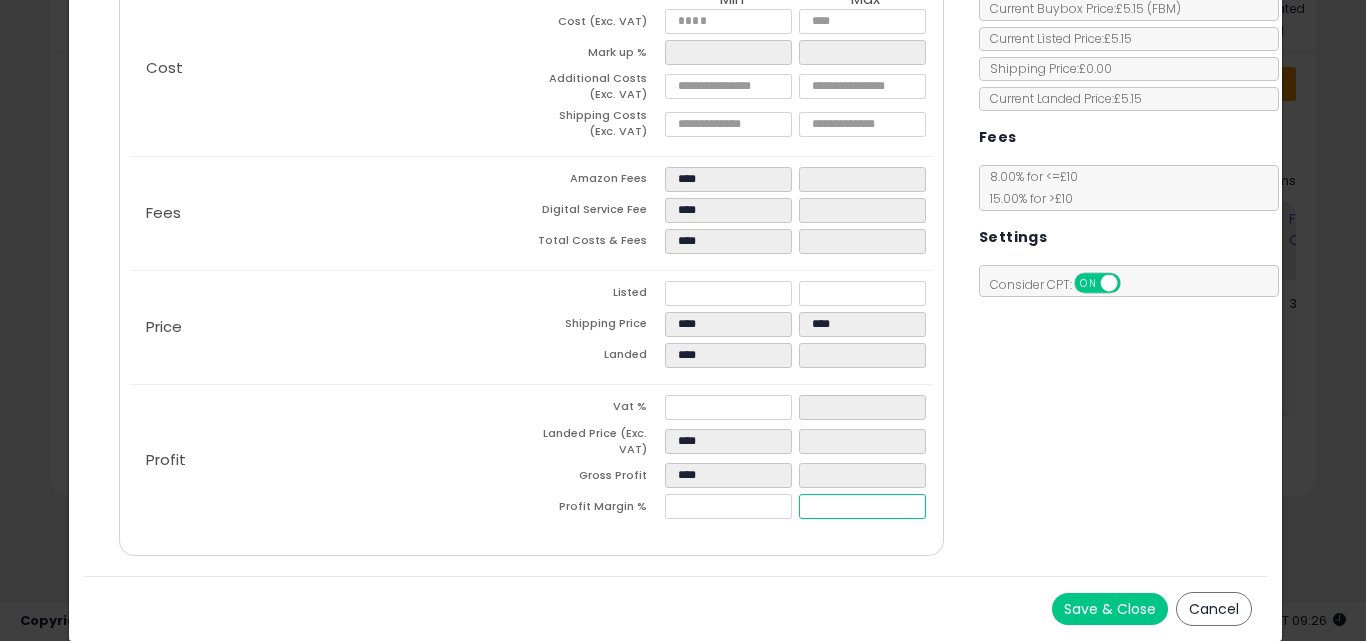 click at bounding box center [862, 506] 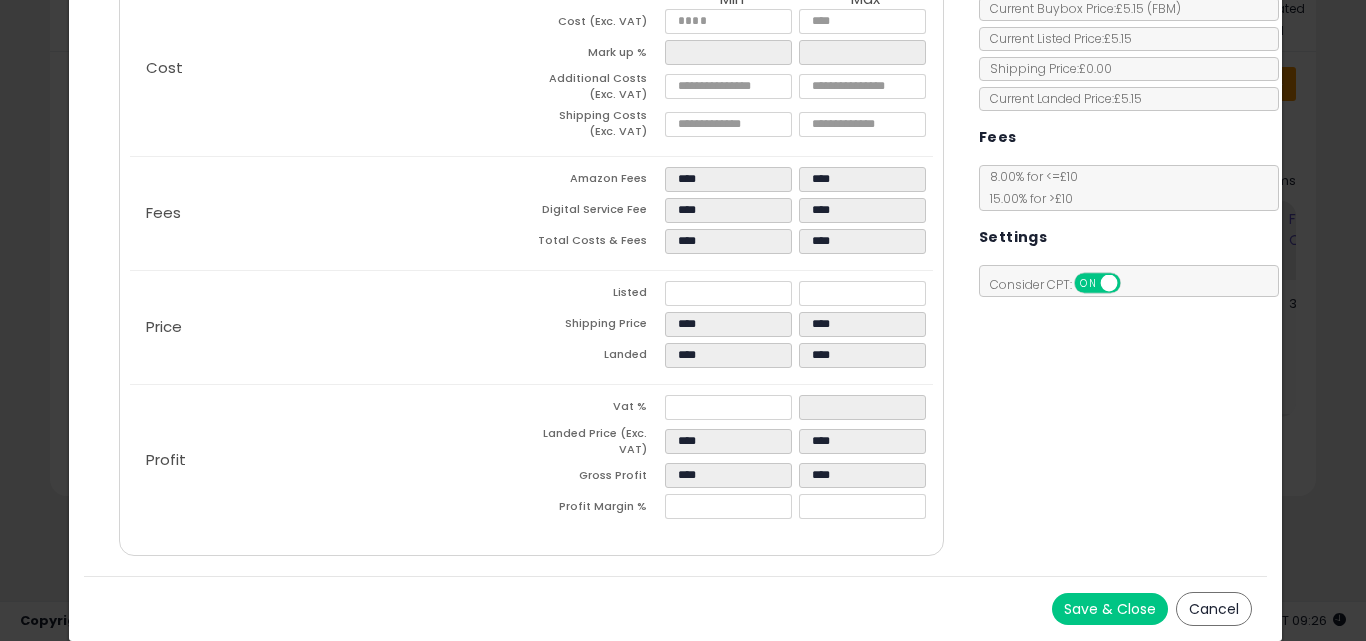 click on "Costs
Repricing Settings
Business Pricing
Analytics
Cost" at bounding box center (676, 229) 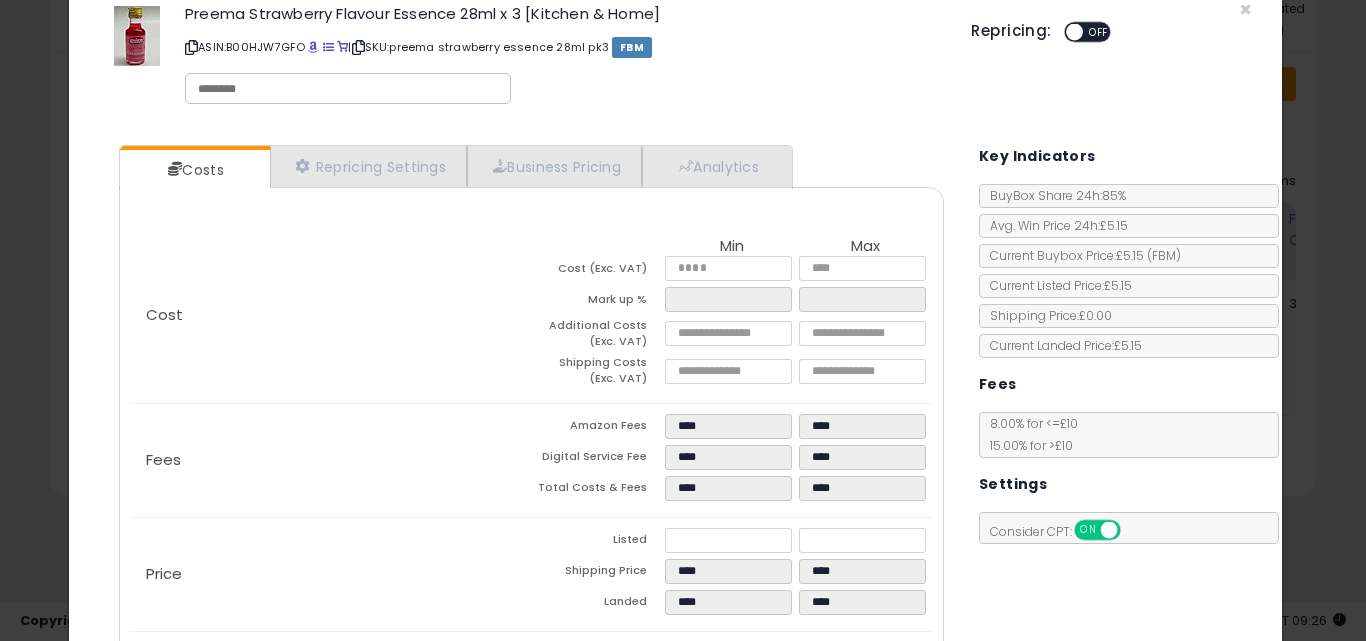 scroll, scrollTop: 0, scrollLeft: 0, axis: both 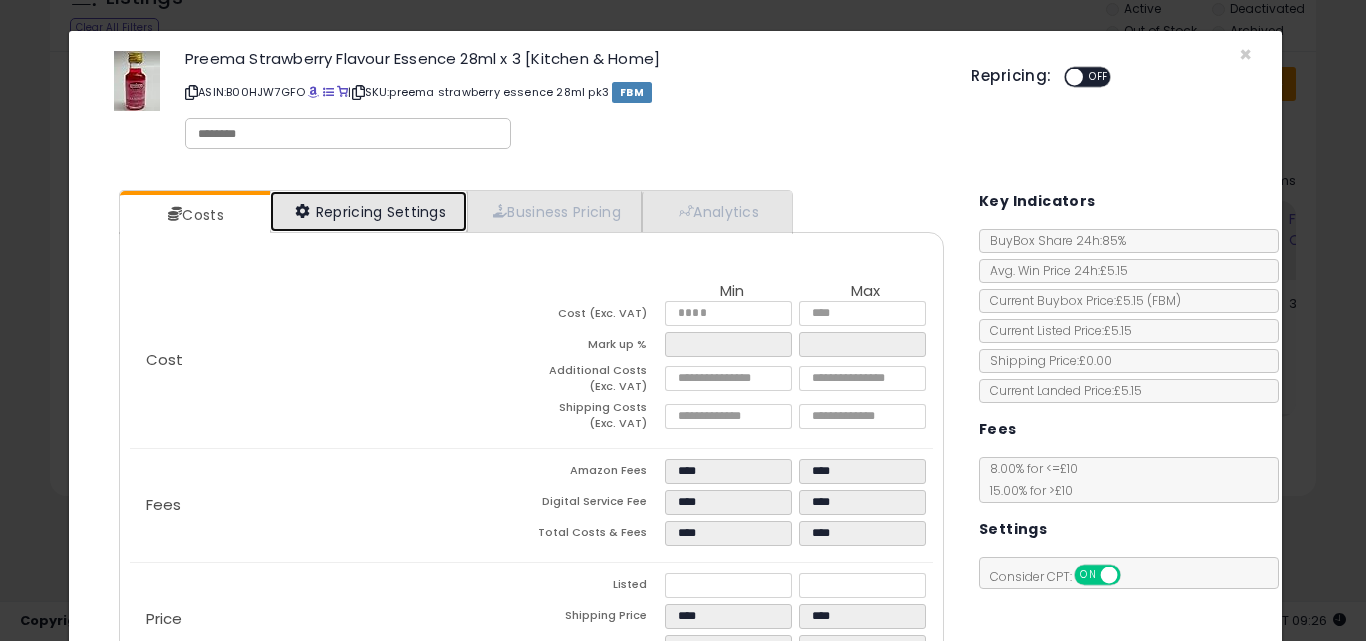 click on "Repricing Settings" at bounding box center (369, 211) 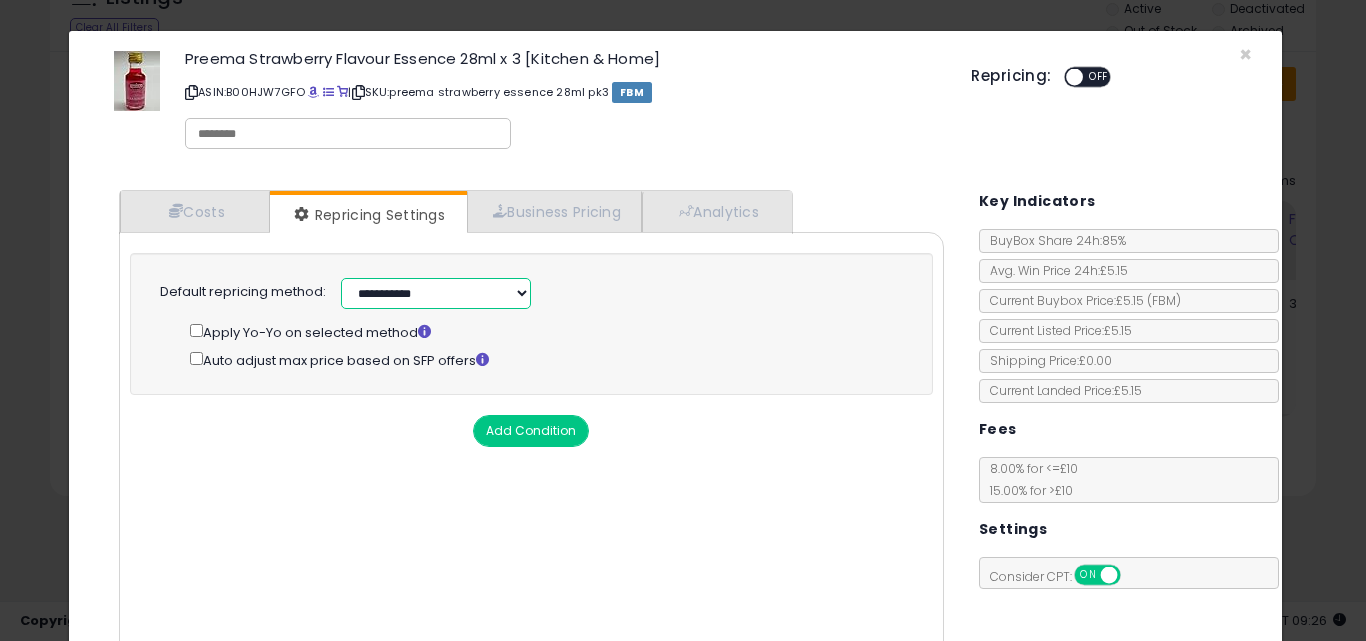 click on "**********" at bounding box center [436, 293] 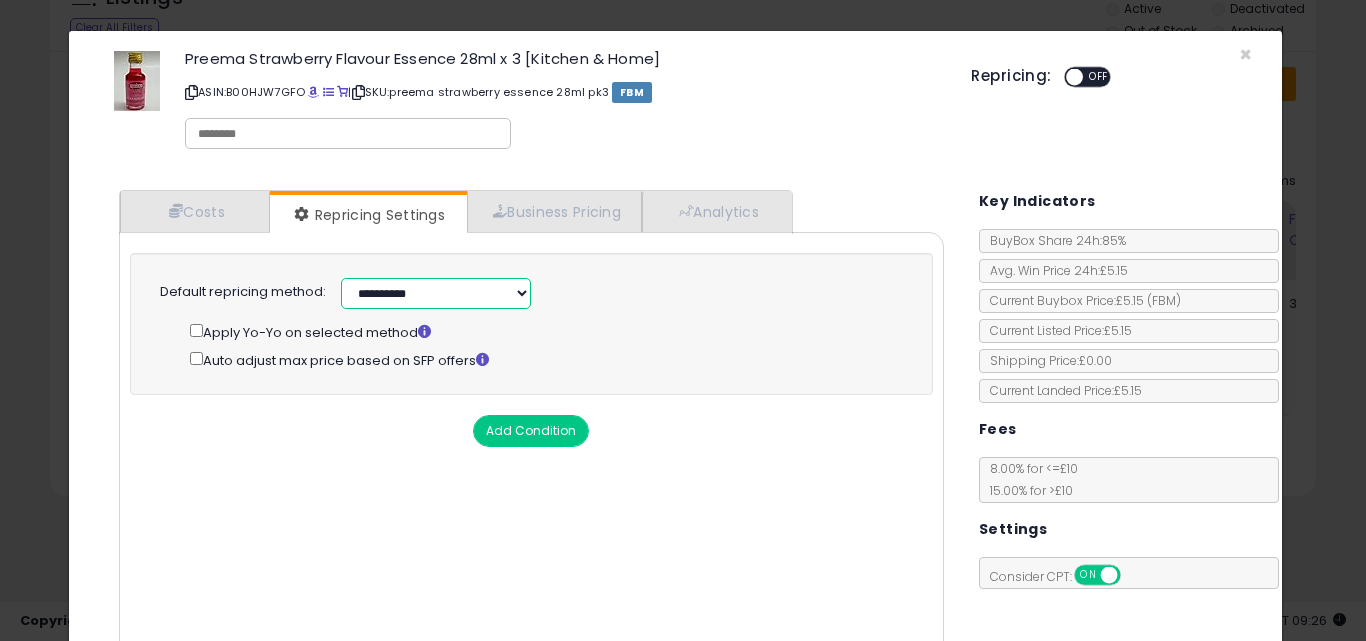 click on "**********" at bounding box center [436, 293] 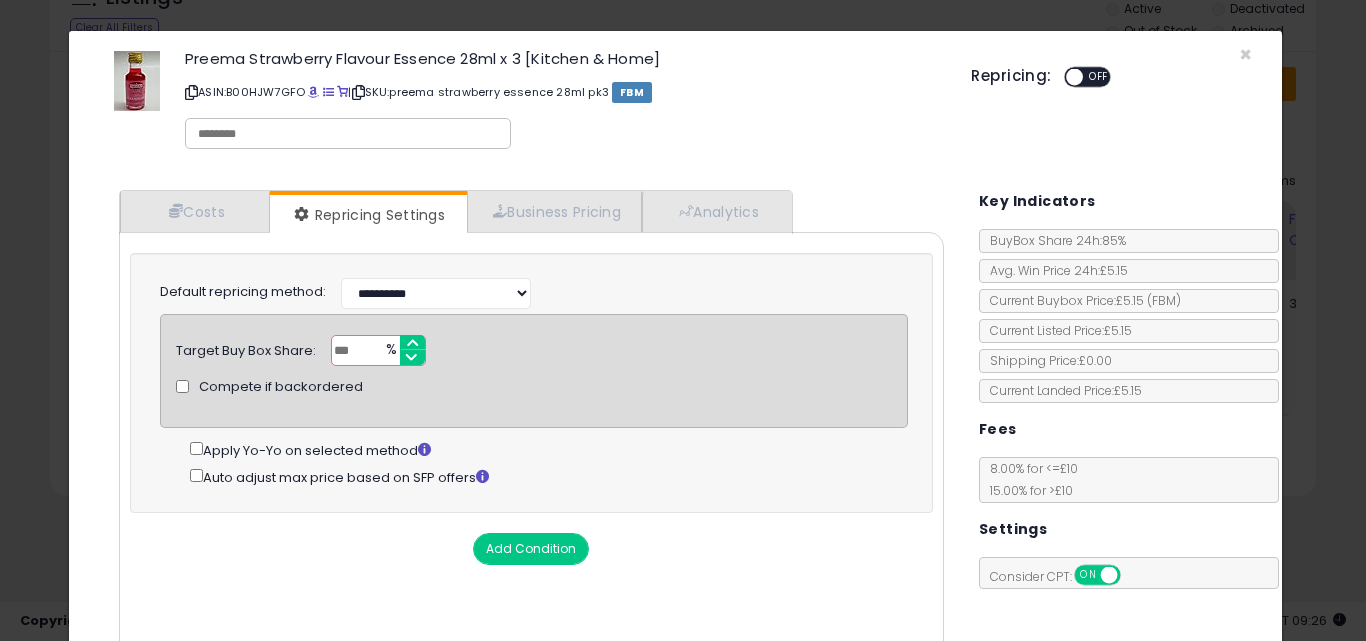 scroll, scrollTop: 161, scrollLeft: 0, axis: vertical 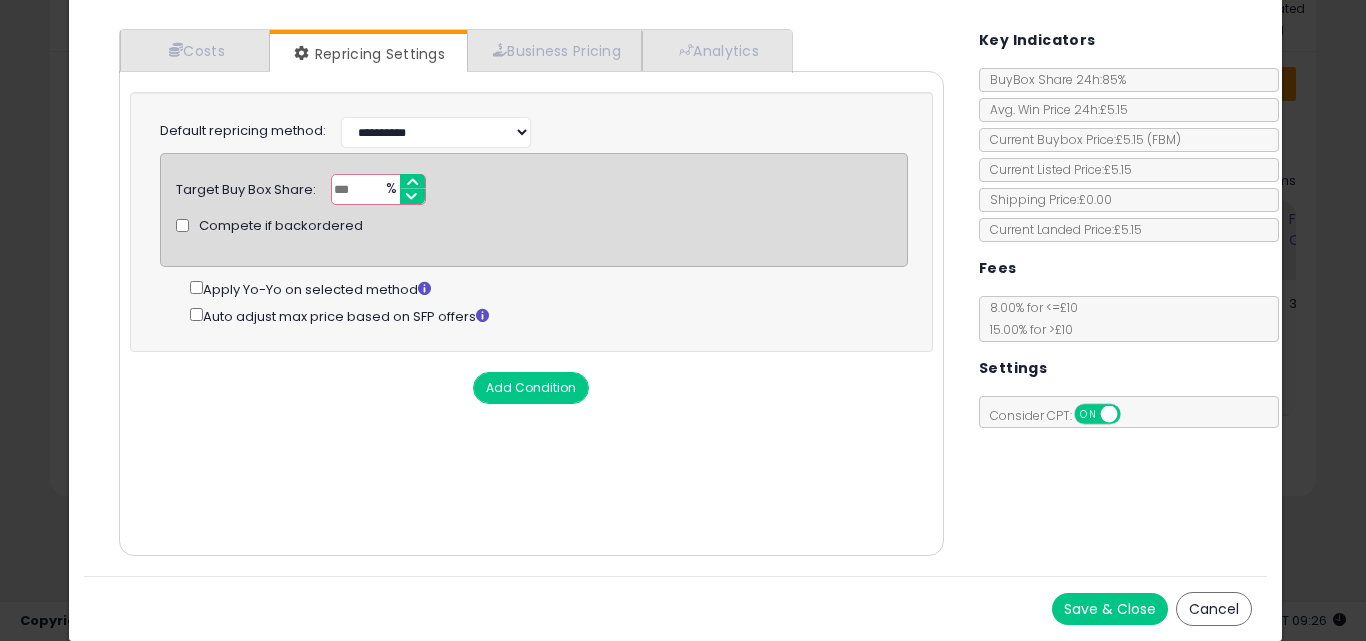click on "Save & Close" at bounding box center [1110, 609] 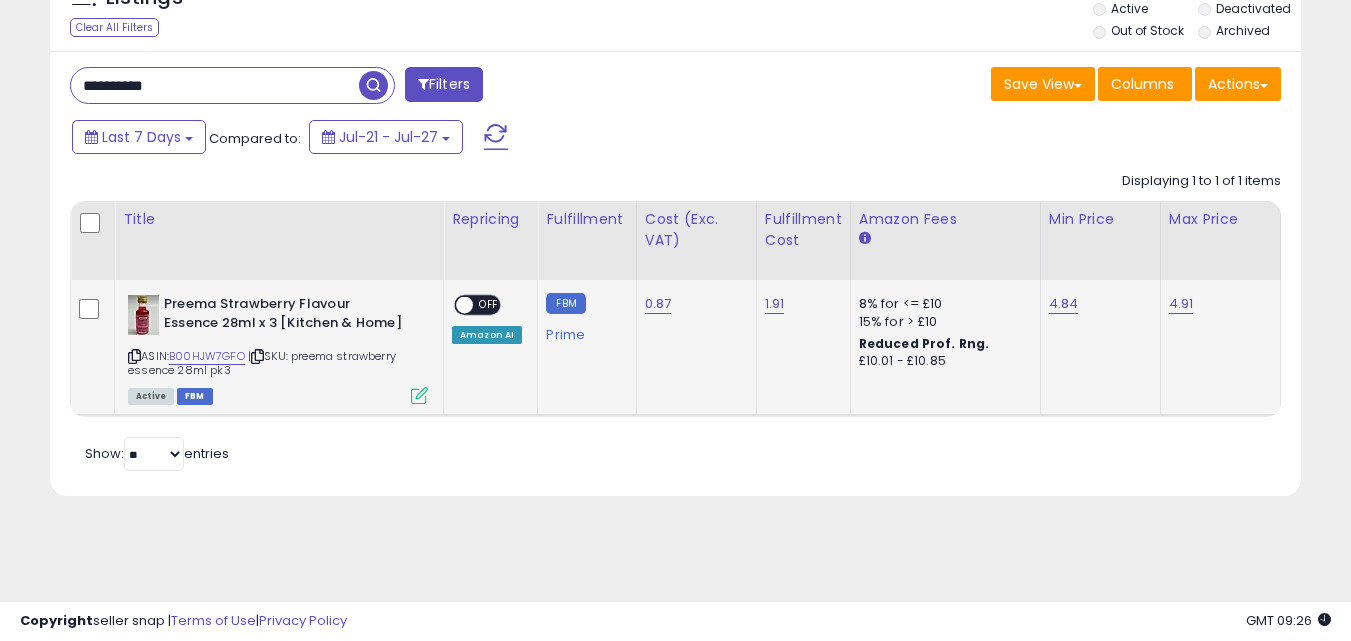 click on "ON   OFF" at bounding box center (477, 304) 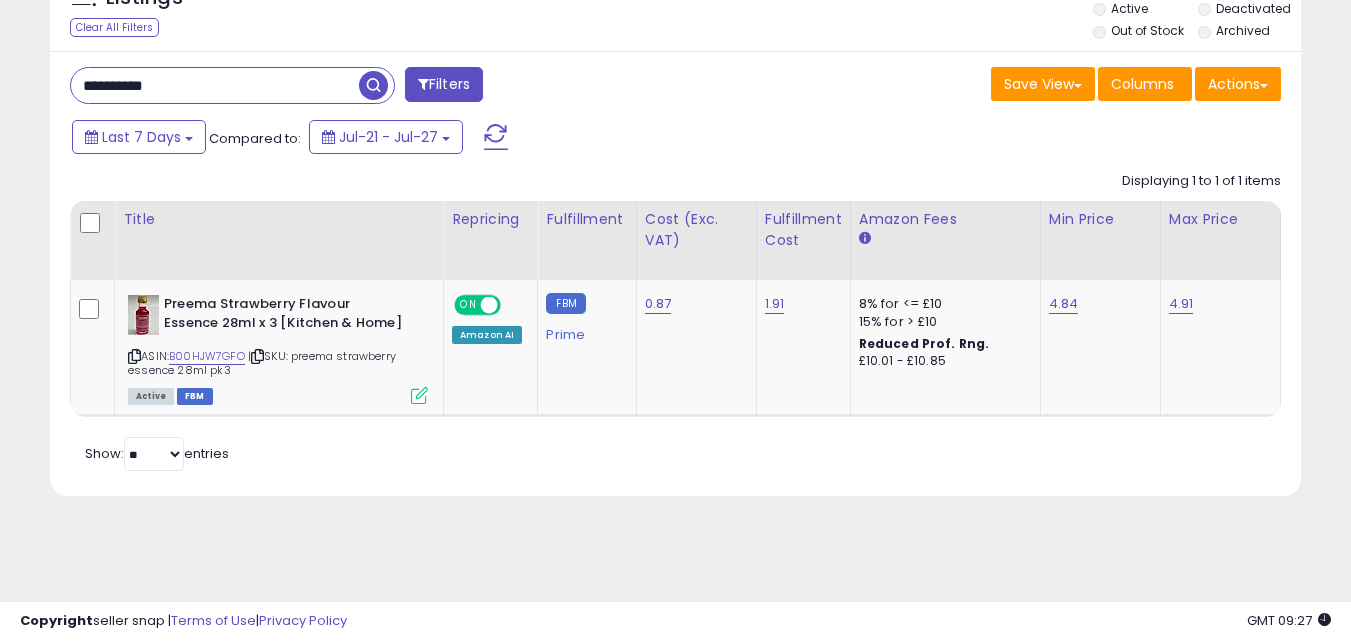 click on "**********" at bounding box center (215, 85) 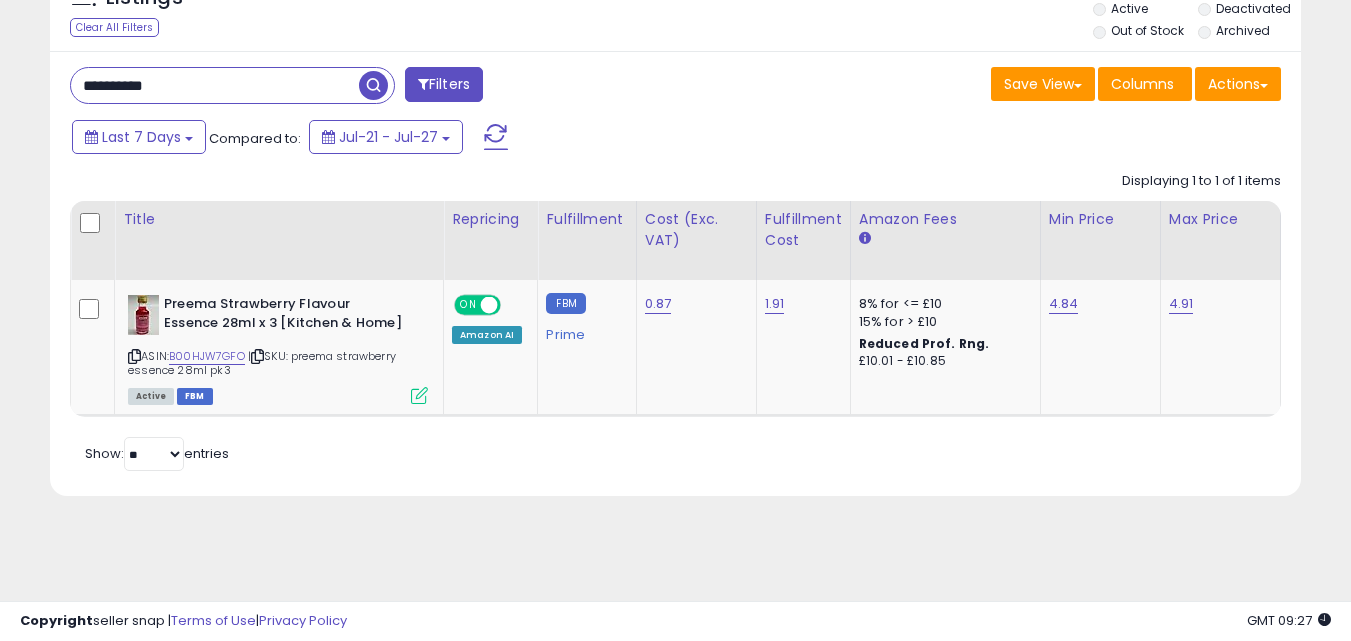 click on "**********" at bounding box center (215, 85) 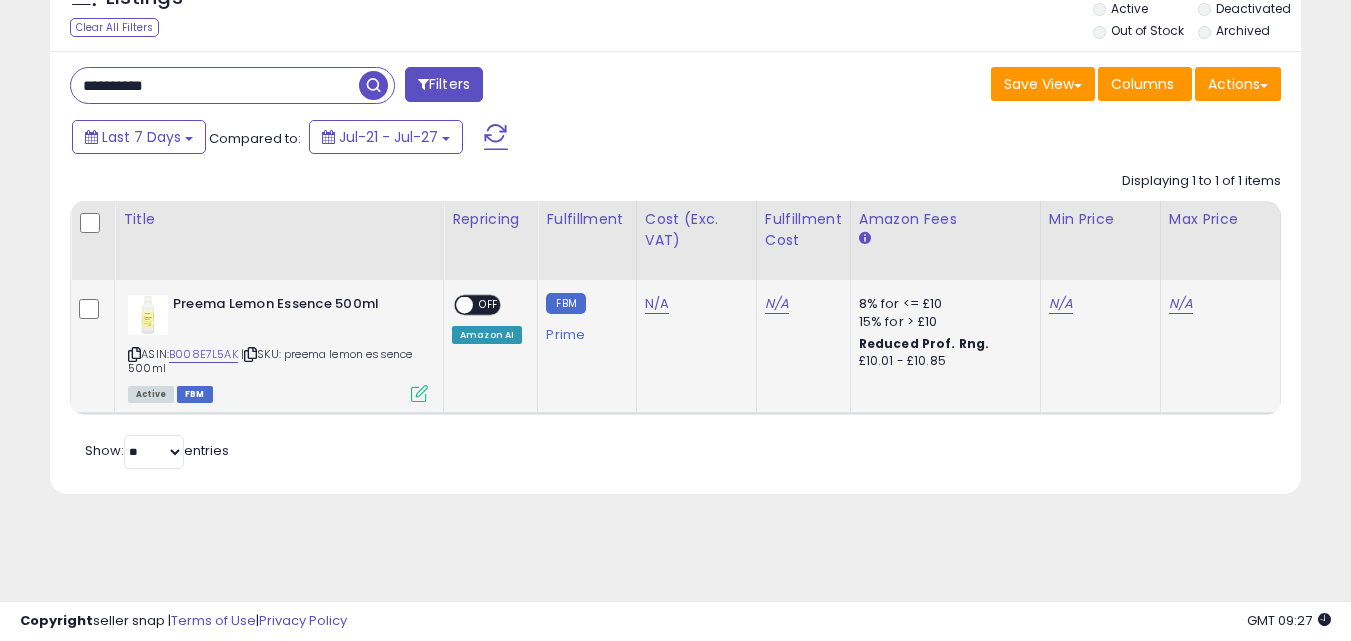 click at bounding box center (419, 393) 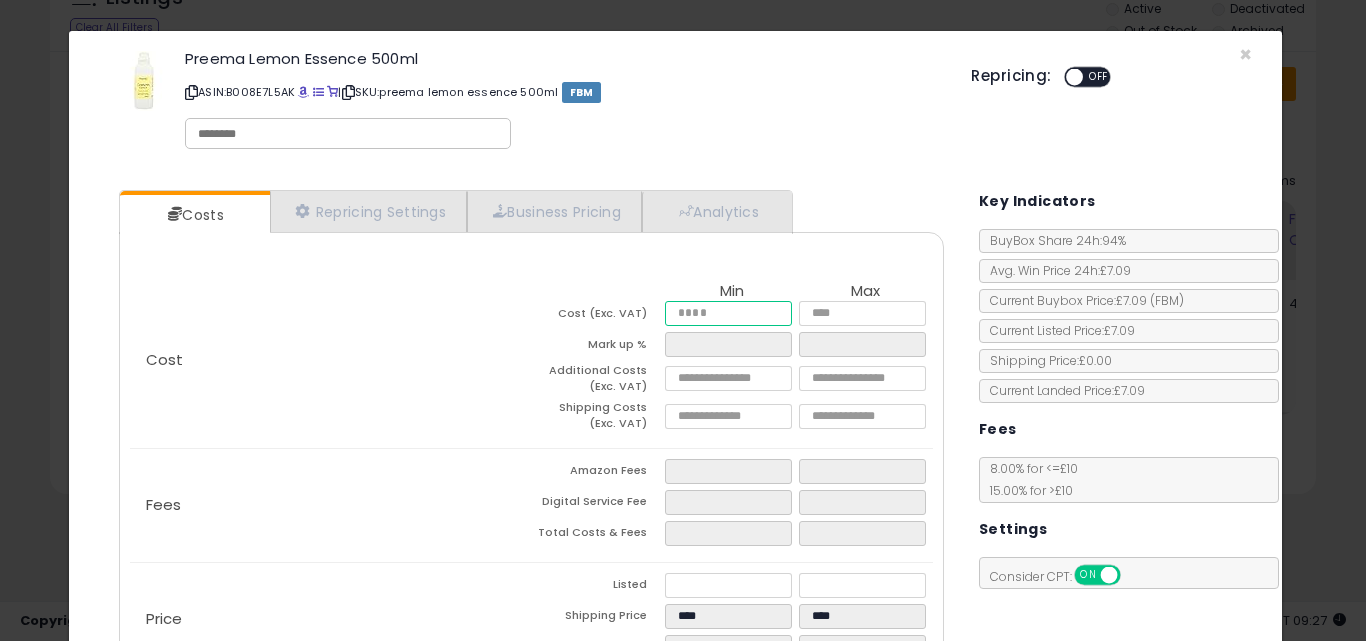 click at bounding box center (728, 313) 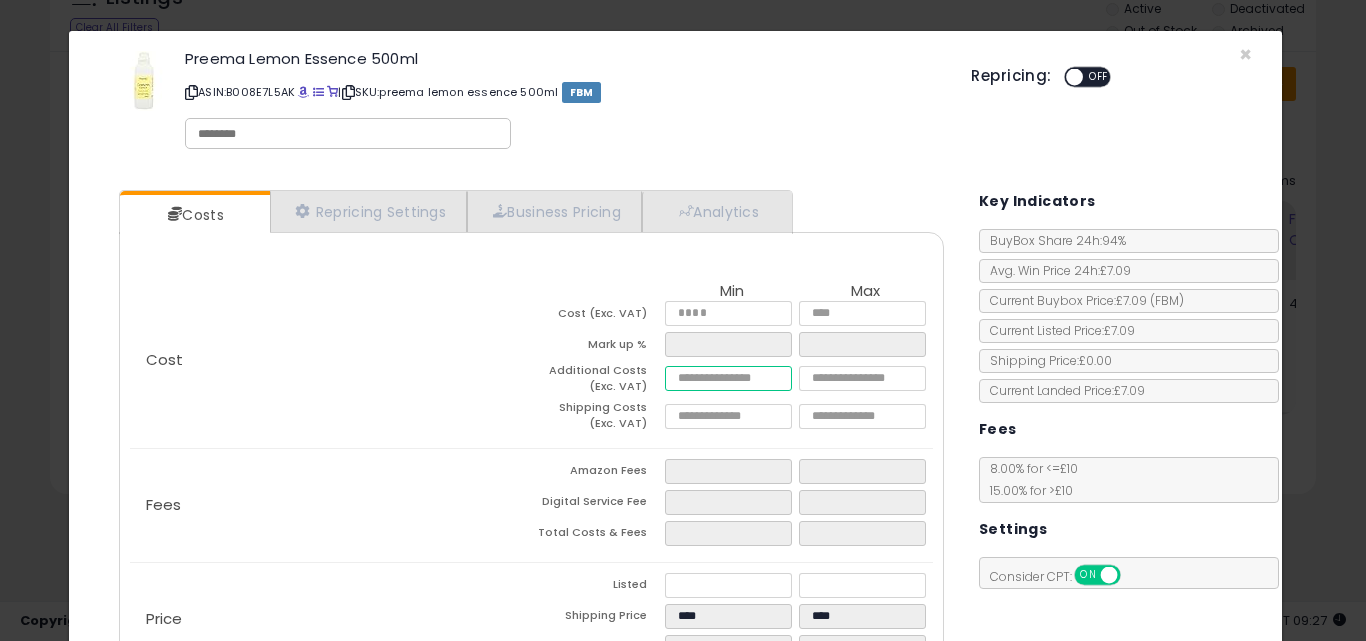 click at bounding box center (728, 378) 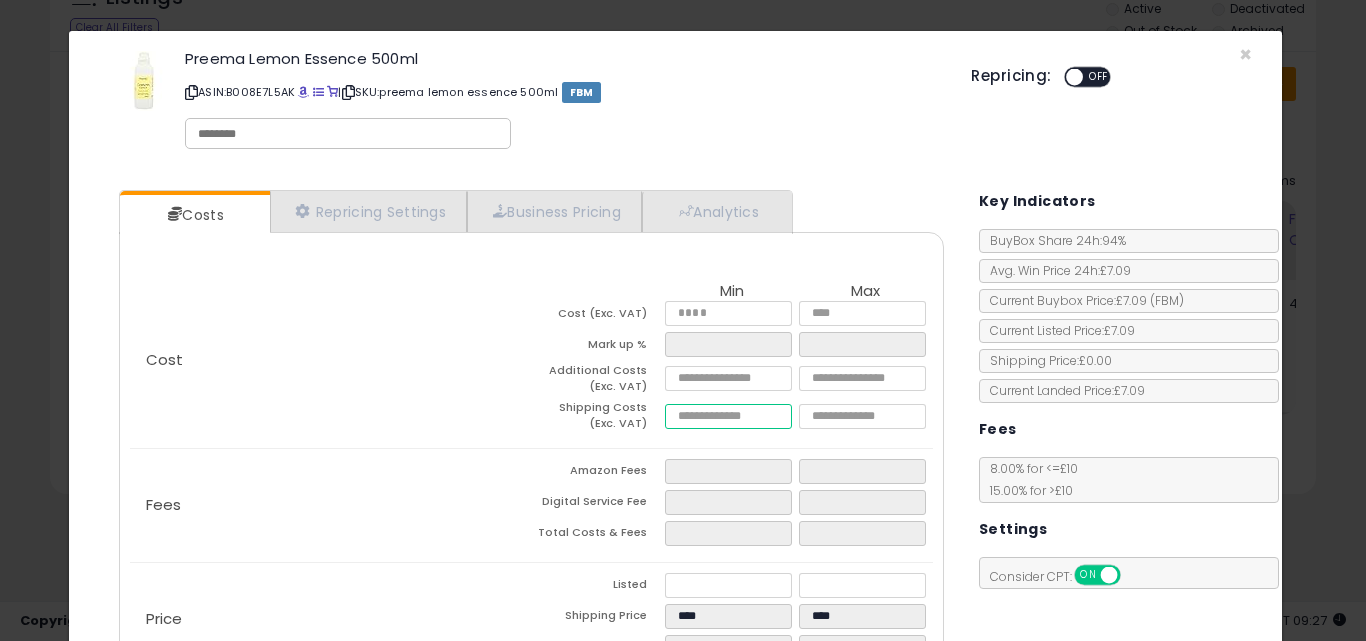 click at bounding box center (728, 416) 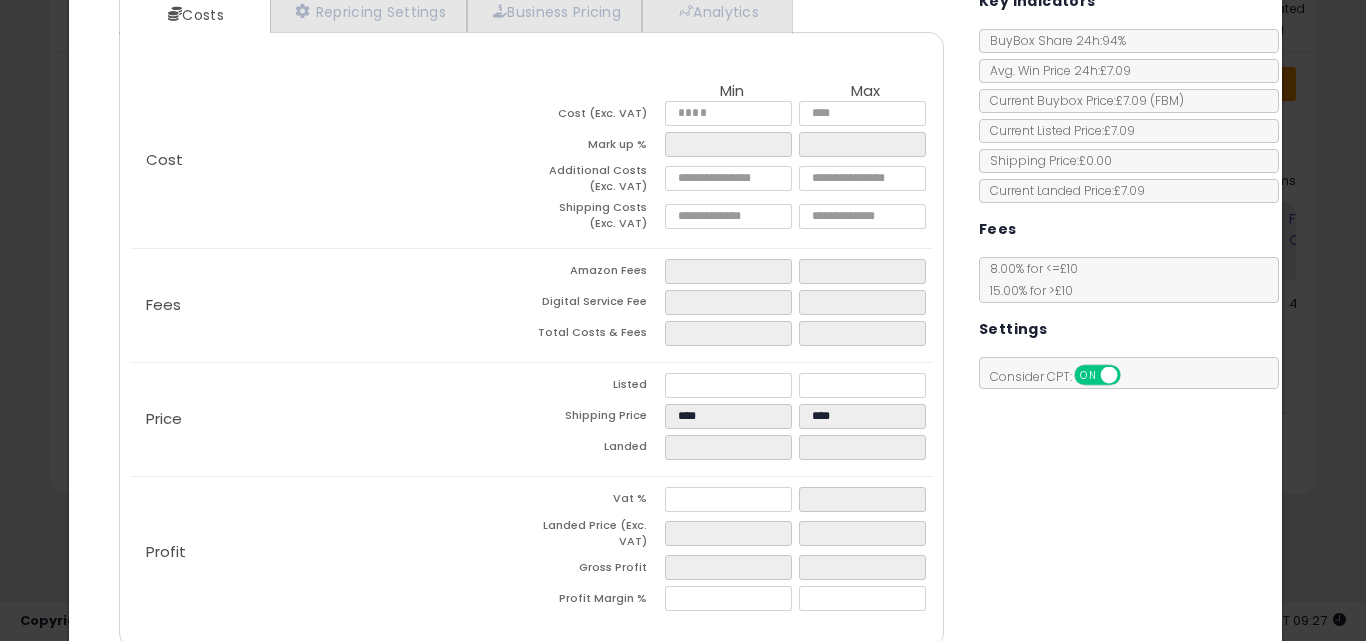 scroll, scrollTop: 227, scrollLeft: 0, axis: vertical 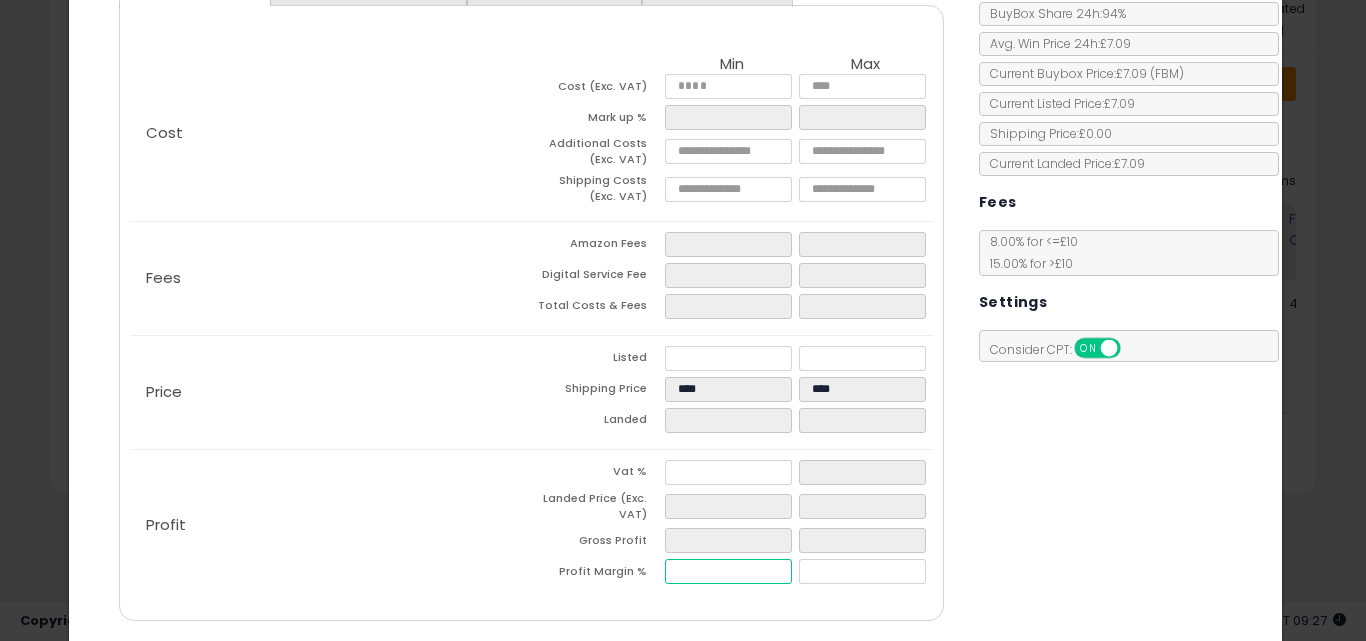 click at bounding box center (728, 571) 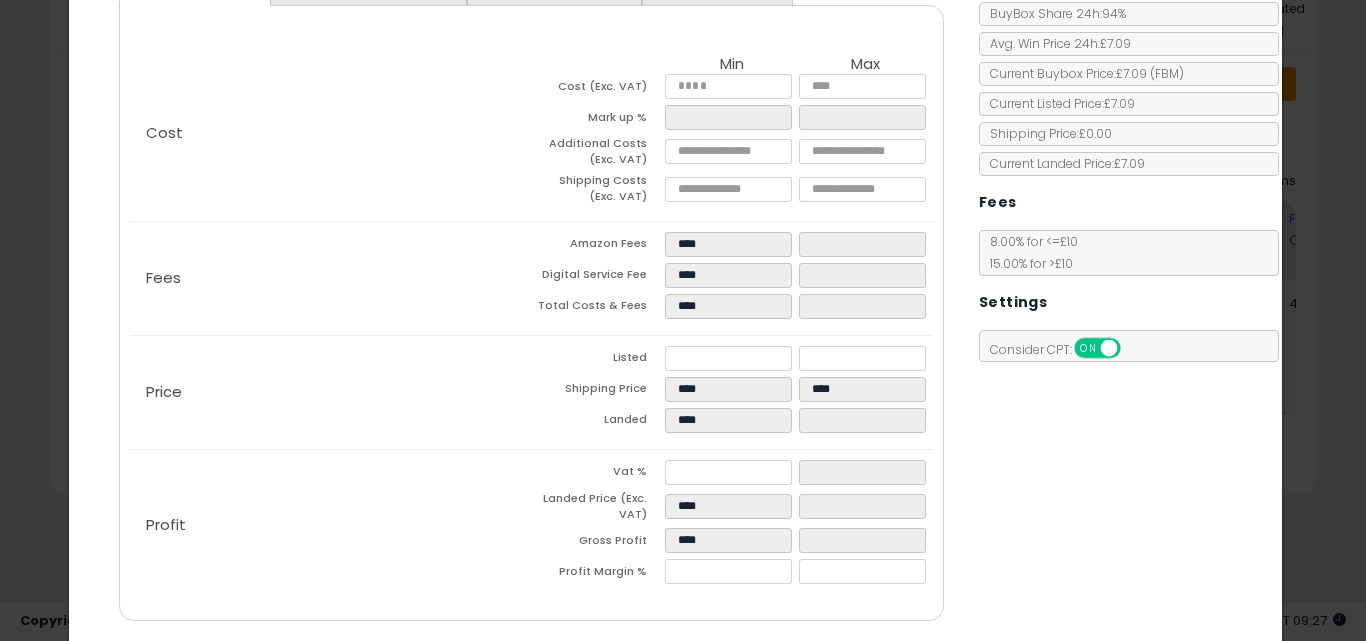 click on "Profit
Vat %
Landed Price (Exc. VAT)
****
Gross Profit
****
Profit Margin %
*****" 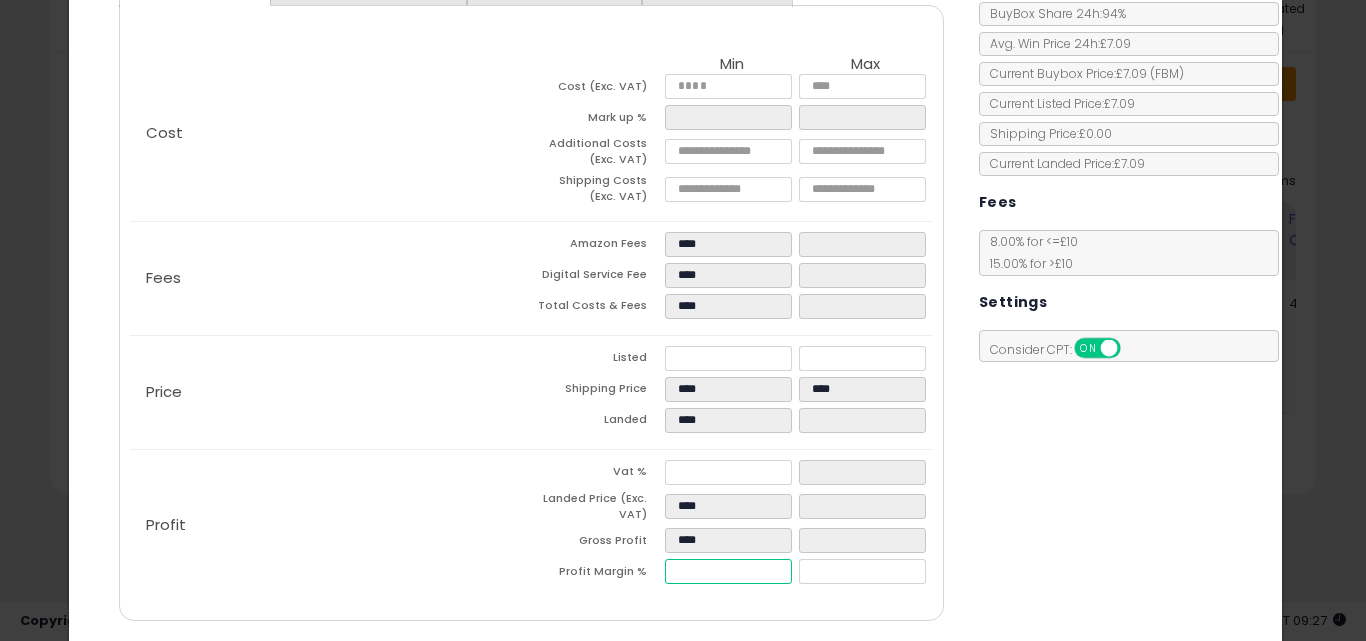 click on "*****" at bounding box center [728, 571] 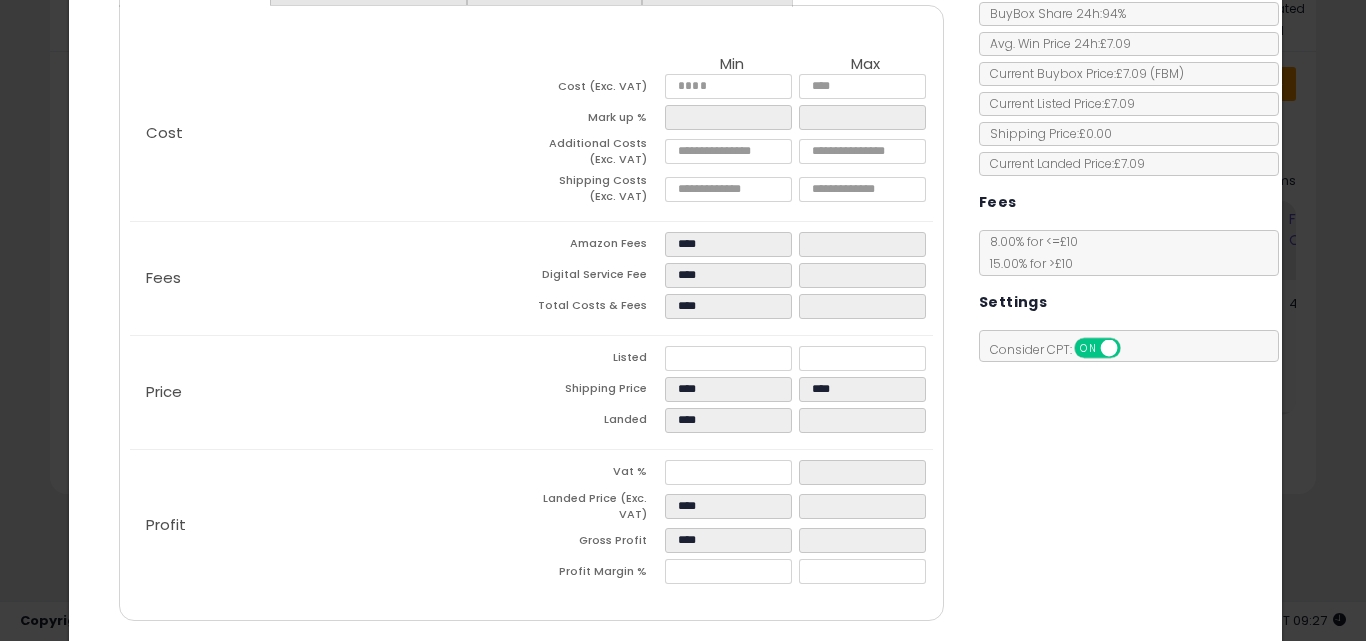 click on "Profit
Vat %
Landed Price (Exc. VAT)
****
Gross Profit
****
Profit Margin %
*****" 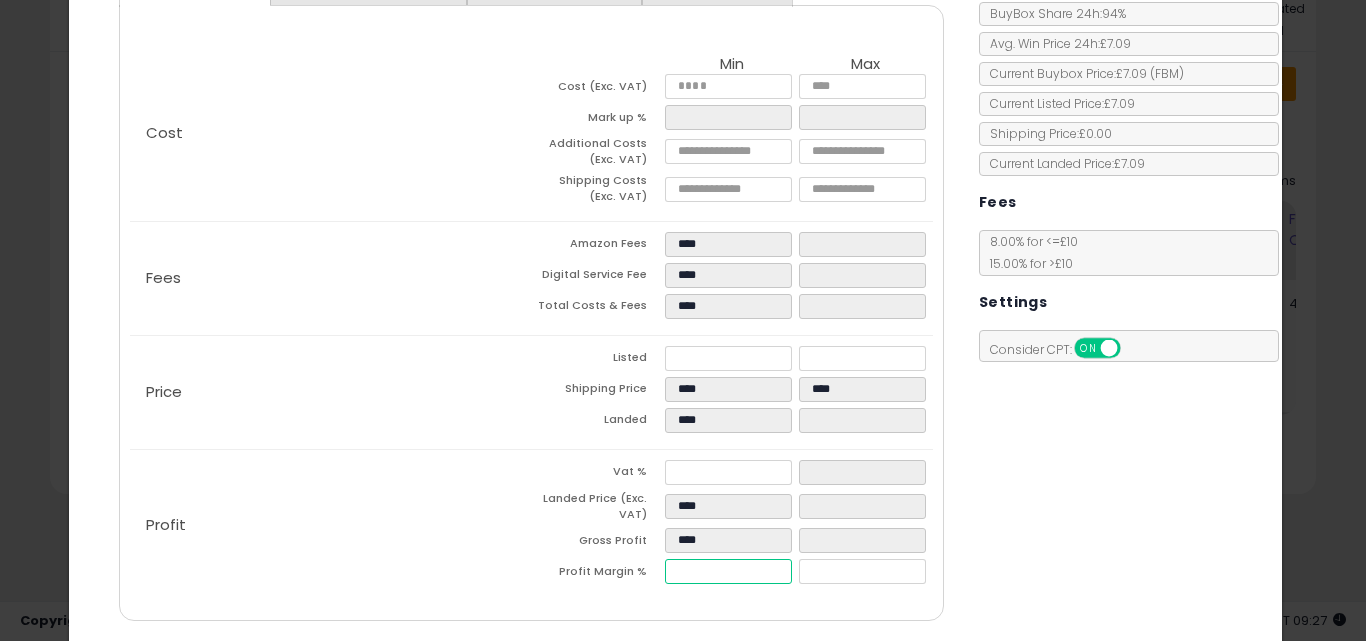 click on "*****" at bounding box center (728, 571) 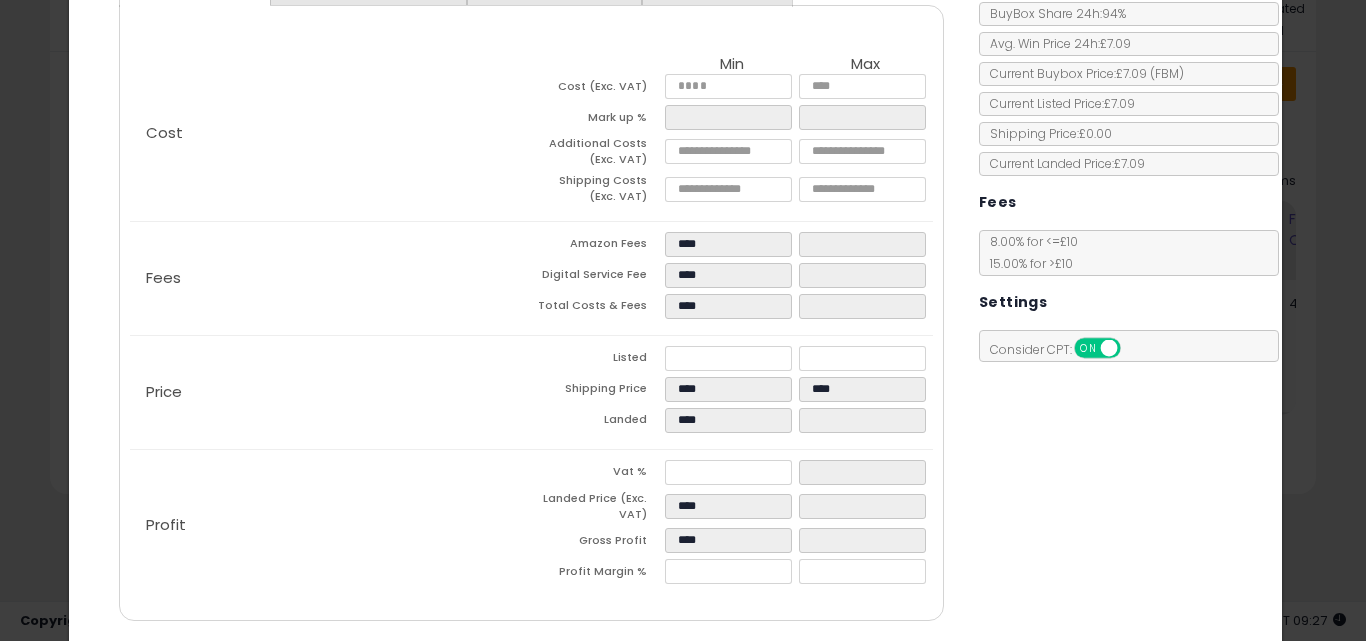 click on "Costs
Repricing Settings
Business Pricing
Analytics
Cost" at bounding box center (676, 294) 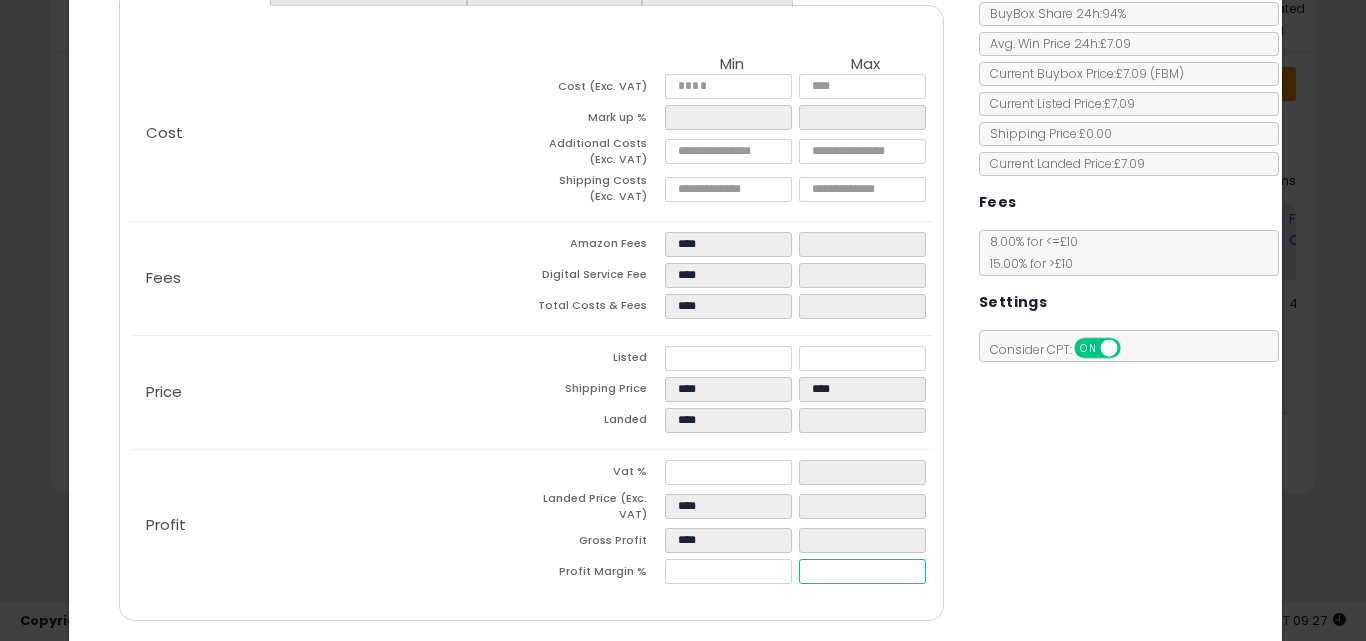 click at bounding box center (862, 571) 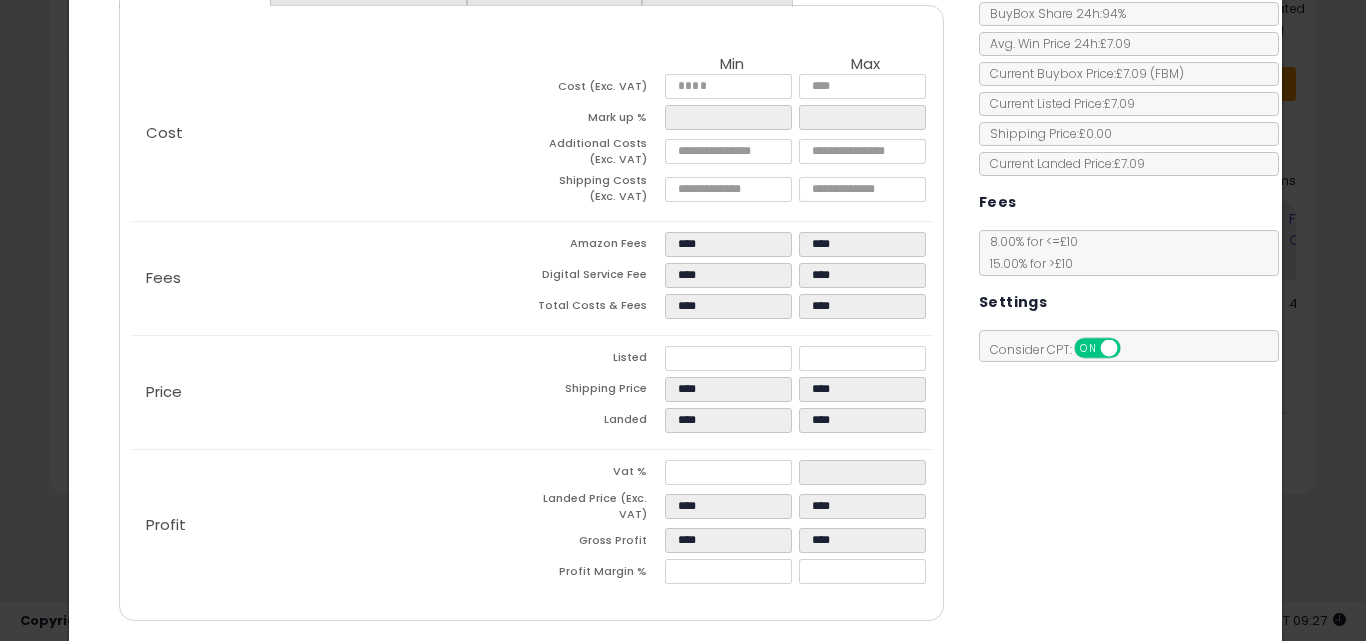 click on "Costs
Repricing Settings
Business Pricing
Analytics
Cost" at bounding box center (676, 294) 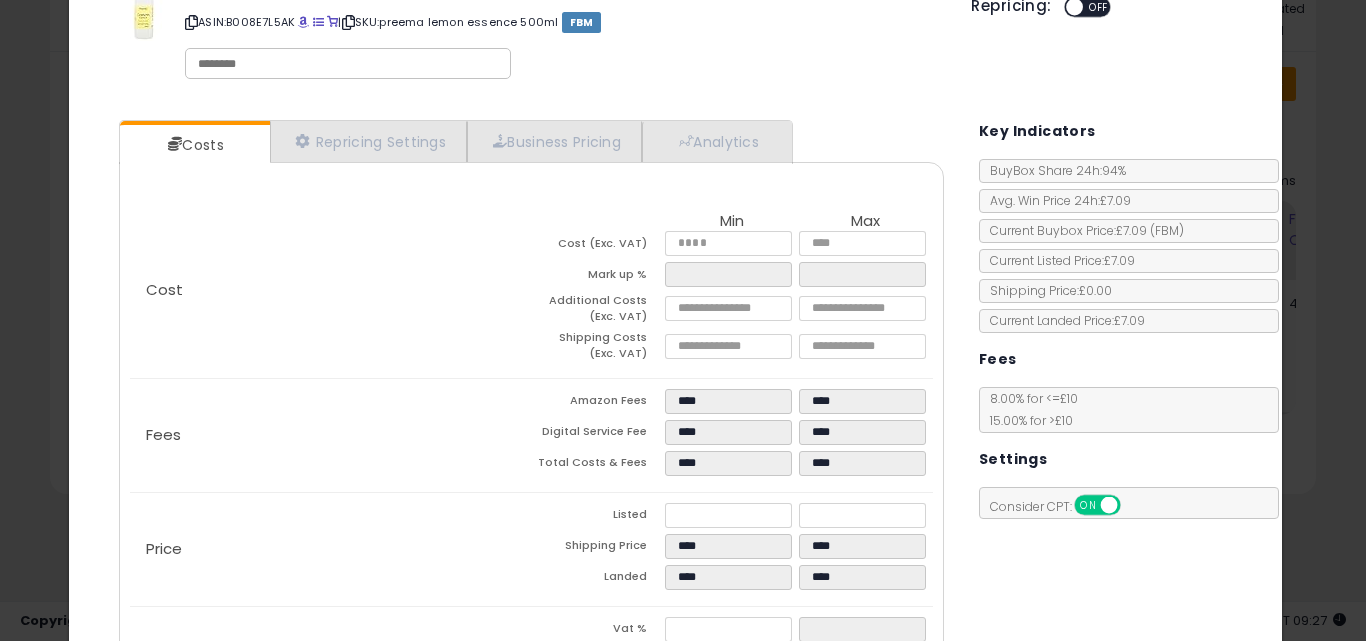 scroll, scrollTop: 40, scrollLeft: 0, axis: vertical 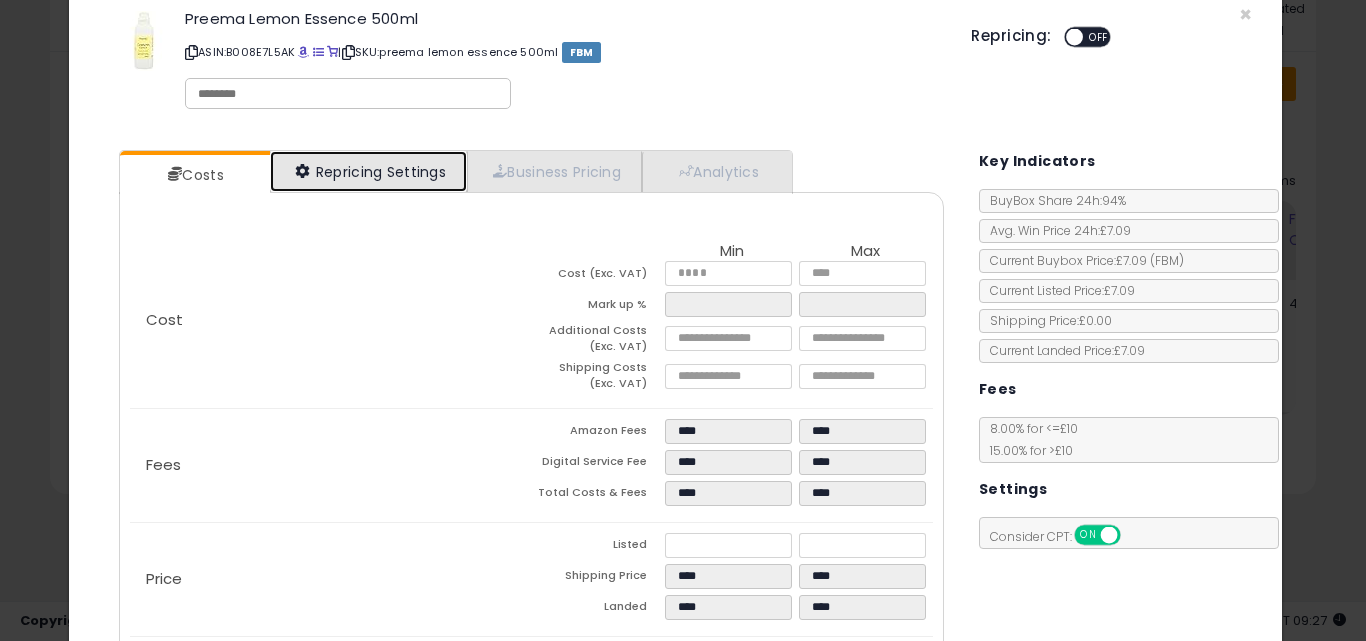 click on "Repricing Settings" at bounding box center [369, 171] 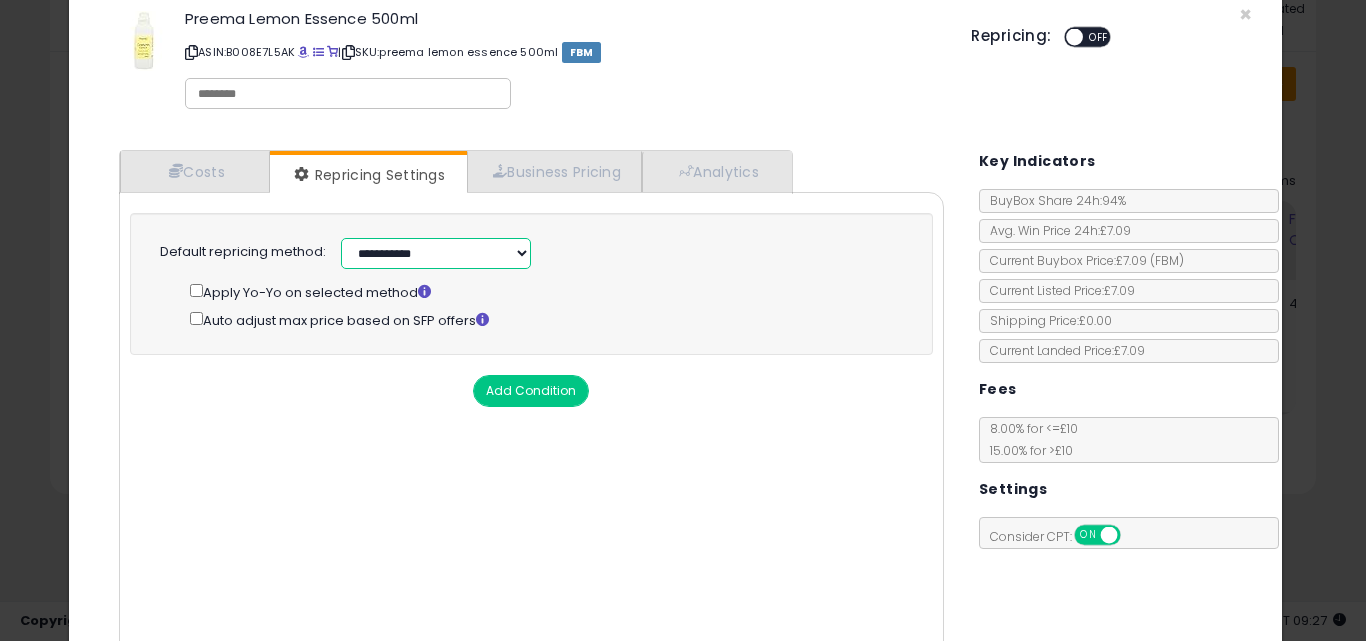 click on "**********" at bounding box center (436, 253) 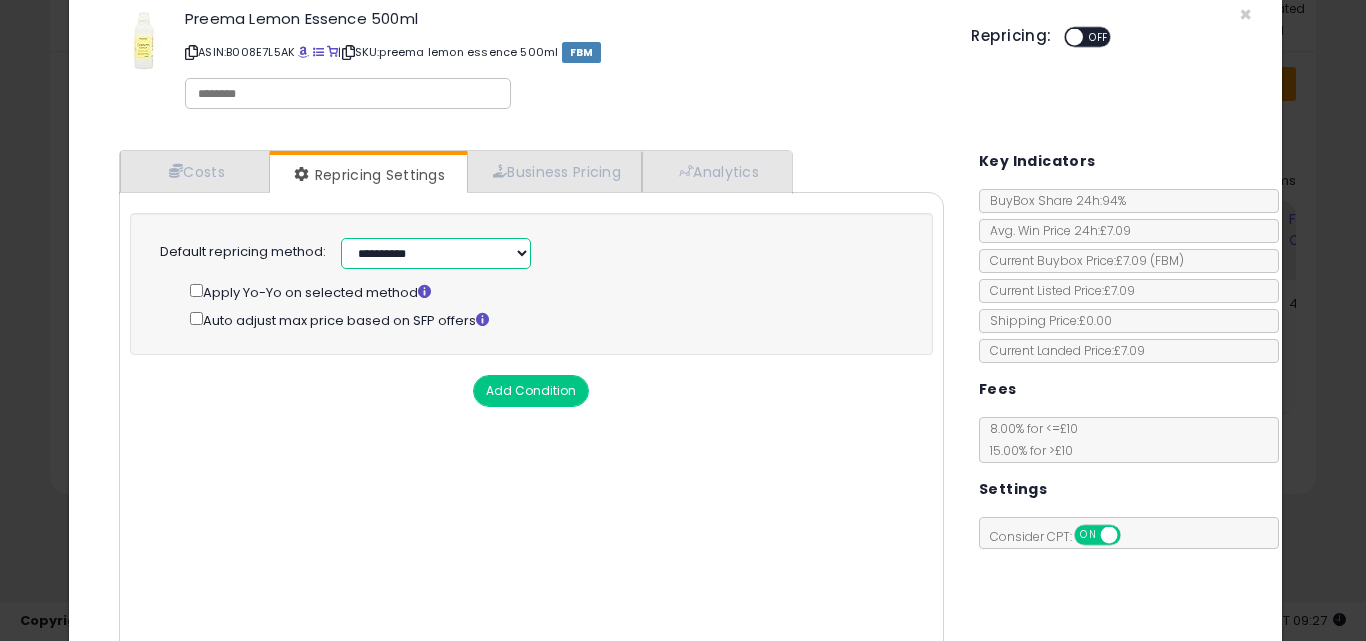 click on "**********" at bounding box center [436, 253] 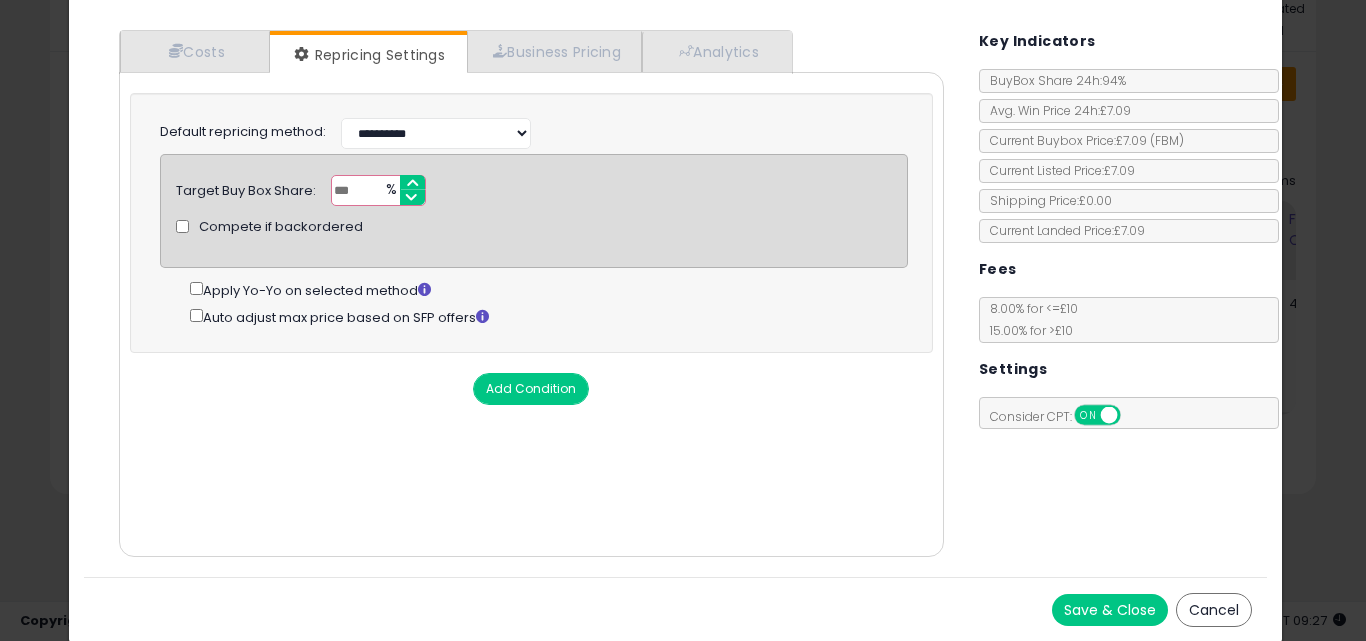 scroll, scrollTop: 161, scrollLeft: 0, axis: vertical 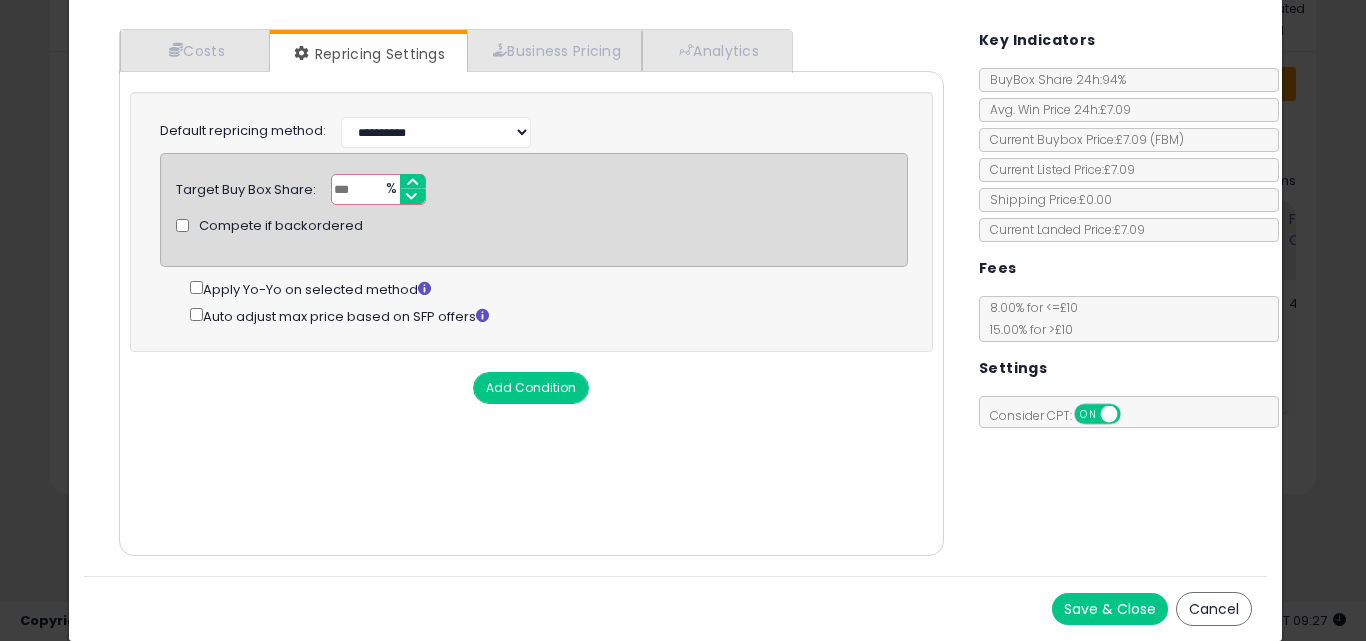 click on "Save & Close" at bounding box center [1110, 609] 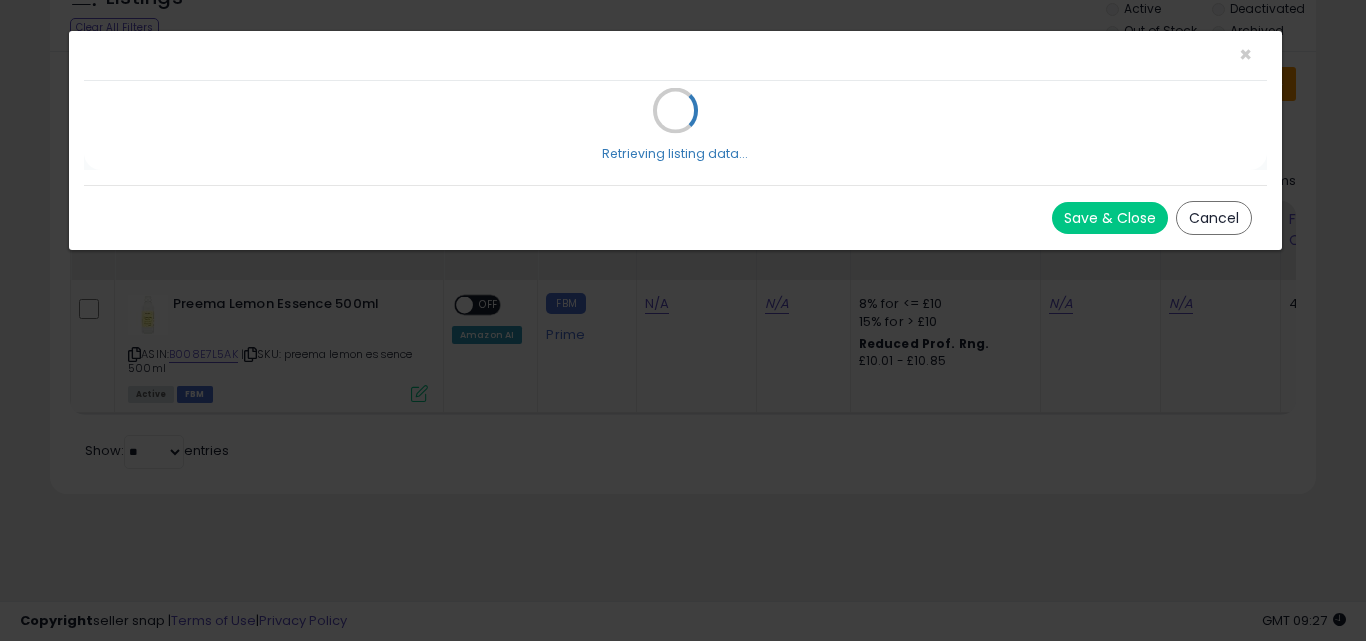 scroll, scrollTop: 0, scrollLeft: 0, axis: both 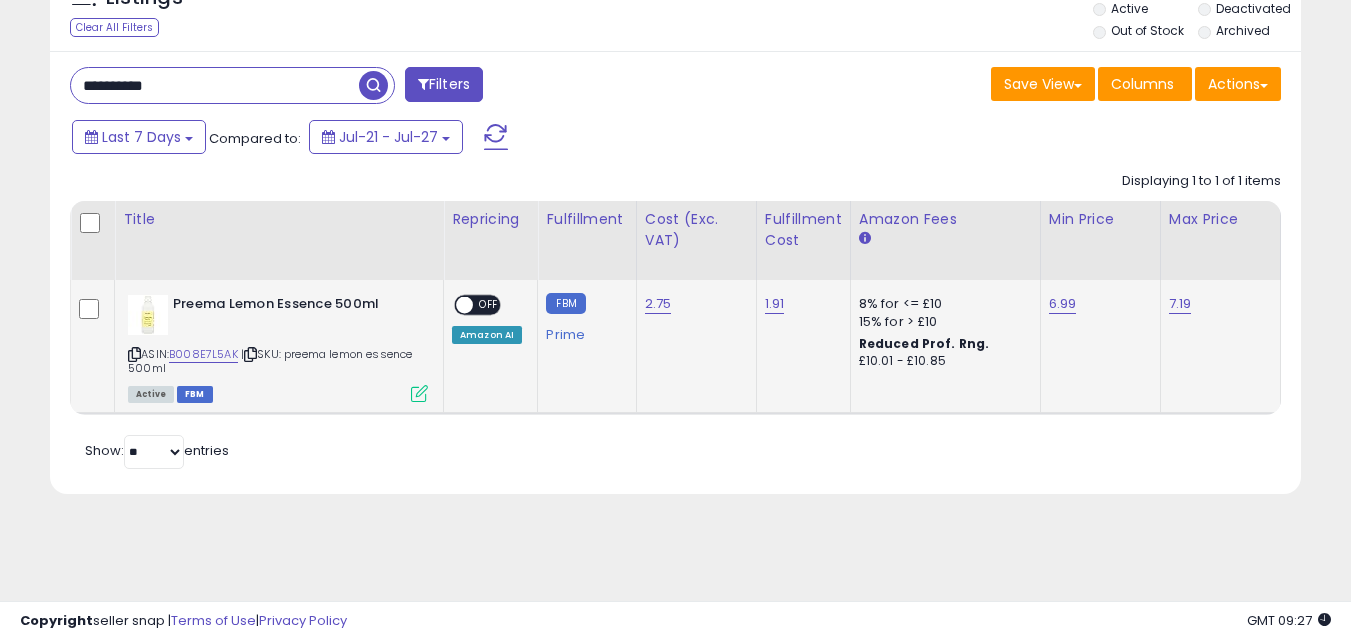 click on "ON   OFF Amazon AI" at bounding box center (487, 319) 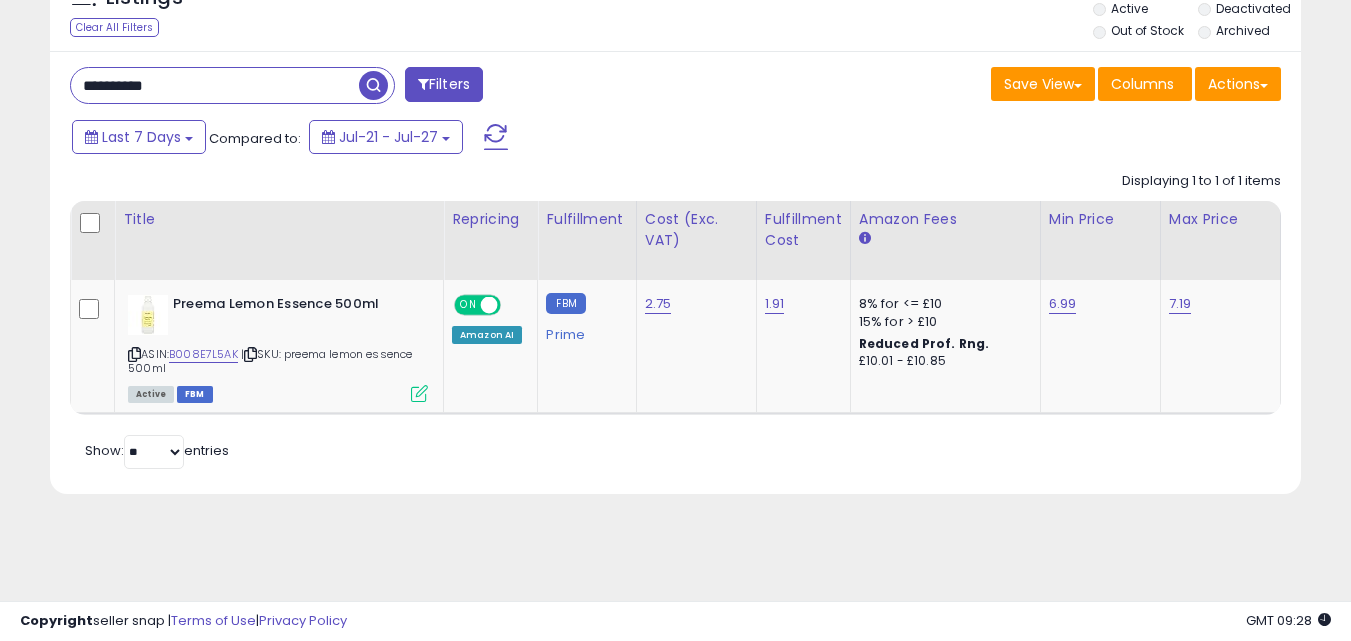 click on "**********" at bounding box center [215, 85] 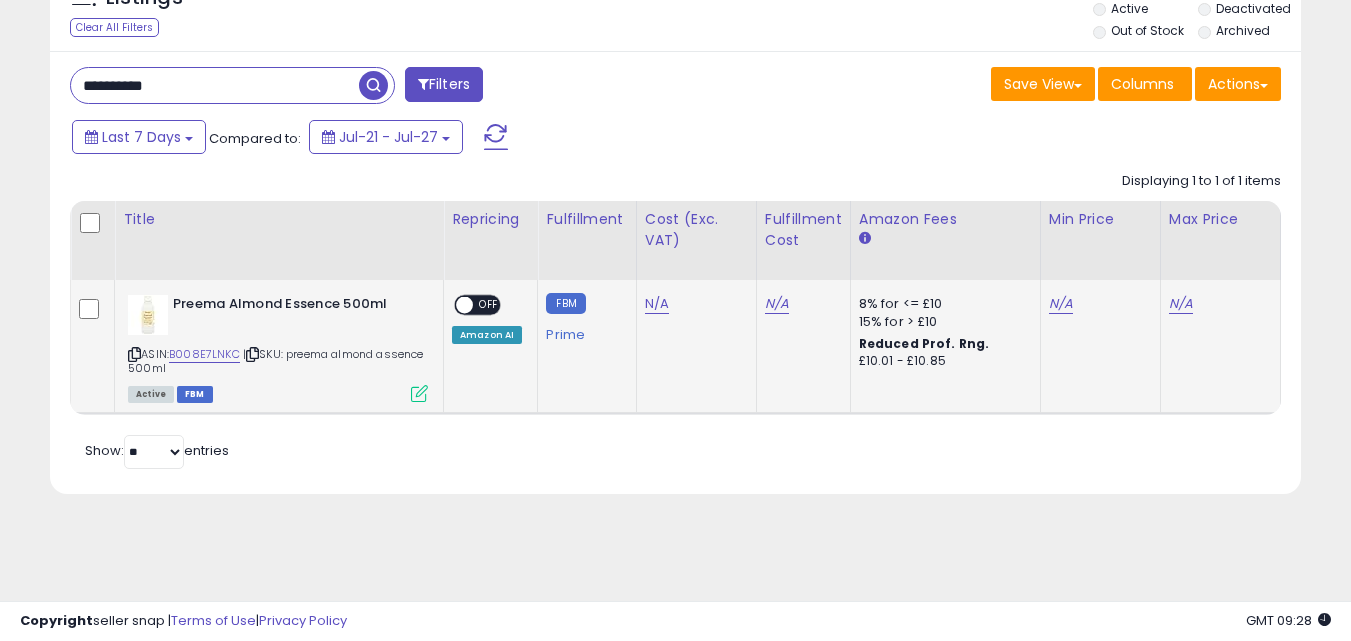 drag, startPoint x: 418, startPoint y: 404, endPoint x: 417, endPoint y: 393, distance: 11.045361 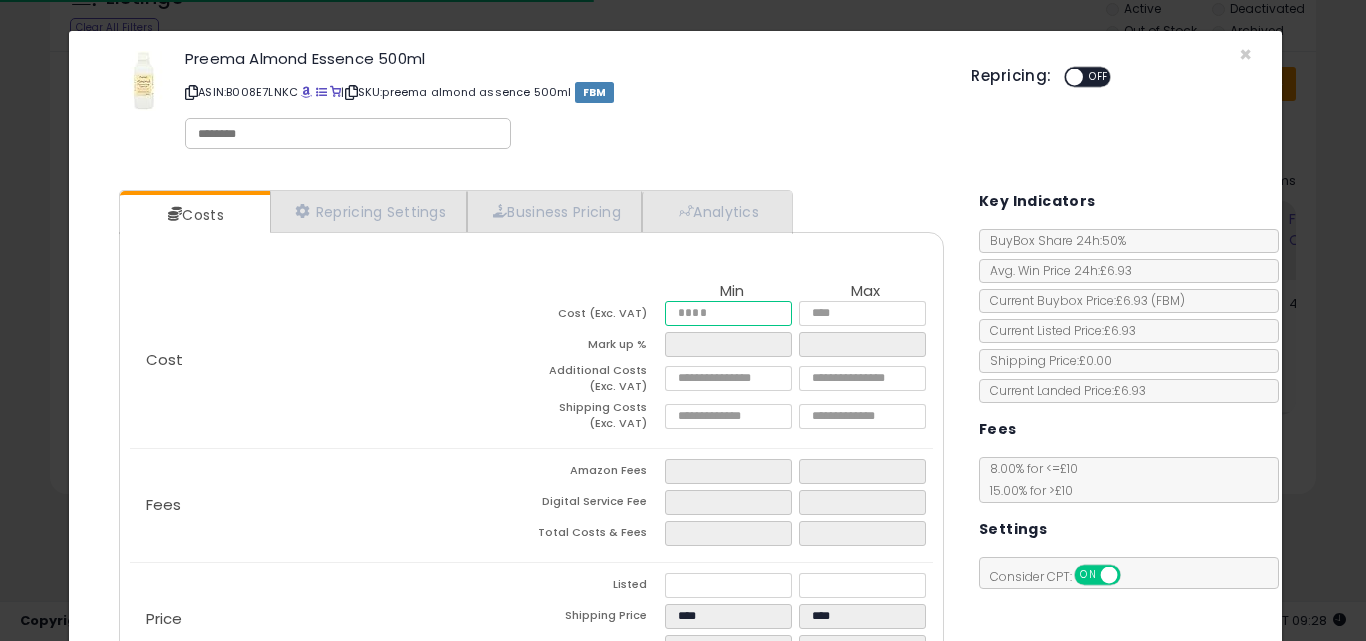 click at bounding box center [728, 313] 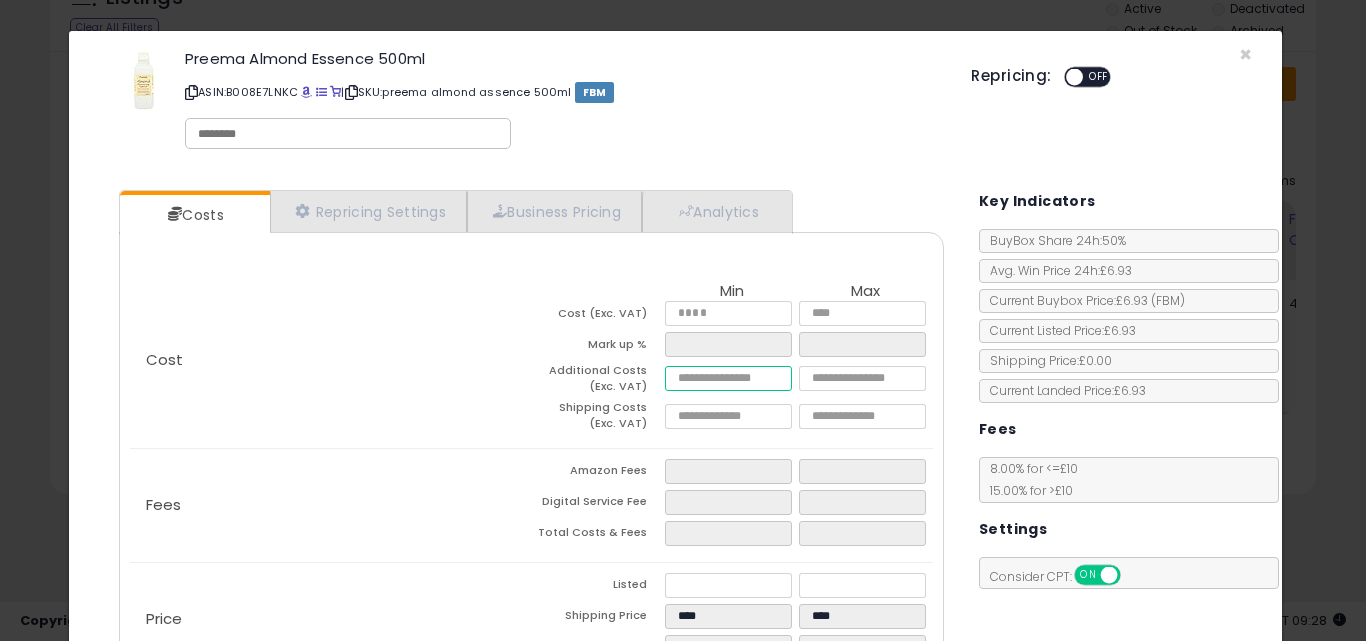 click at bounding box center [728, 378] 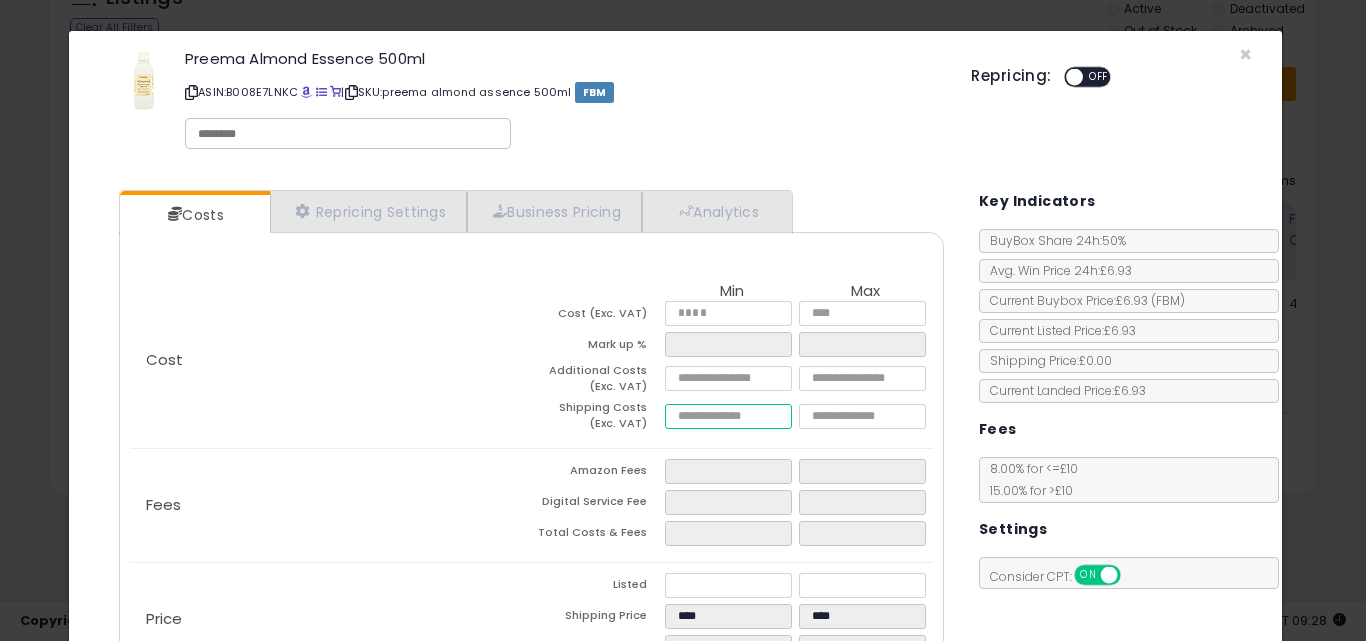 click at bounding box center (728, 416) 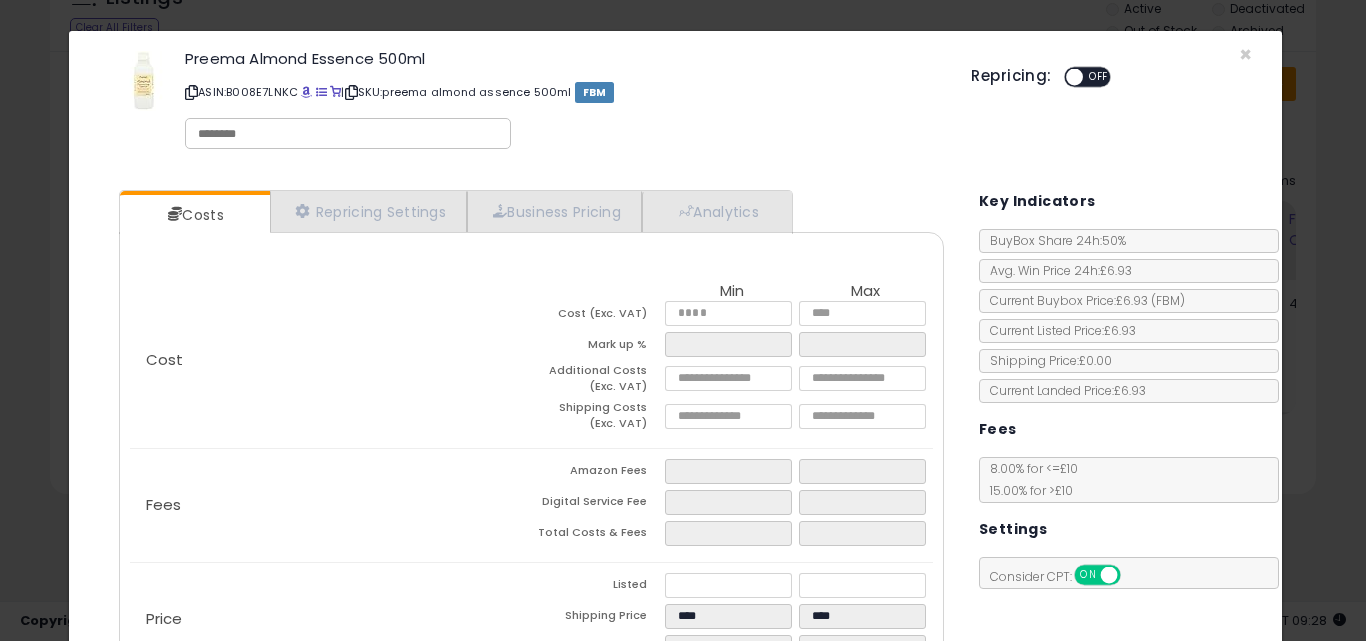 scroll, scrollTop: 292, scrollLeft: 0, axis: vertical 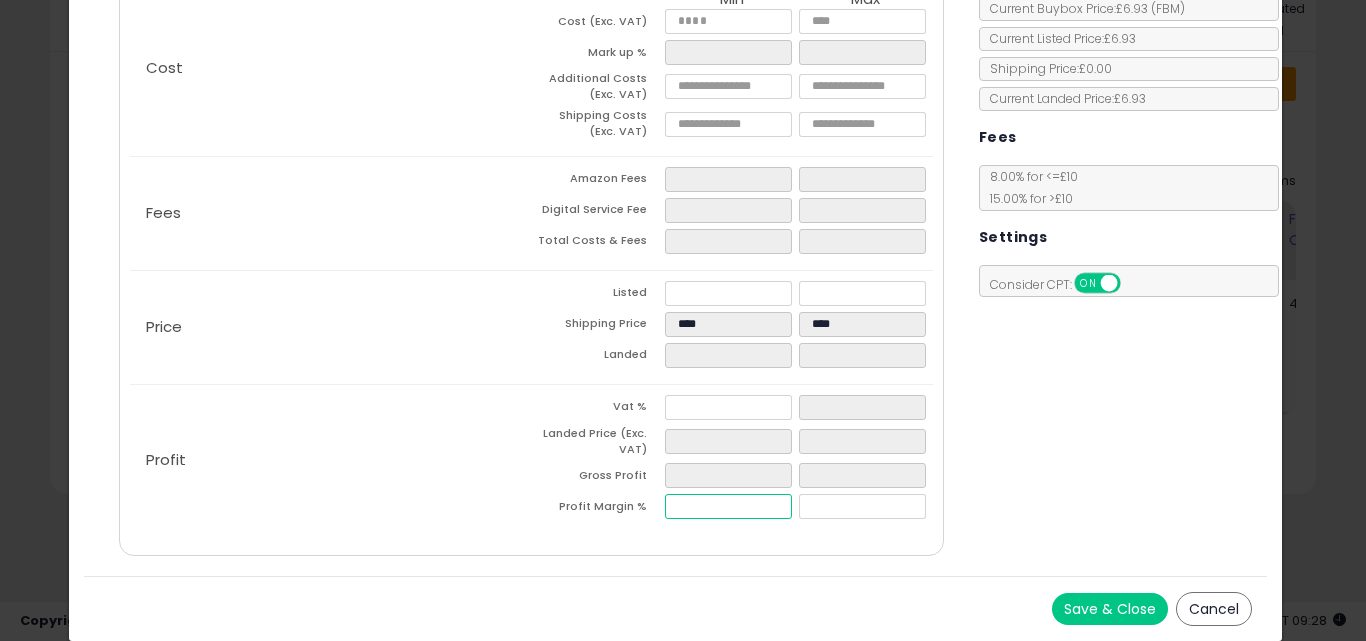 click at bounding box center (728, 506) 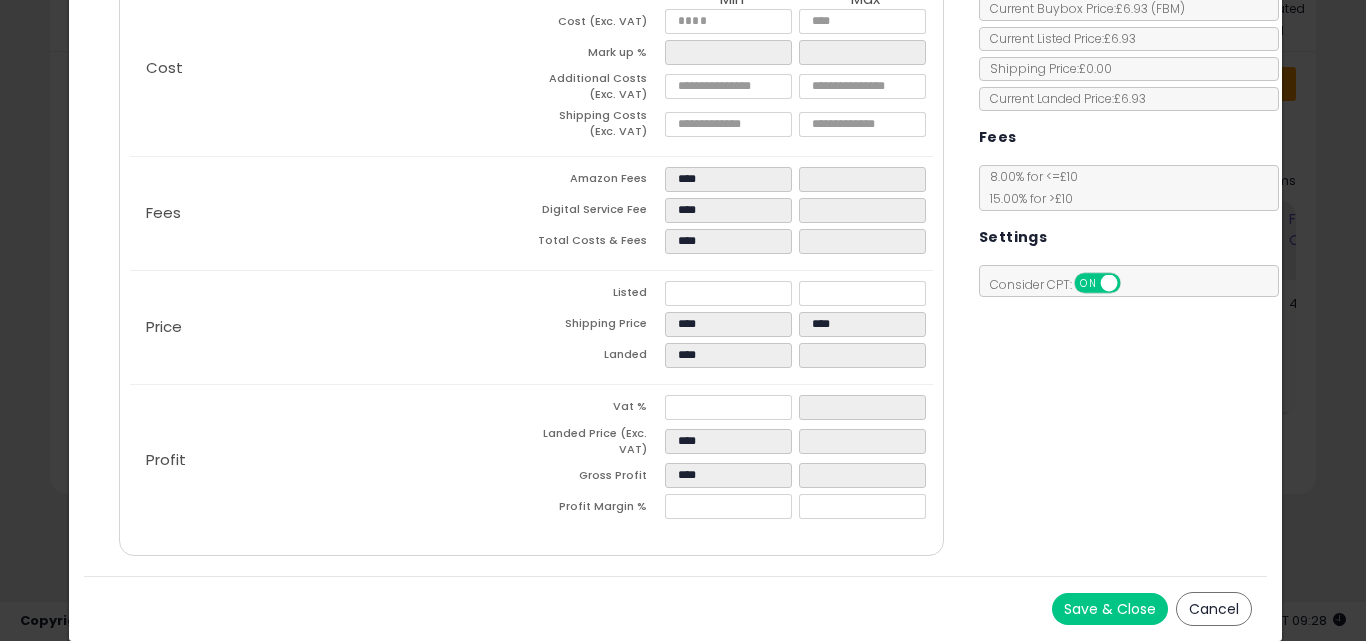 click on "Cost
Min
Max
Cost (Exc. VAT)
****
****
Mark up %
*****
Additional Costs (Exc. VAT)
****
****" at bounding box center [531, 248] 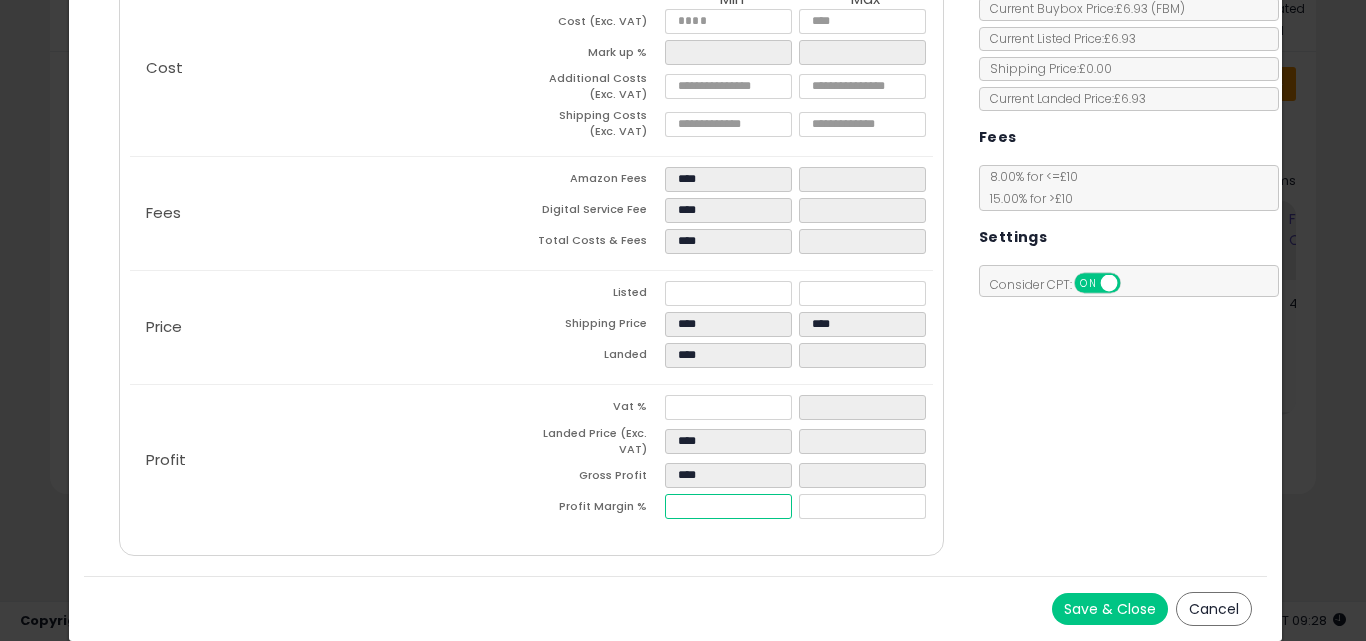 click on "*****" at bounding box center [728, 506] 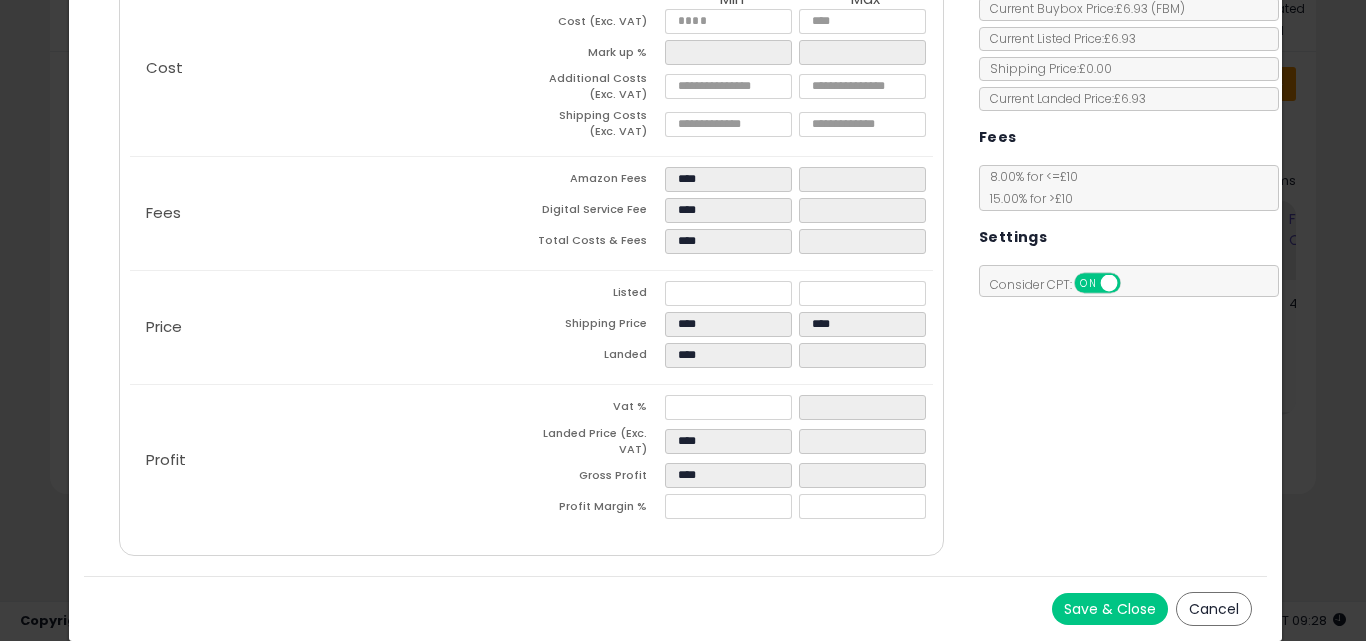 click on "Save & Close
Cancel" at bounding box center [676, 608] 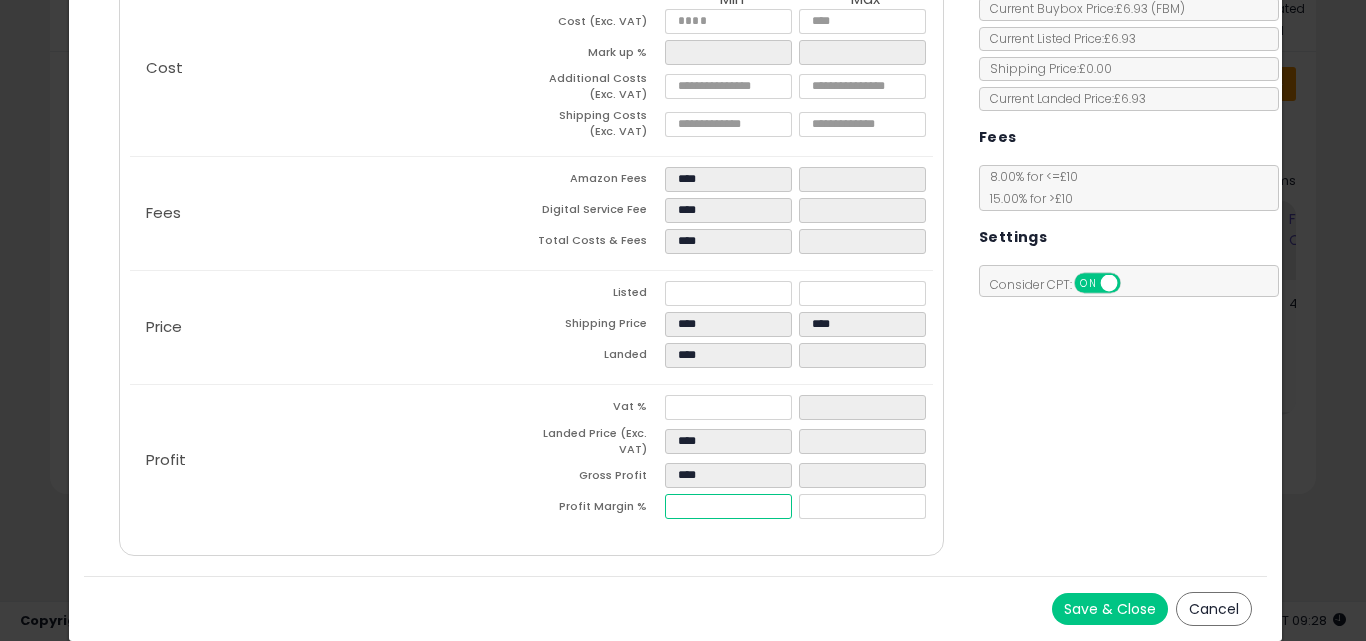 click on "*****" at bounding box center [728, 506] 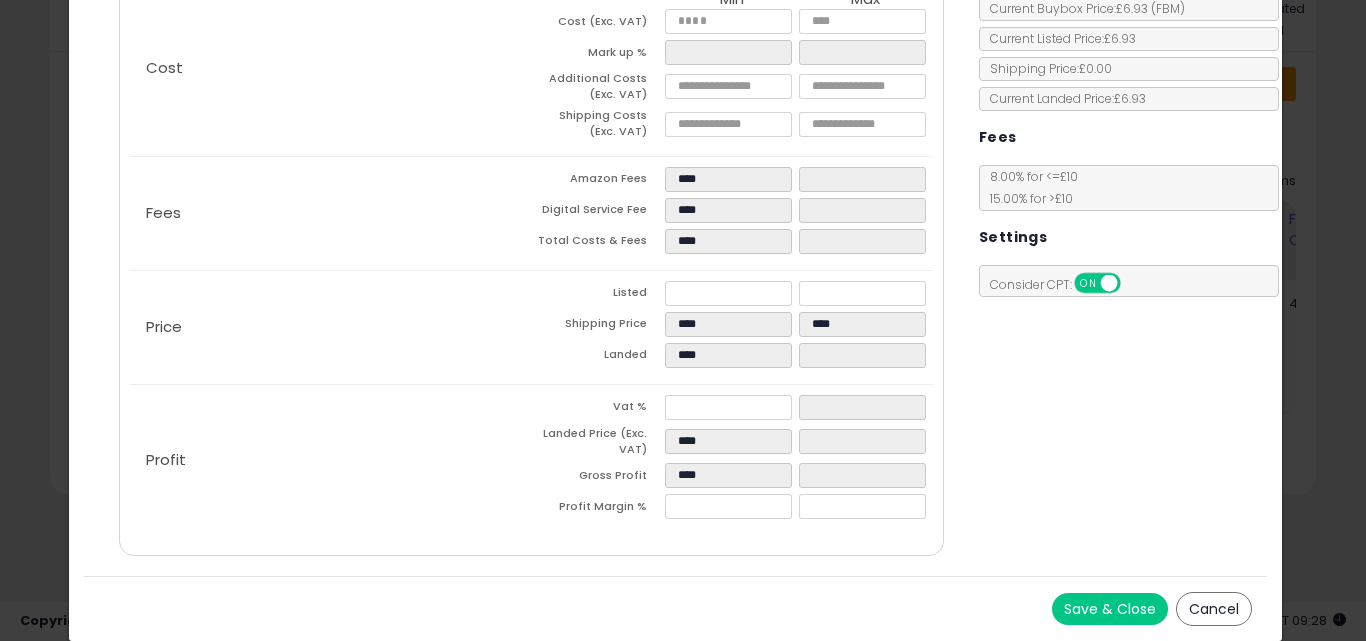 click on "Costs
Repricing Settings
Business Pricing
Analytics
Cost" at bounding box center [531, 229] 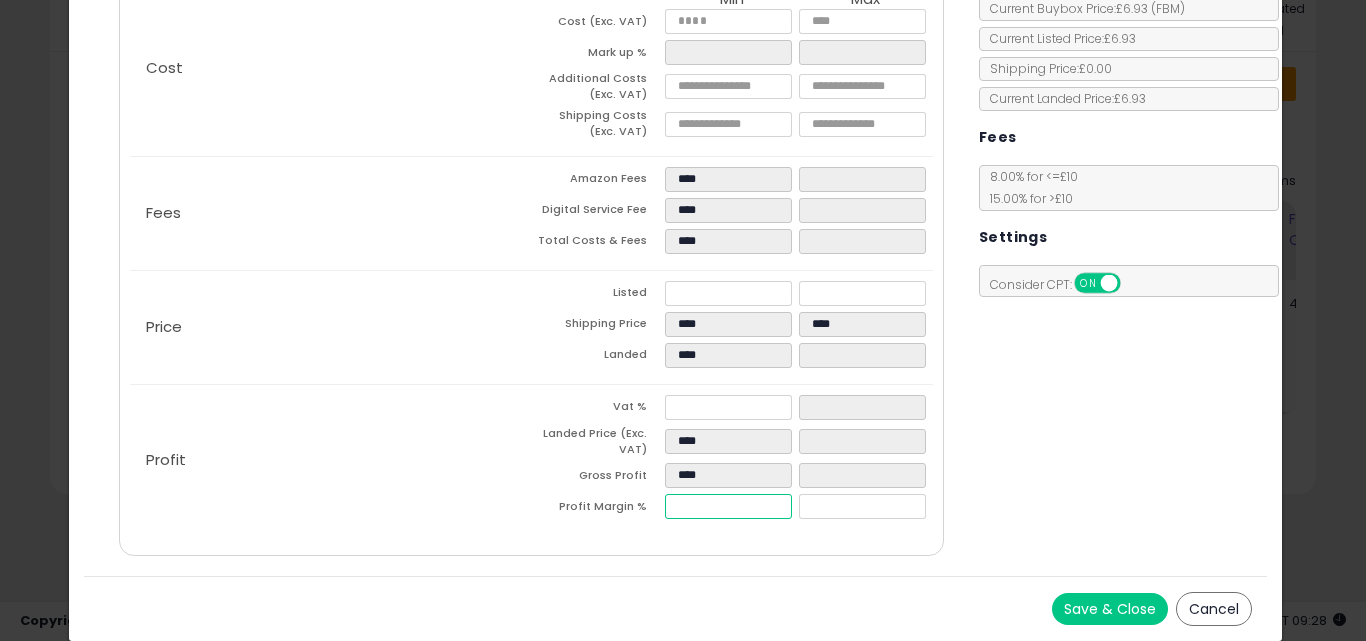 click on "*****" at bounding box center (728, 506) 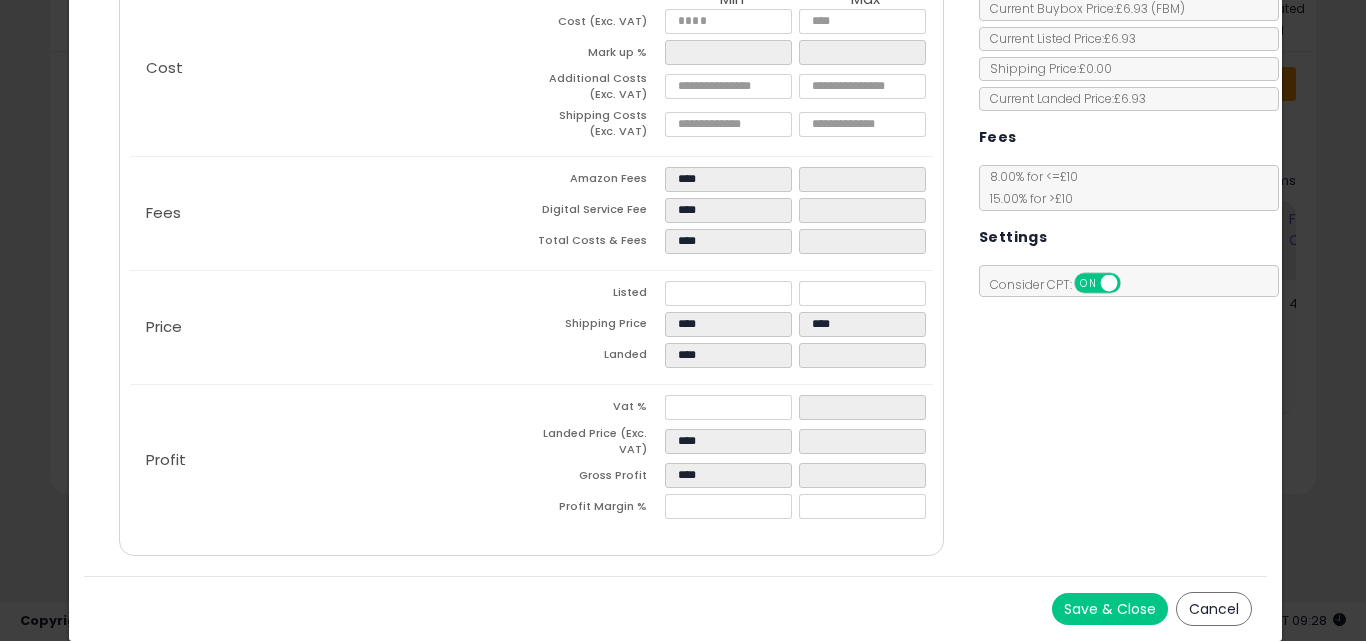 click on "Cost
Min
Max
Cost (Exc. VAT)
****
****
Mark up %
*****
Additional Costs (Exc. VAT)
****
****" at bounding box center [531, 248] 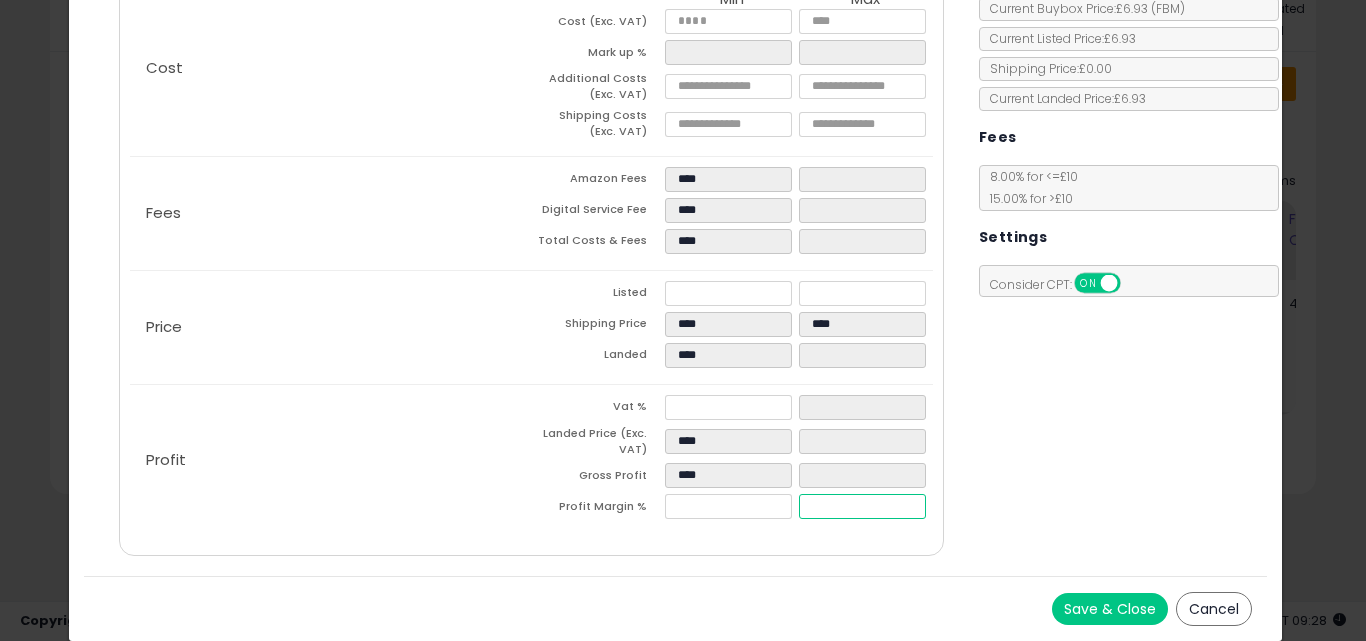 click at bounding box center [862, 506] 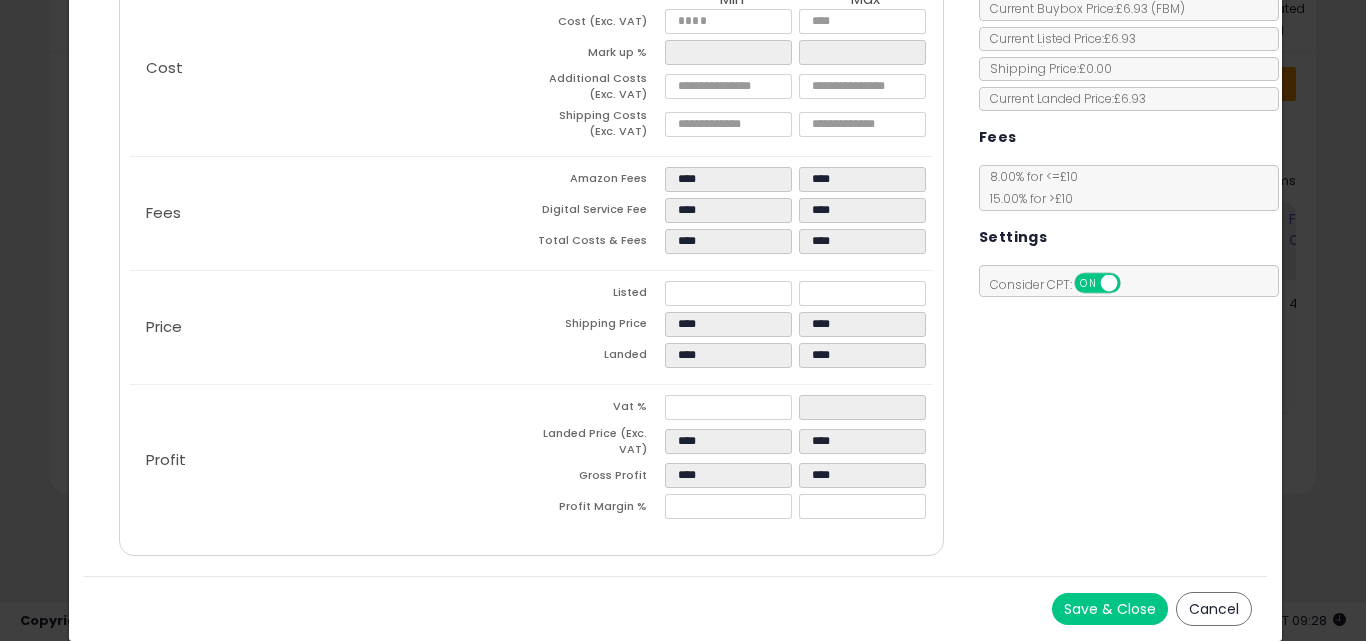 click on "Save & Close
Cancel" at bounding box center [676, 608] 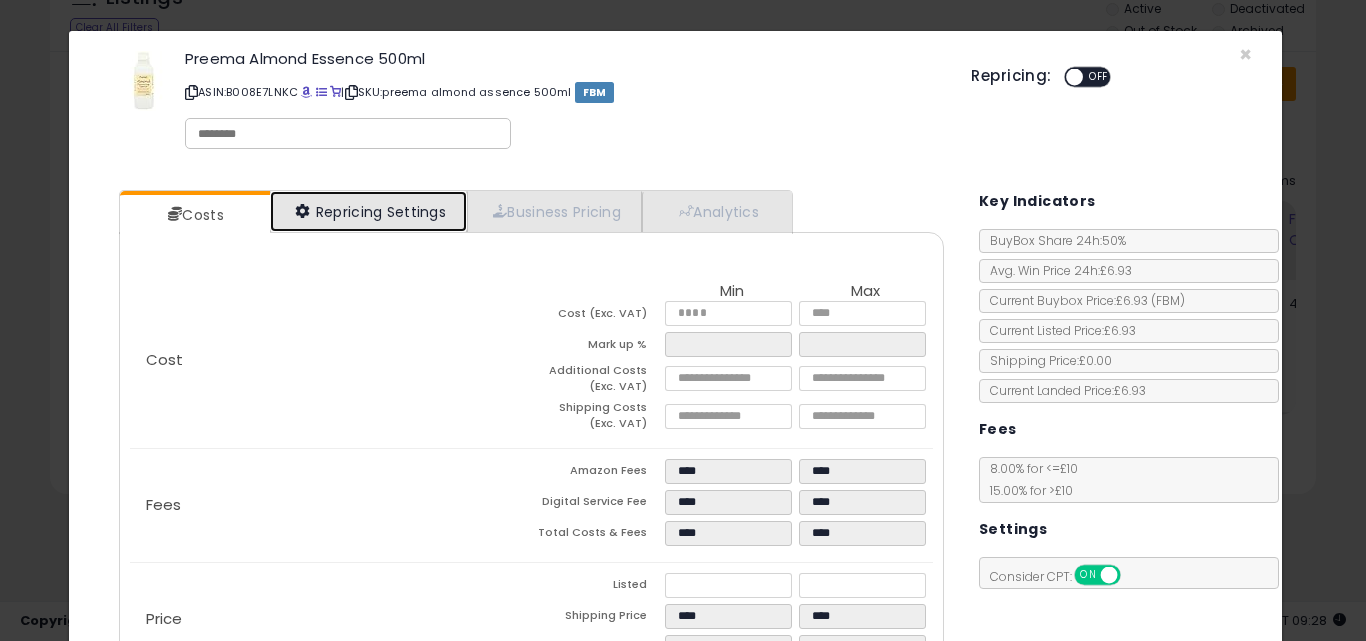 click on "Repricing Settings" at bounding box center (369, 211) 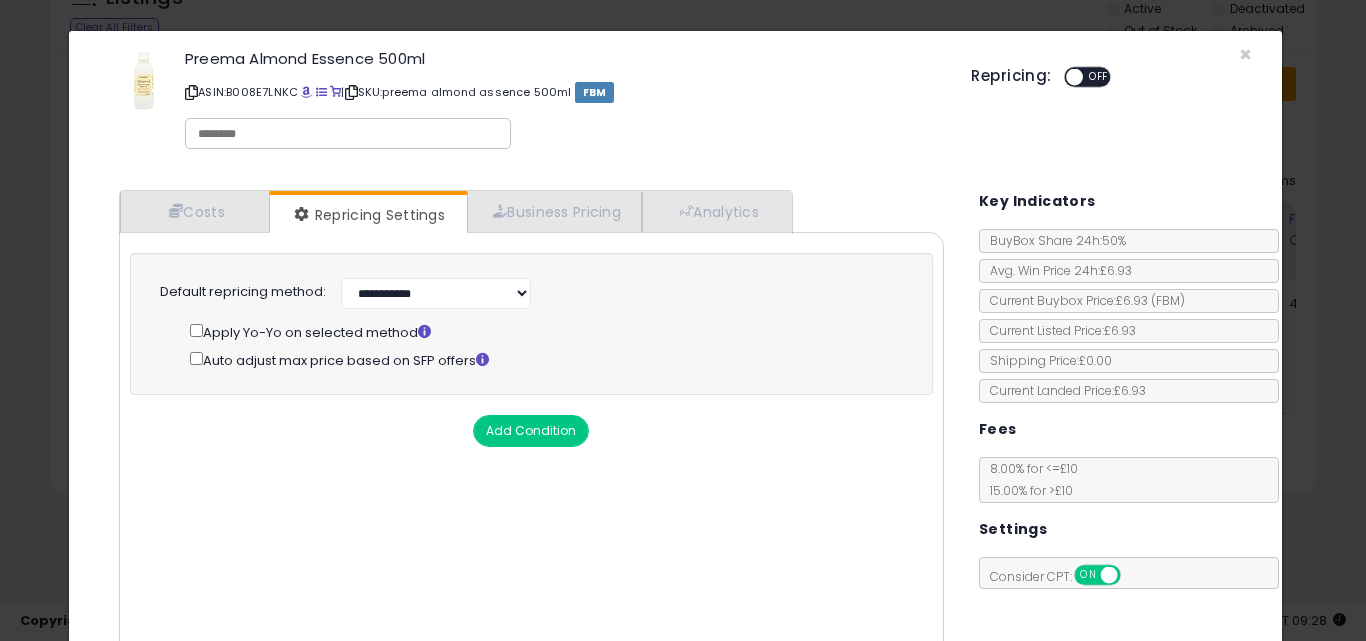 drag, startPoint x: 436, startPoint y: 274, endPoint x: 449, endPoint y: 293, distance: 23.021729 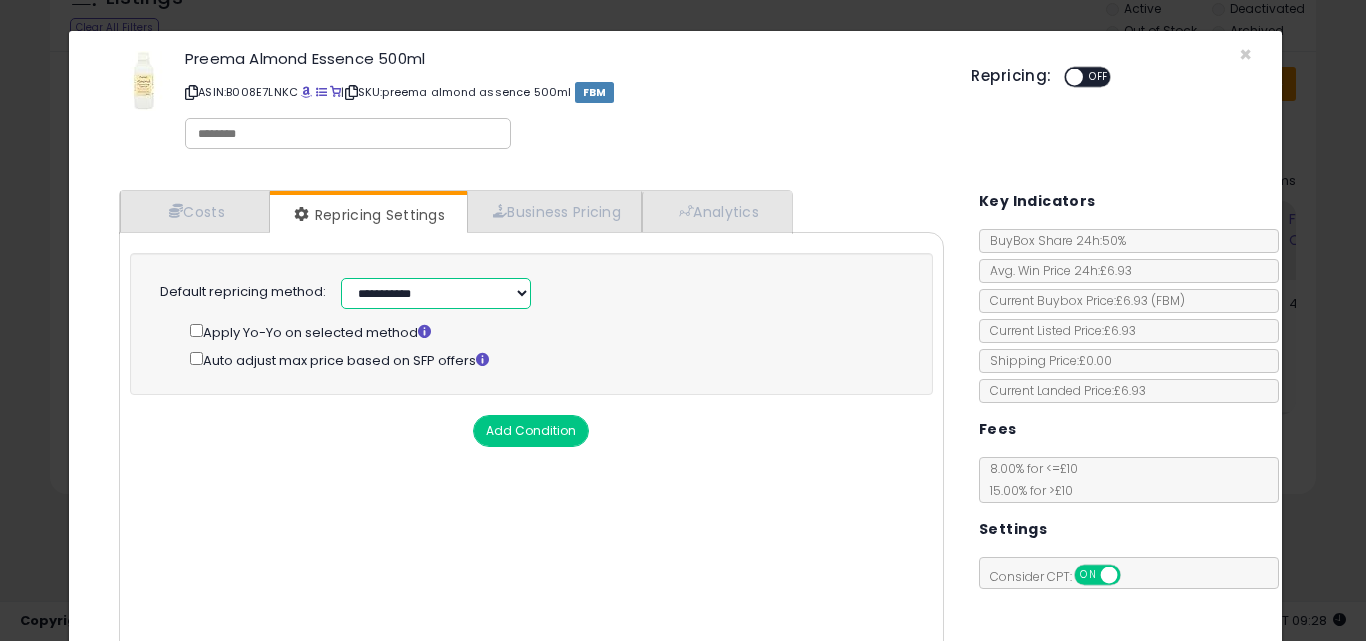 click on "**********" at bounding box center (436, 293) 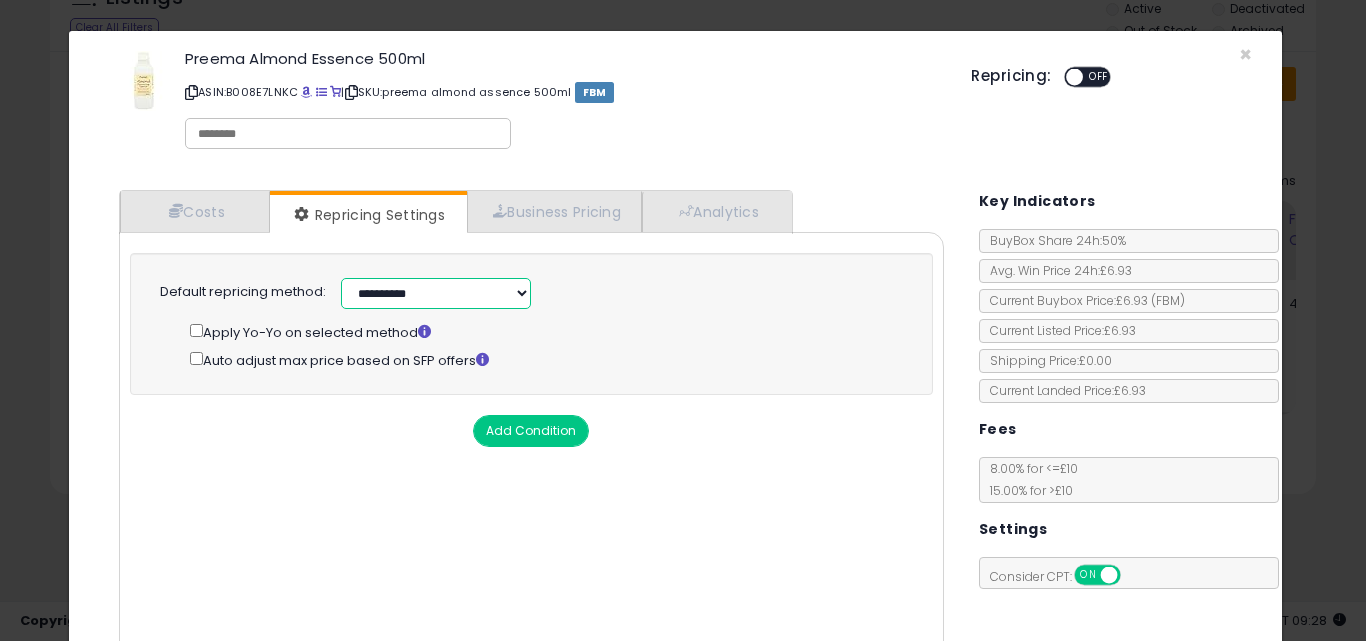 click on "**********" at bounding box center [436, 293] 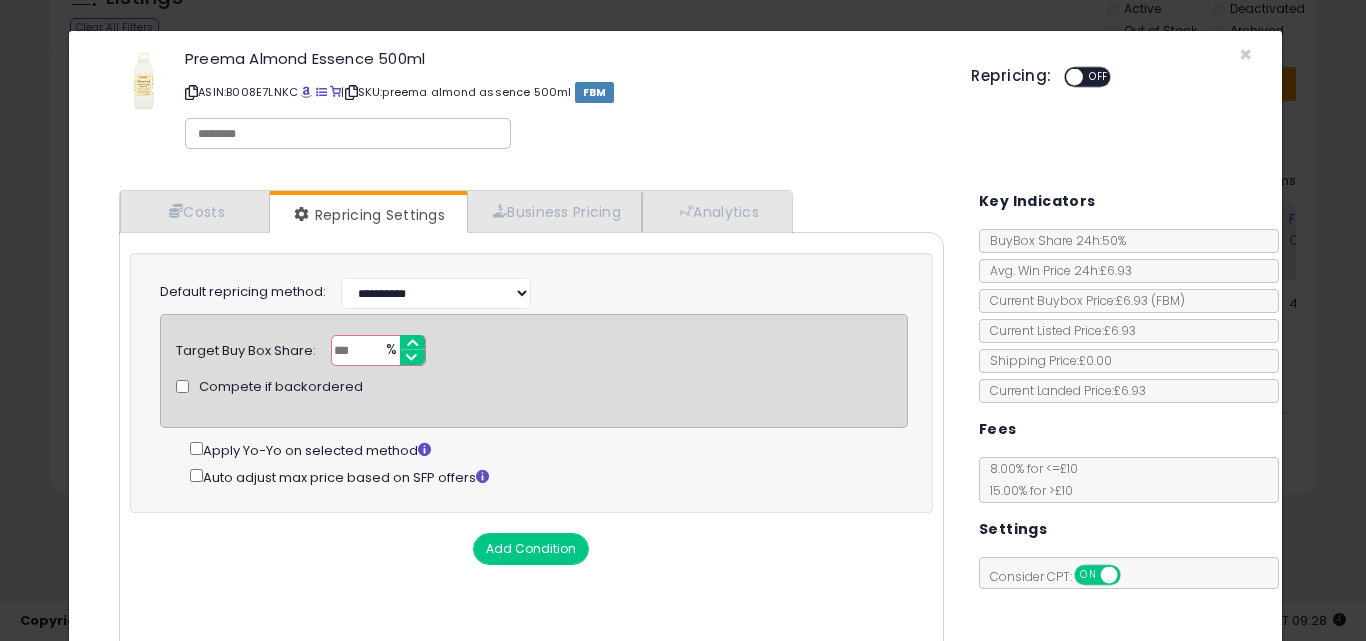 scroll, scrollTop: 161, scrollLeft: 0, axis: vertical 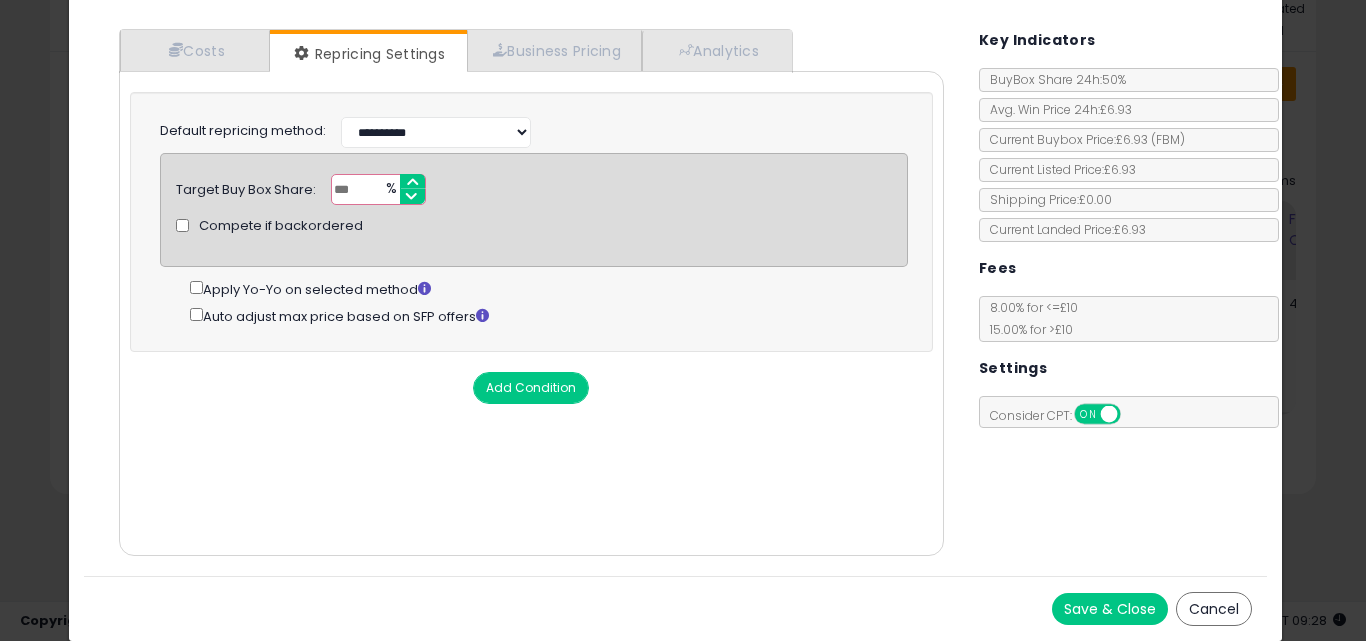 click on "Save & Close" at bounding box center [1110, 609] 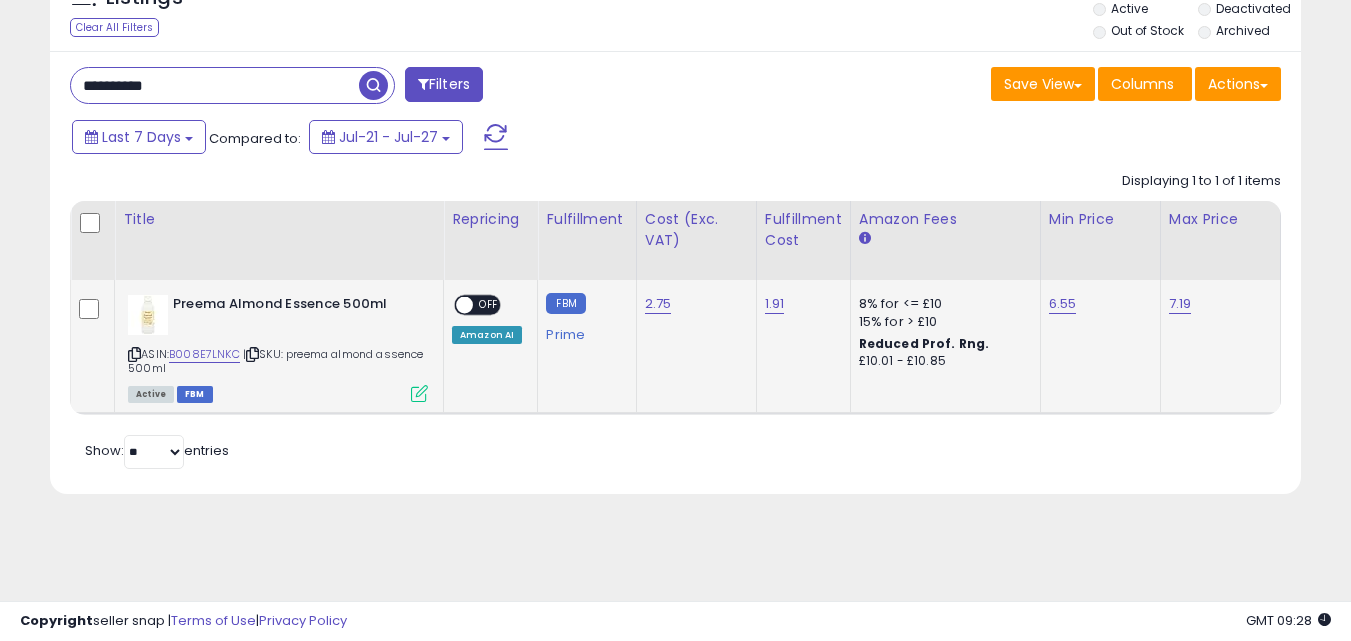 click on "ON   OFF" at bounding box center [455, 305] 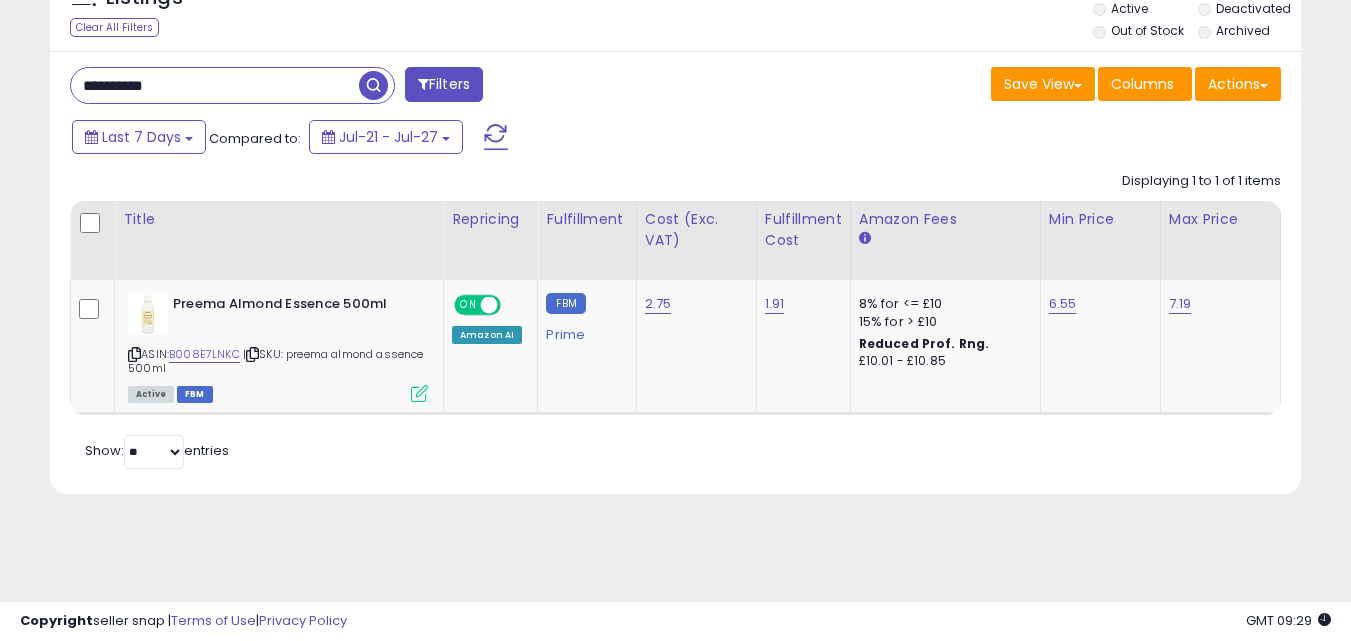 click on "**********" at bounding box center [215, 85] 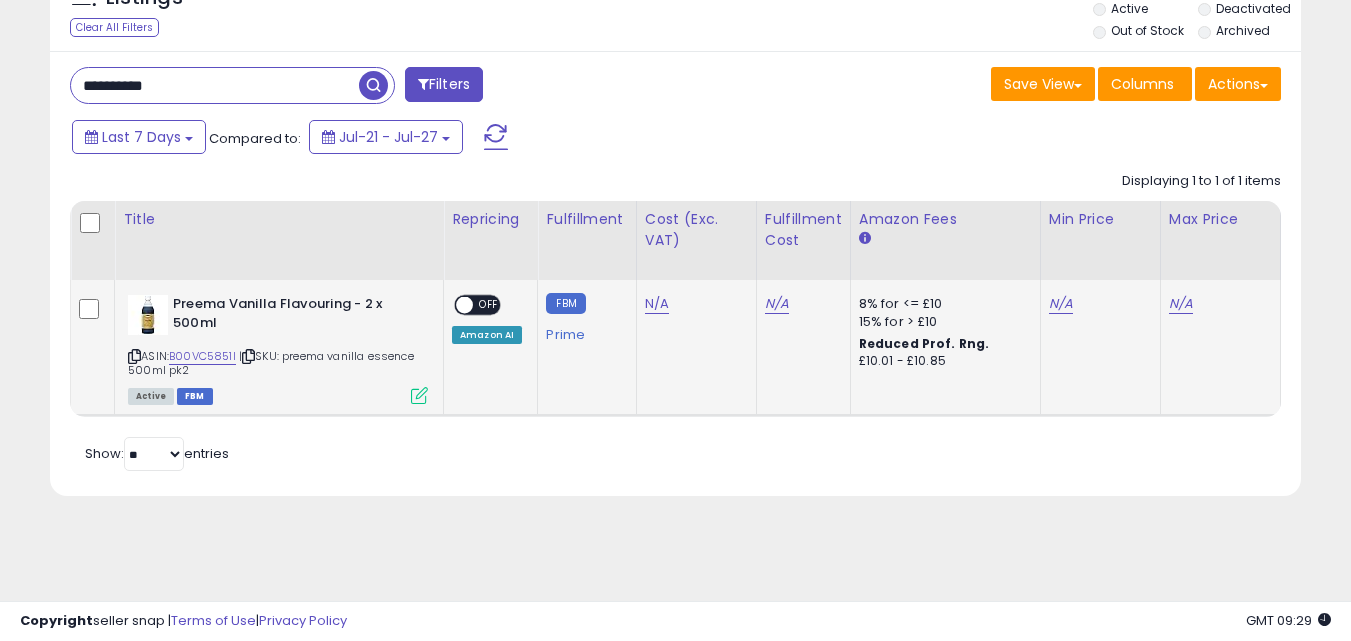 click at bounding box center [419, 395] 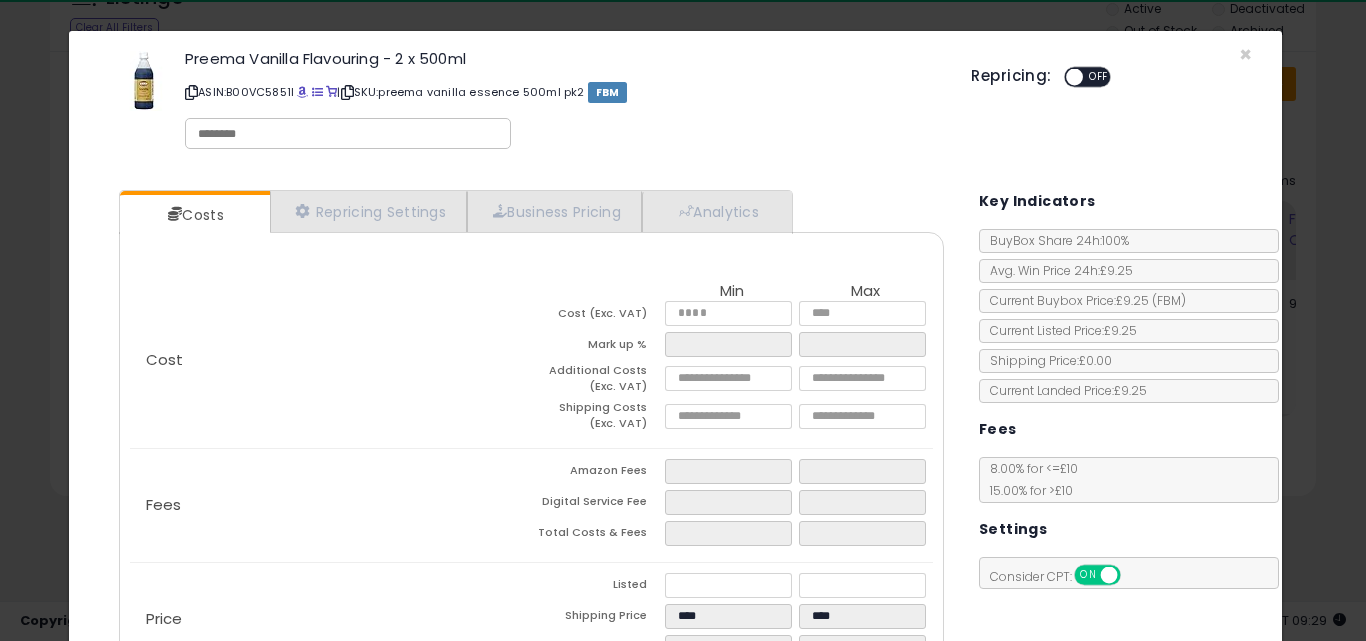 click on "Min" at bounding box center (732, 292) 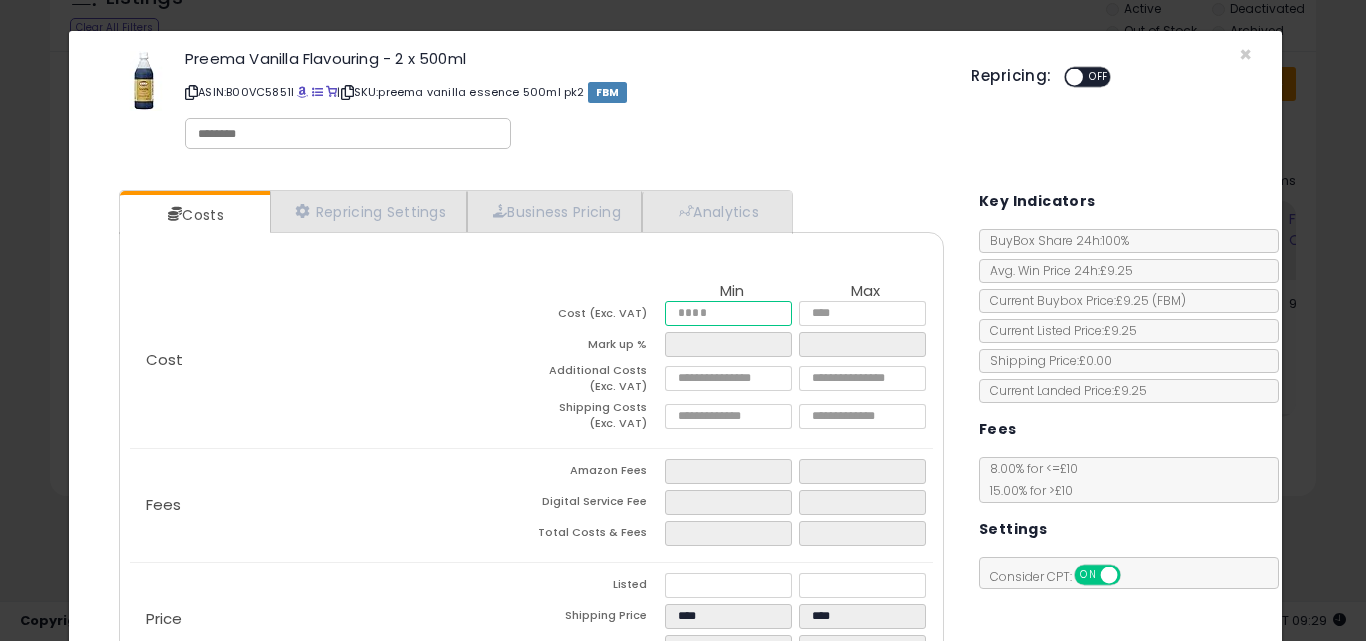 click at bounding box center [728, 313] 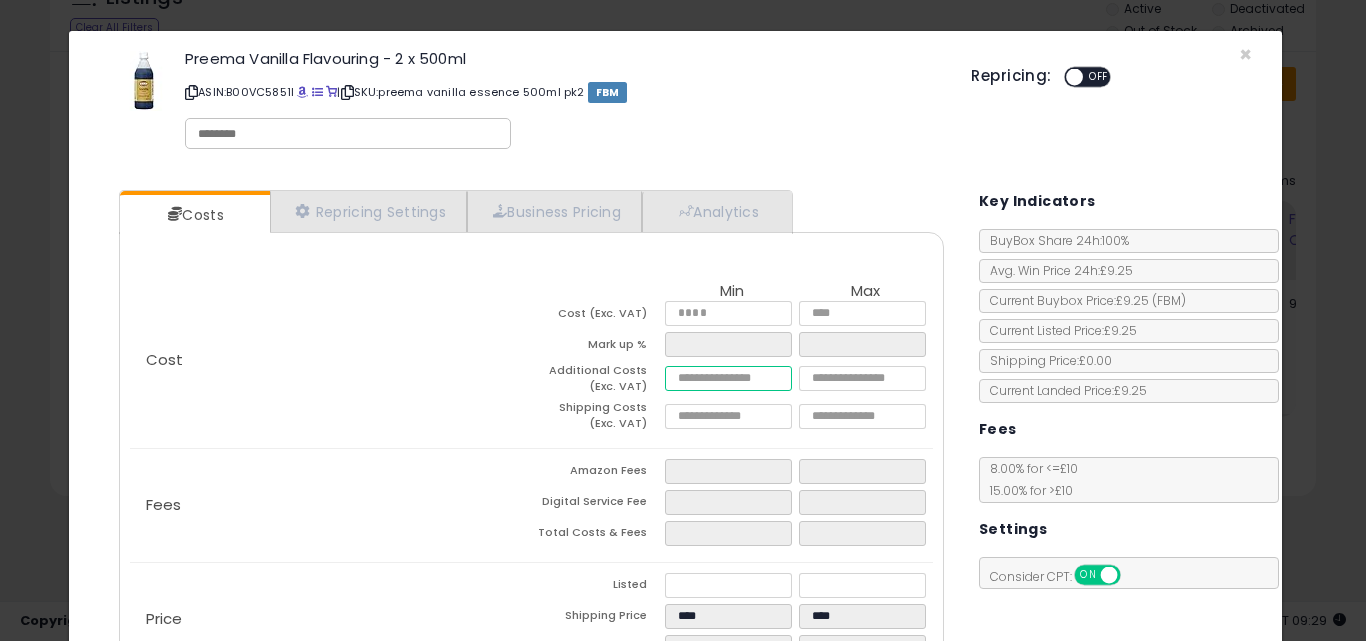 click at bounding box center (728, 378) 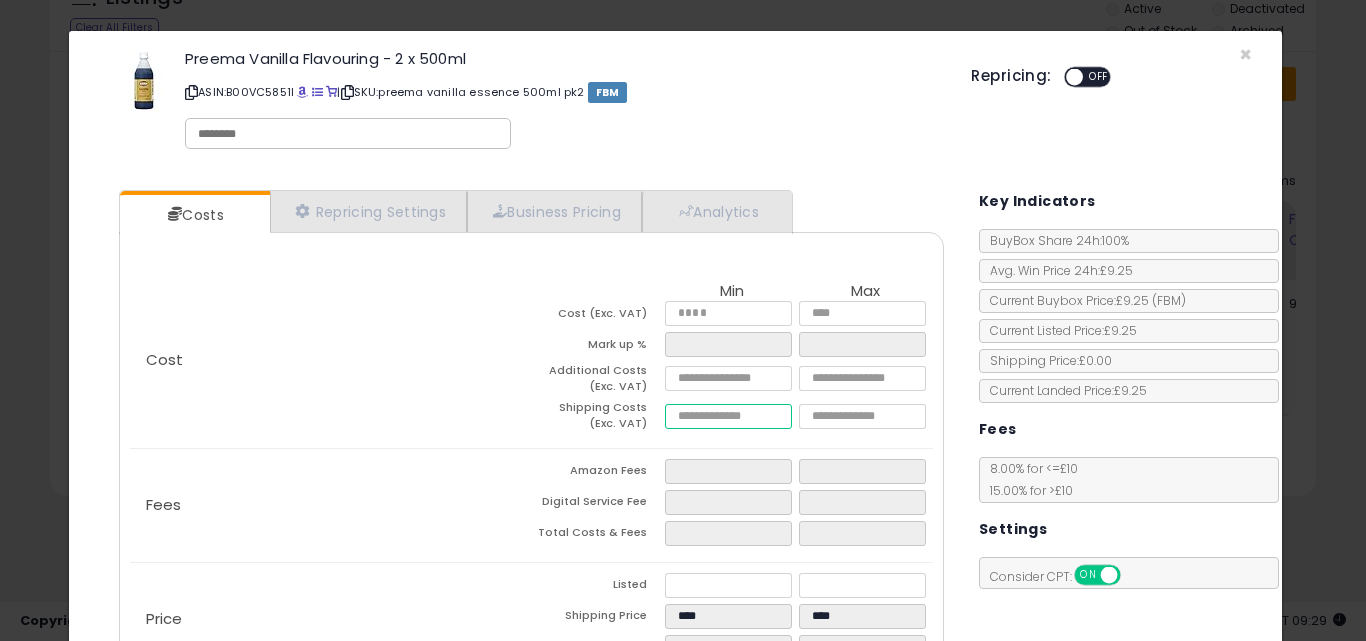 click at bounding box center (728, 416) 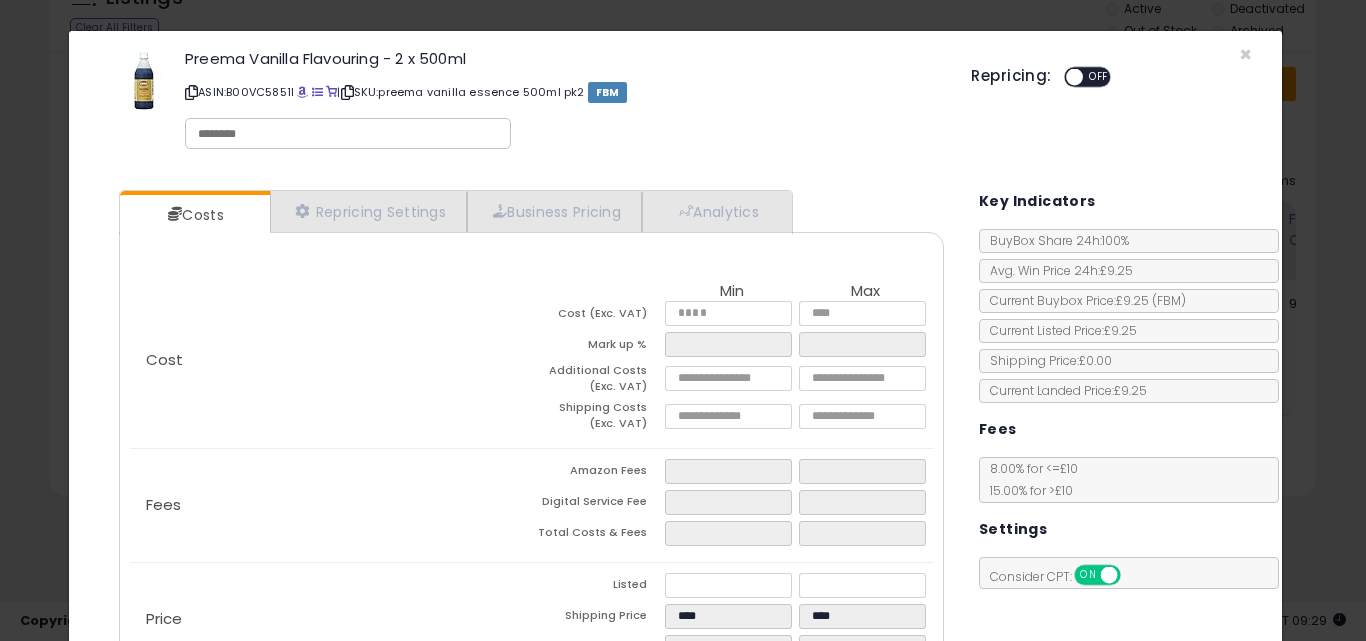 scroll, scrollTop: 292, scrollLeft: 0, axis: vertical 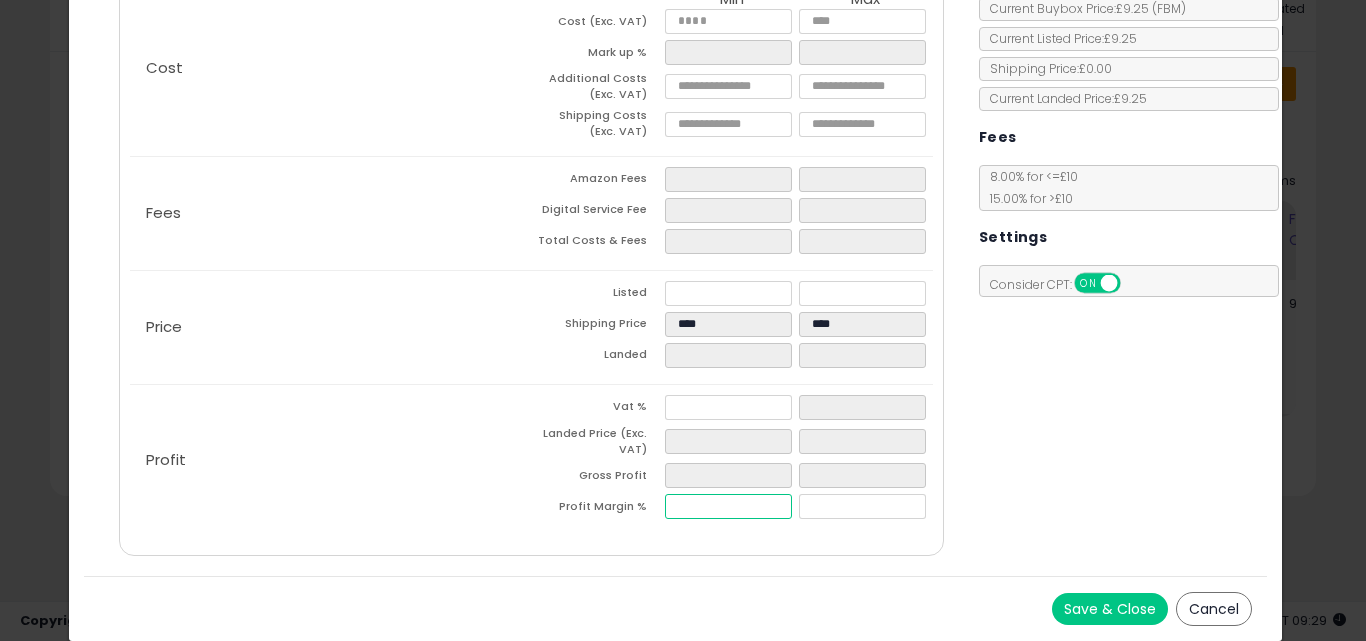 click at bounding box center (728, 506) 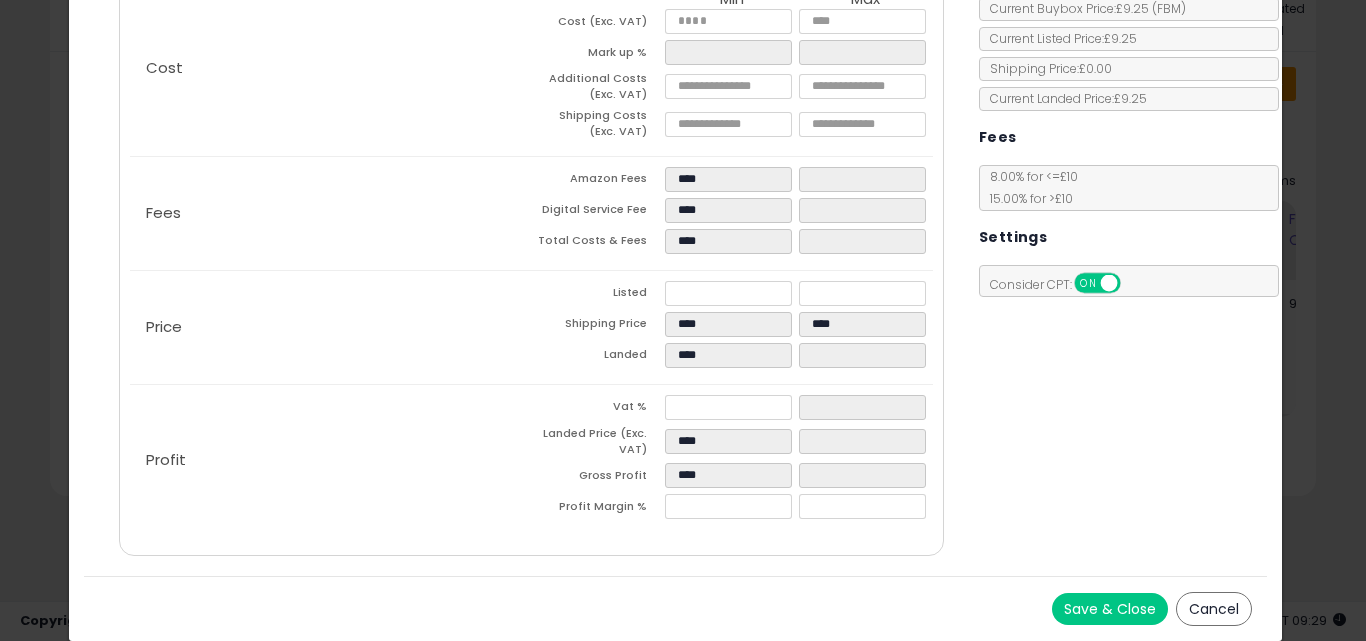 click on "Cost
Min
Max
Cost (Exc. VAT)
****
****
Mark up %
*****
Additional Costs (Exc. VAT)
****
****" at bounding box center [531, 248] 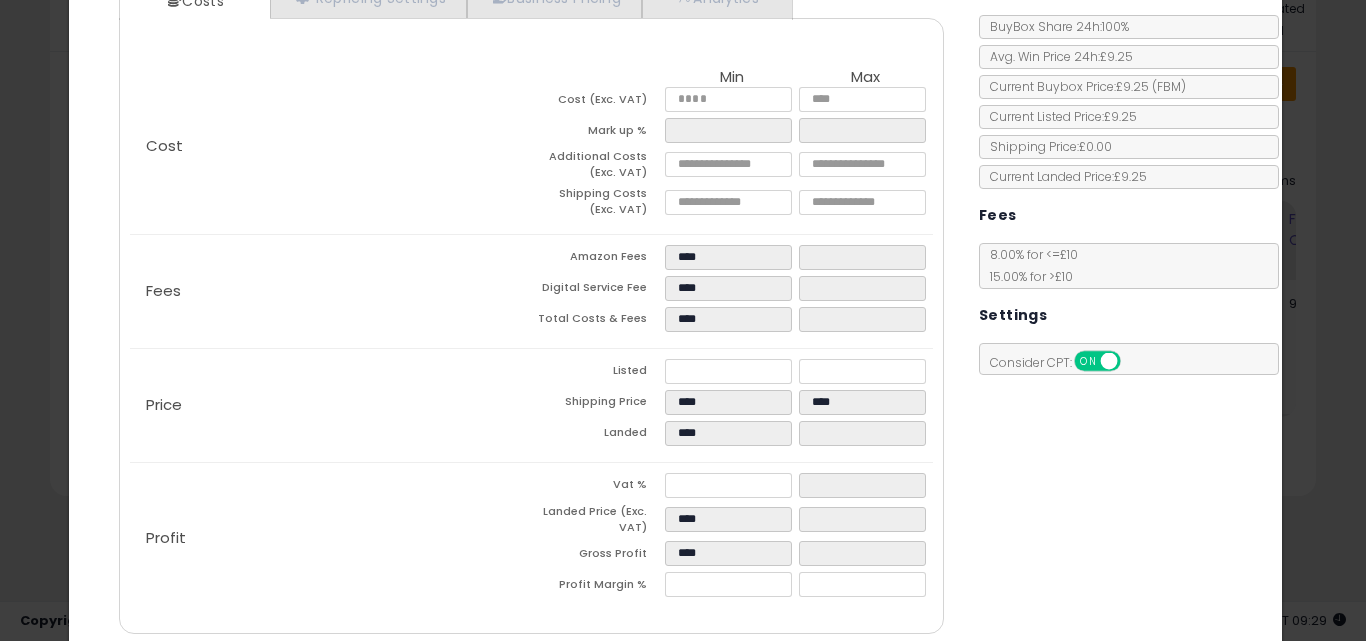 scroll, scrollTop: 292, scrollLeft: 0, axis: vertical 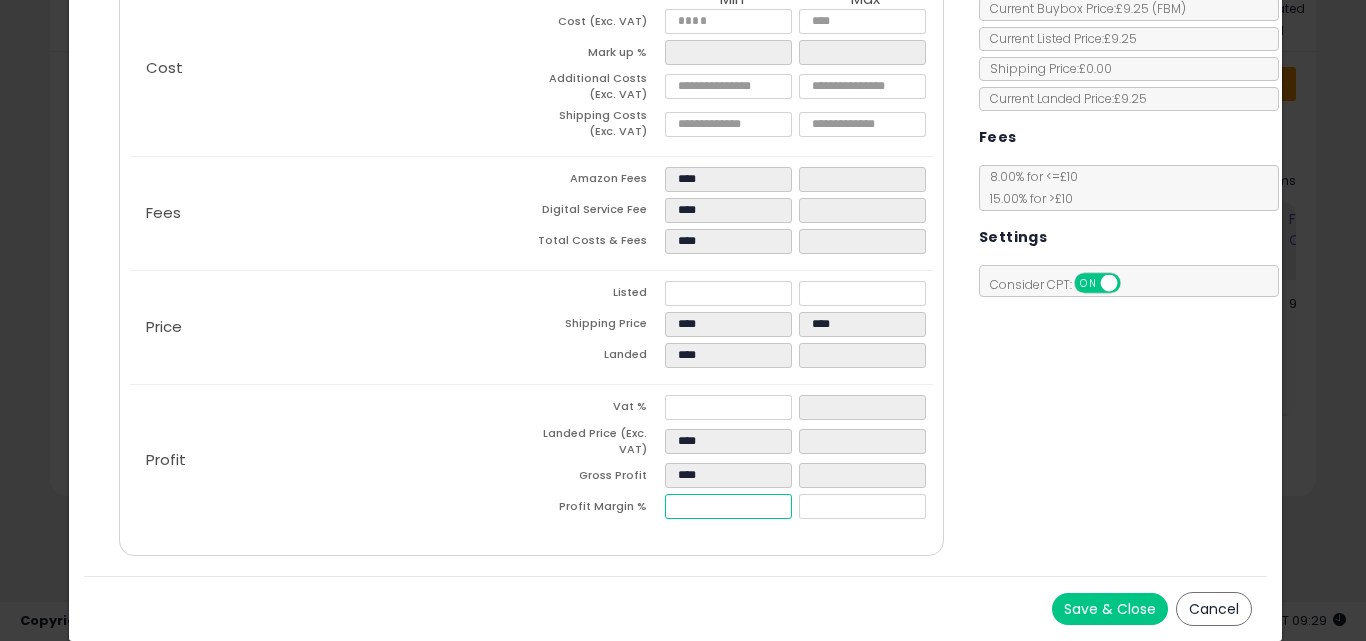 click on "*****" at bounding box center (728, 506) 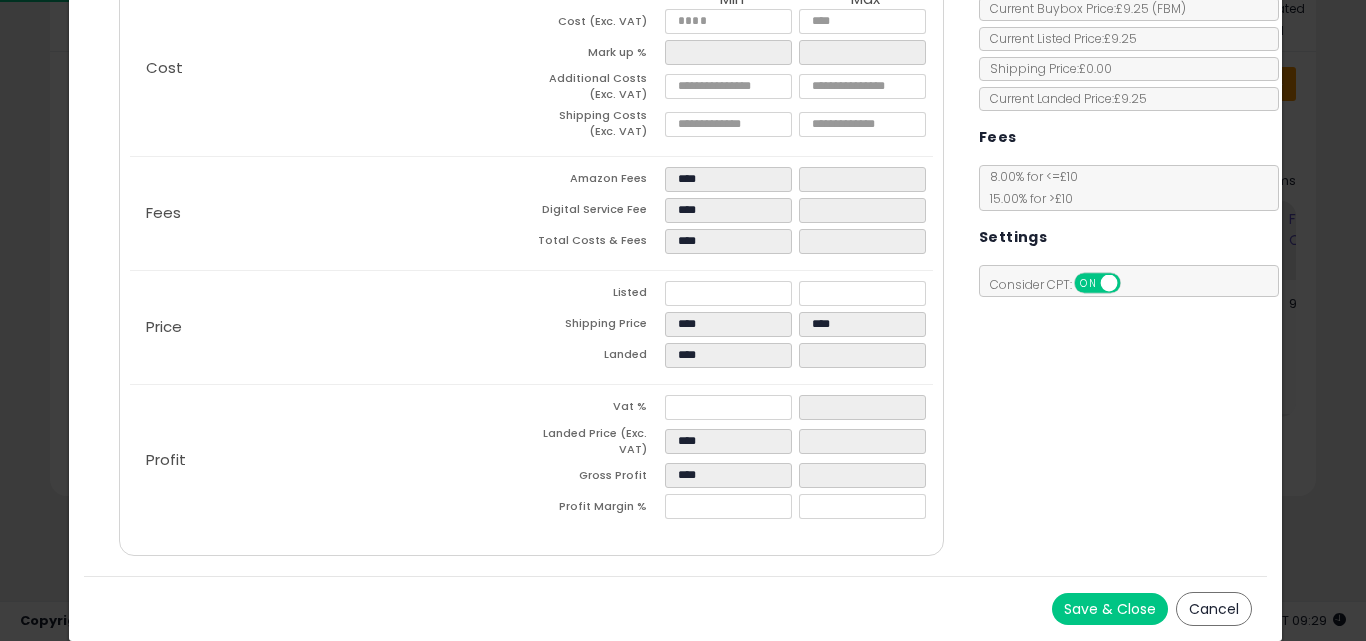 click on "Costs
Repricing Settings
Business Pricing
Analytics
Cost" at bounding box center [531, 229] 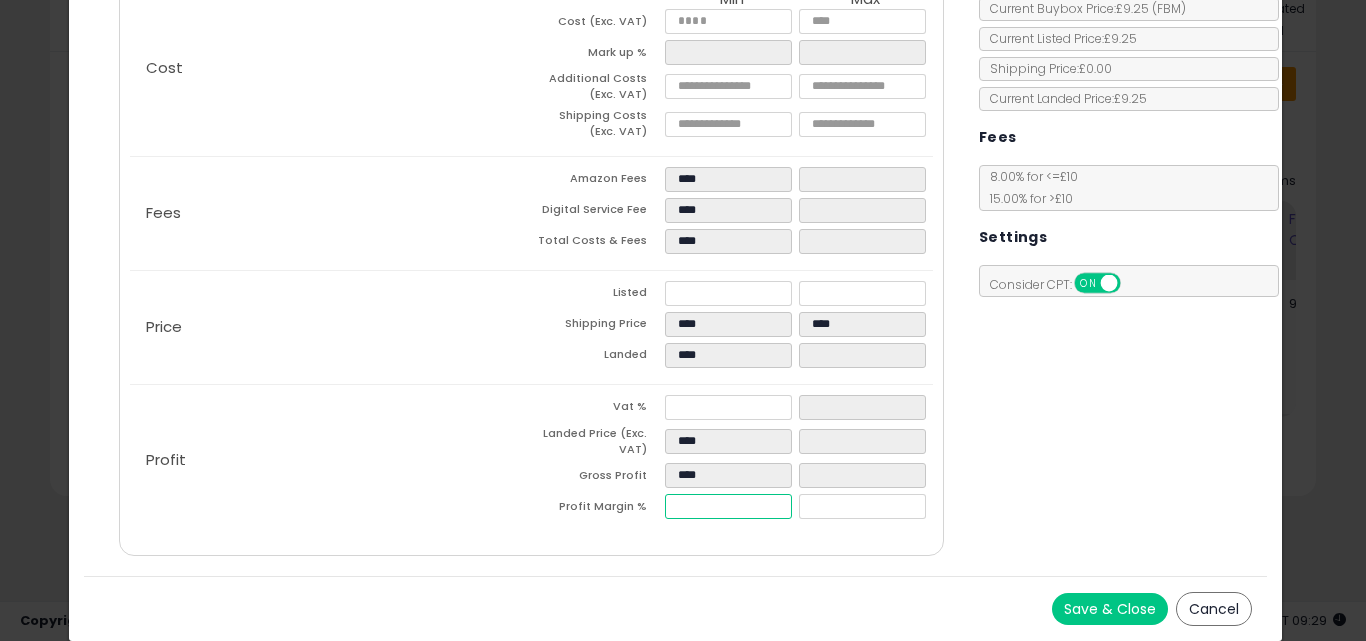click on "****" at bounding box center [728, 506] 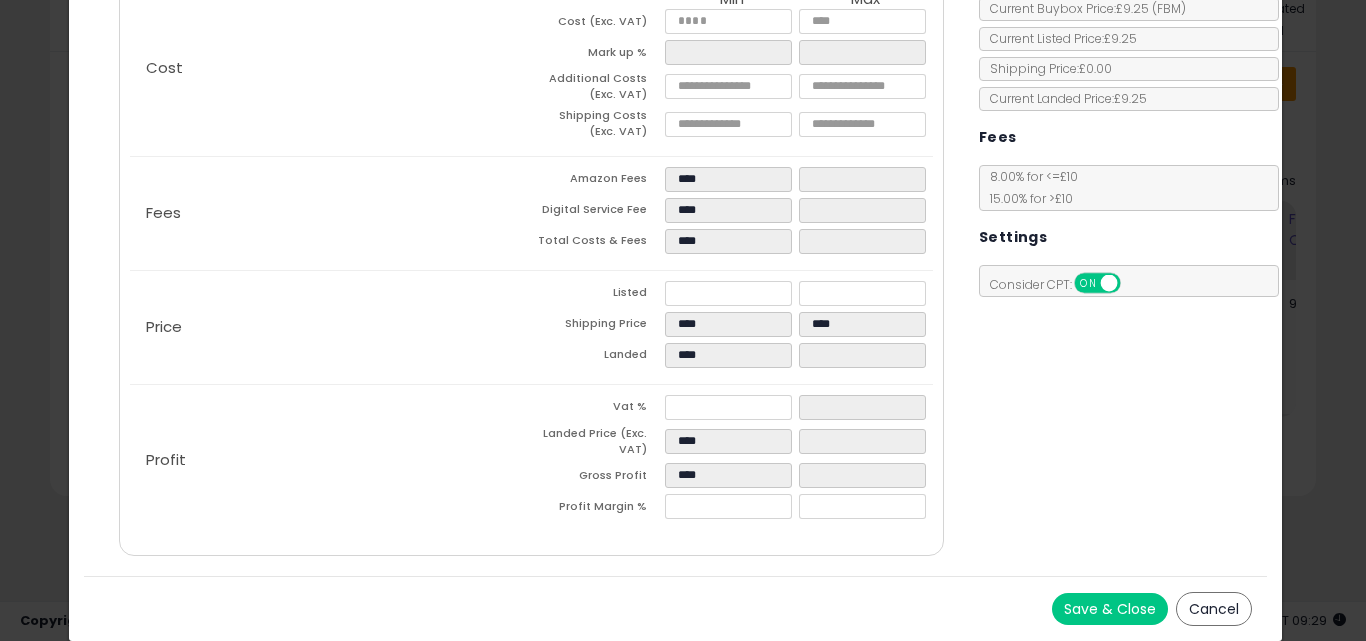 click on "Save & Close
Cancel" at bounding box center (676, 608) 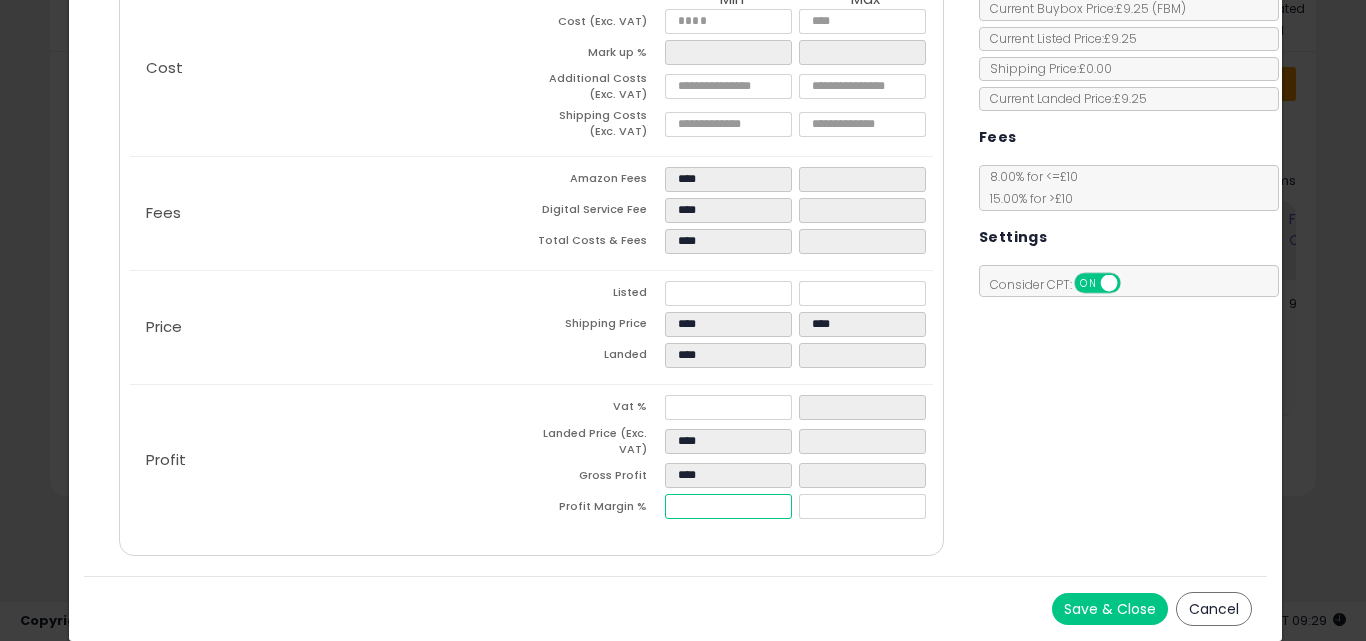 click on "****" at bounding box center [728, 506] 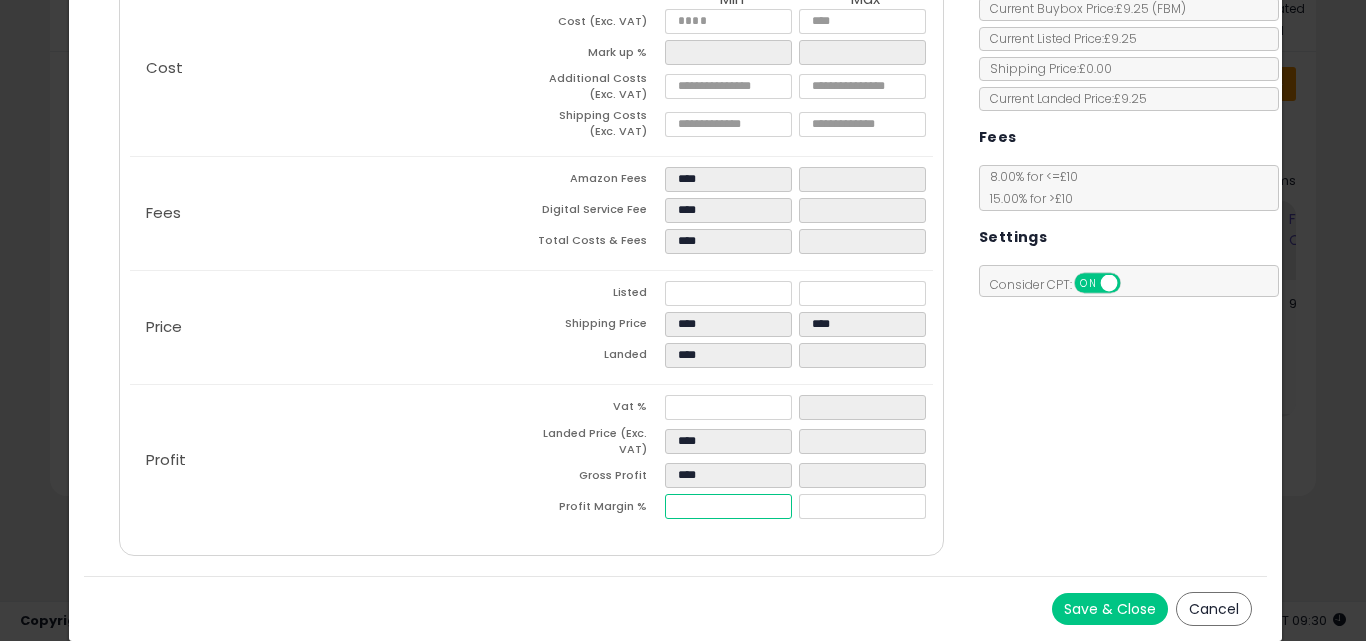 click on "****" at bounding box center (728, 506) 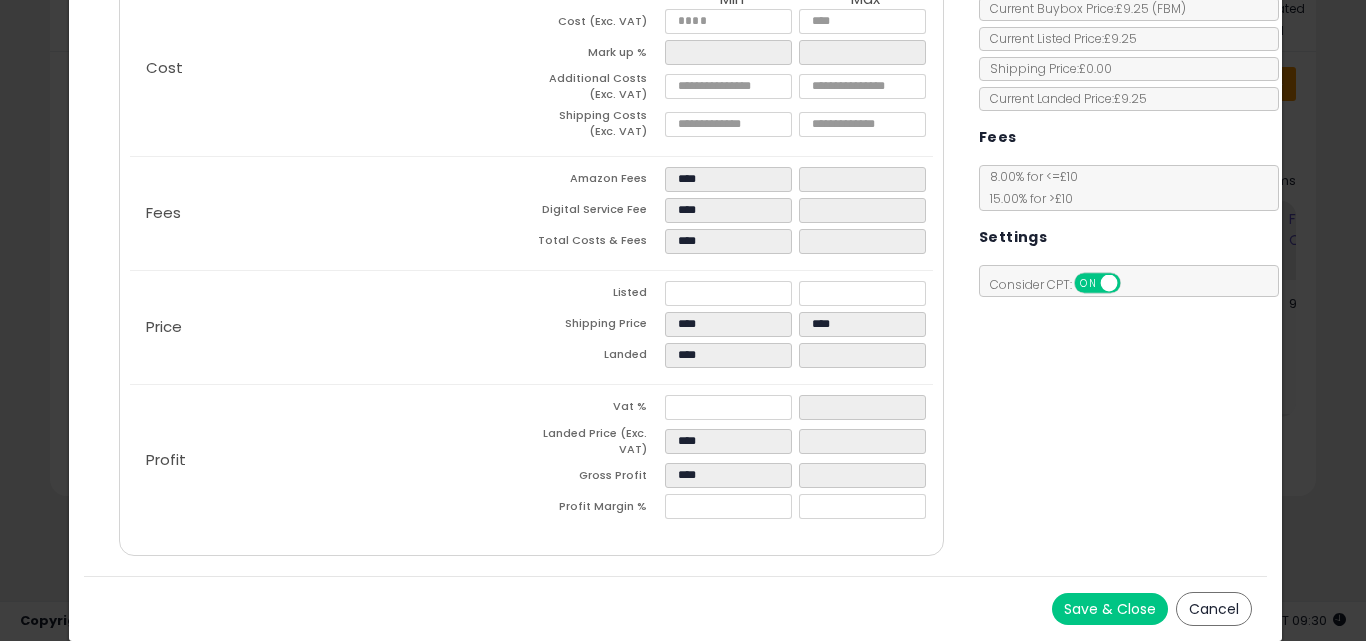 click on "Save & Close
Cancel" at bounding box center (676, 608) 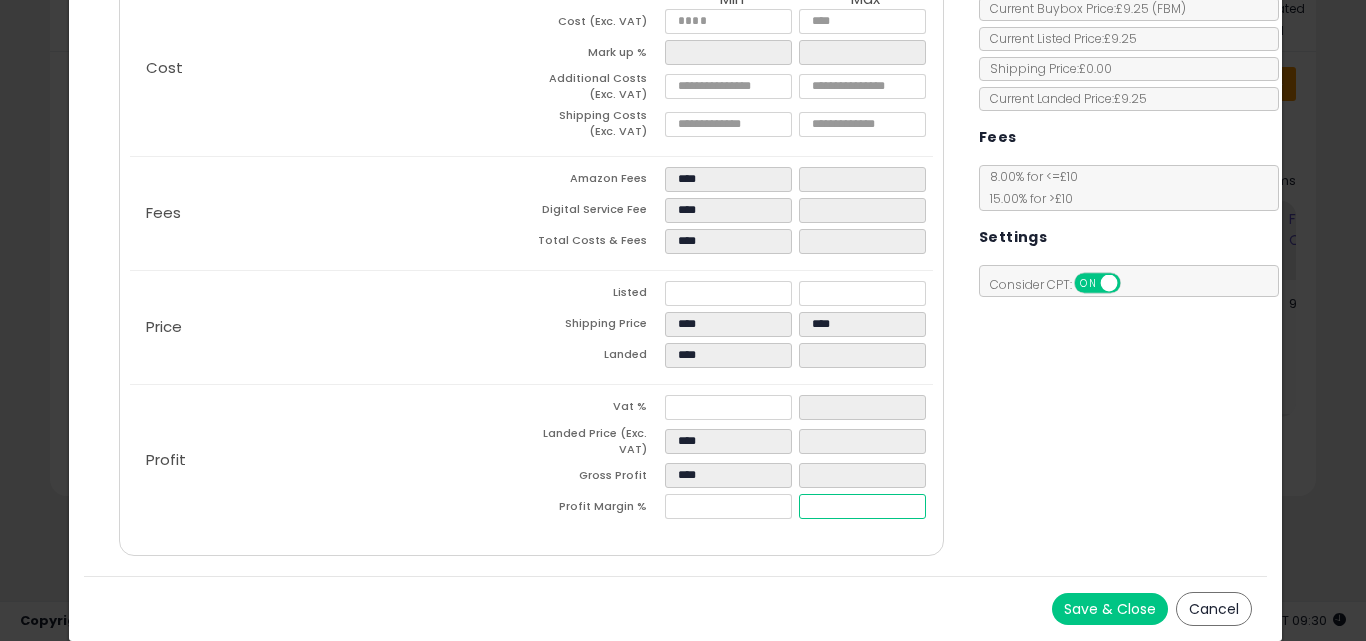 click at bounding box center [862, 506] 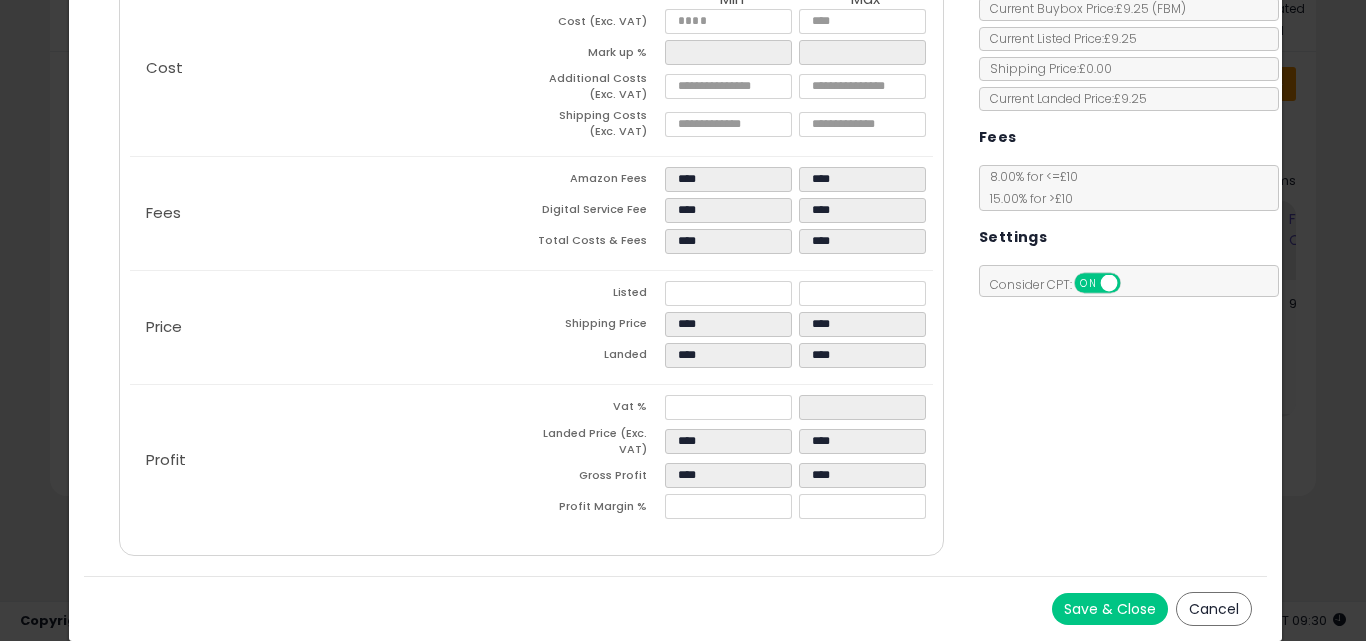 click on "Costs
Repricing Settings
Business Pricing
Analytics
Cost" at bounding box center [676, 229] 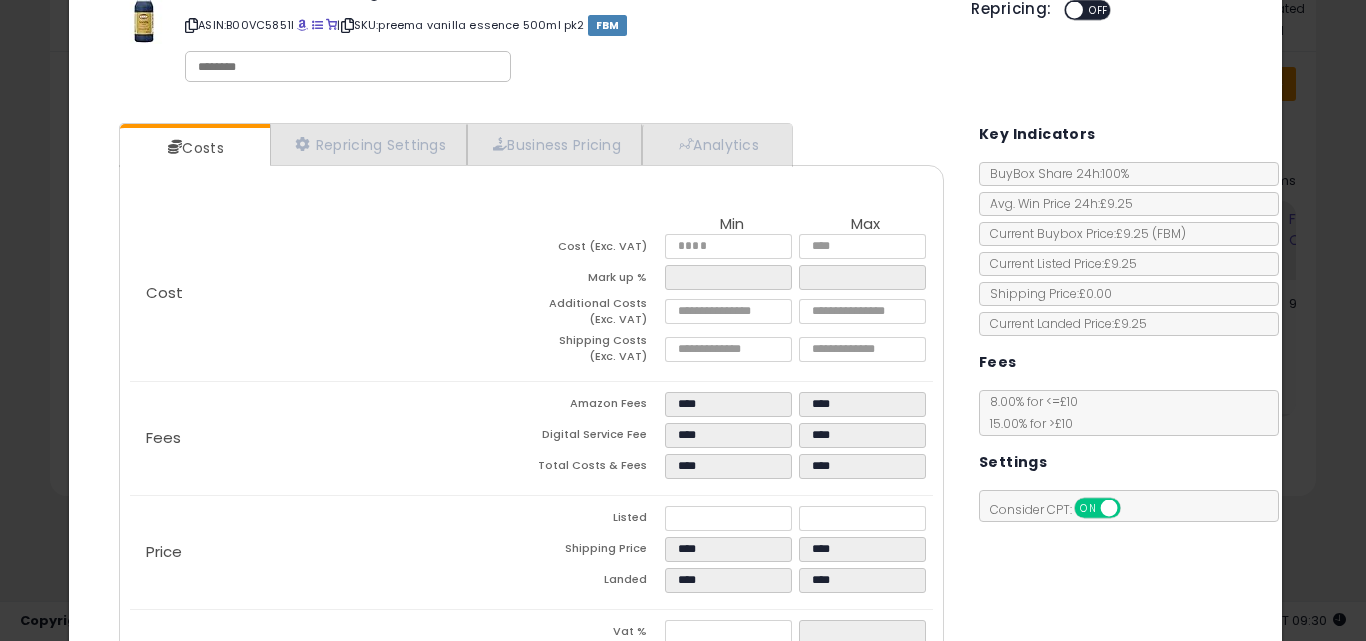 scroll, scrollTop: 0, scrollLeft: 0, axis: both 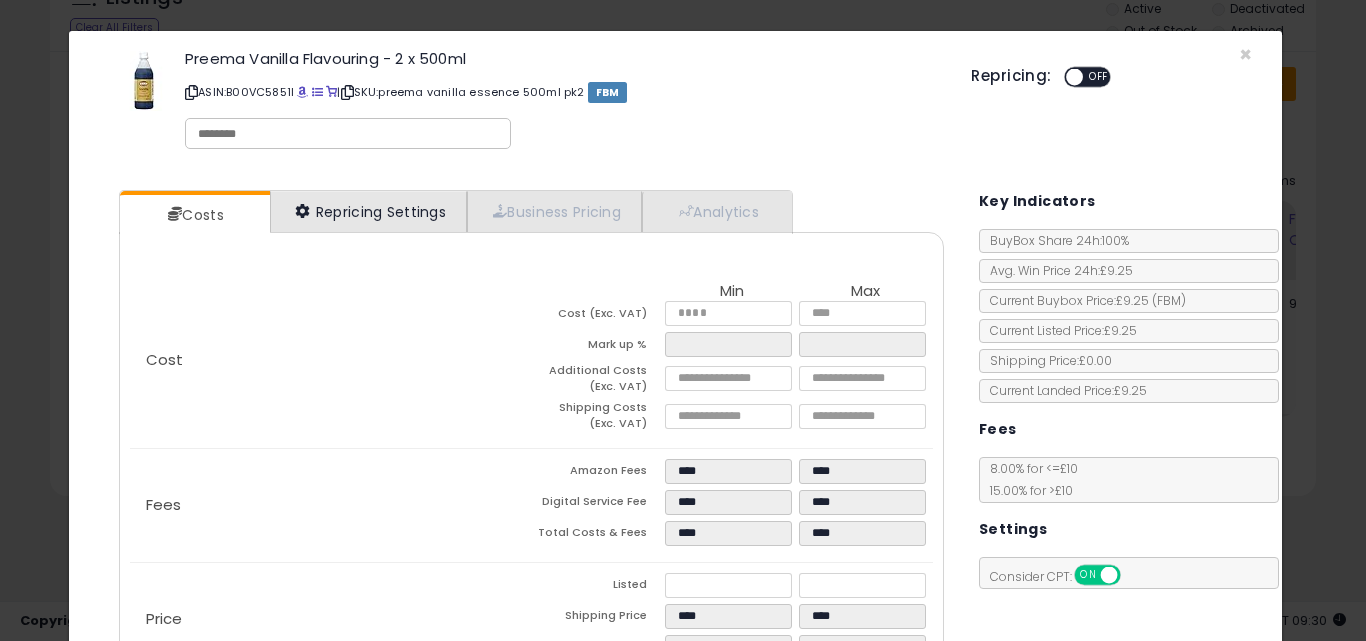 drag, startPoint x: 407, startPoint y: 185, endPoint x: 401, endPoint y: 204, distance: 19.924858 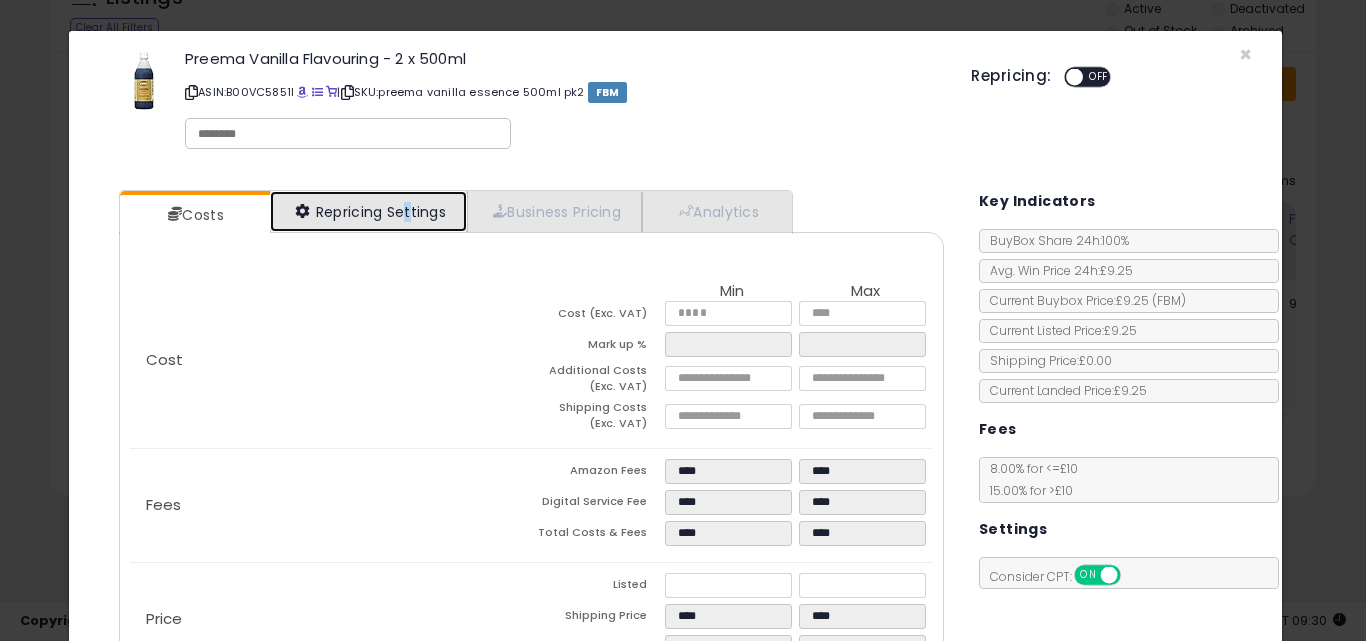 click on "Repricing Settings" at bounding box center [369, 211] 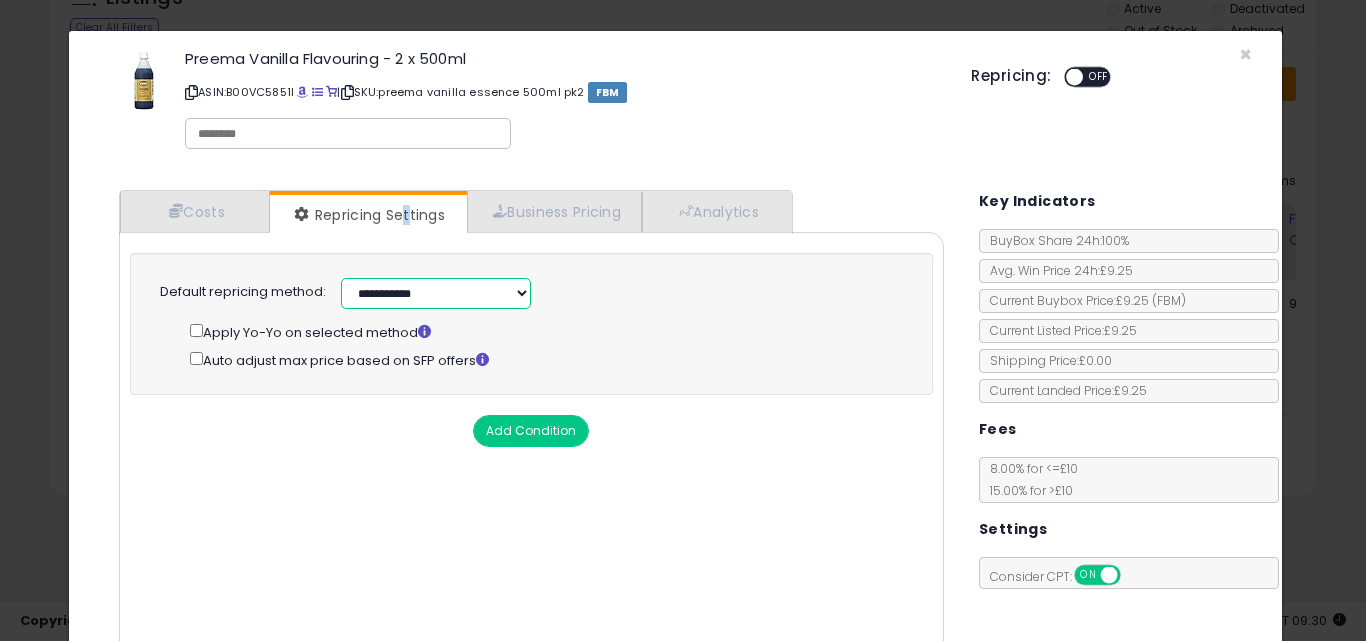click on "**********" at bounding box center (436, 293) 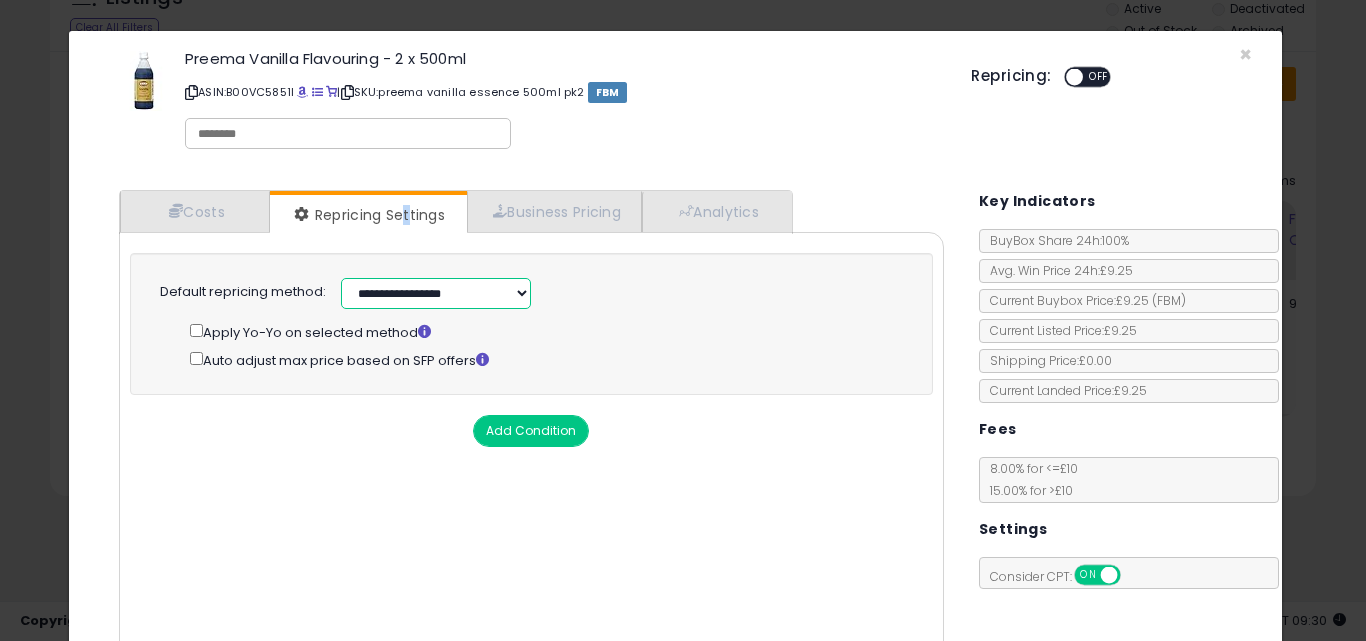 click on "**********" at bounding box center [436, 293] 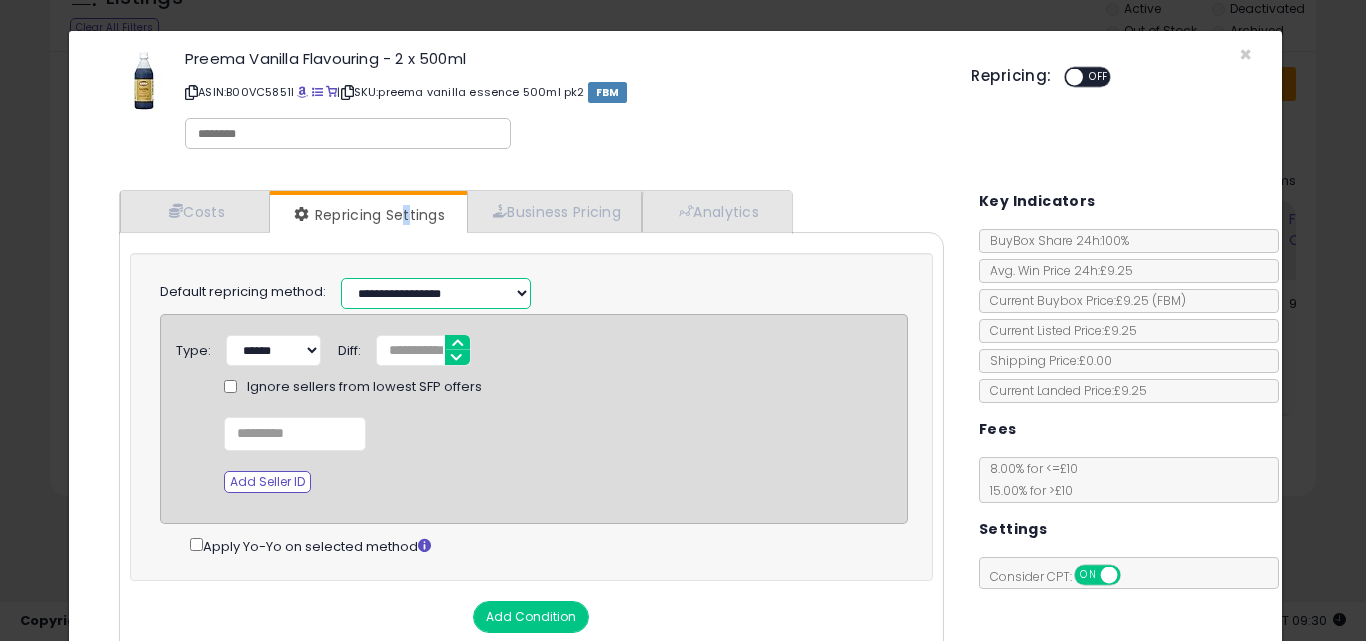 click on "**********" at bounding box center (436, 293) 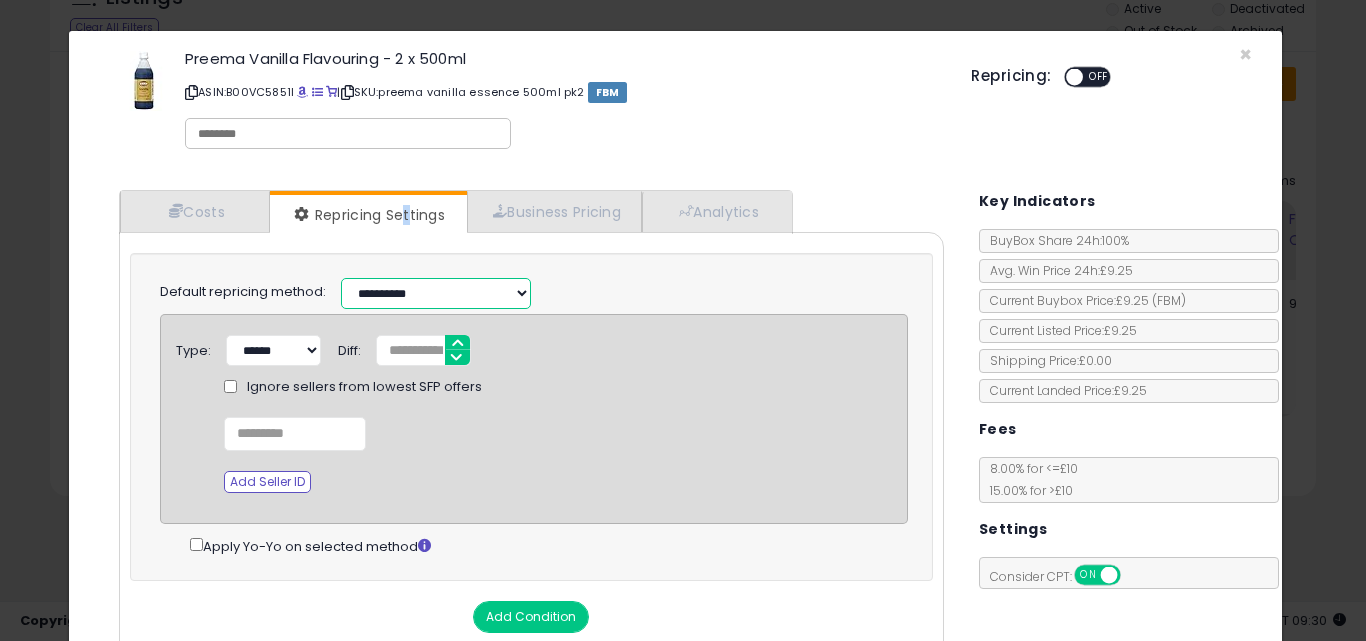 click on "**********" at bounding box center (436, 293) 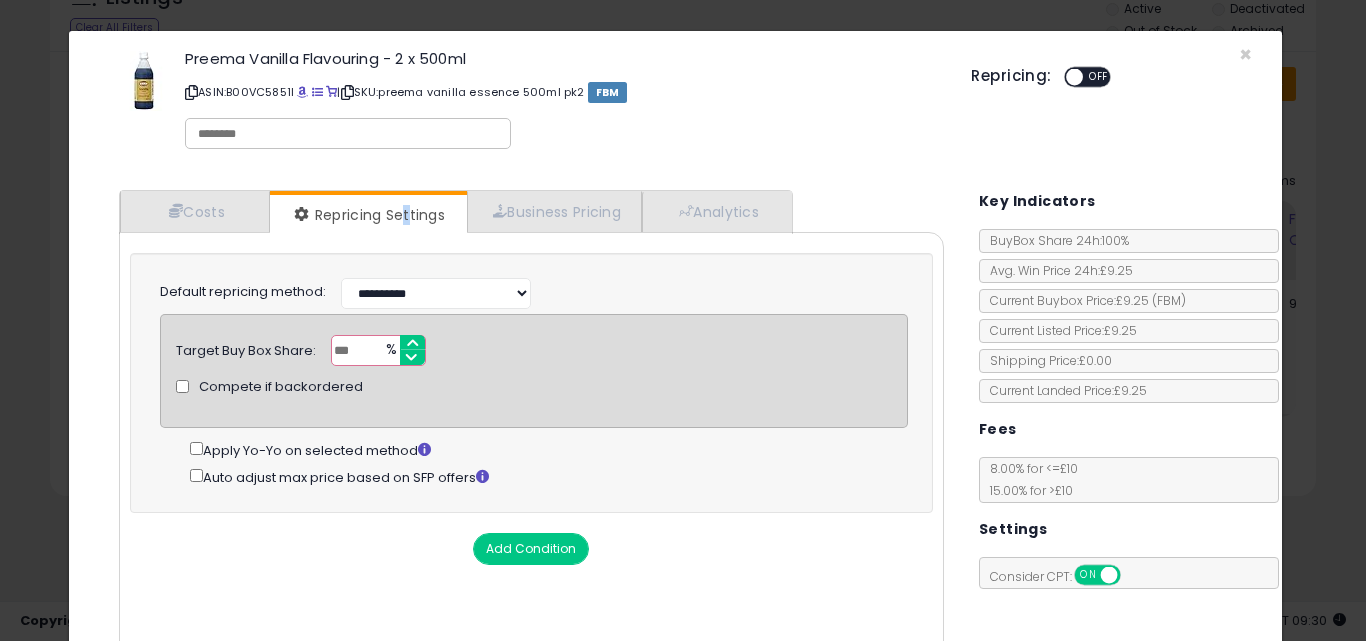scroll, scrollTop: 161, scrollLeft: 0, axis: vertical 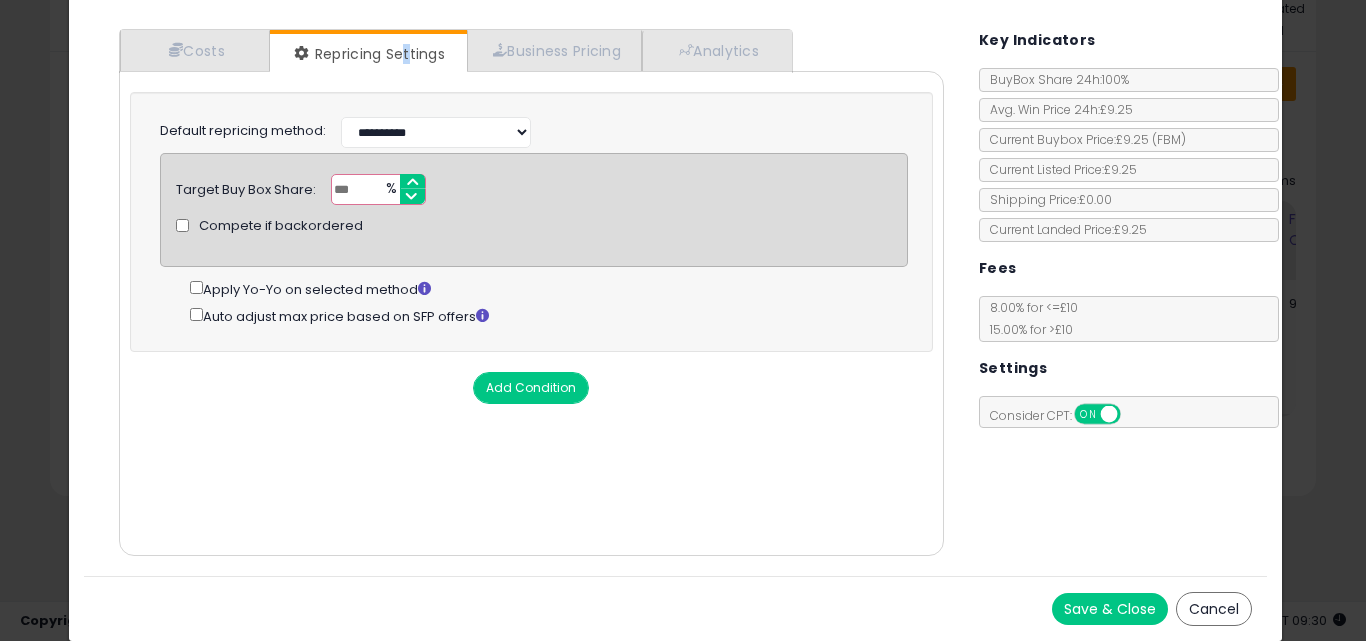 click on "Save & Close" at bounding box center [1110, 609] 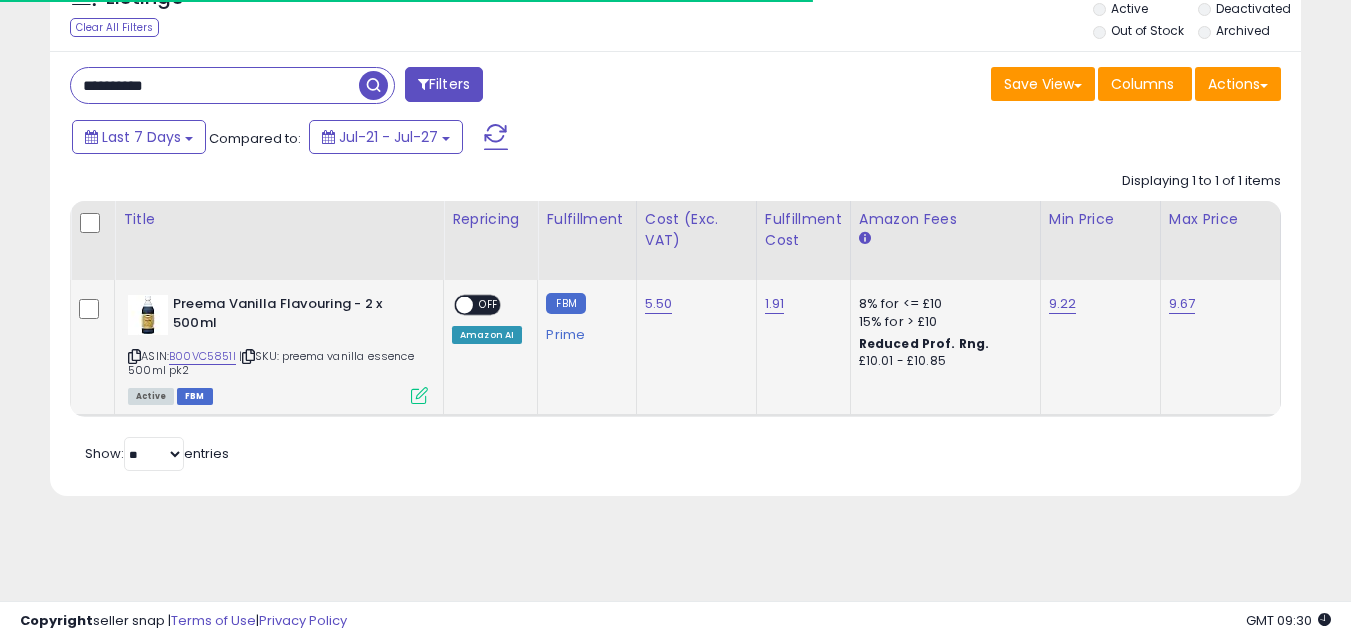 click on "OFF" at bounding box center [489, 305] 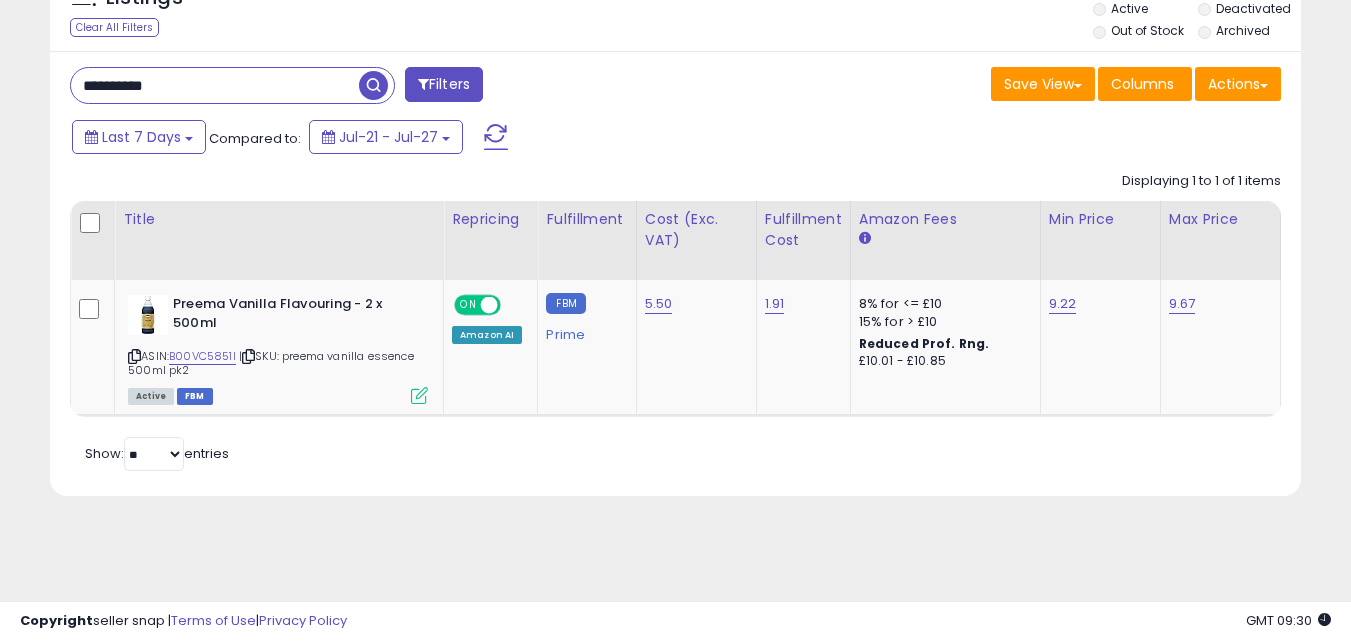 click on "**********" at bounding box center [215, 85] 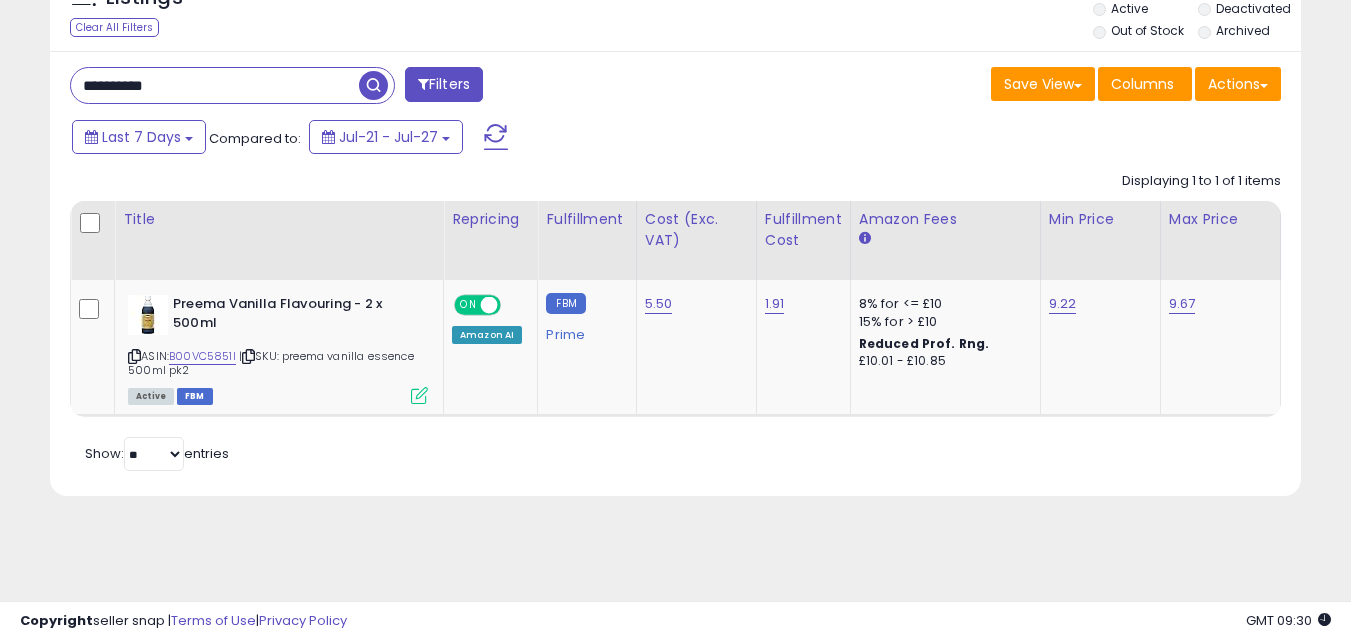 click on "**********" at bounding box center (215, 85) 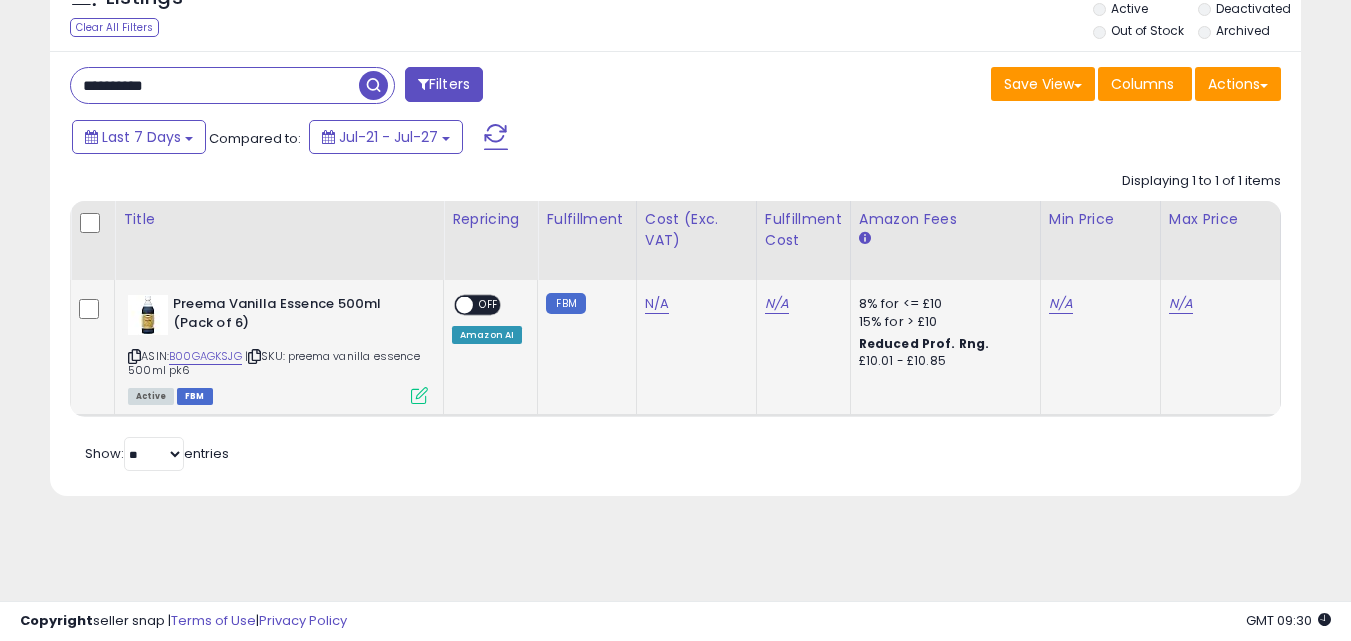 click at bounding box center [419, 395] 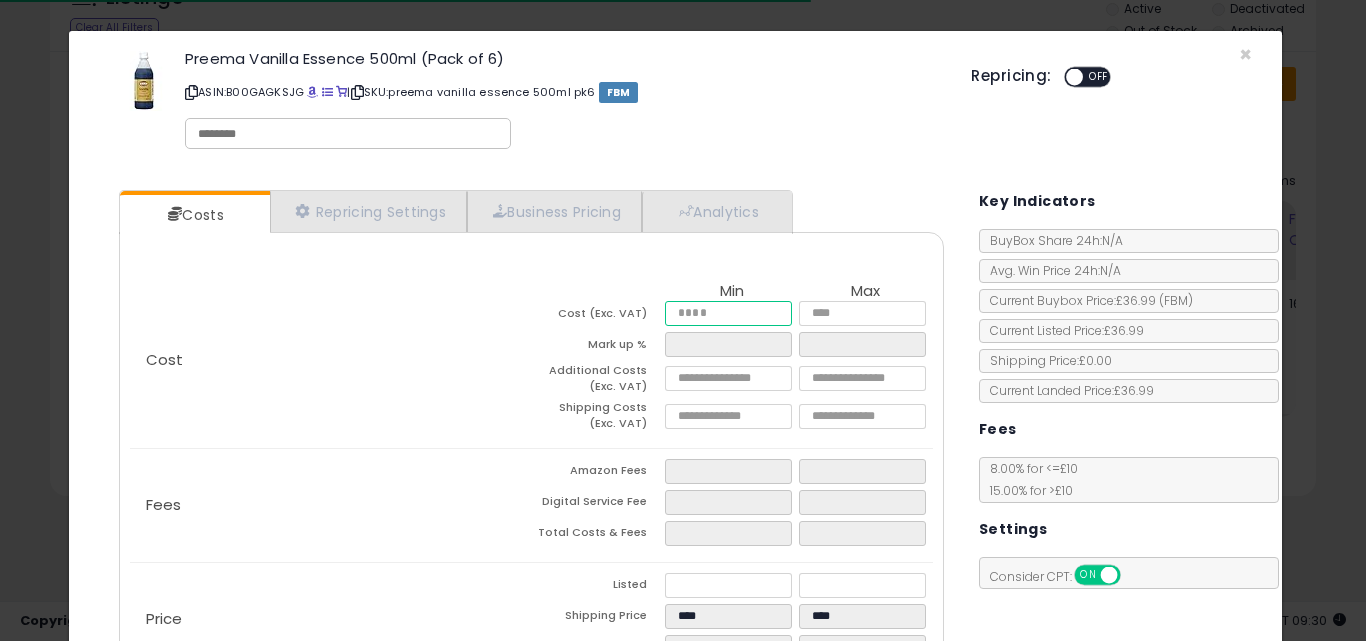 click at bounding box center [728, 313] 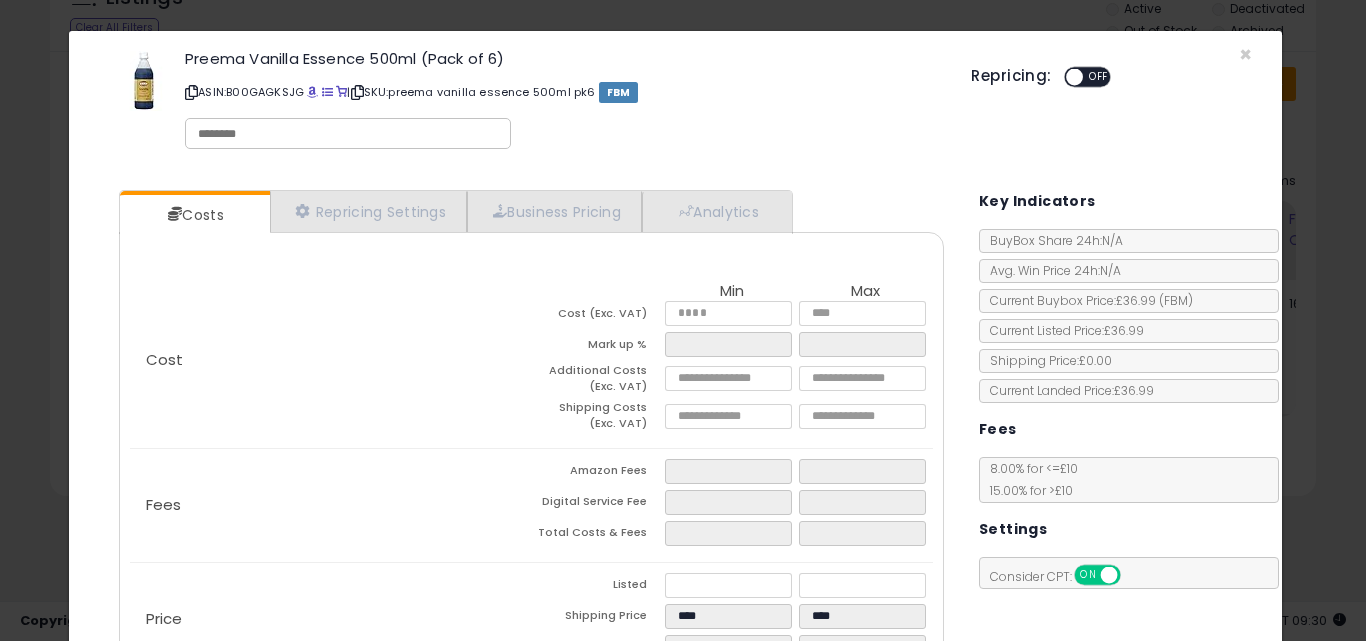 click 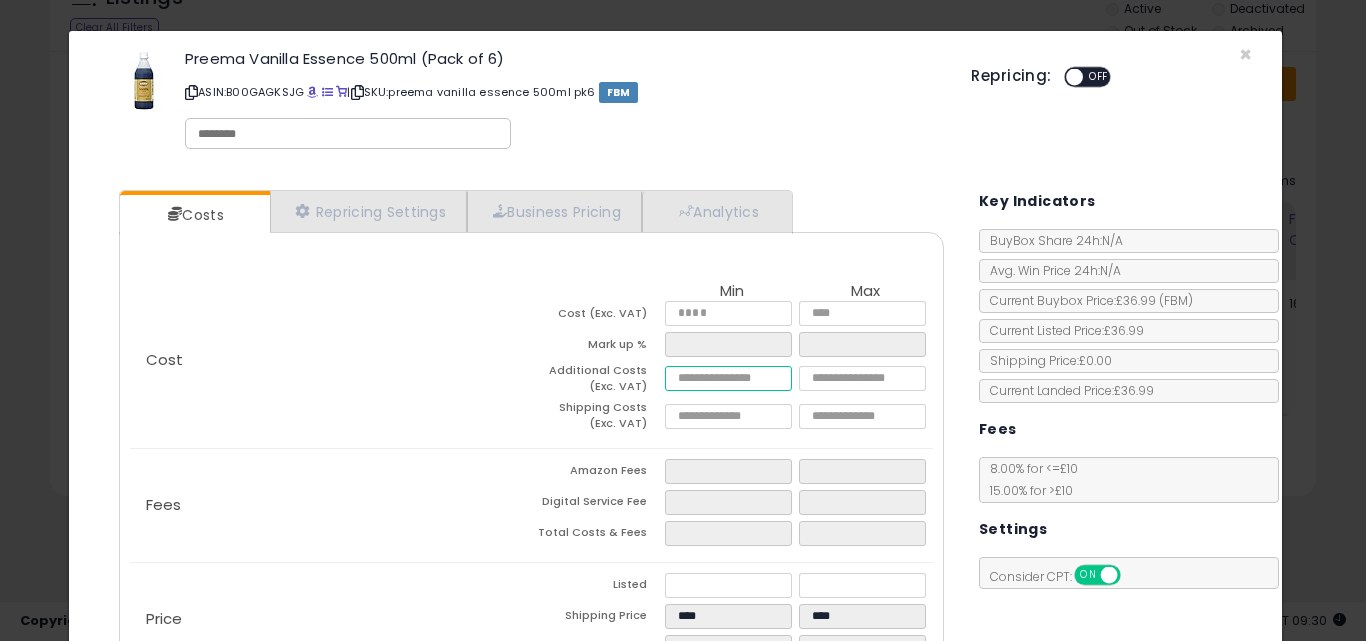click at bounding box center (728, 378) 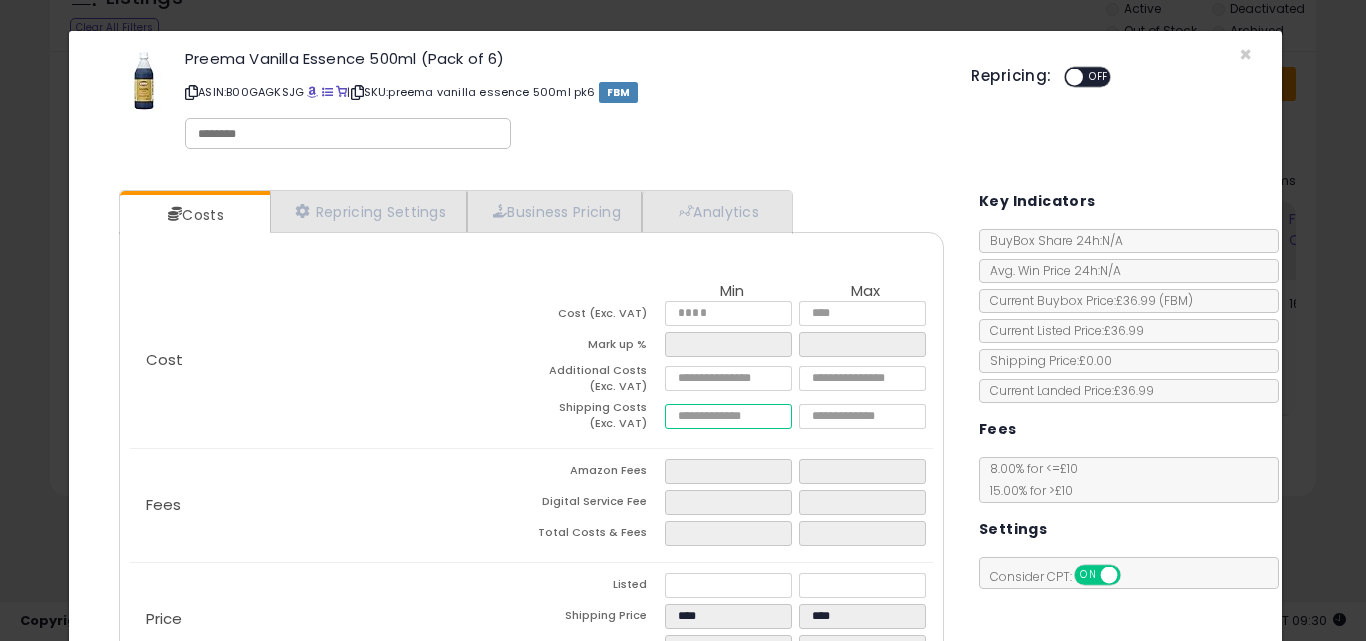 click at bounding box center (728, 416) 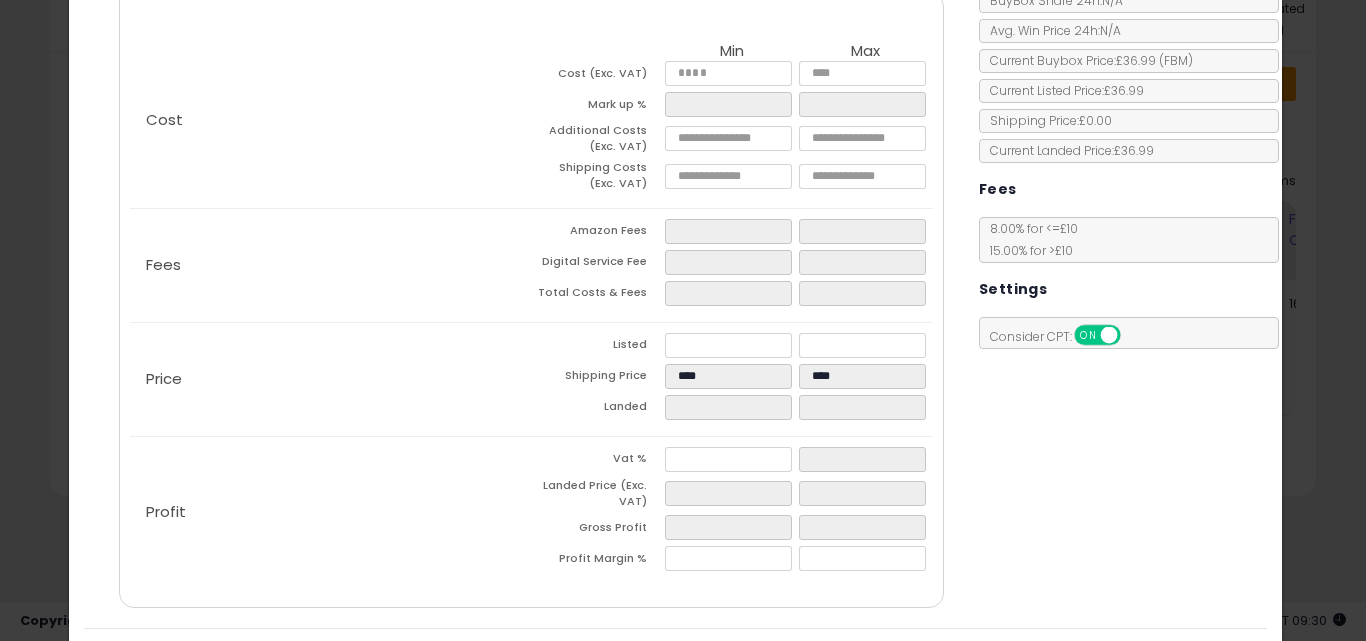 scroll, scrollTop: 292, scrollLeft: 0, axis: vertical 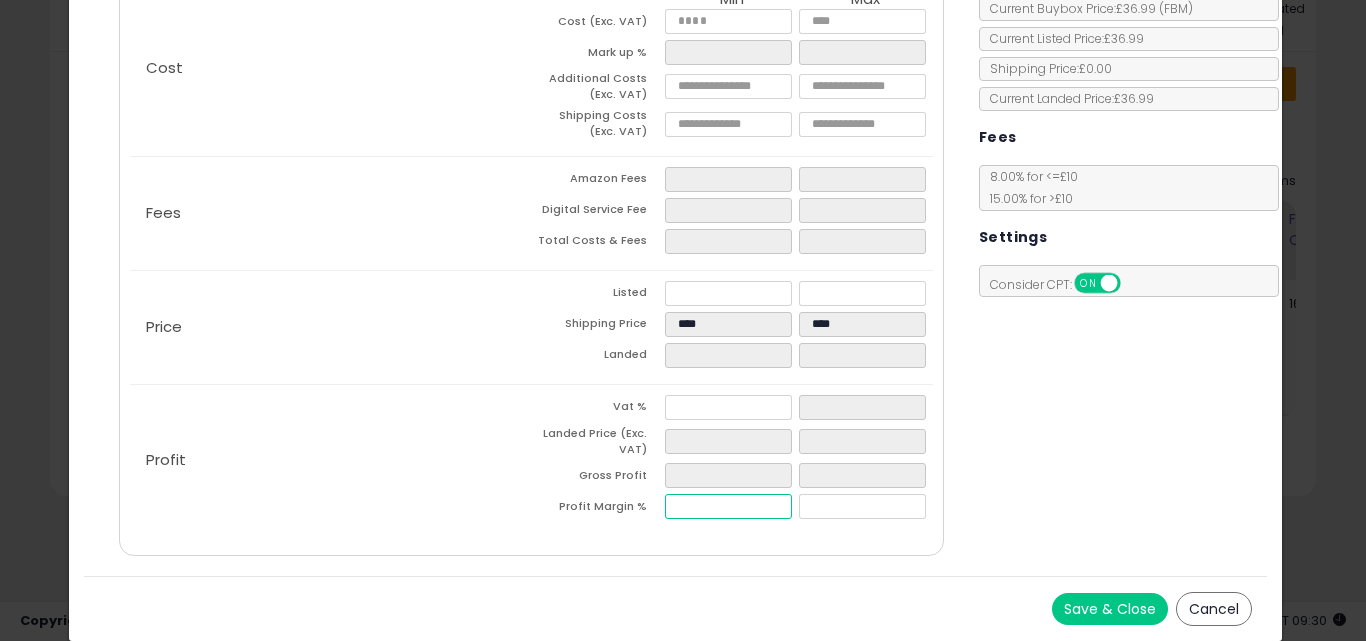 click at bounding box center (728, 506) 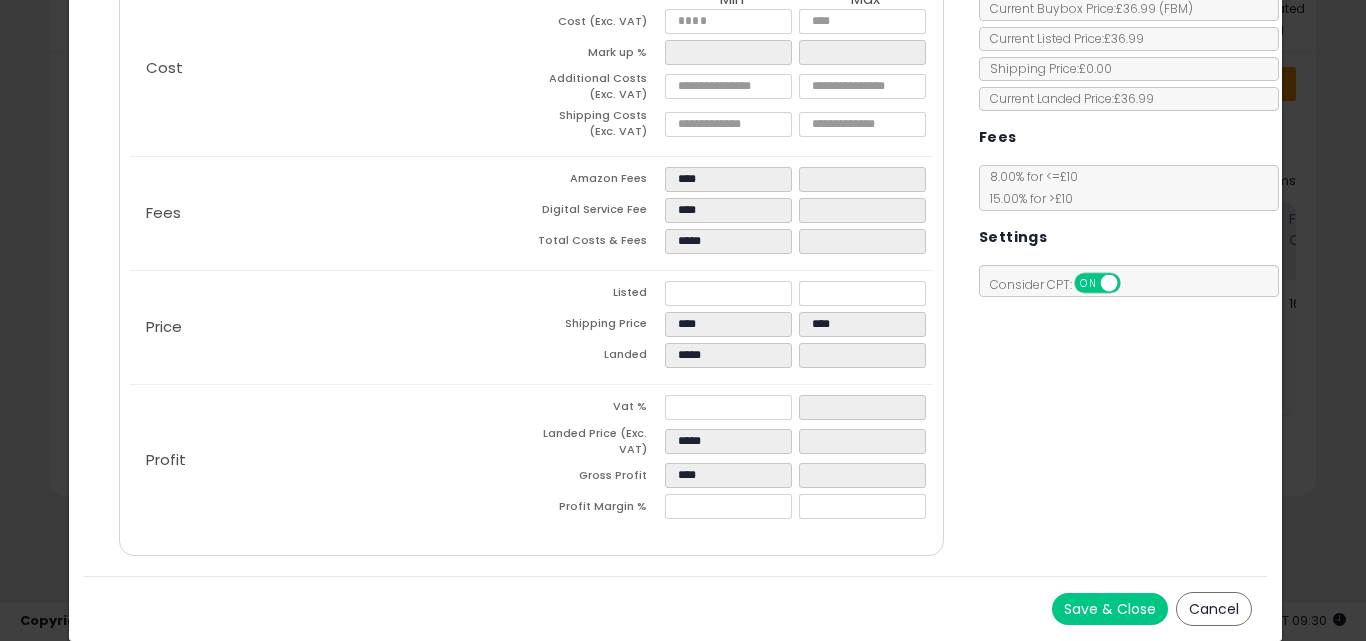 click on "Save & Close
Cancel" at bounding box center (676, 608) 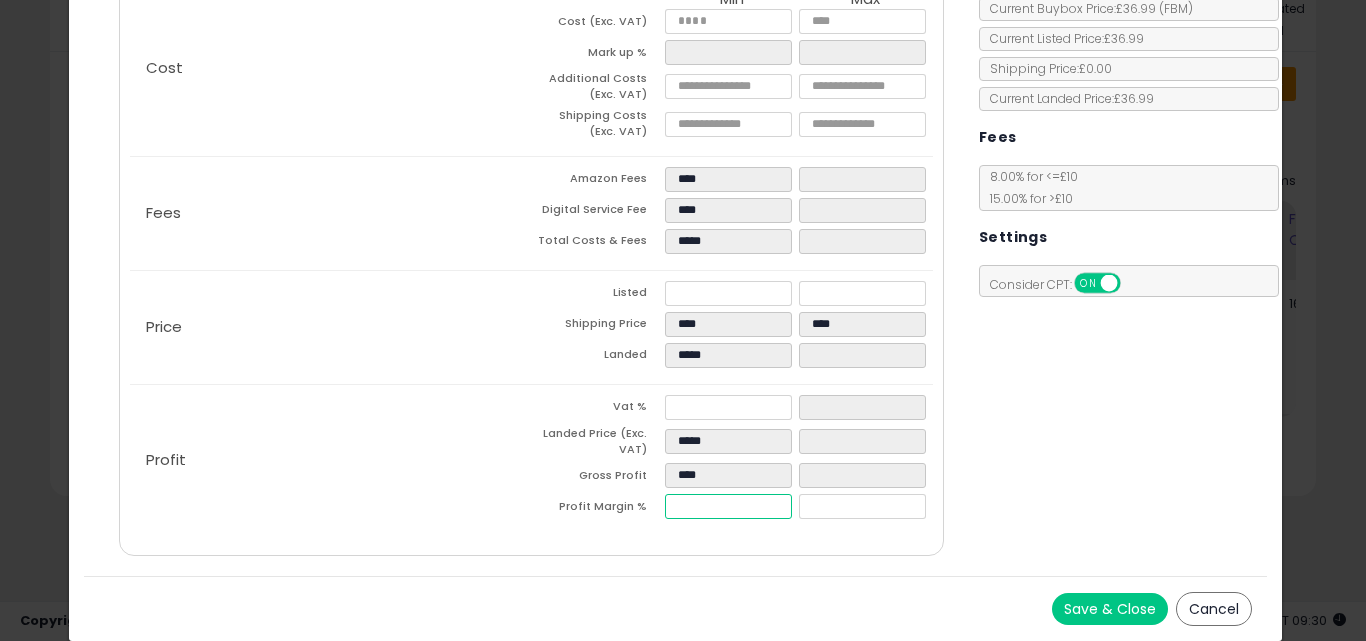 click on "*****" at bounding box center [728, 506] 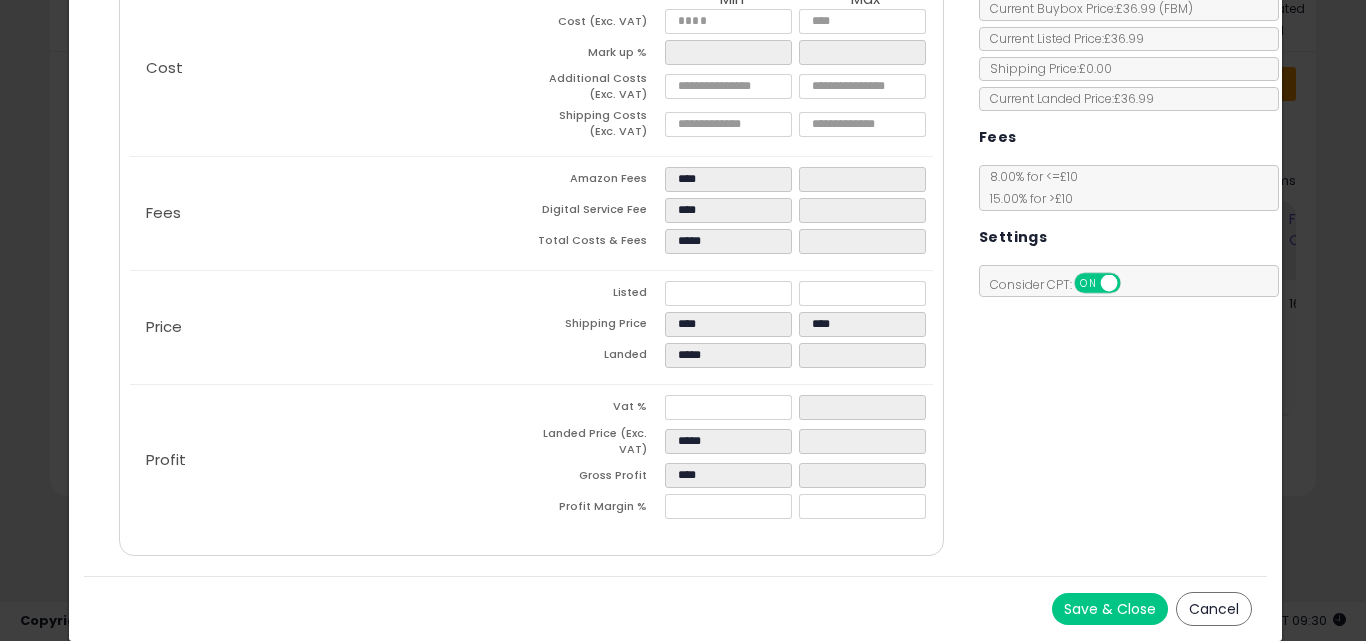 click on "Save & Close
Cancel" at bounding box center [676, 608] 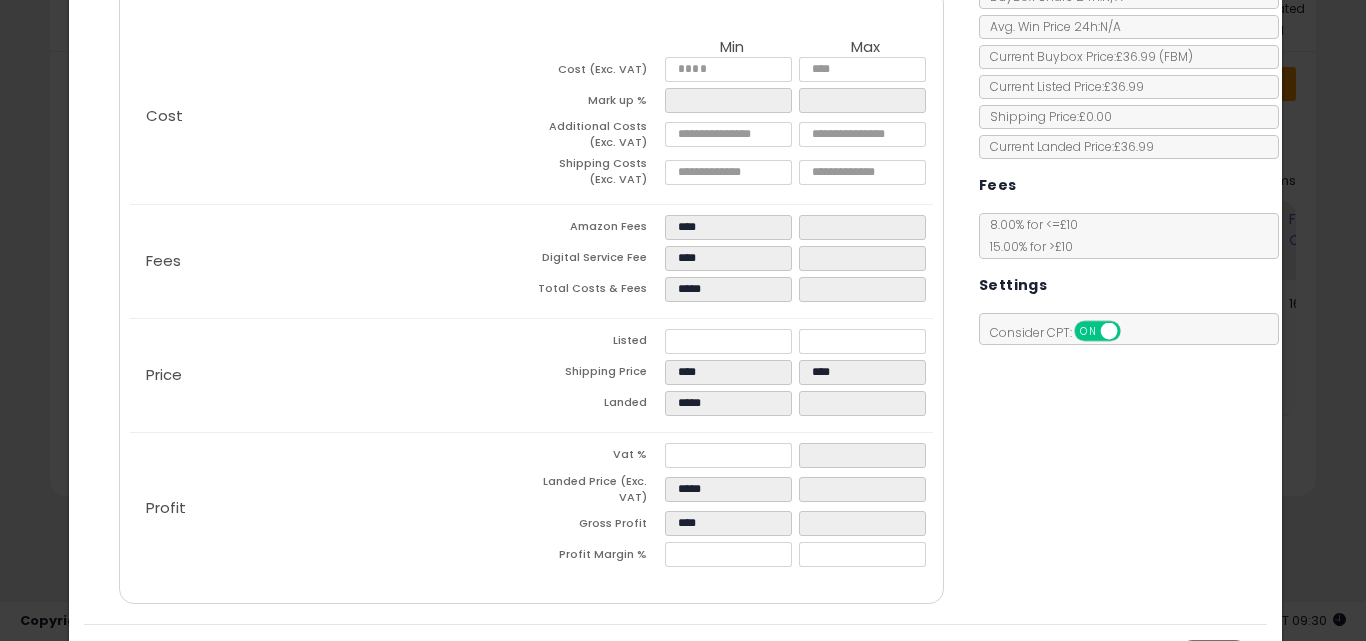 scroll, scrollTop: 292, scrollLeft: 0, axis: vertical 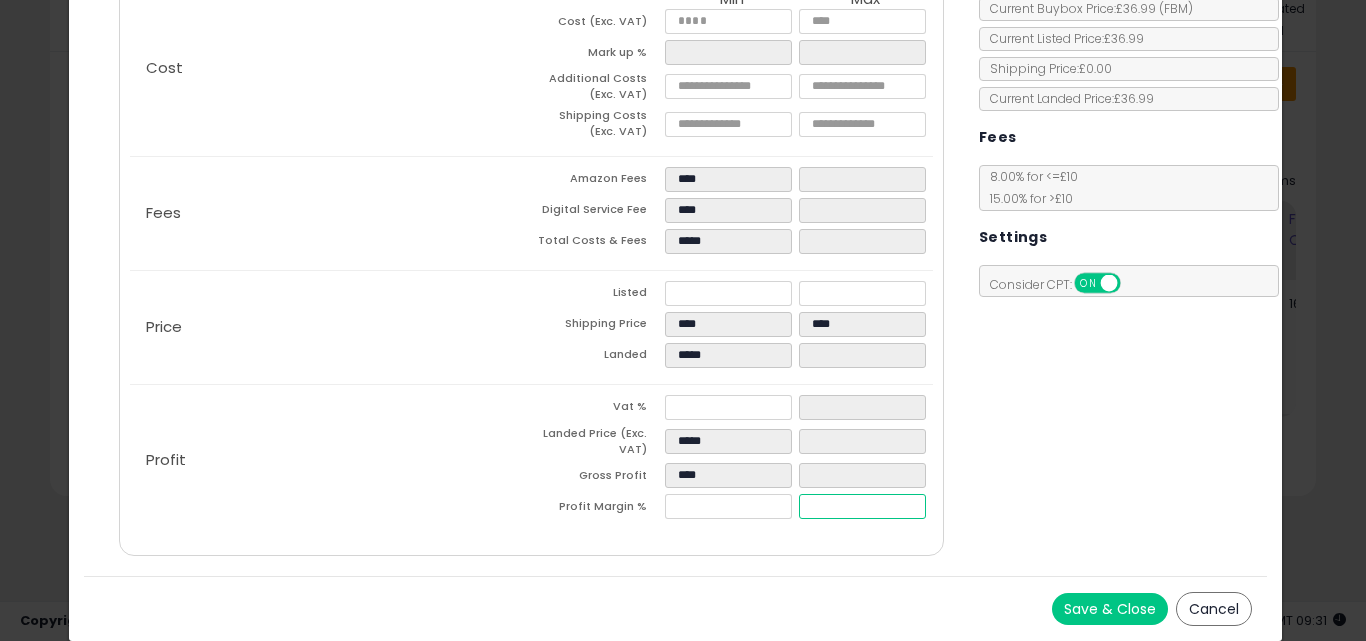 click at bounding box center (862, 506) 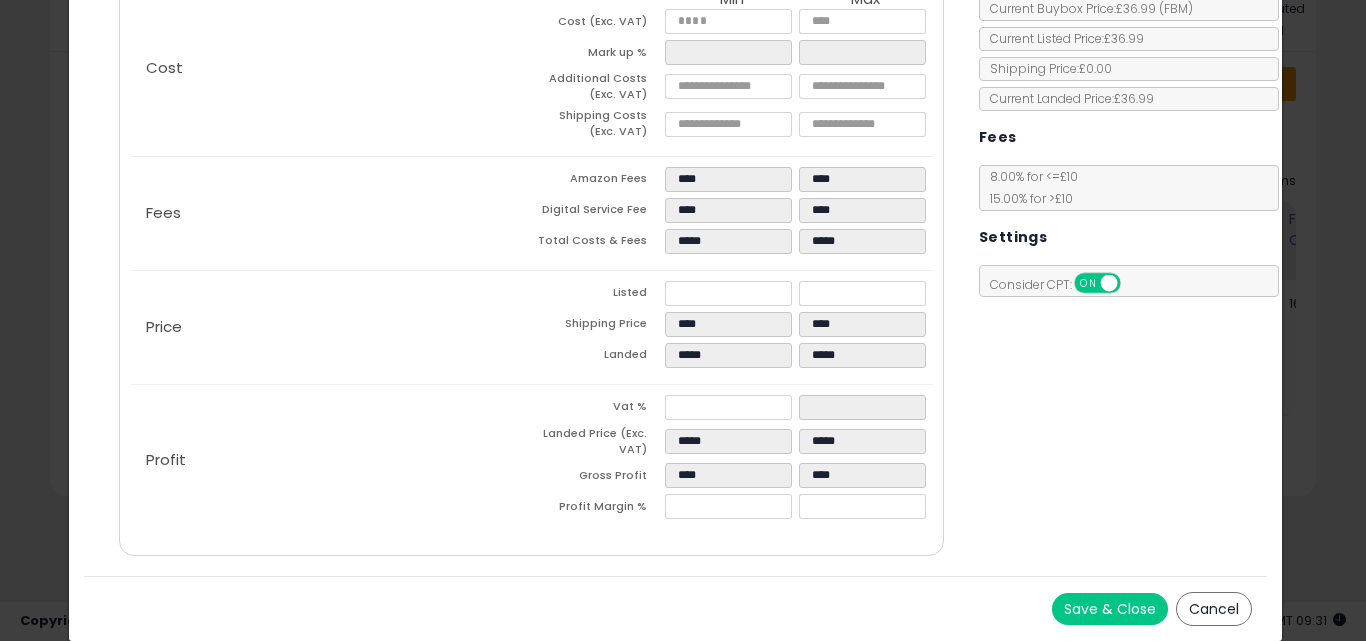 click on "Costs
Repricing Settings
Business Pricing
Analytics
Cost" at bounding box center [531, 229] 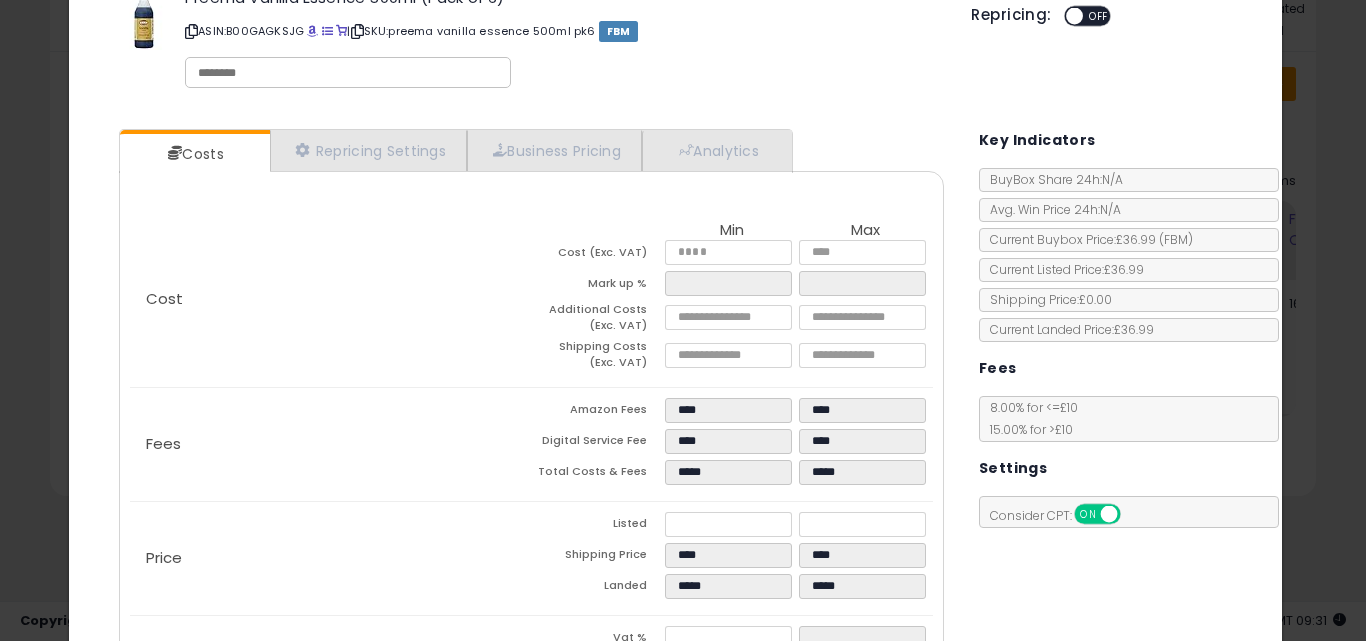scroll, scrollTop: 0, scrollLeft: 0, axis: both 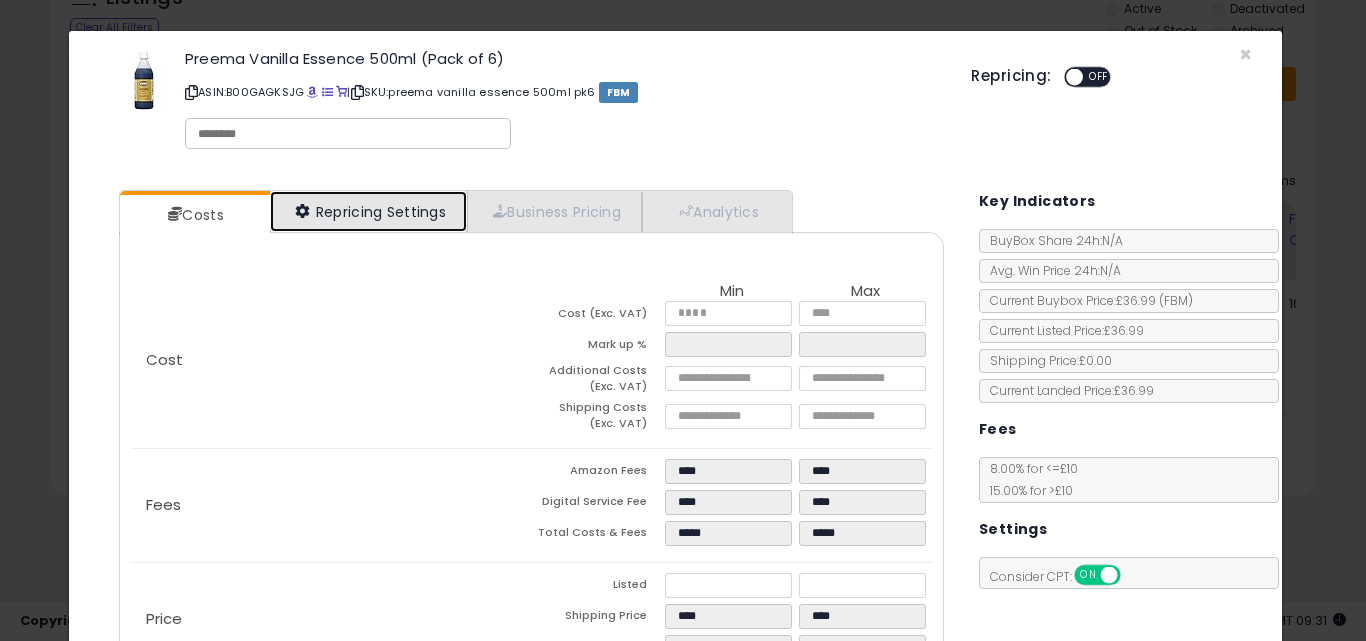 click on "Repricing Settings" at bounding box center [369, 211] 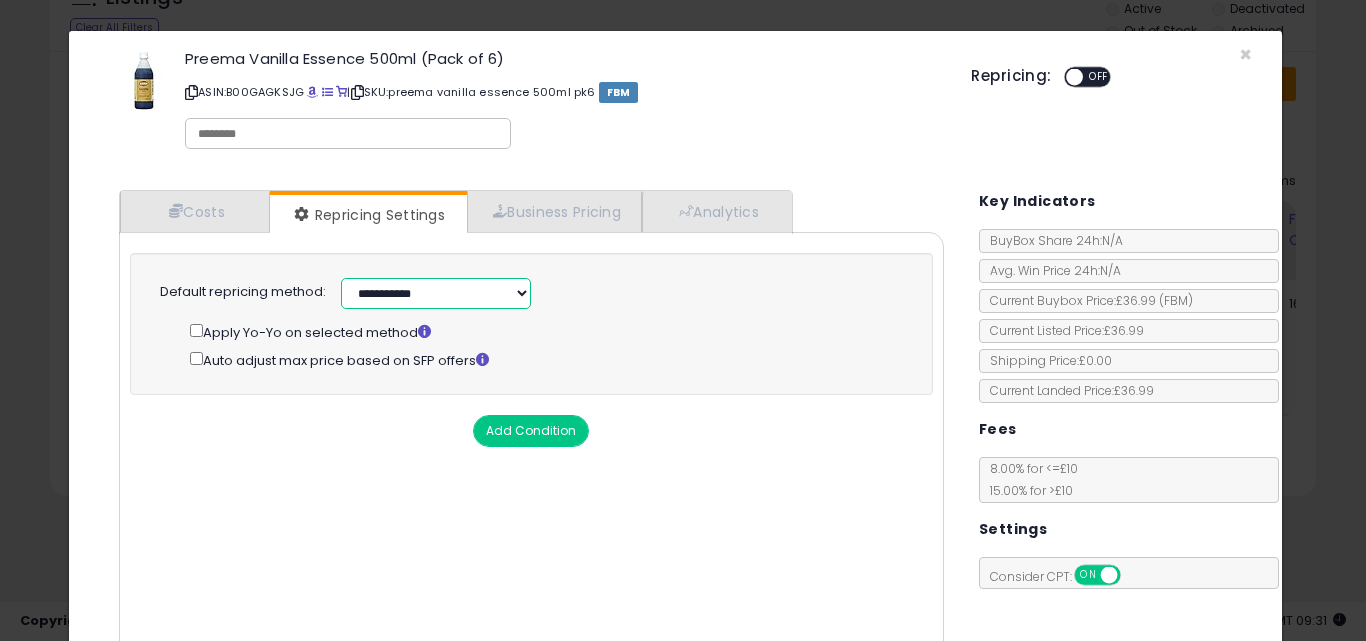 click on "**********" at bounding box center (436, 293) 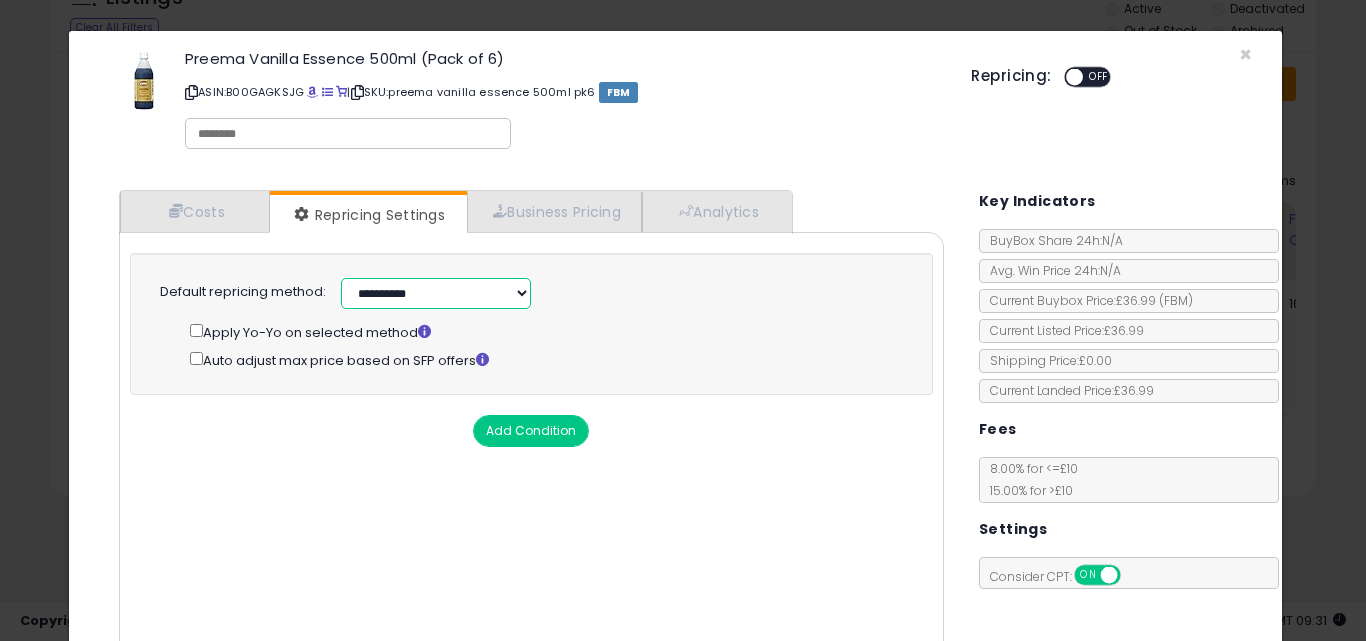 click on "**********" at bounding box center [436, 293] 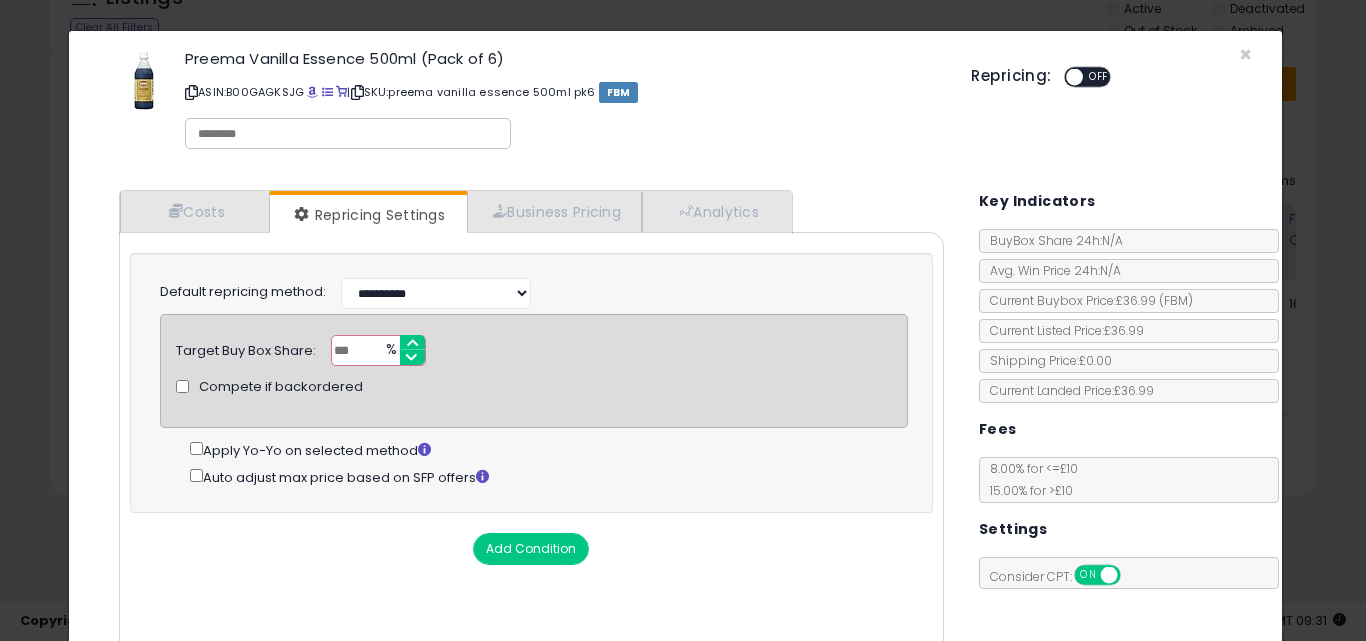 scroll, scrollTop: 161, scrollLeft: 0, axis: vertical 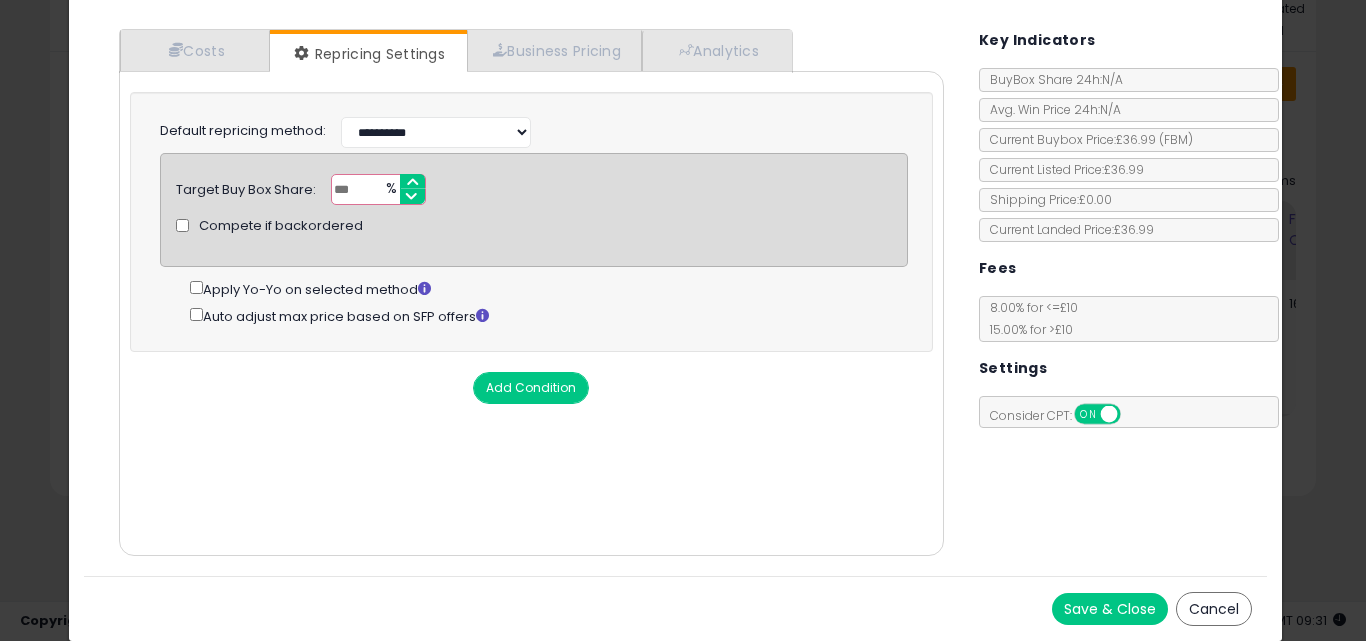 click on "Save & Close" at bounding box center (1110, 609) 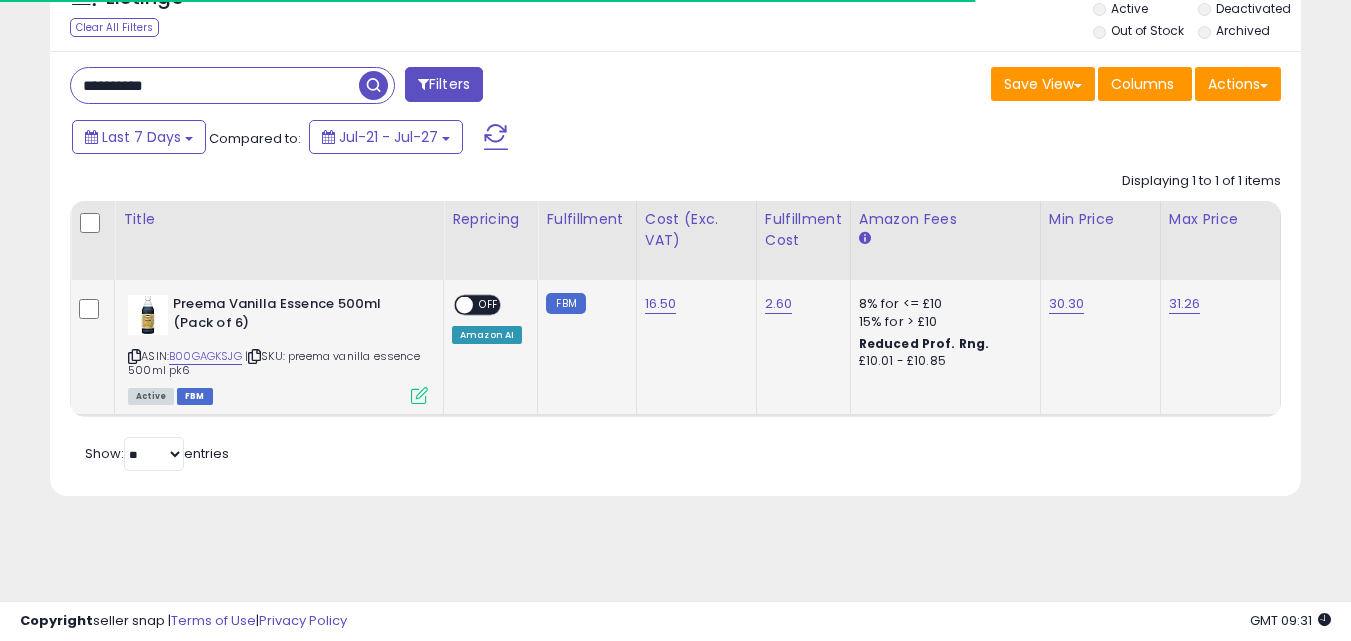 click on "OFF" at bounding box center [489, 305] 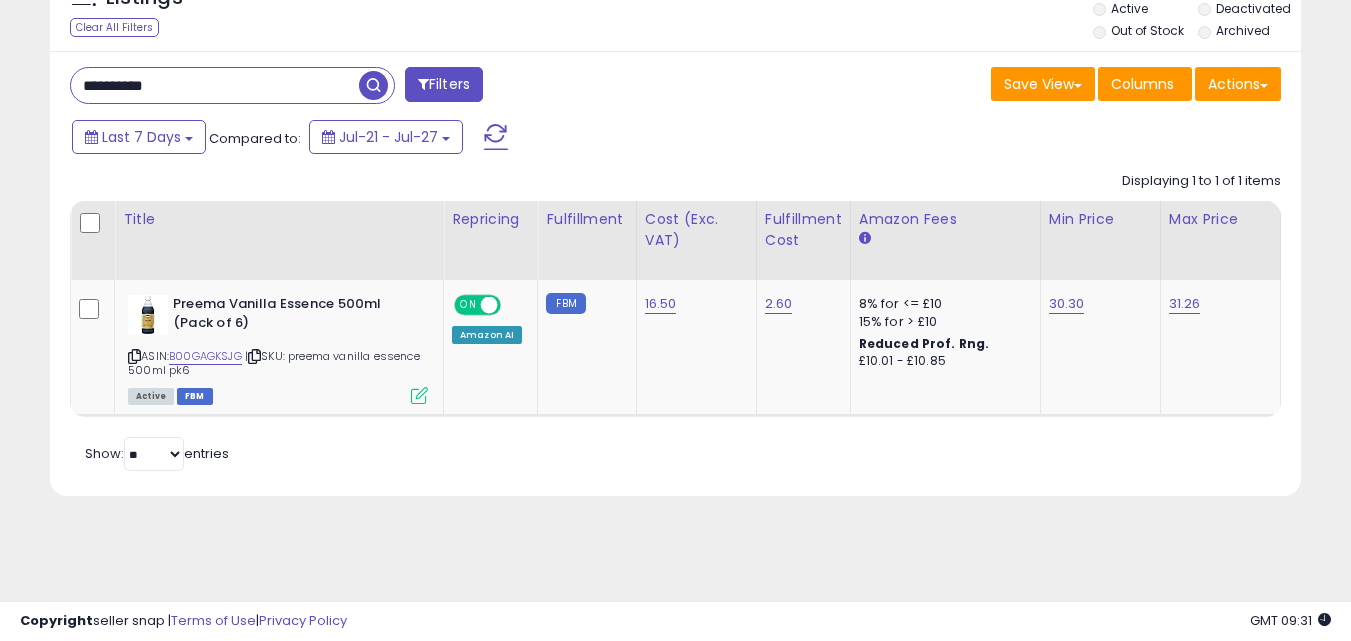 click on "**********" at bounding box center [215, 85] 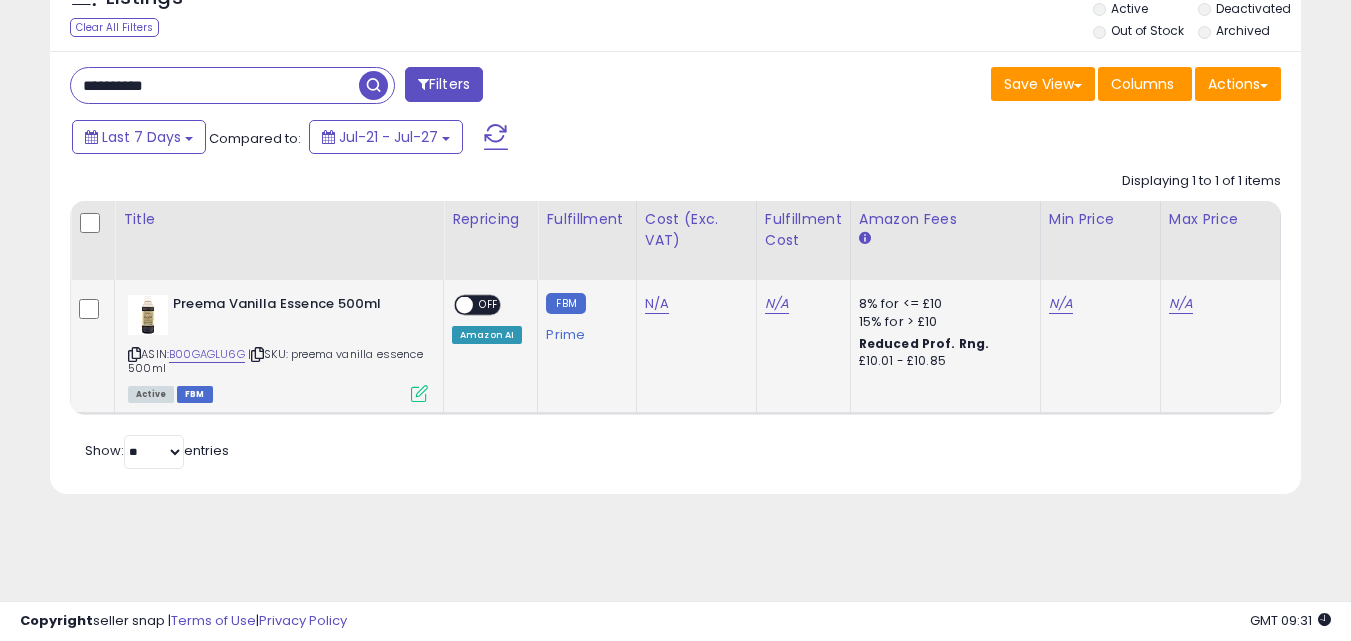 click at bounding box center (419, 393) 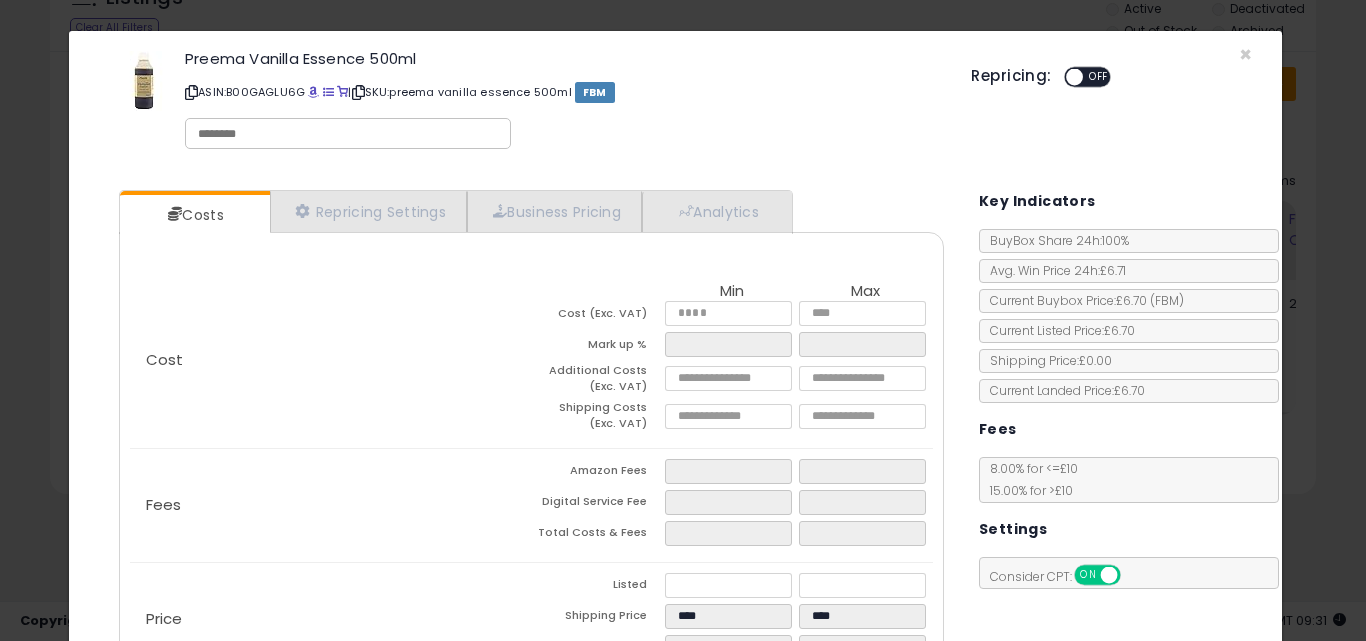 click 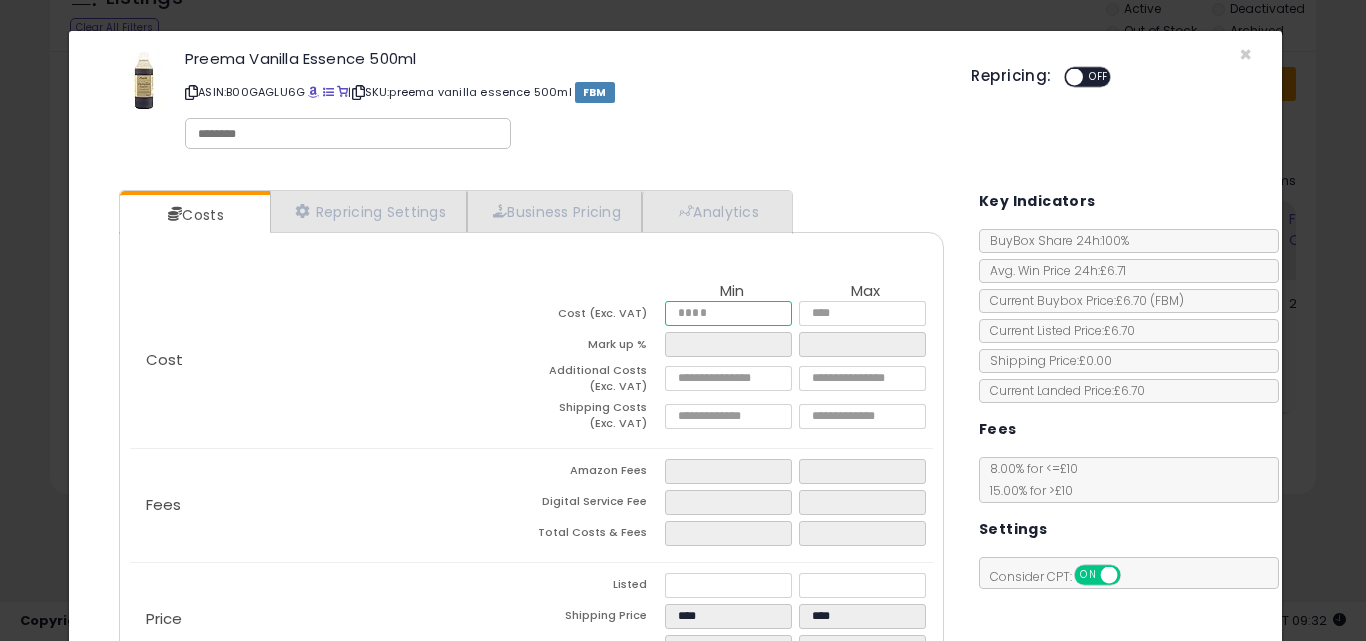 click at bounding box center (728, 313) 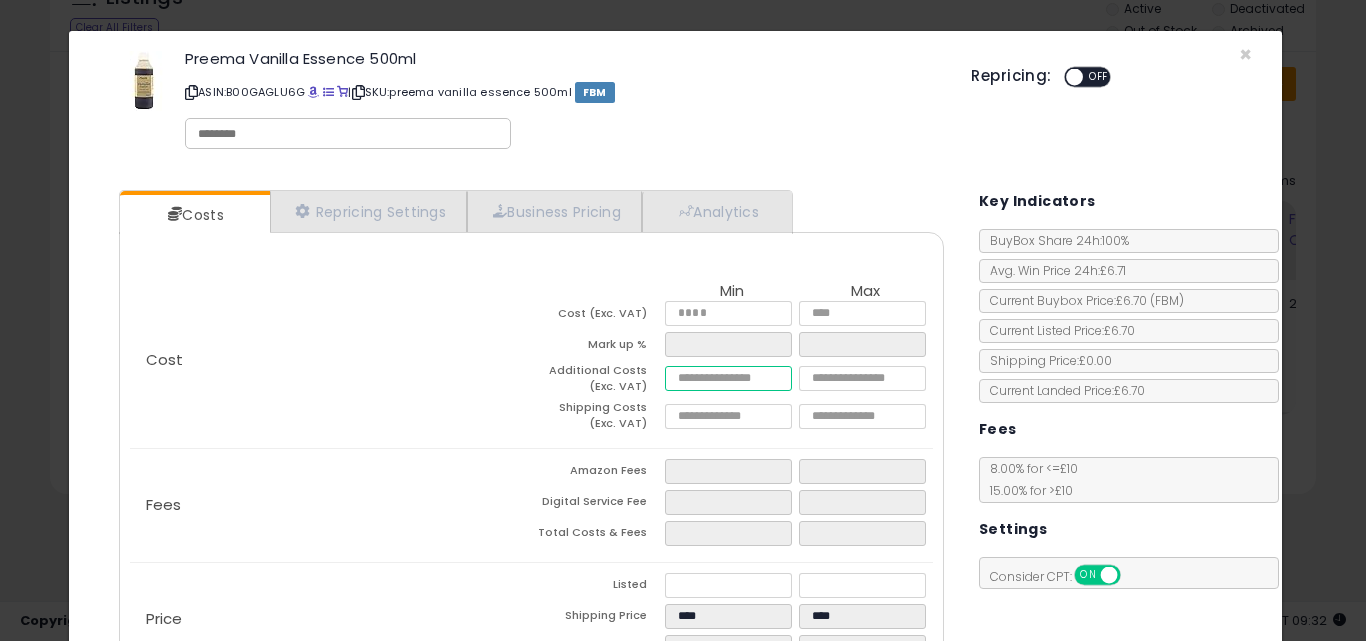 click at bounding box center [728, 378] 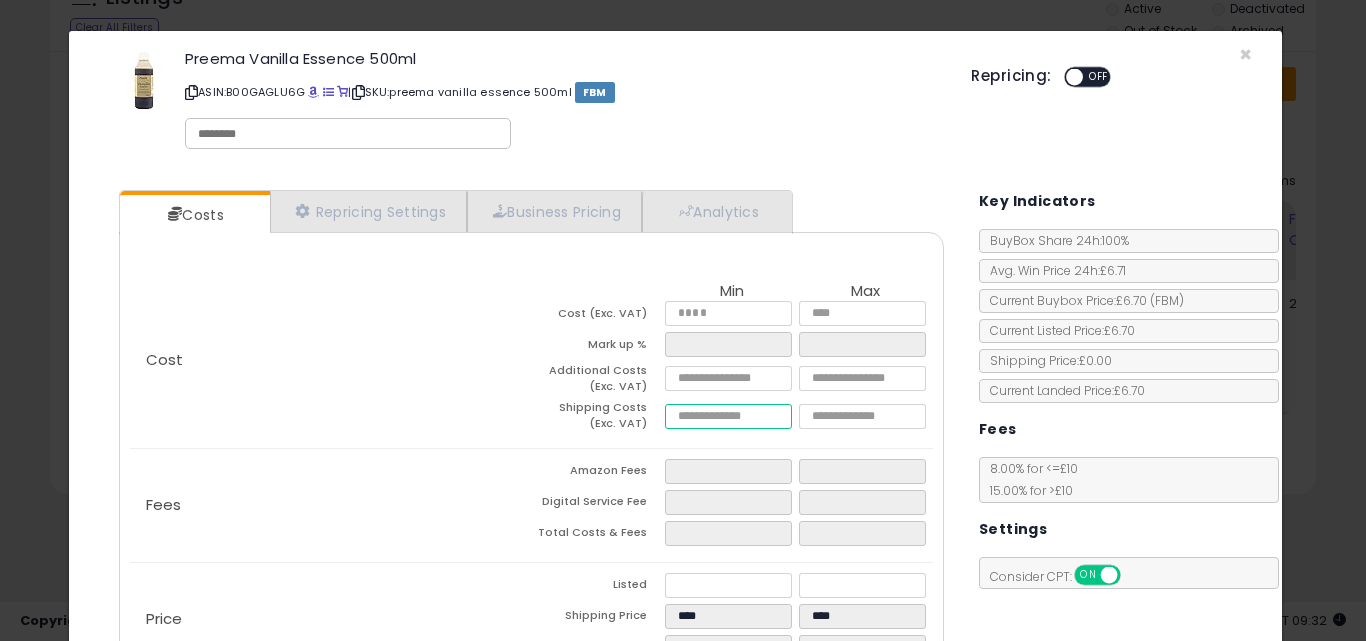 click at bounding box center (728, 416) 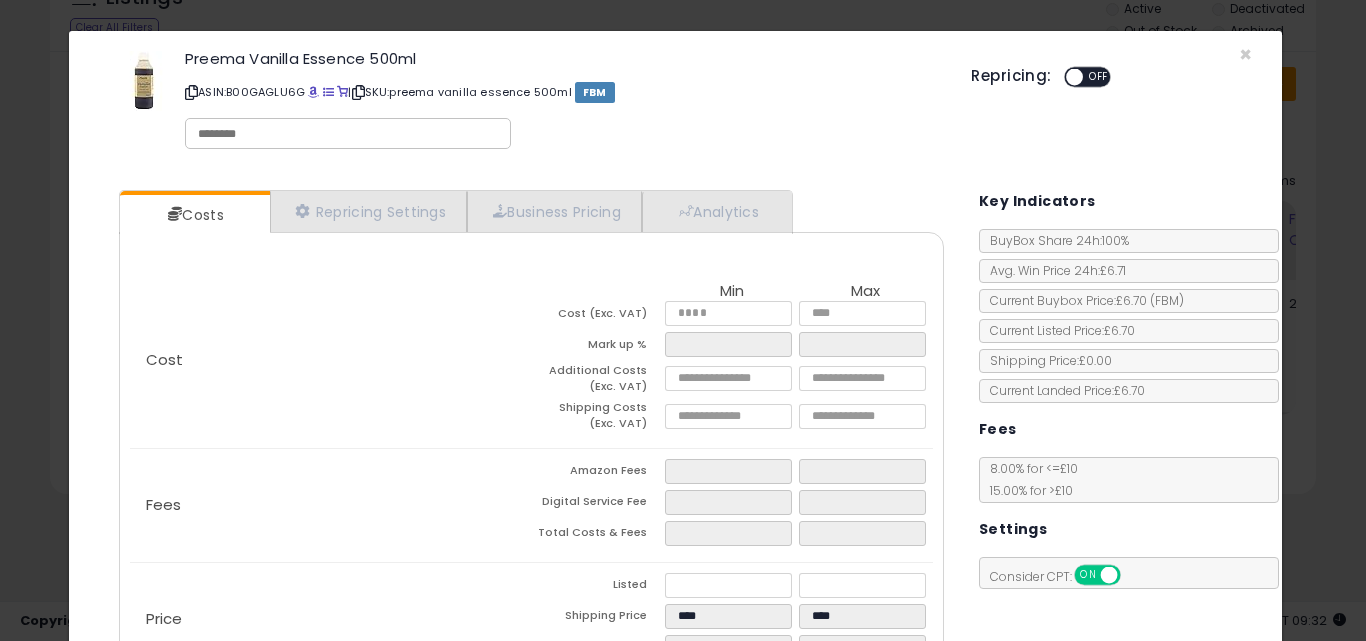 click on "Fees
Amazon Fees
Digital Service Fee
Total Costs & Fees" 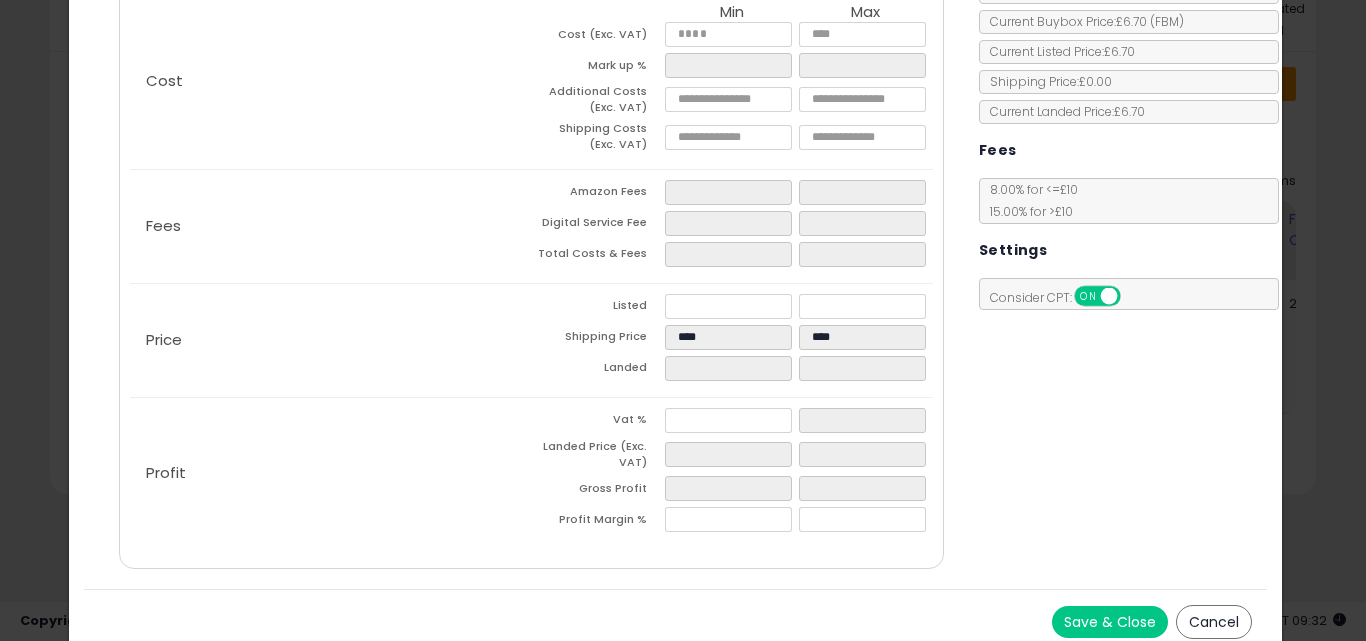 scroll, scrollTop: 292, scrollLeft: 0, axis: vertical 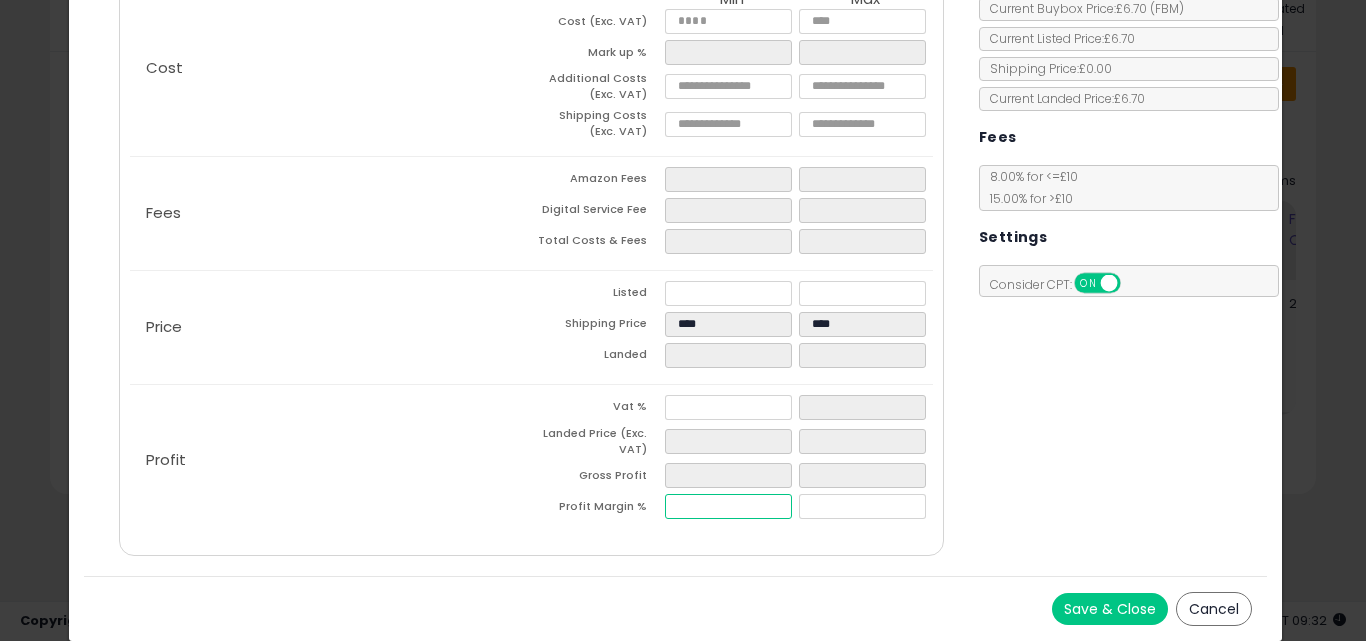 click at bounding box center [728, 506] 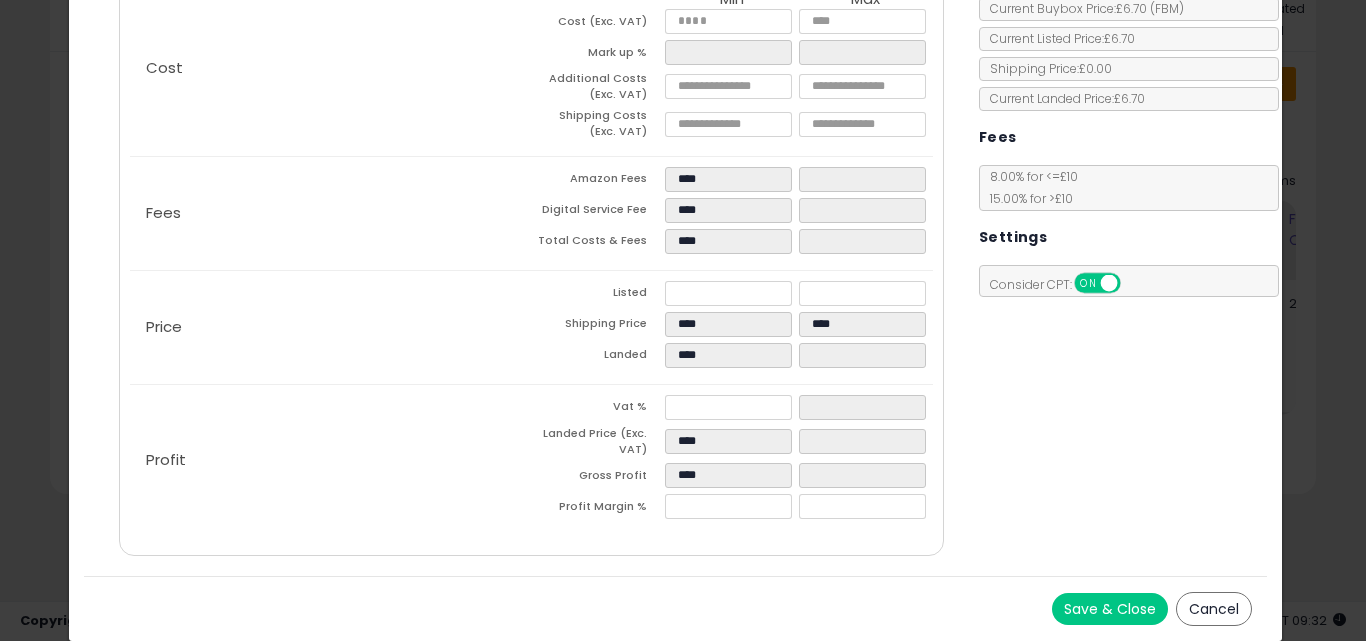 click on "Save & Close
Cancel" at bounding box center (676, 608) 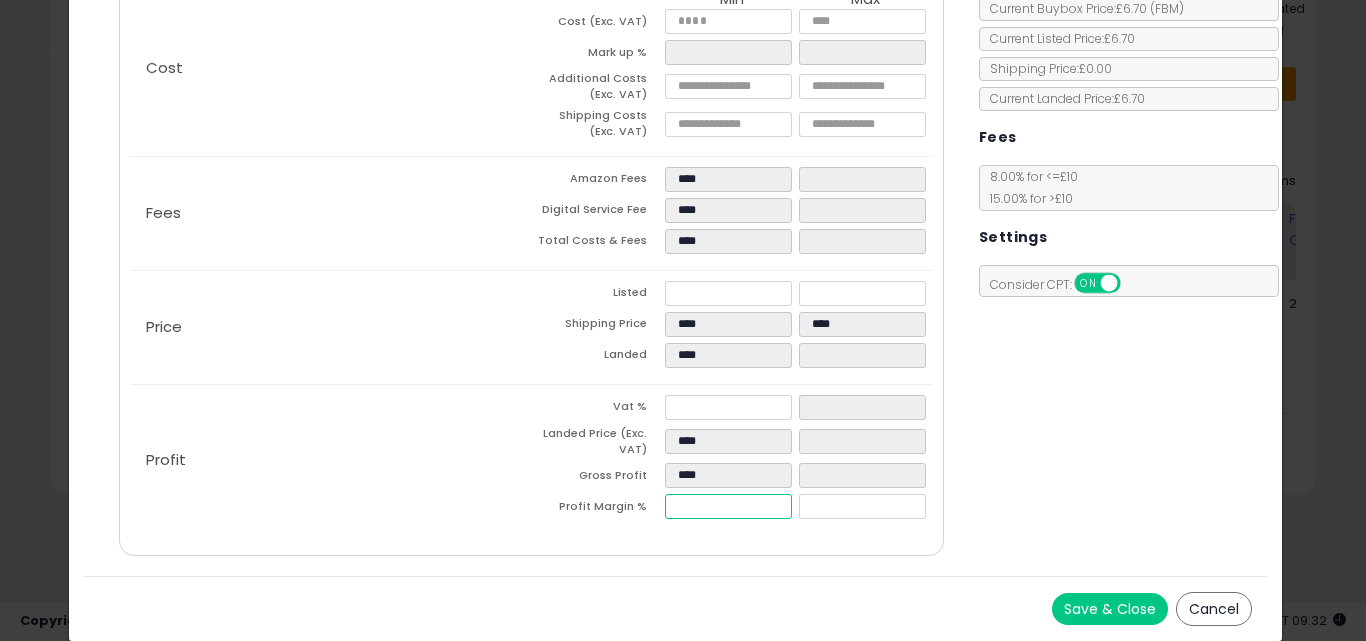 click on "*****" at bounding box center (728, 506) 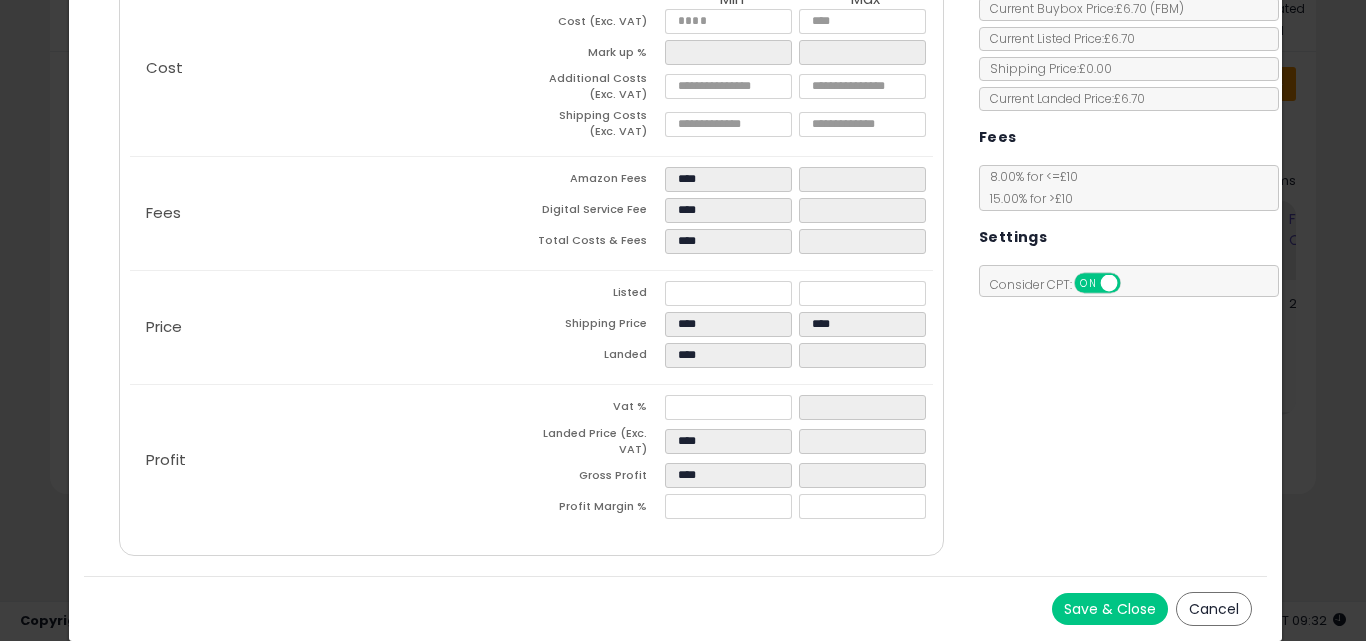click on "Save & Close
Cancel" at bounding box center (676, 608) 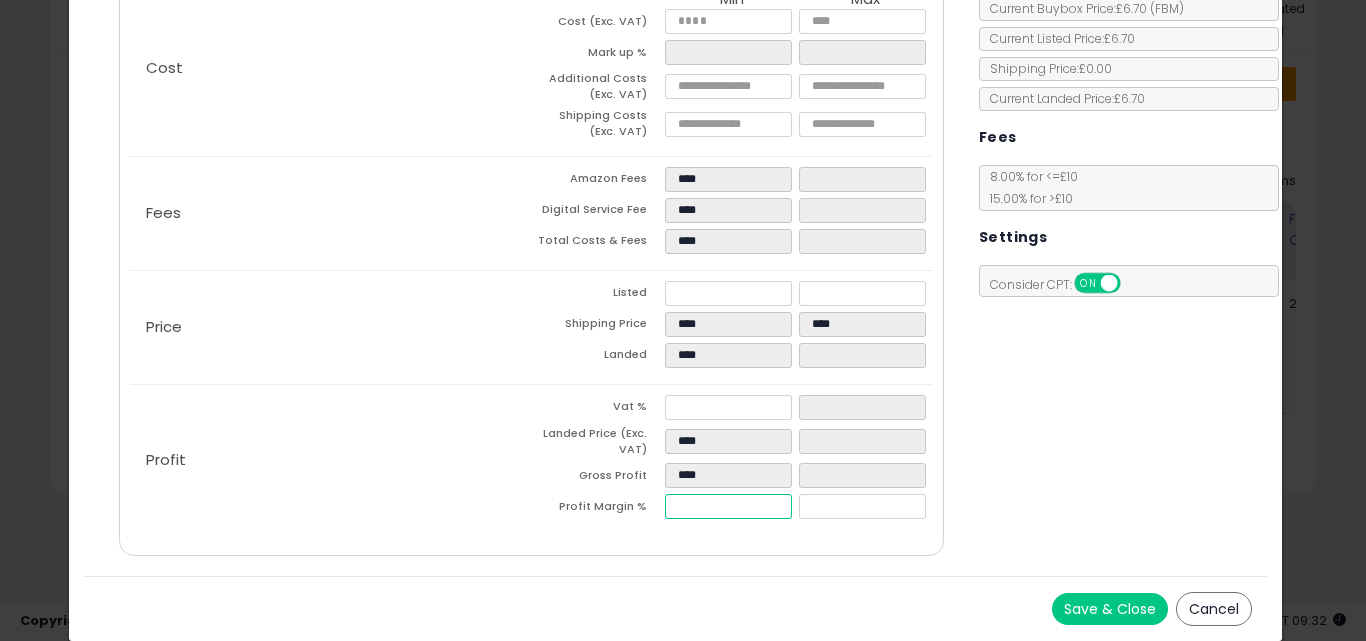 click on "*****" at bounding box center (728, 506) 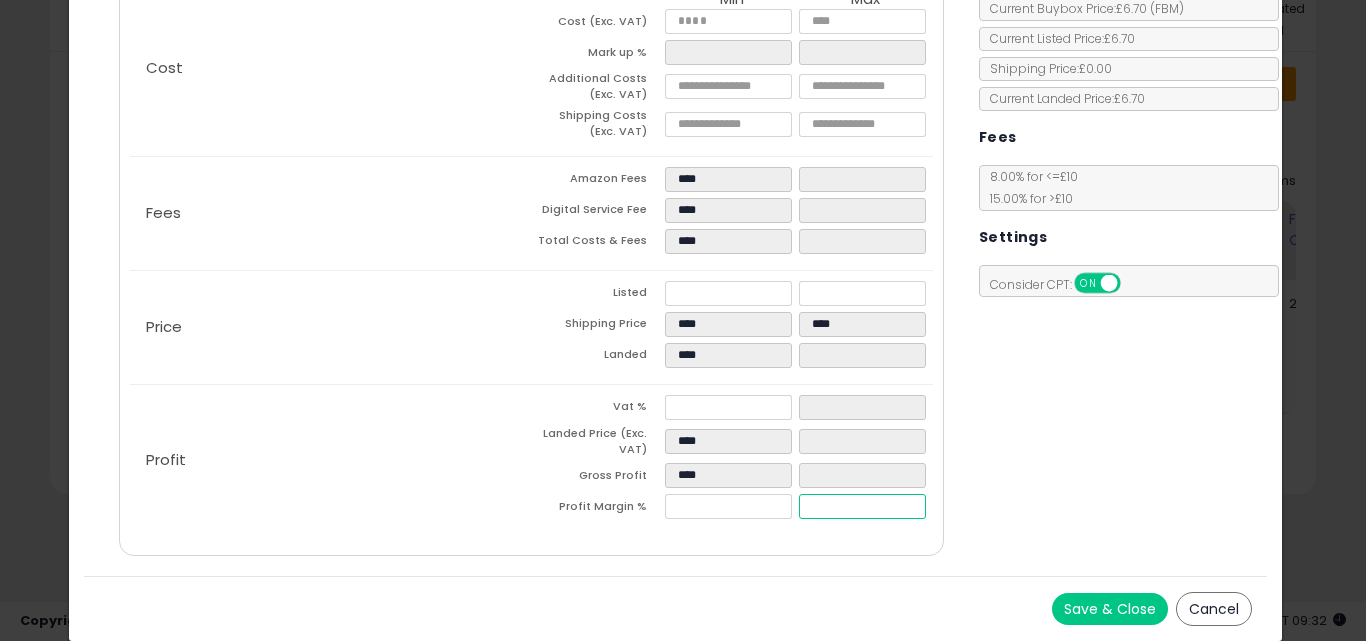 click at bounding box center [862, 506] 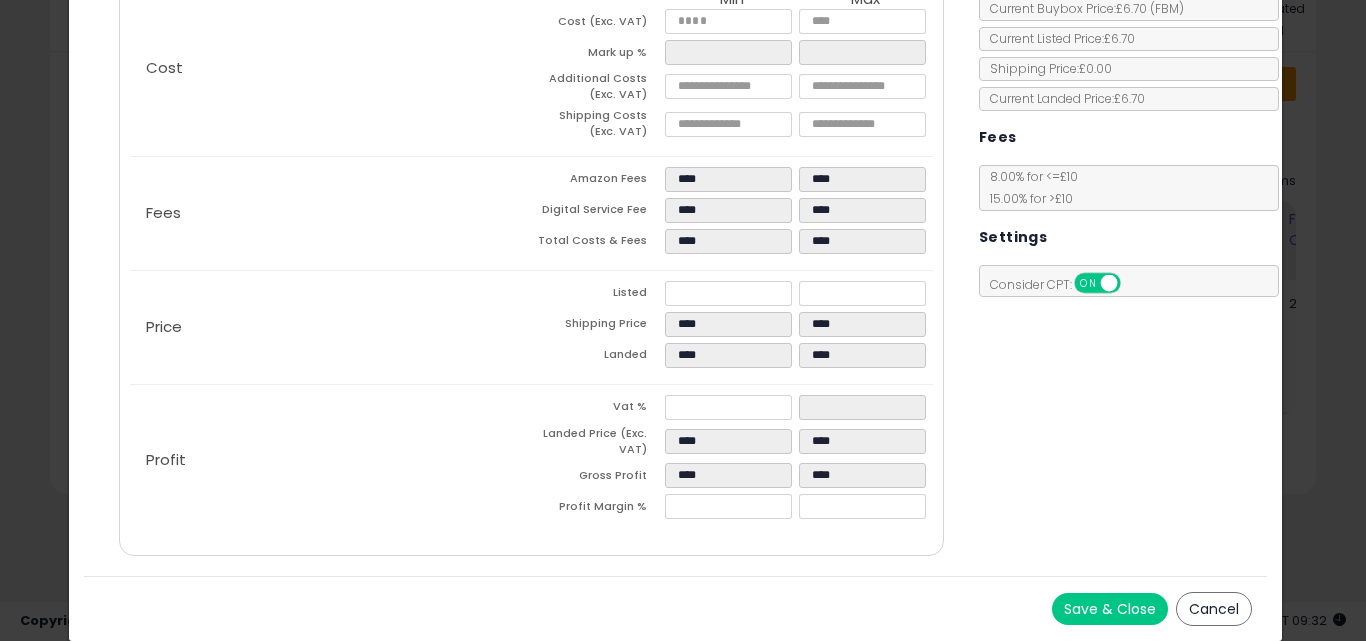 click on "Costs
Repricing Settings
Business Pricing
Analytics
Cost" at bounding box center [676, 229] 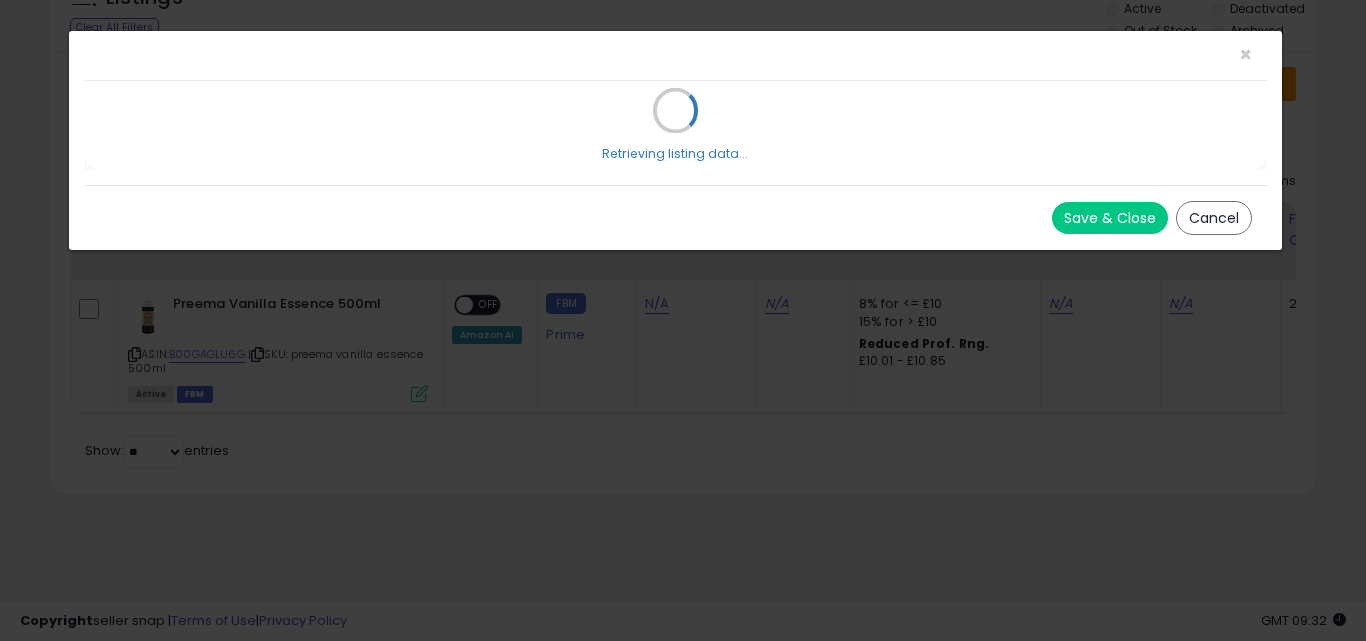 scroll, scrollTop: 0, scrollLeft: 0, axis: both 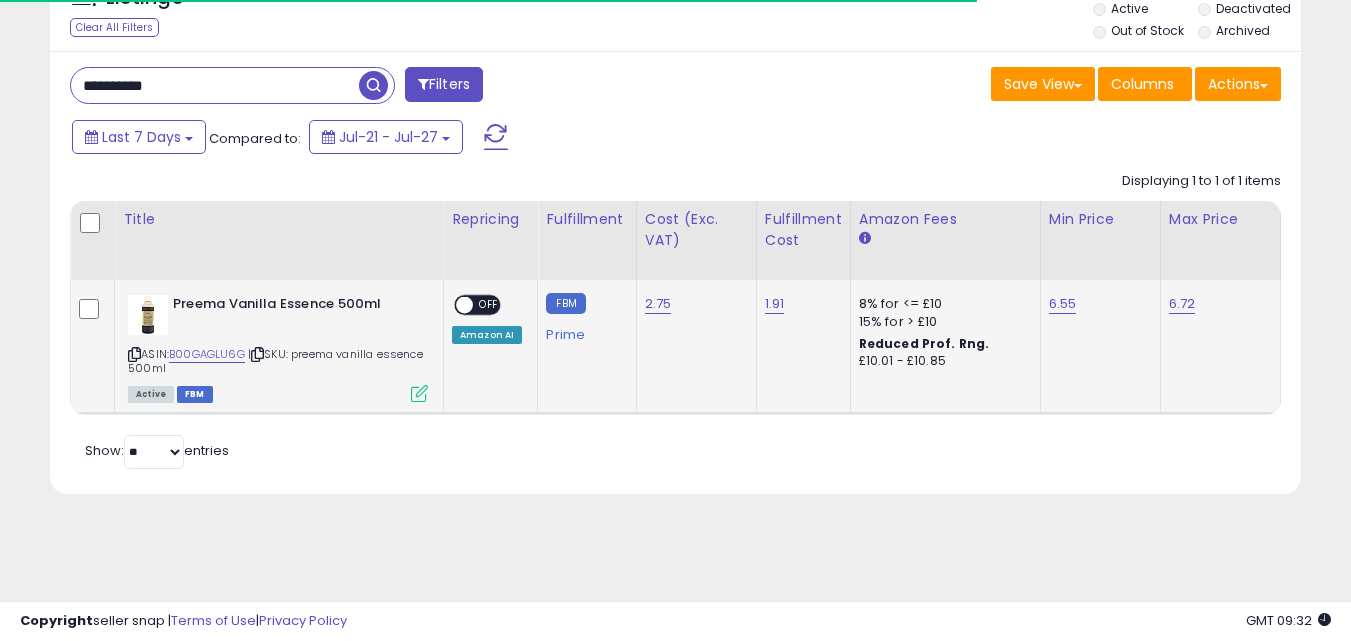 click at bounding box center [419, 393] 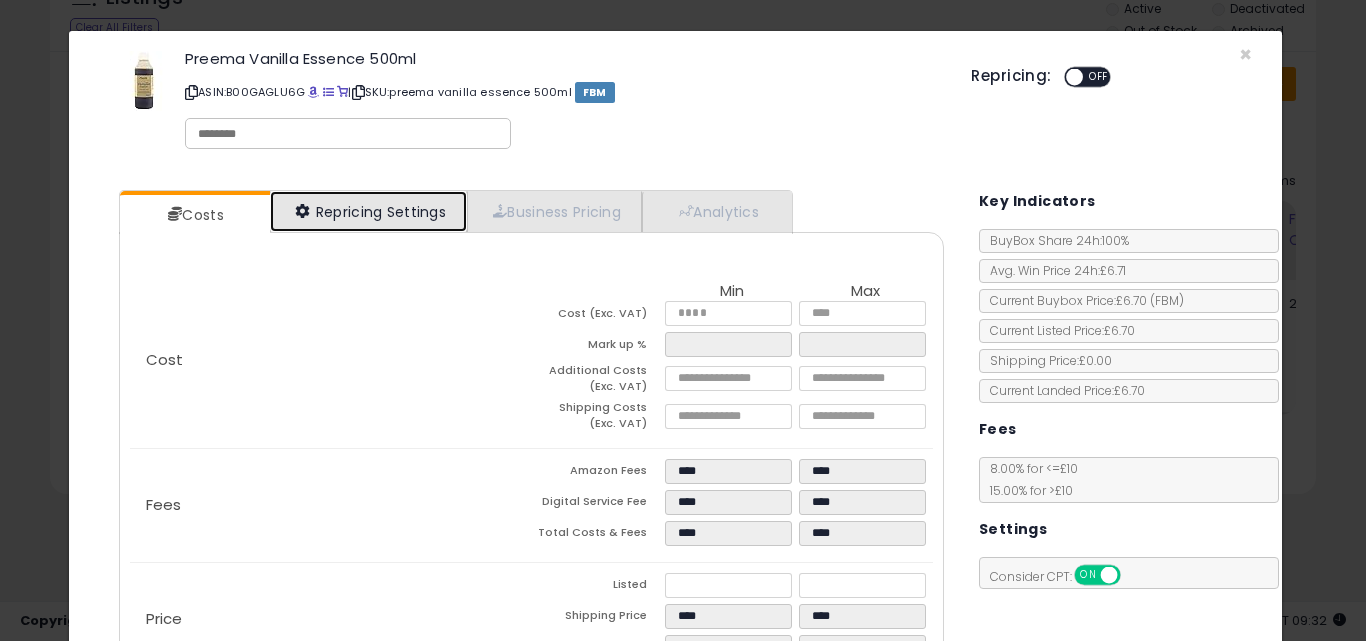 click on "Repricing Settings" at bounding box center [369, 211] 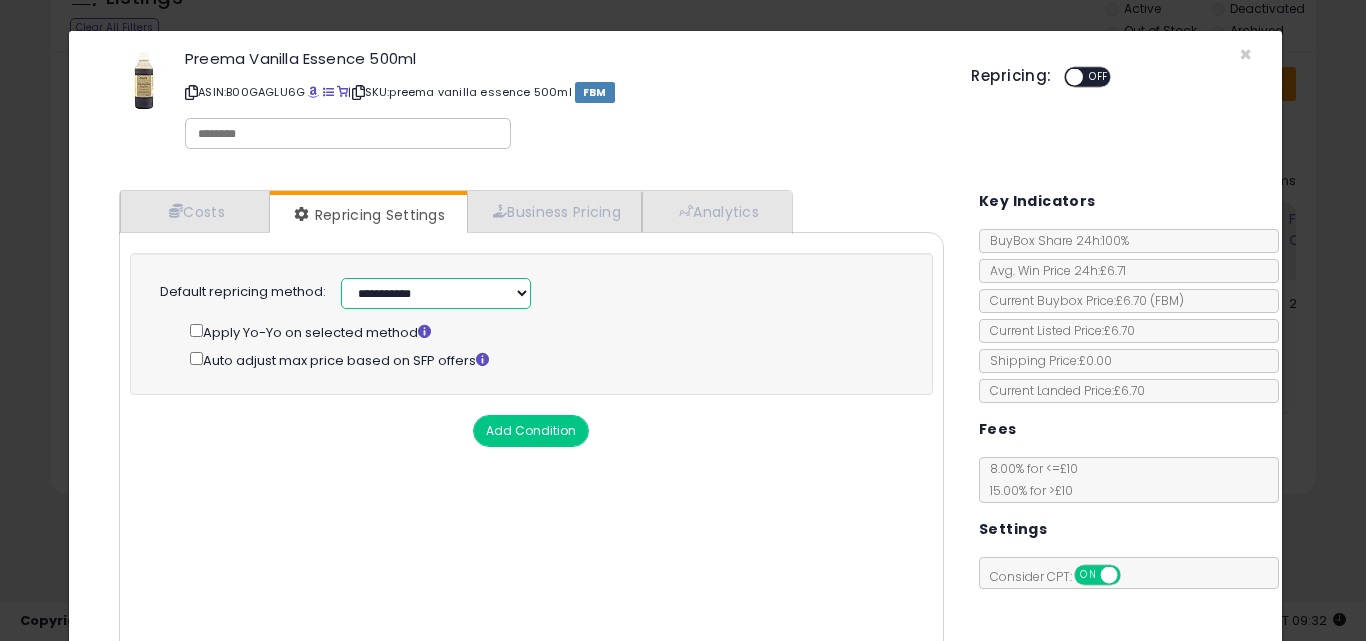 click on "**********" at bounding box center [436, 293] 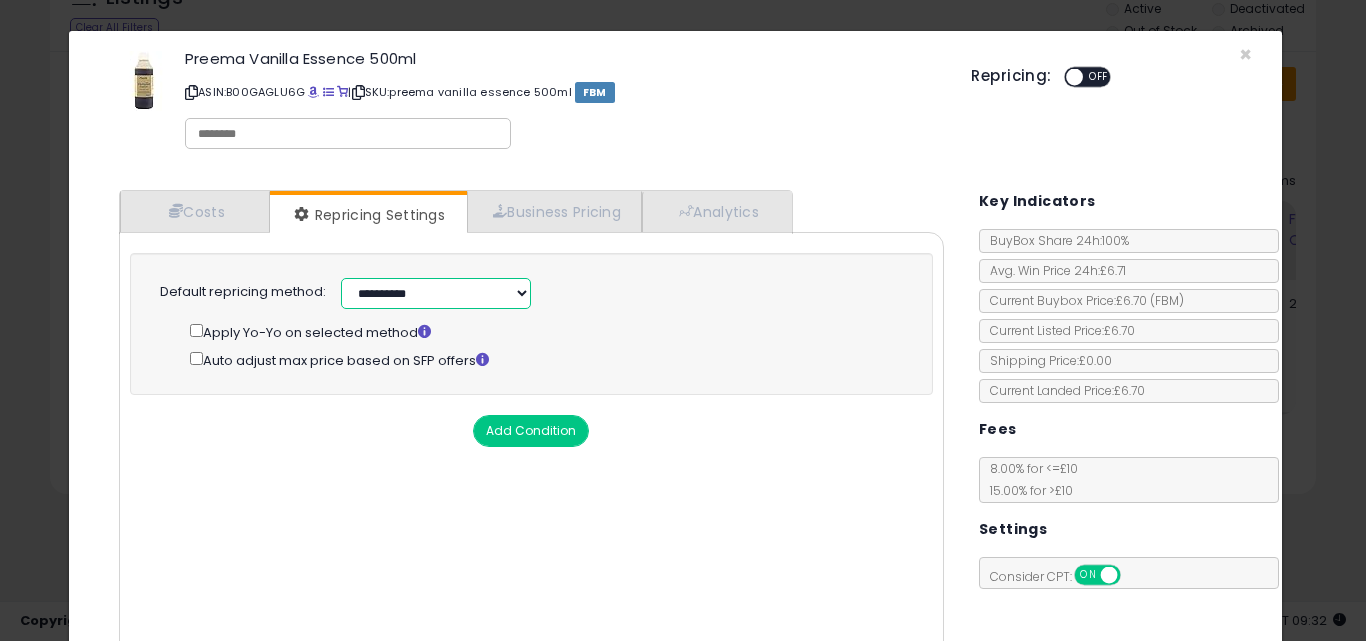 click on "**********" at bounding box center [436, 293] 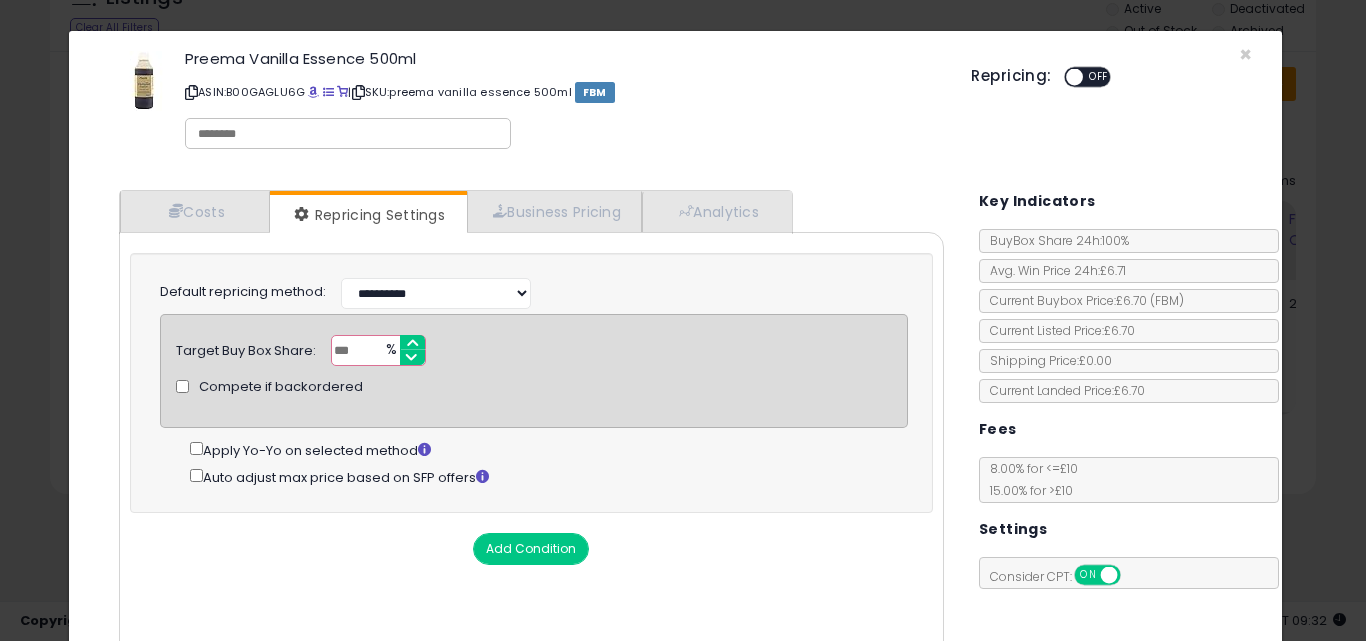 scroll, scrollTop: 161, scrollLeft: 0, axis: vertical 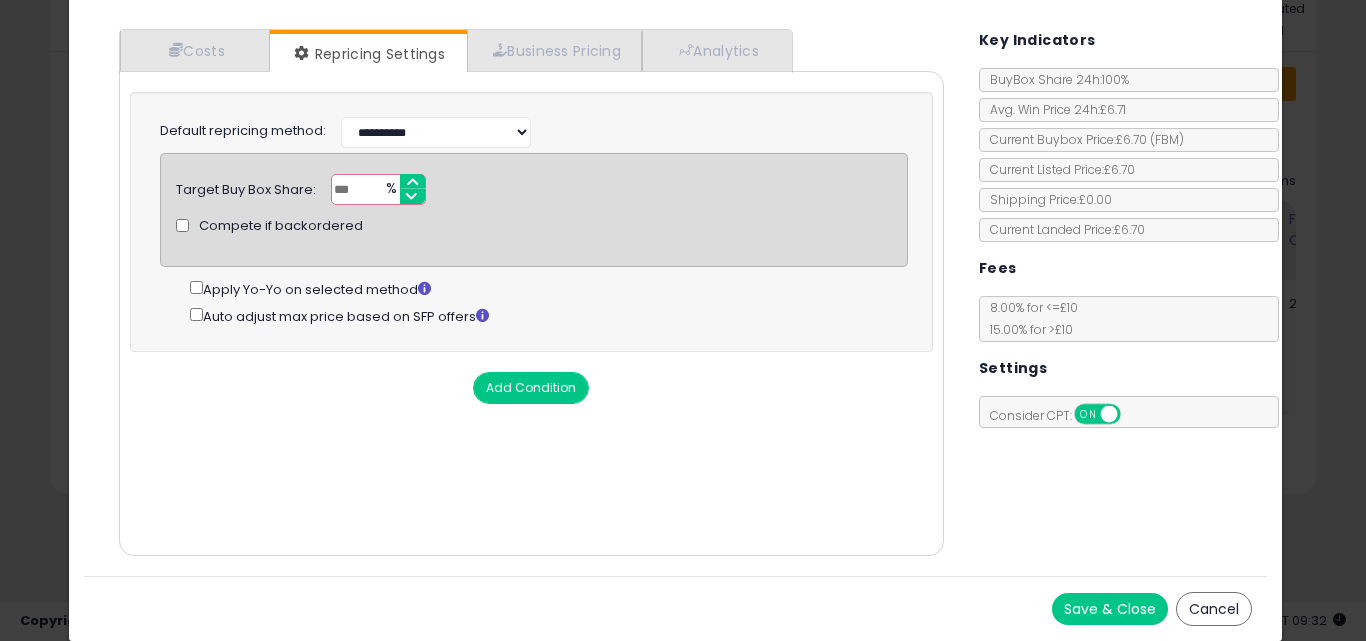 click on "Save & Close" at bounding box center (1110, 609) 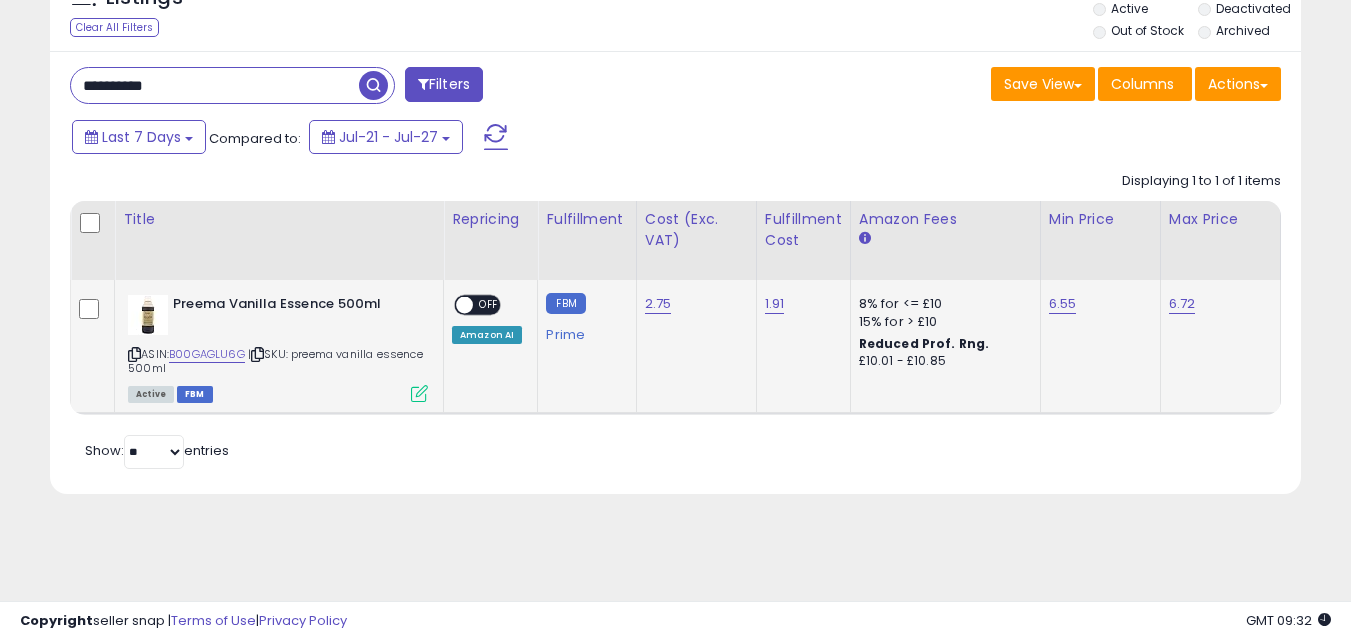 click on "OFF" at bounding box center [489, 305] 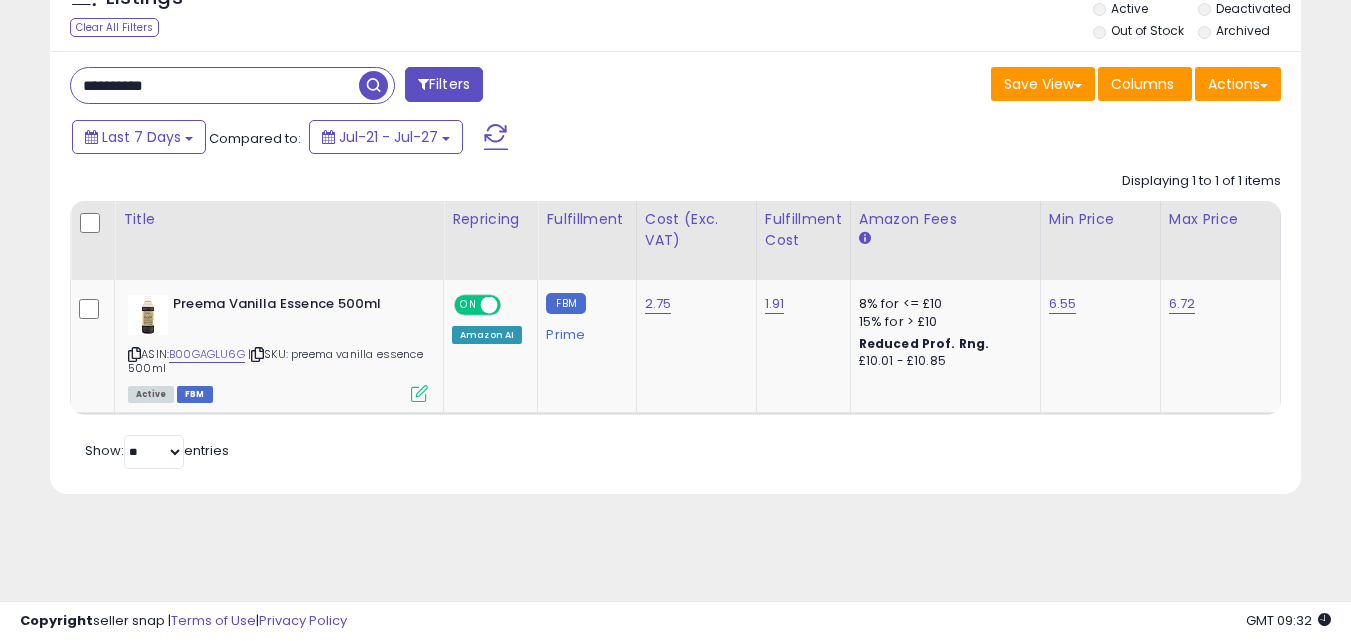 click on "**********" at bounding box center [215, 85] 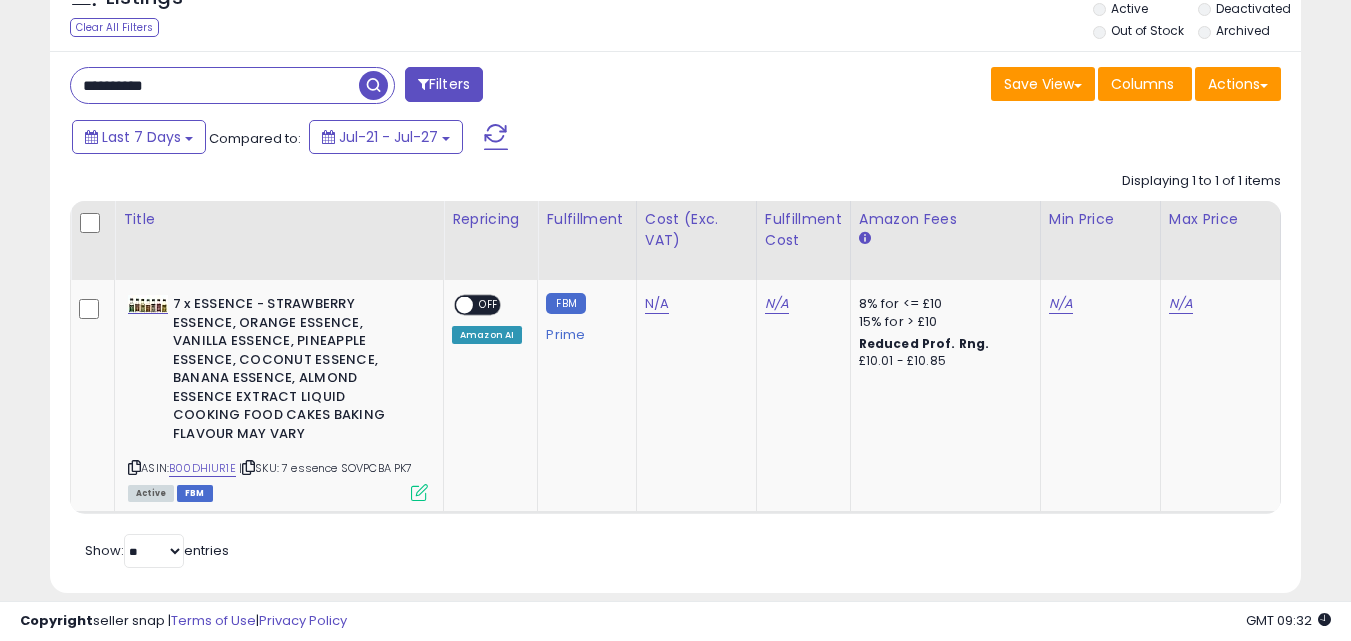 click on "**********" at bounding box center (215, 85) 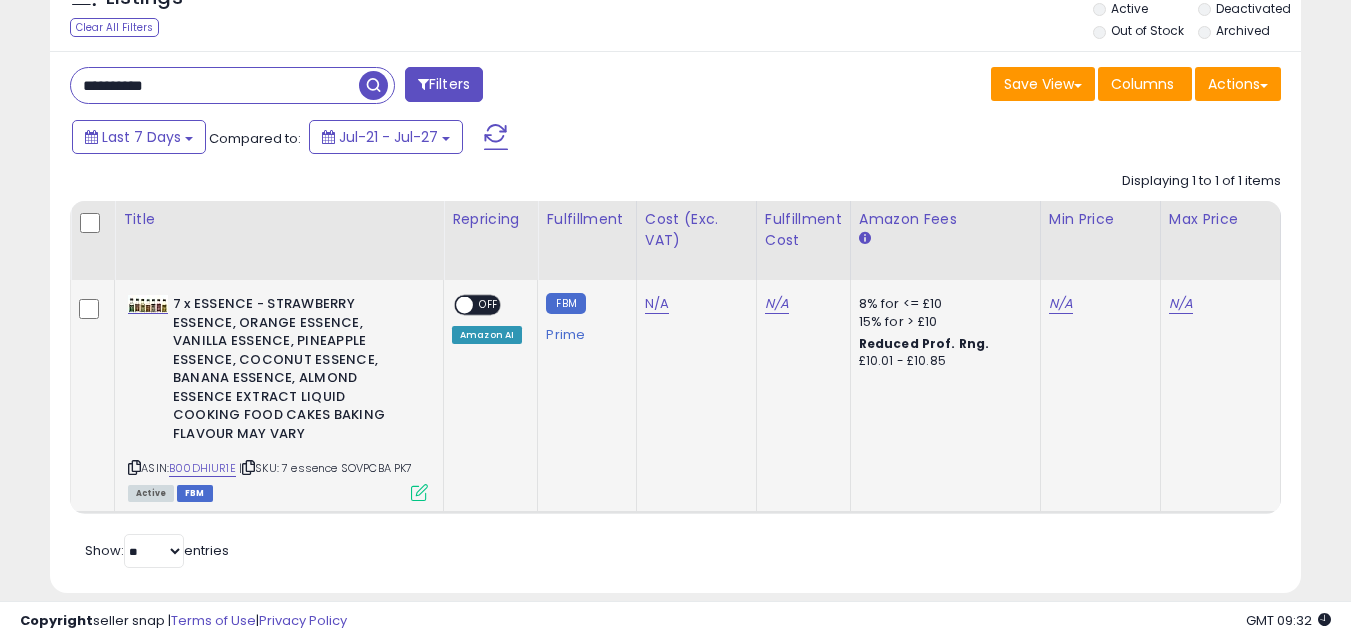 click at bounding box center [419, 492] 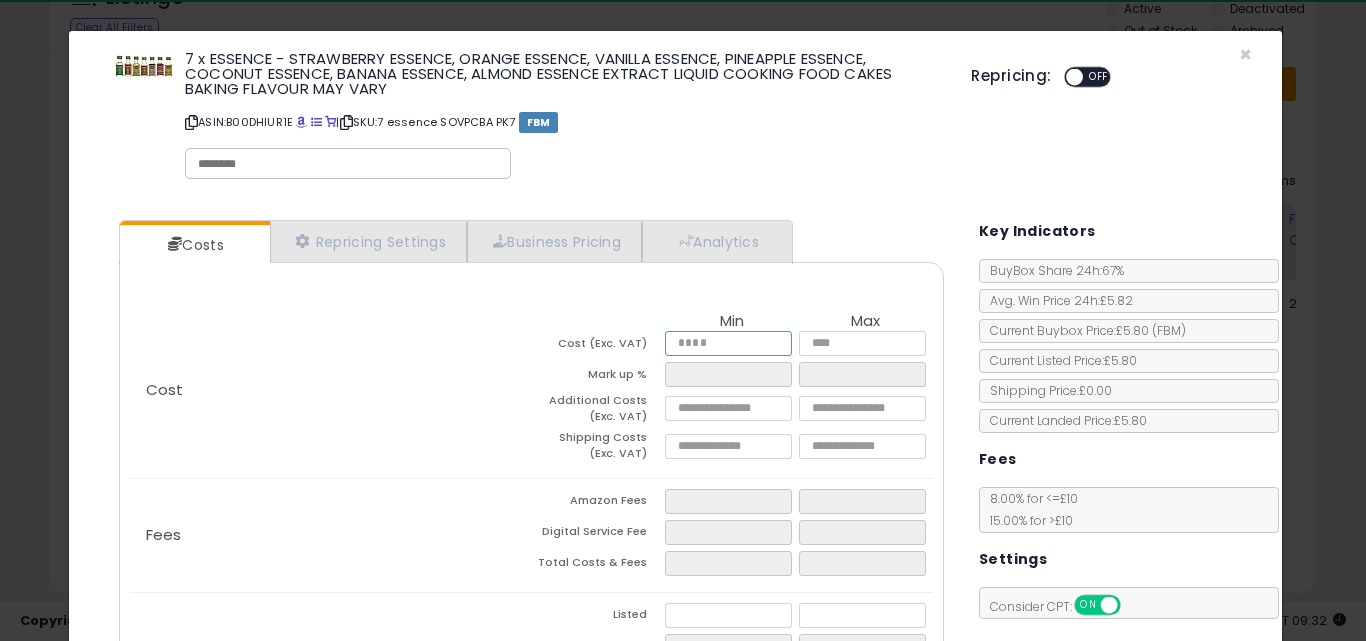 click at bounding box center (728, 343) 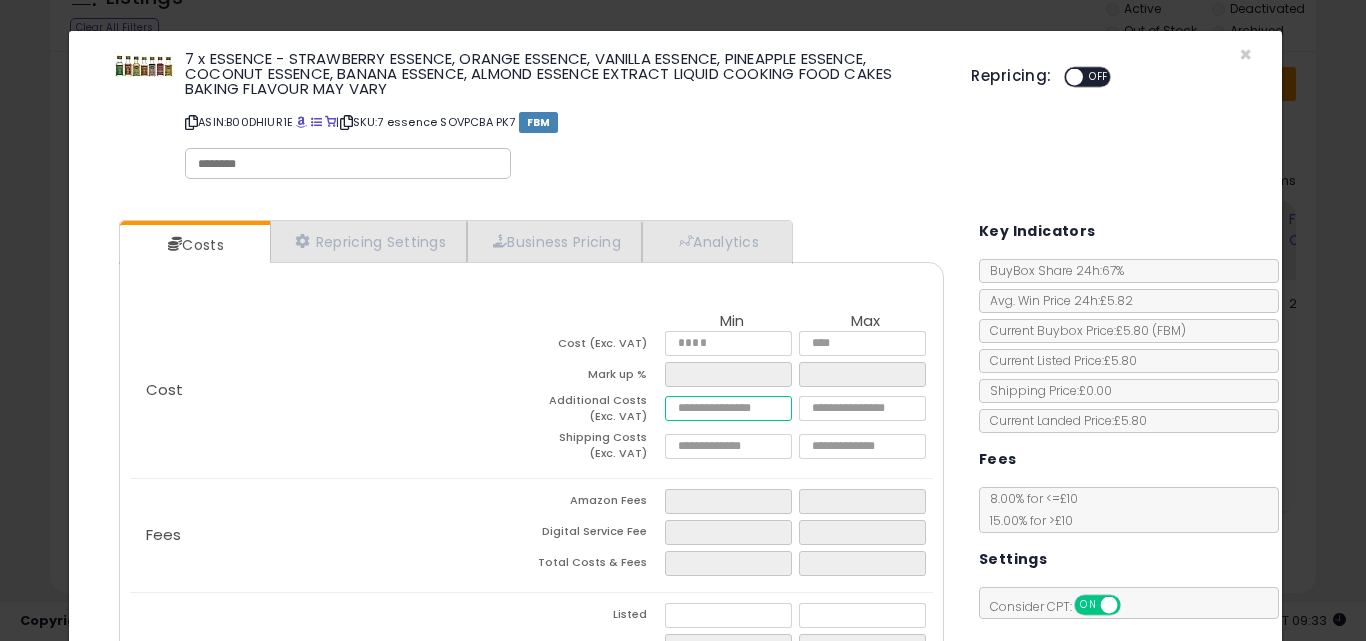 click at bounding box center [728, 408] 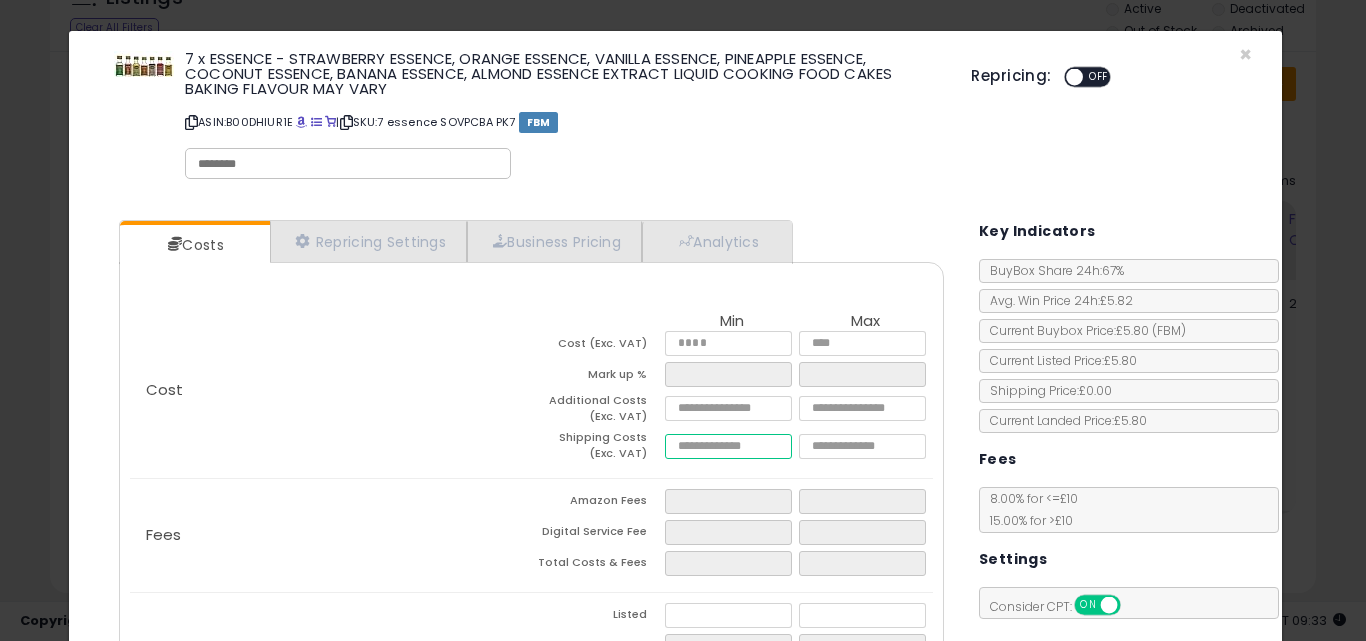 click at bounding box center (728, 446) 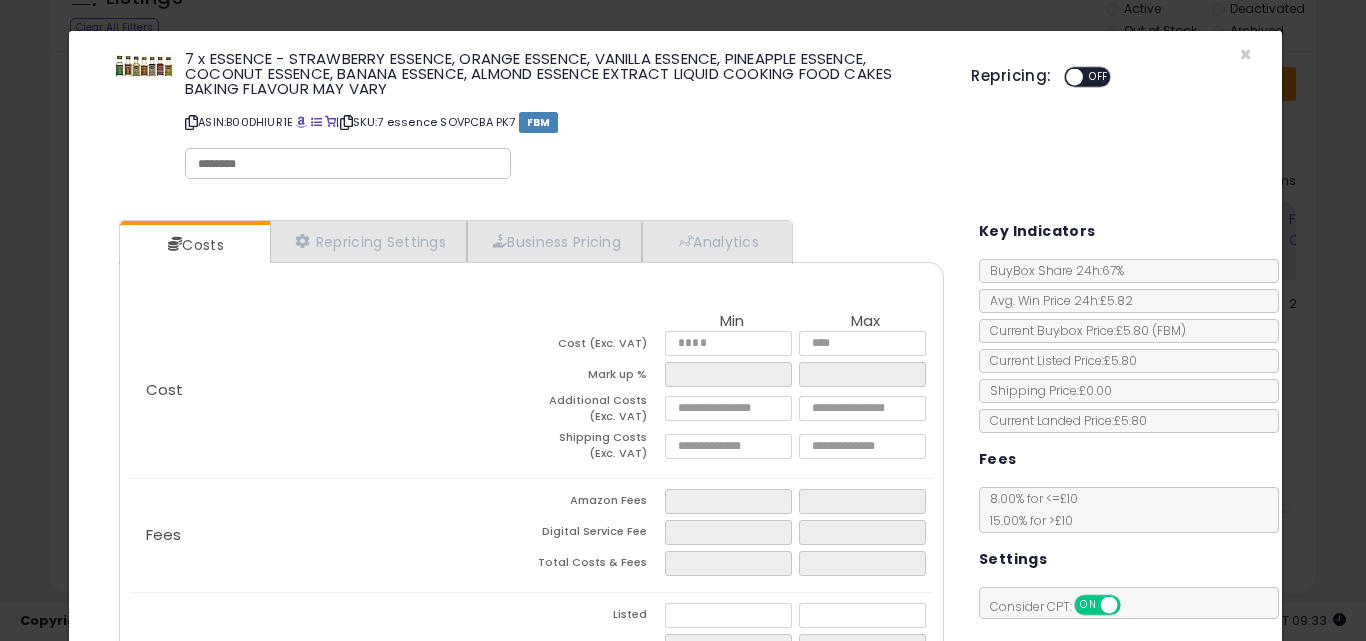 scroll, scrollTop: 322, scrollLeft: 0, axis: vertical 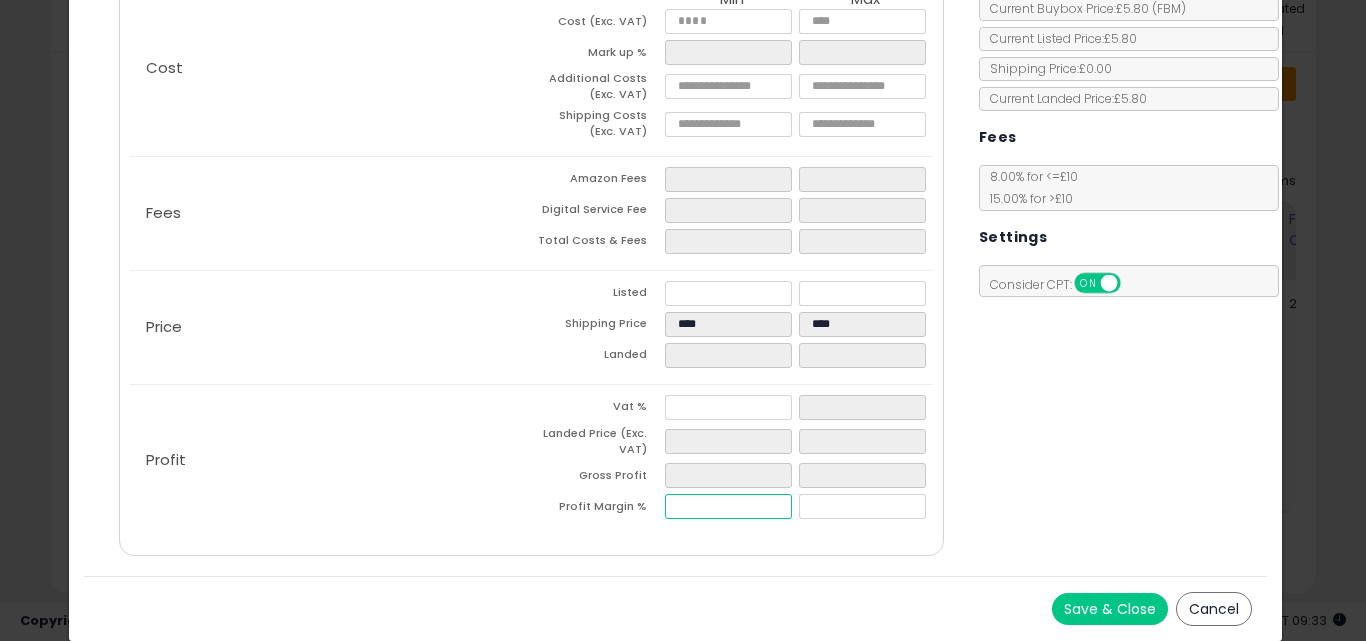 click at bounding box center [728, 506] 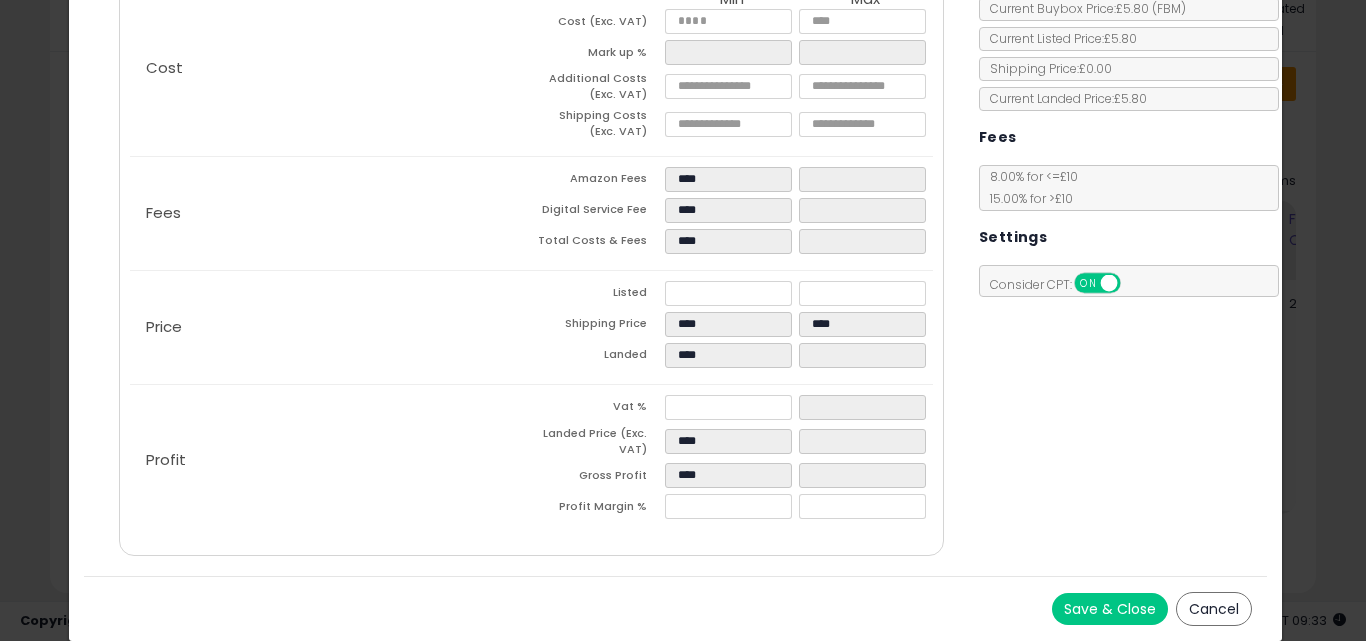 click on "Save & Close
Cancel" at bounding box center (676, 608) 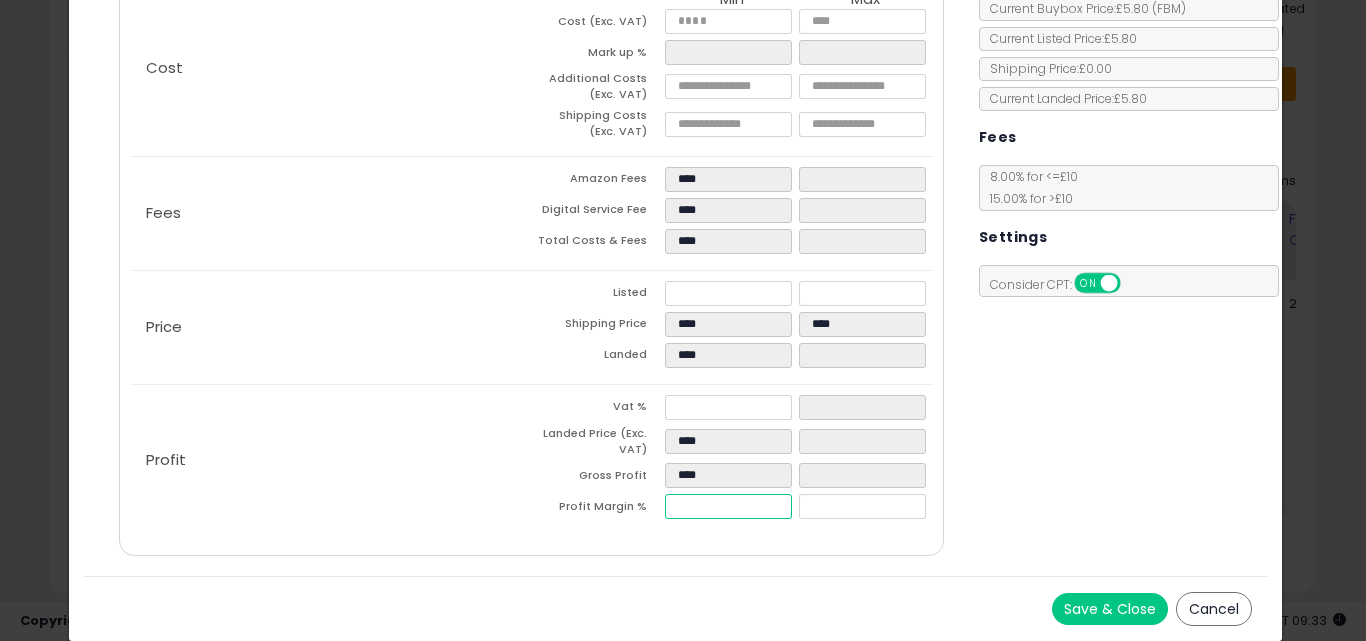 click on "*****" at bounding box center [728, 506] 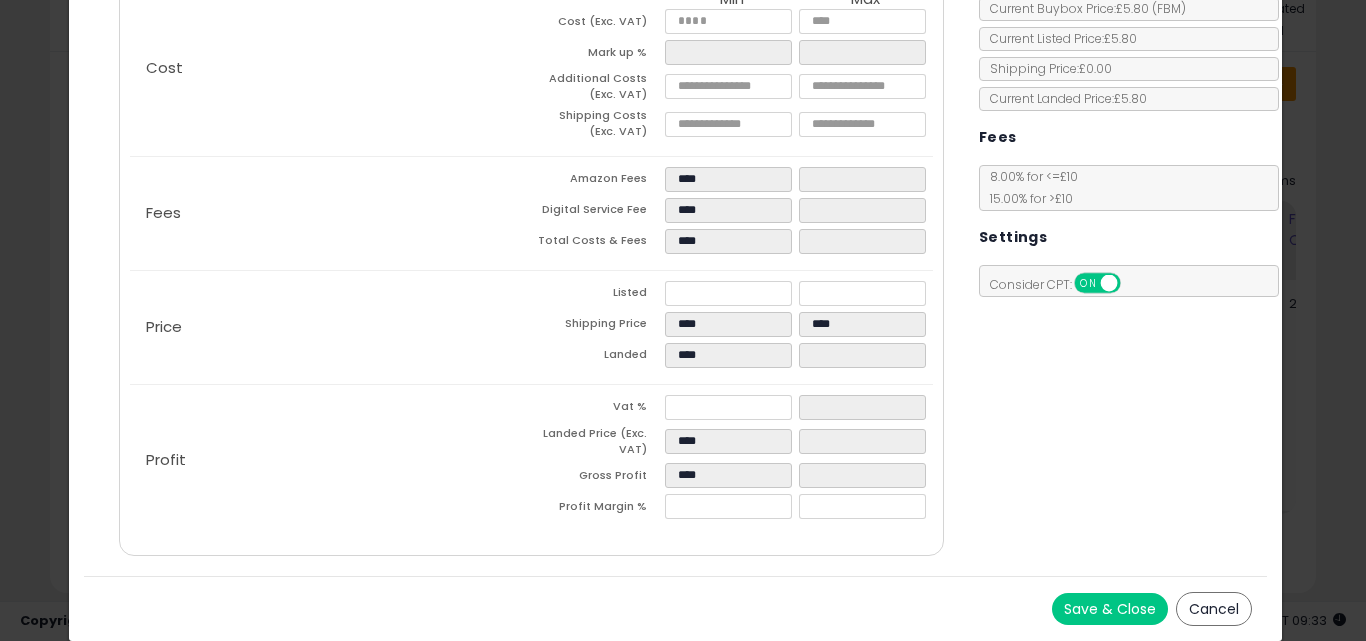 click on "Costs
Repricing Settings
Business Pricing
Analytics
Cost" at bounding box center (531, 229) 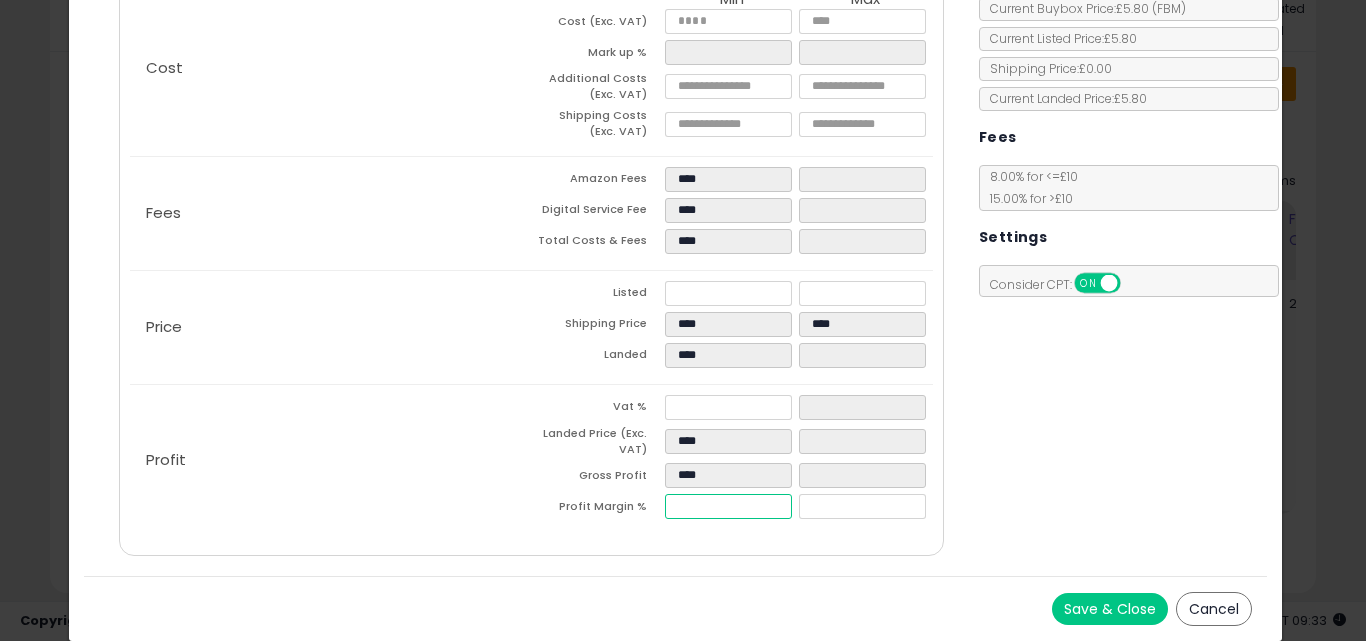 click on "*****" at bounding box center (728, 506) 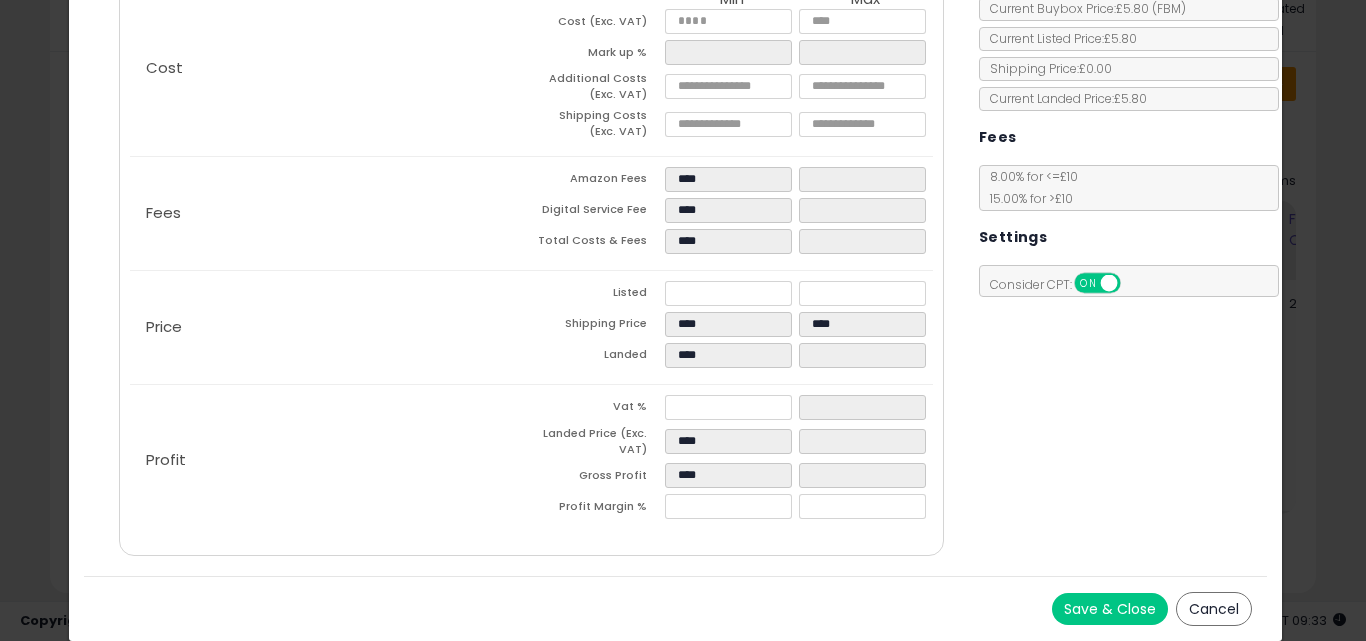 click on "Save & Close
Cancel" at bounding box center (676, 608) 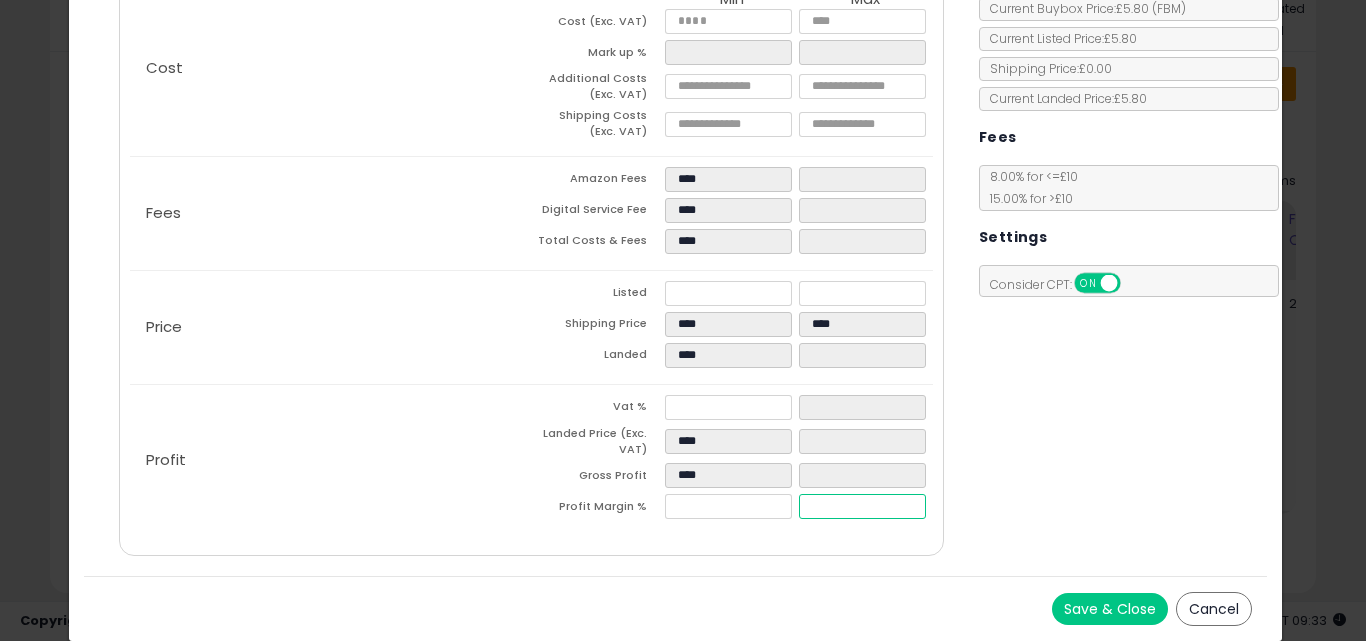 click at bounding box center (862, 506) 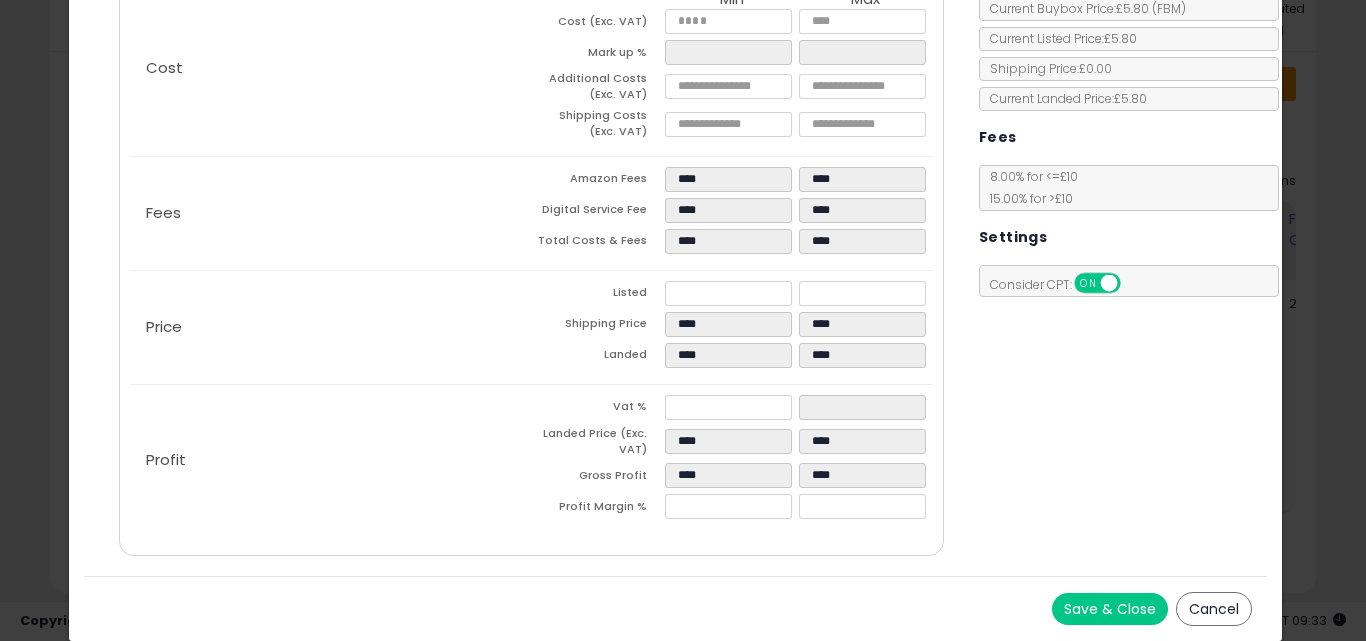 click on "Save & Close
Cancel" at bounding box center (676, 608) 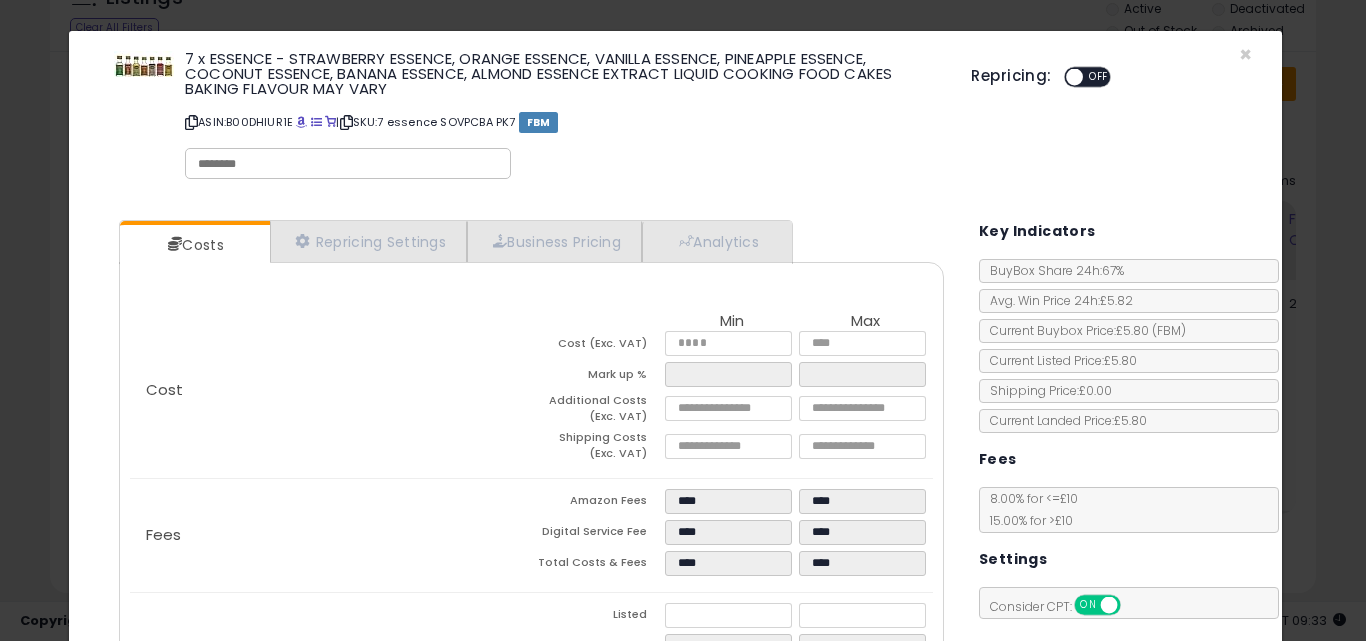 scroll, scrollTop: 322, scrollLeft: 0, axis: vertical 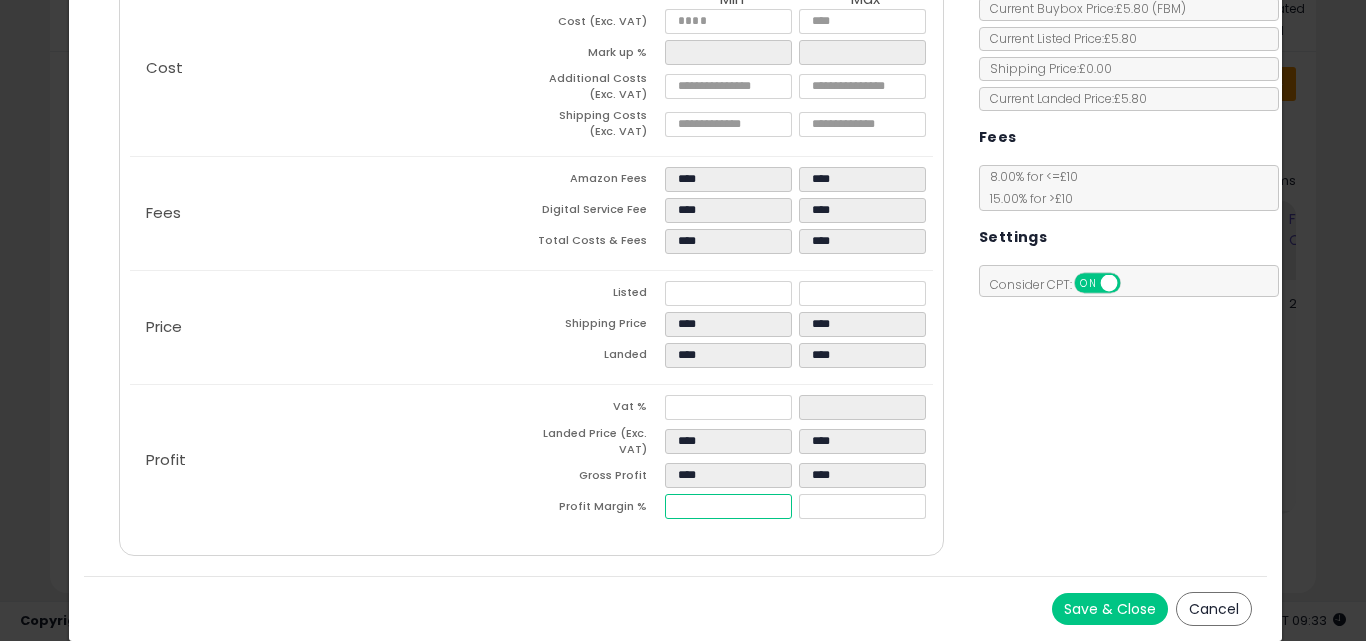 click on "*****" at bounding box center (728, 506) 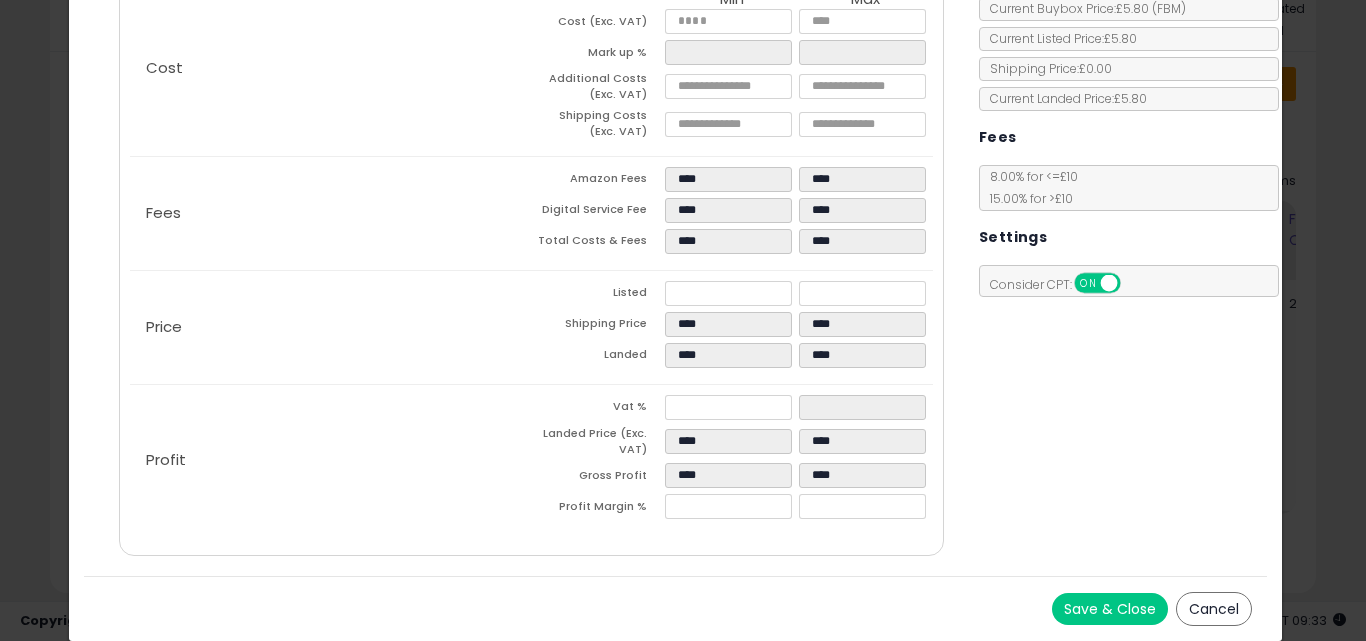 click on "Costs
Repricing Settings
Business Pricing
Analytics
Cost" at bounding box center [531, 229] 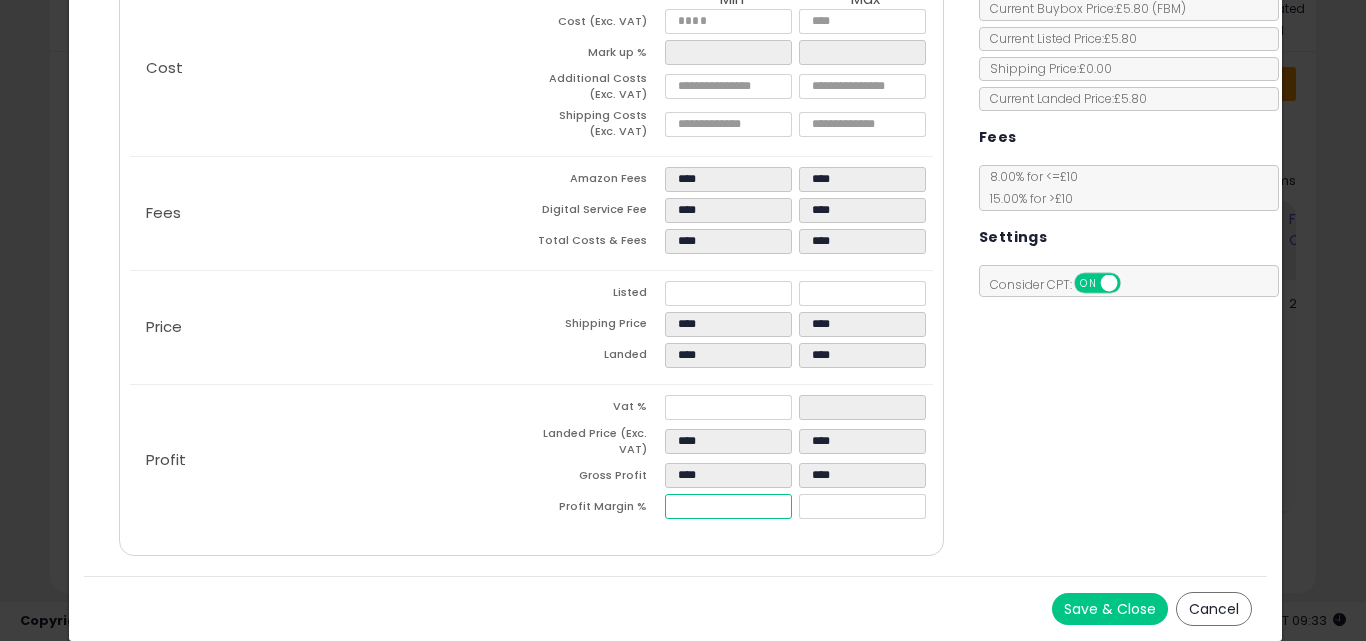 click on "*****" at bounding box center (728, 506) 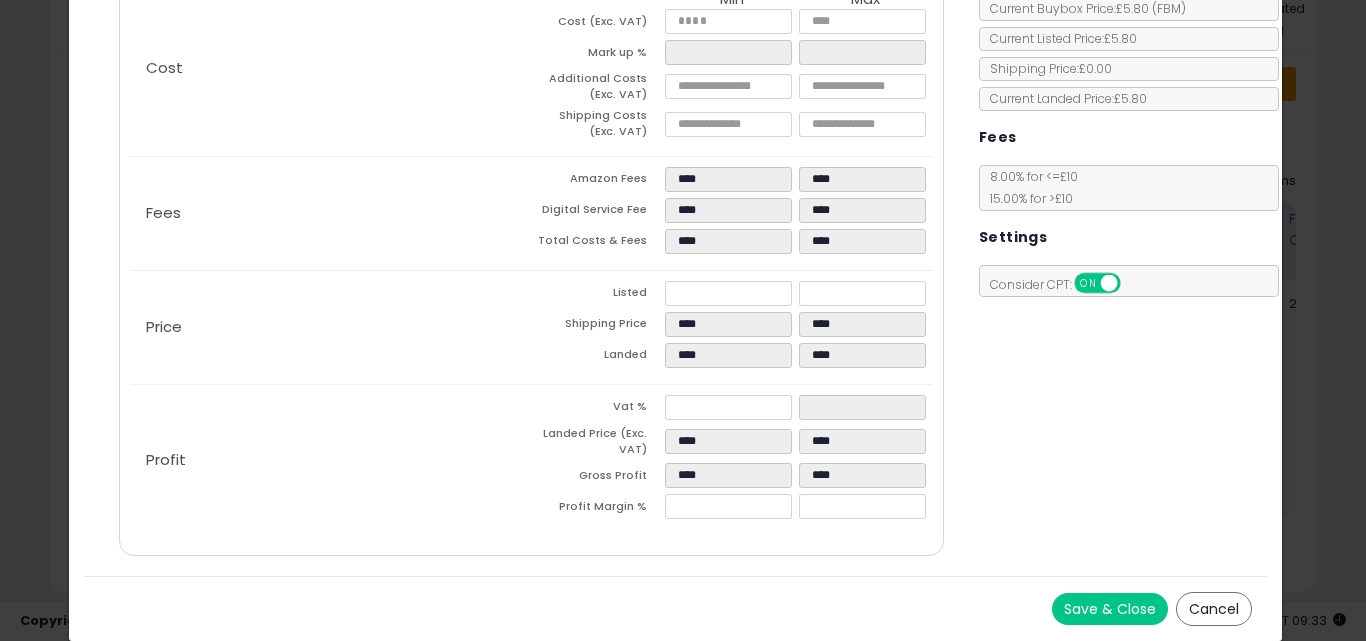 click on "Costs
Repricing Settings
Business Pricing
Analytics
Cost" at bounding box center (531, 229) 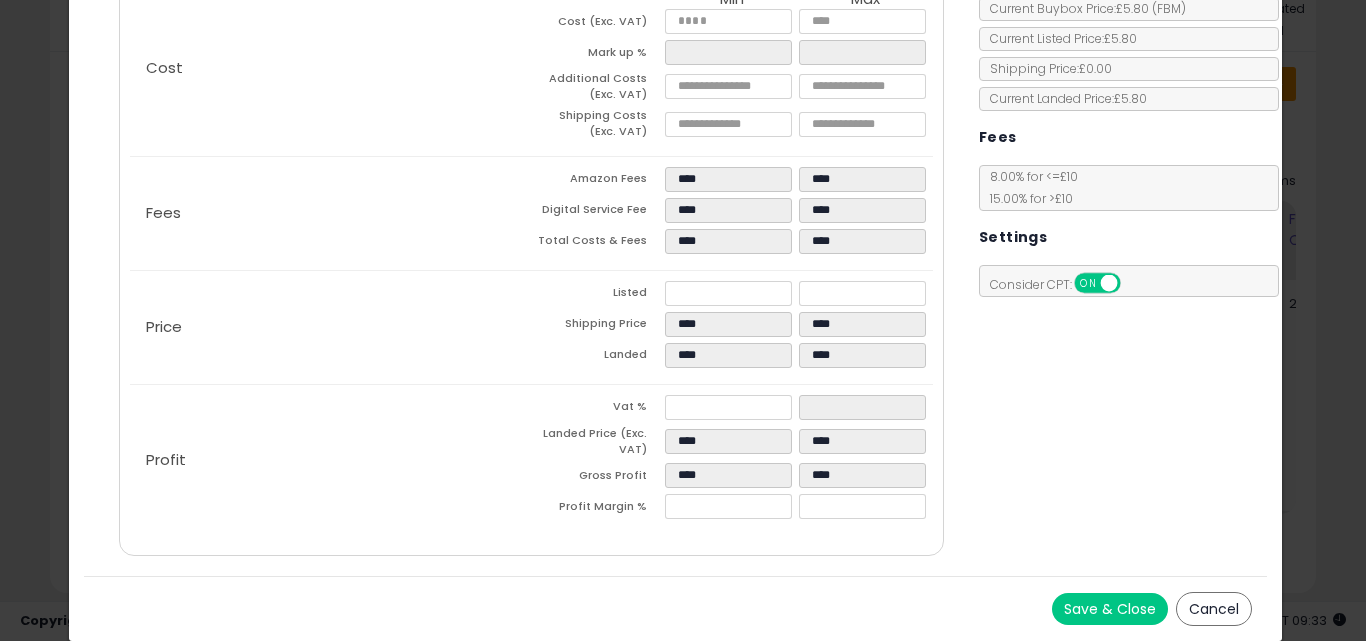 click on "Save & Close" at bounding box center (1110, 609) 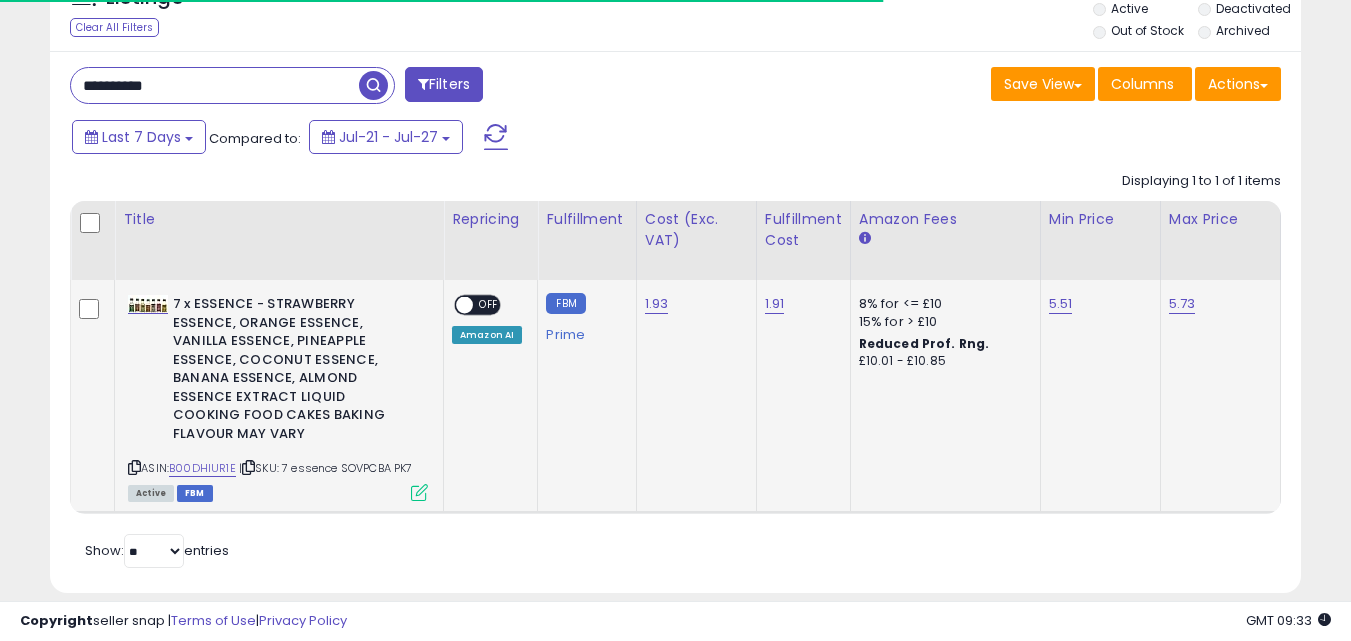 click at bounding box center (419, 492) 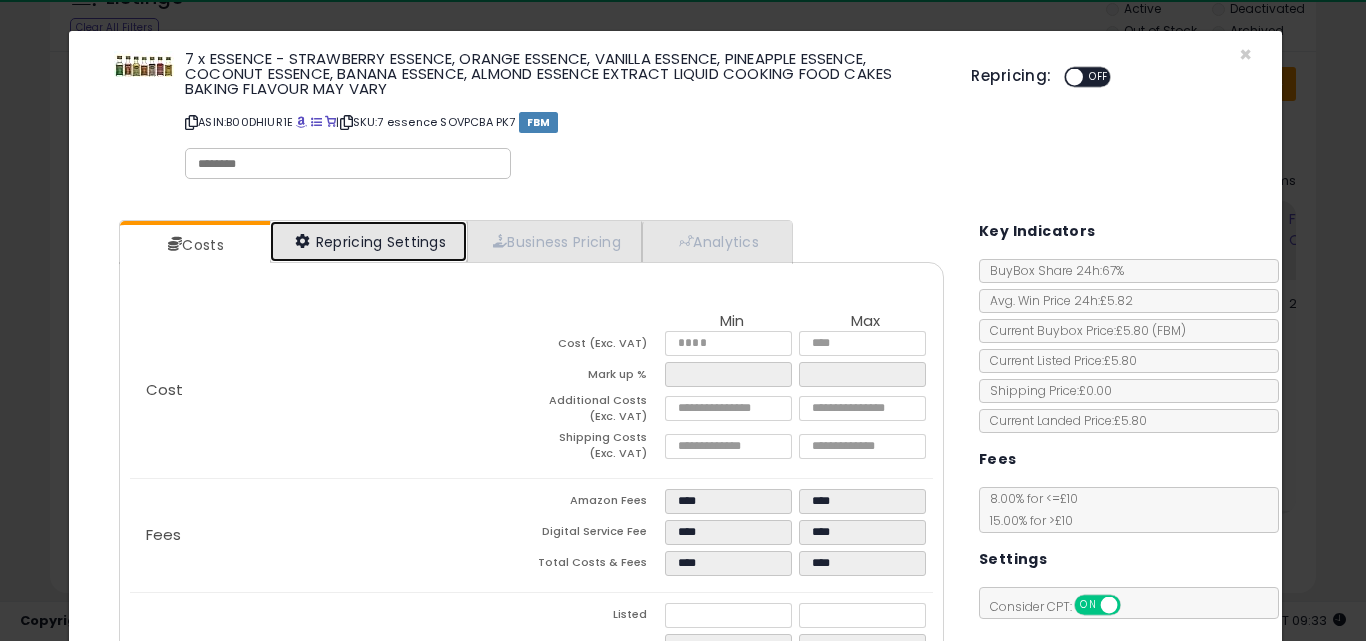 click on "Repricing Settings" at bounding box center (369, 241) 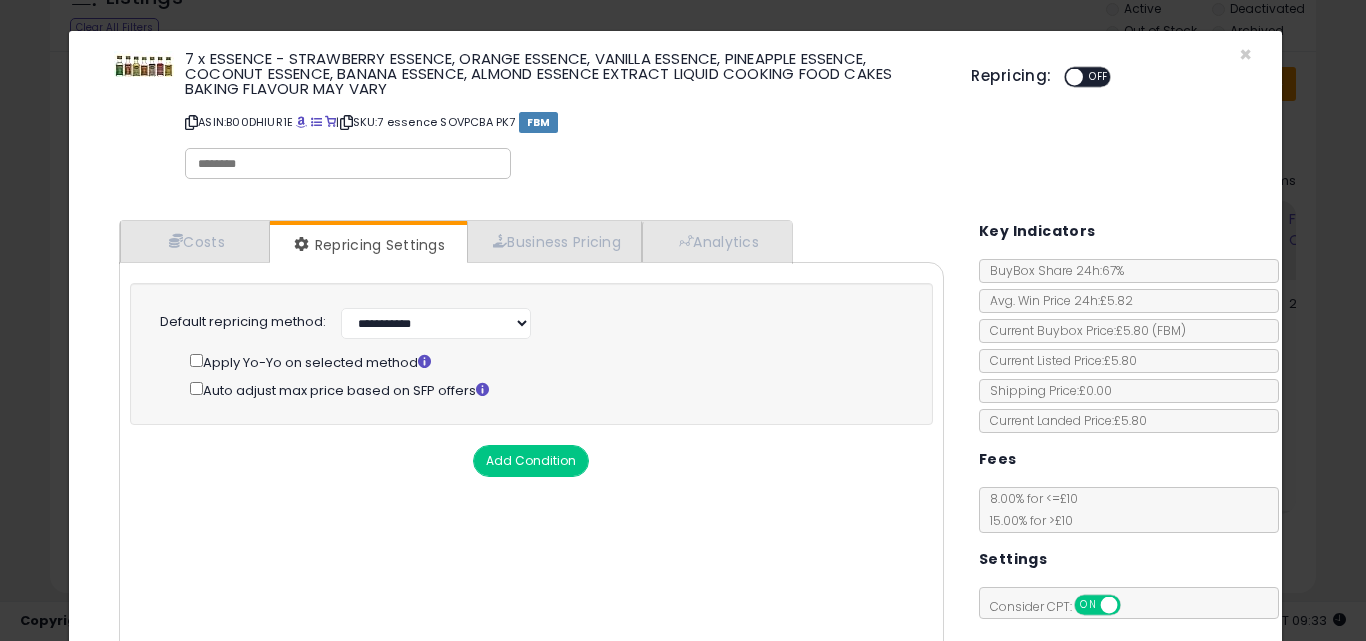 click on "**********" at bounding box center [575, 321] 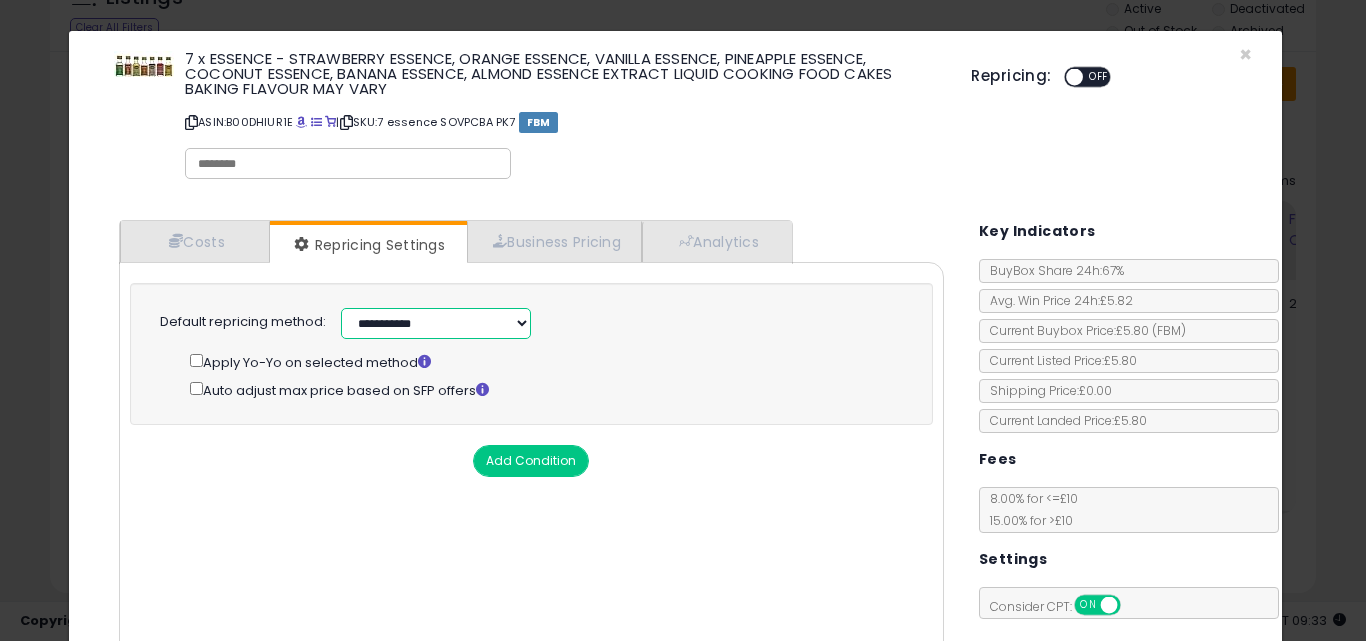 click on "**********" at bounding box center (436, 323) 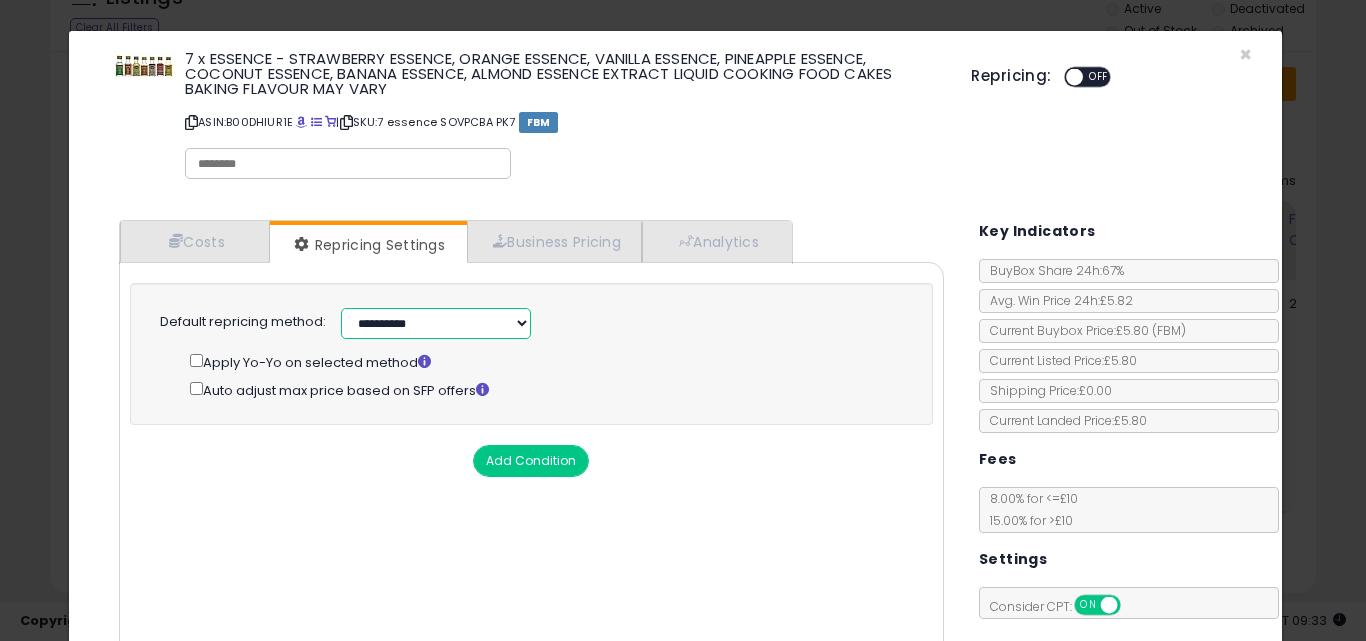 click on "**********" at bounding box center (436, 323) 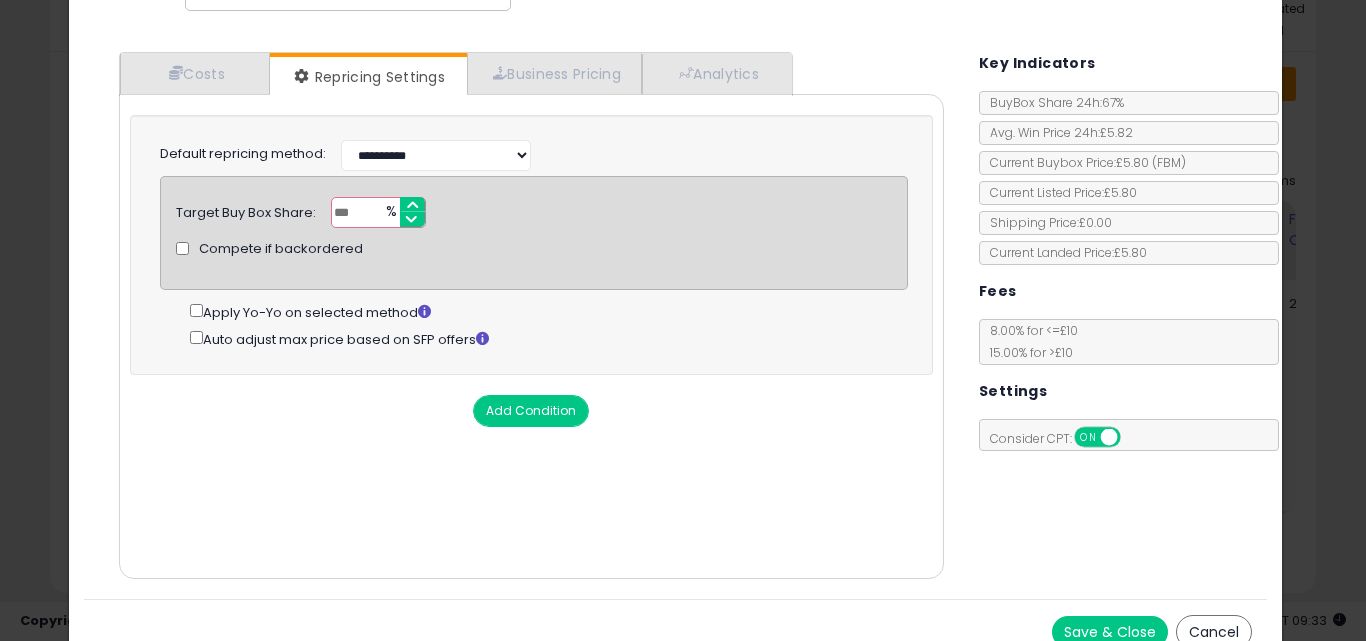 scroll, scrollTop: 191, scrollLeft: 0, axis: vertical 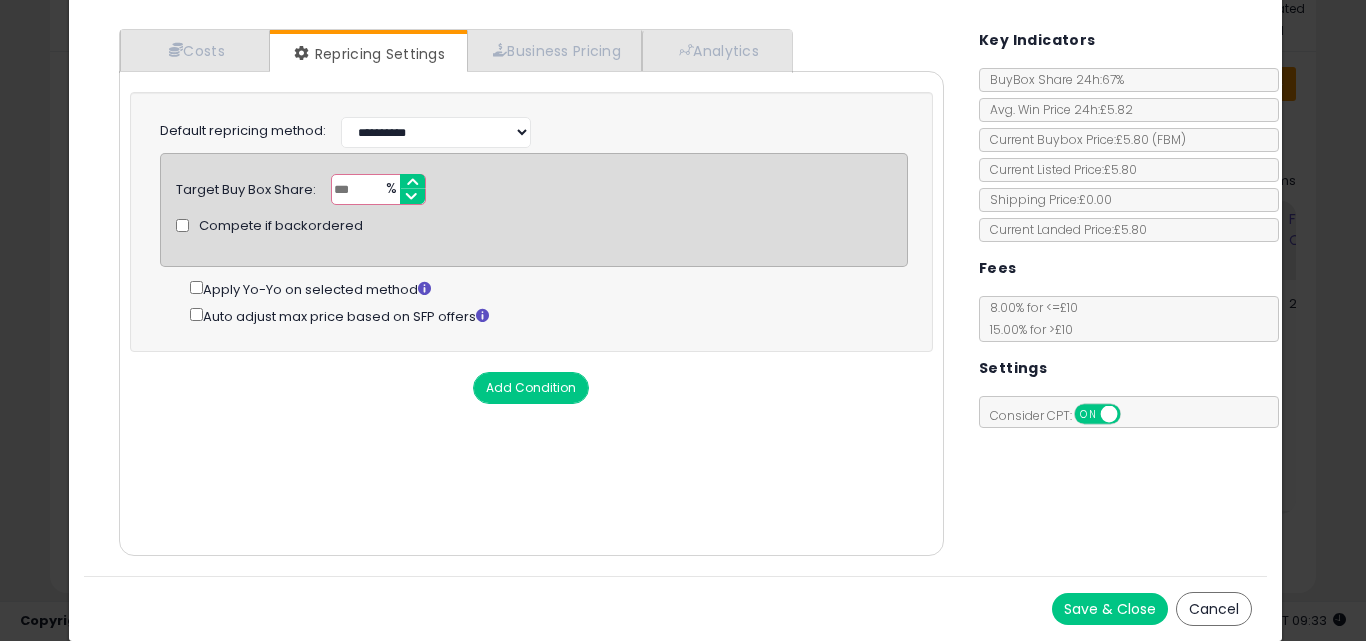click on "Save & Close" at bounding box center [1110, 609] 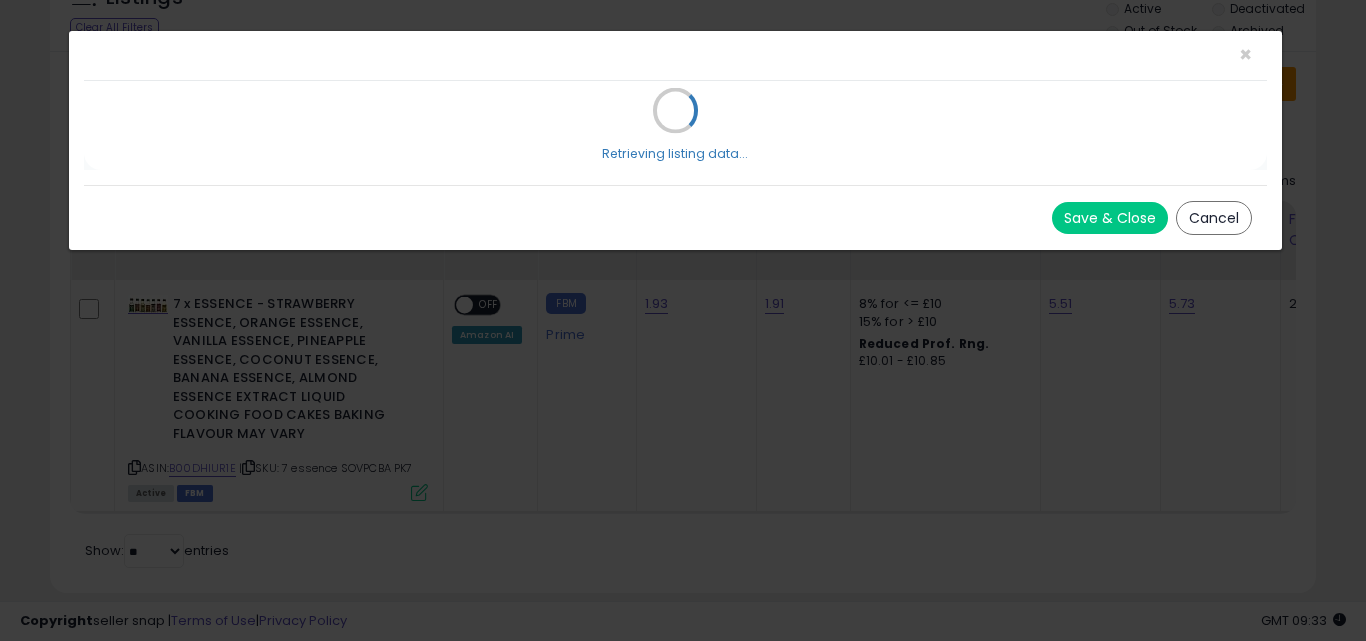 scroll, scrollTop: 0, scrollLeft: 0, axis: both 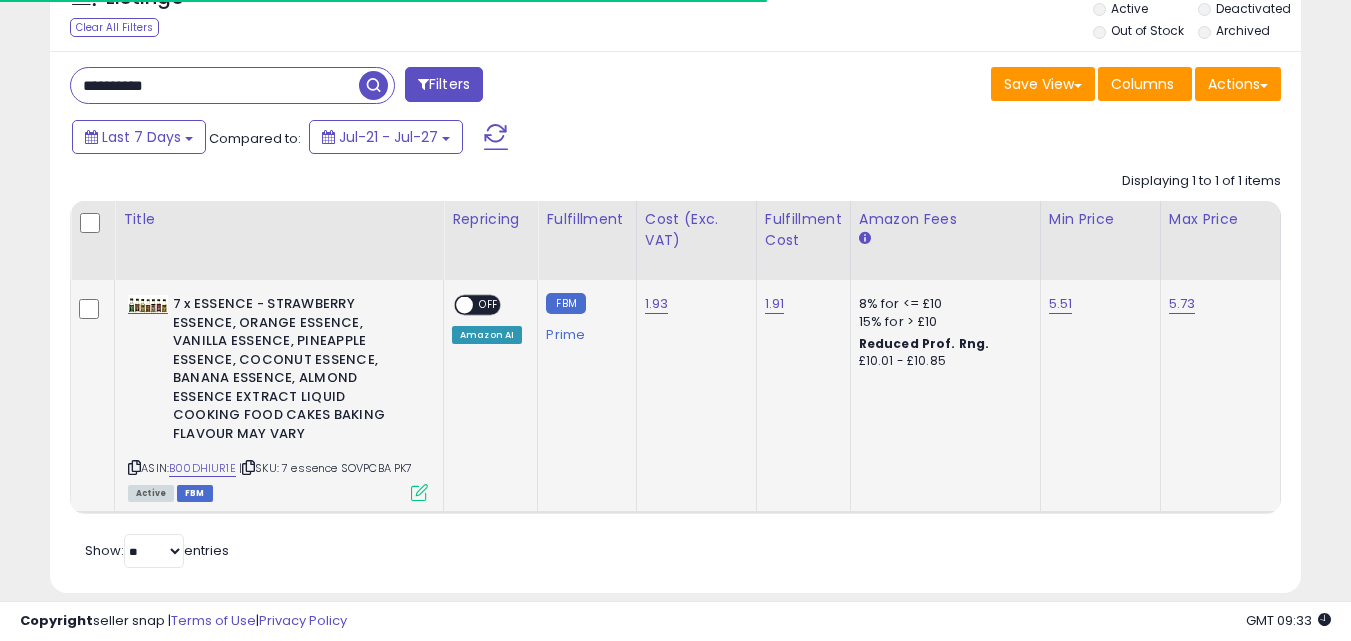 click on "OFF" at bounding box center [489, 305] 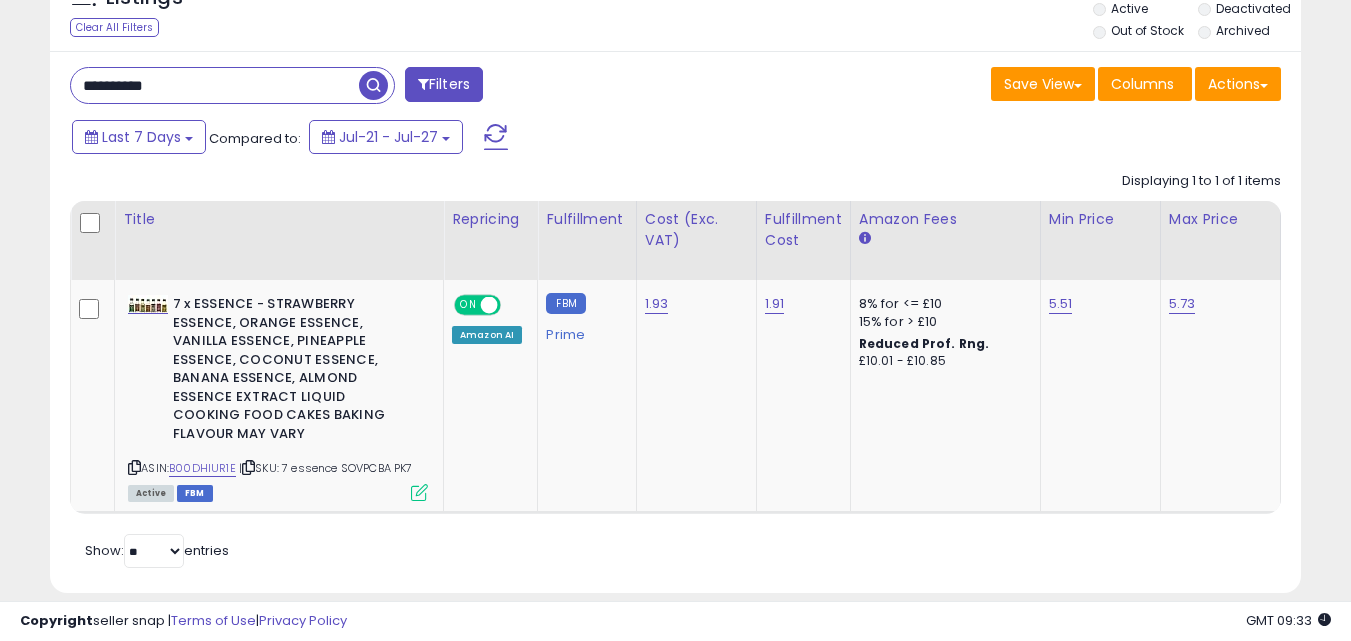 click on "**********" at bounding box center [215, 85] 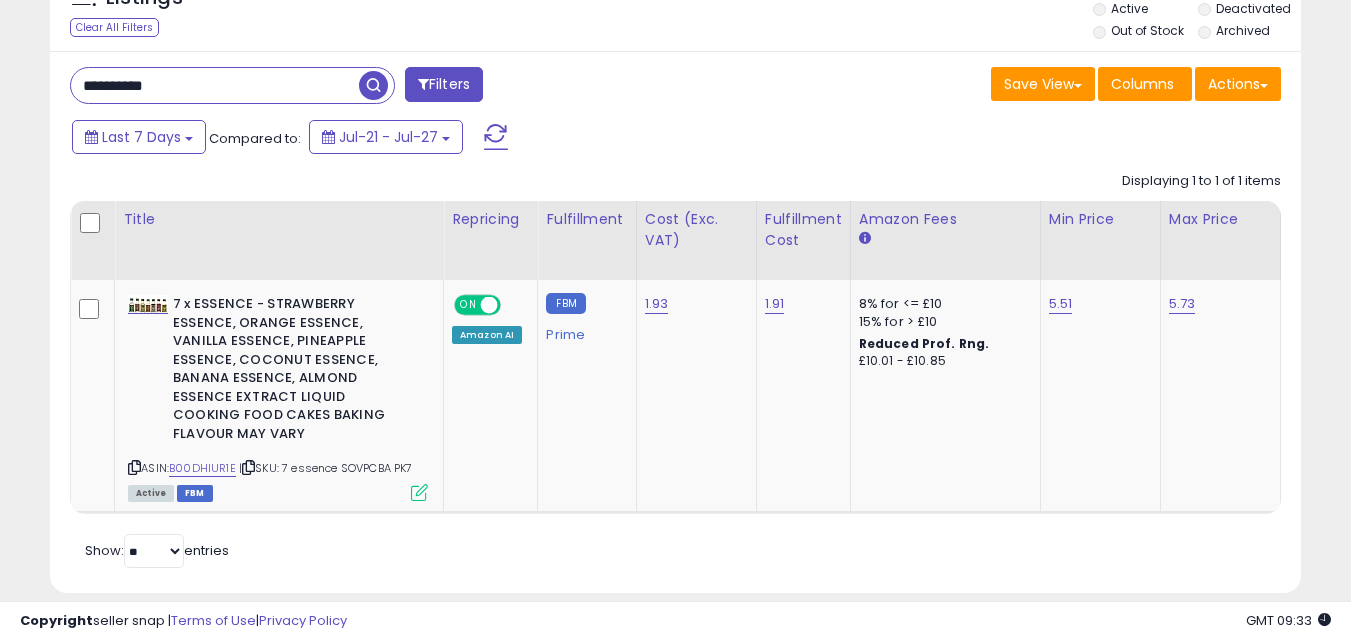 click on "**********" at bounding box center (215, 85) 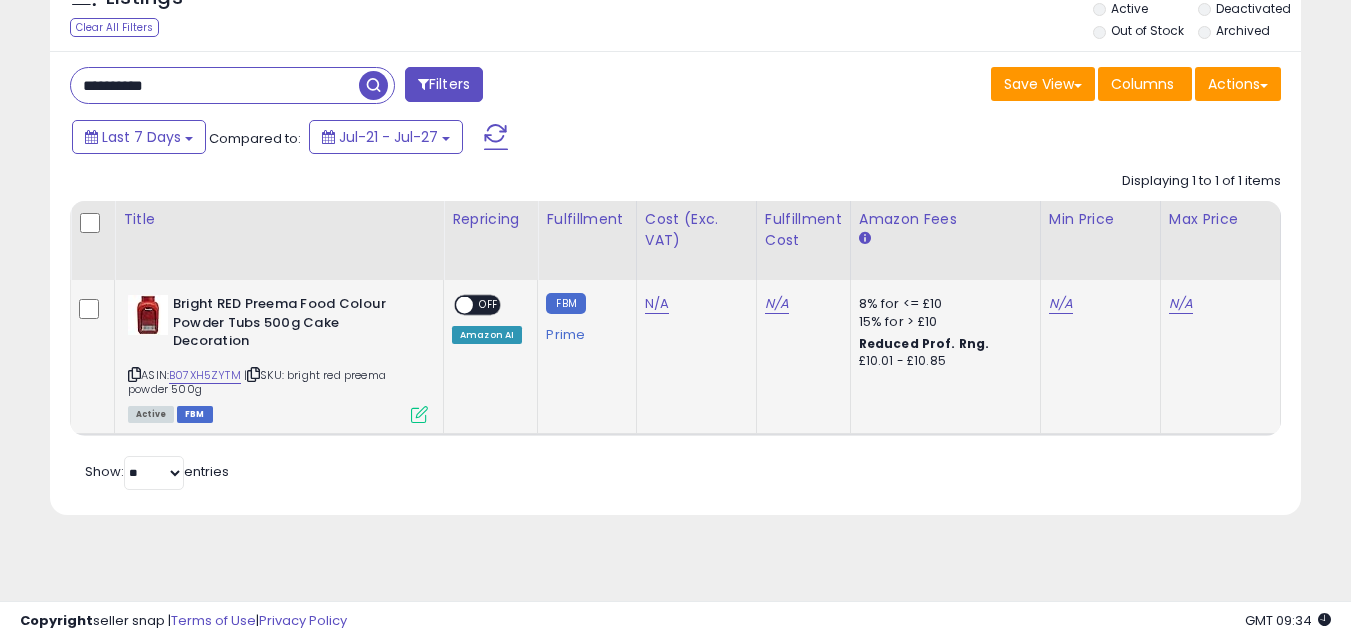 click on "Bright RED Preema Food Colour Powder Tubs 500g Cake Decoration  ASIN:  B07XH5ZYTM    |   SKU: bright red preema powder 500g Active FBM" 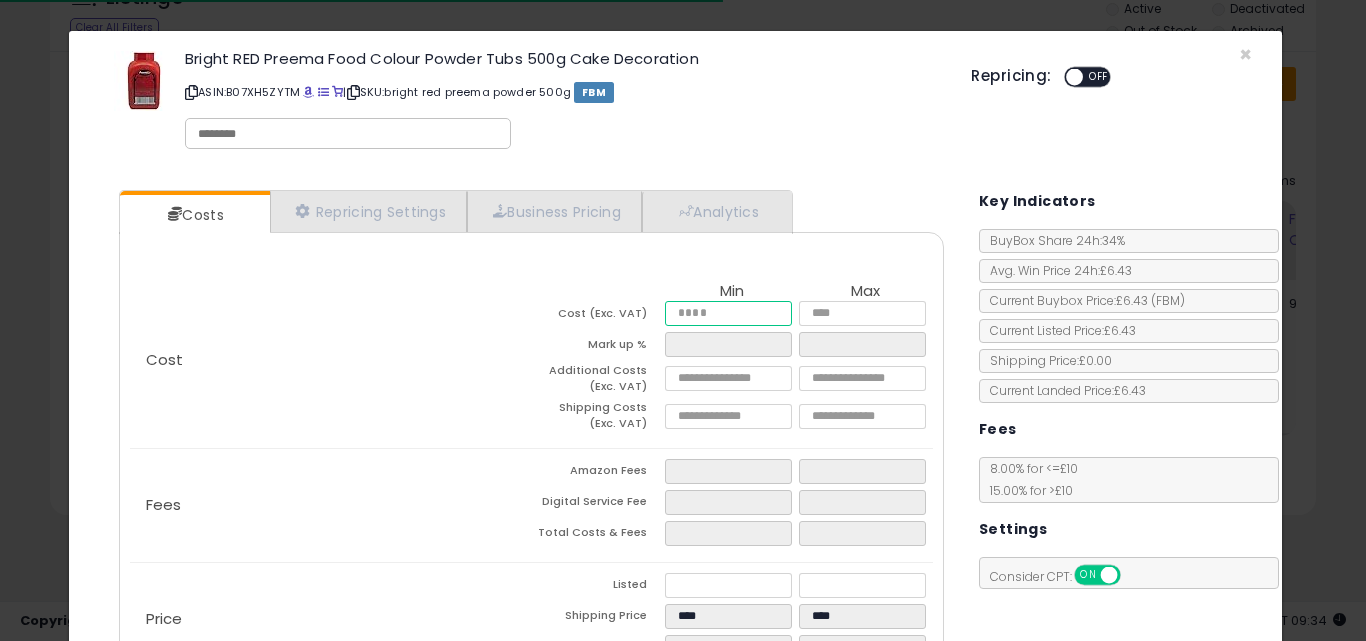 click at bounding box center [728, 313] 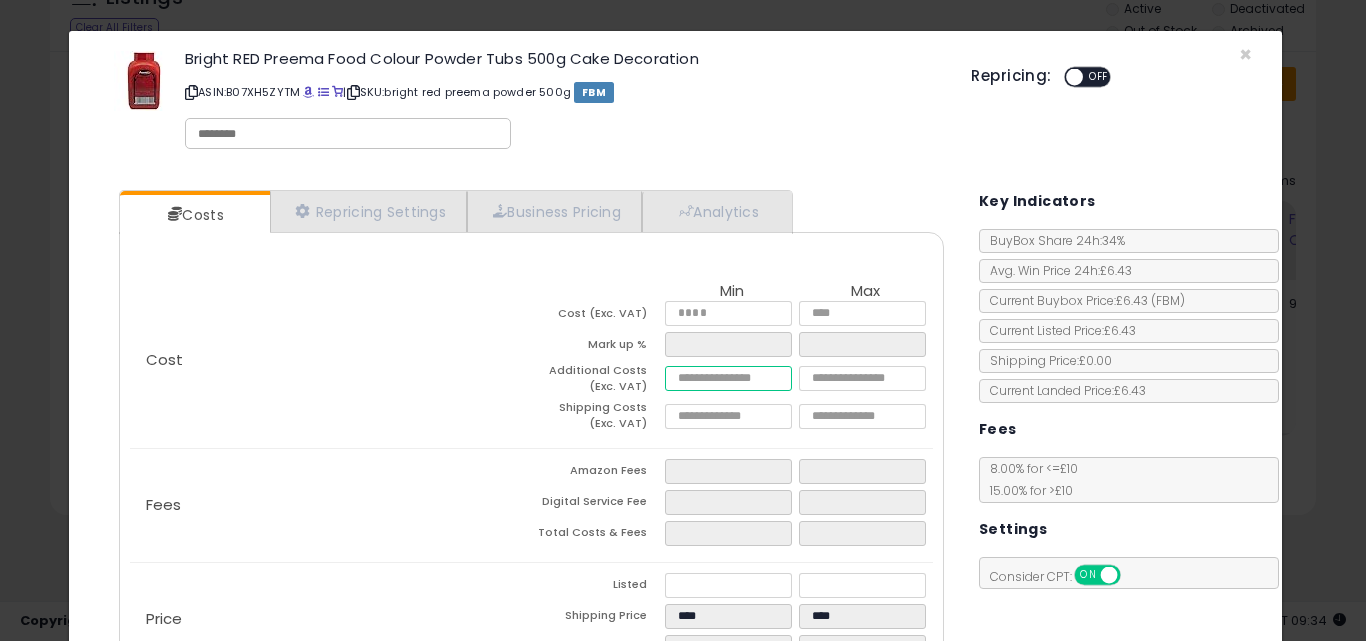 click at bounding box center [728, 378] 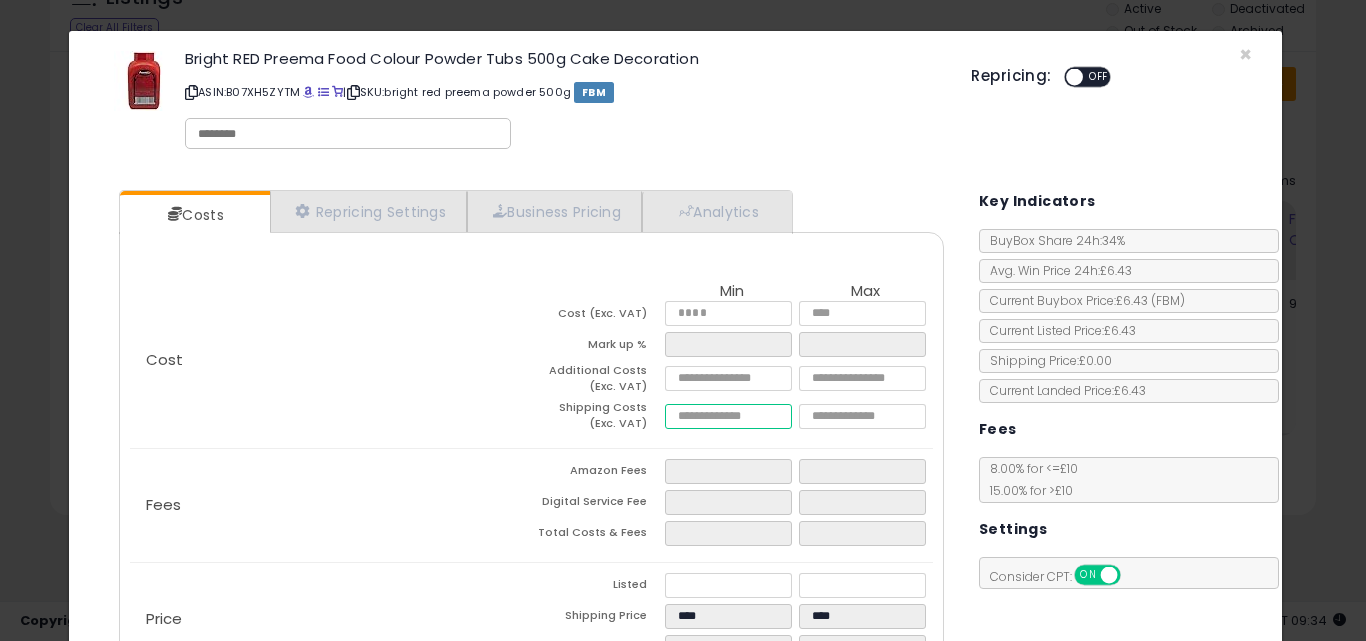 click at bounding box center [728, 416] 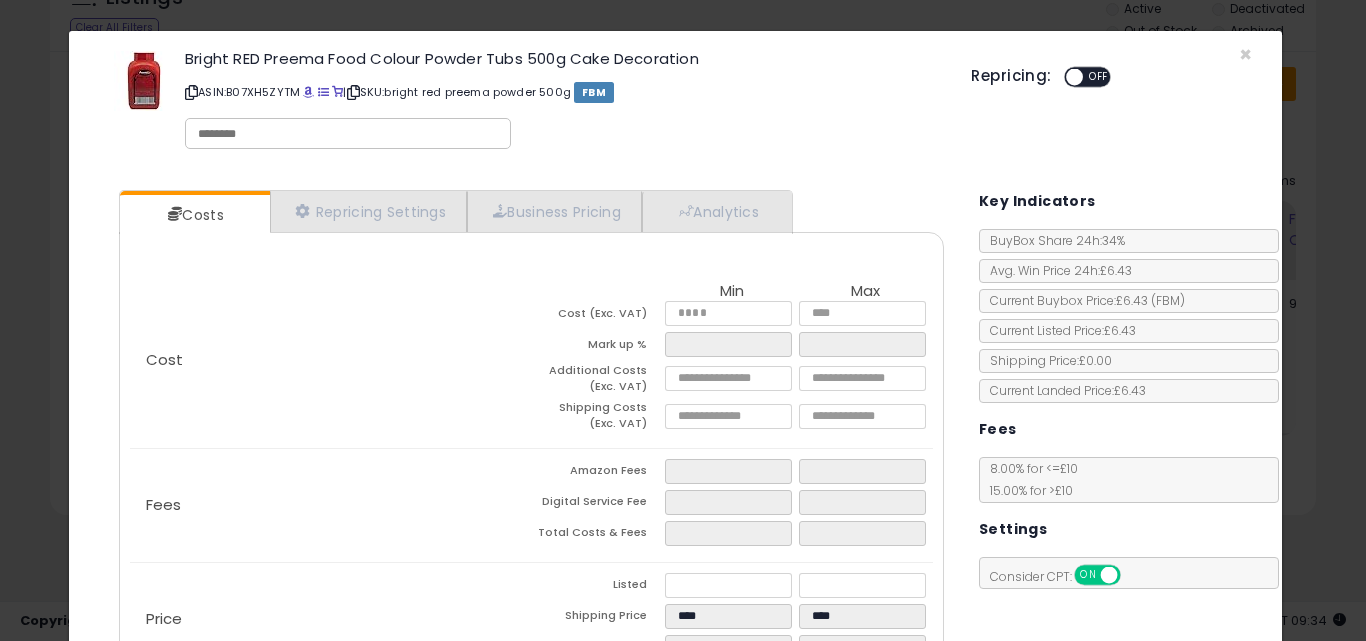 scroll, scrollTop: 292, scrollLeft: 0, axis: vertical 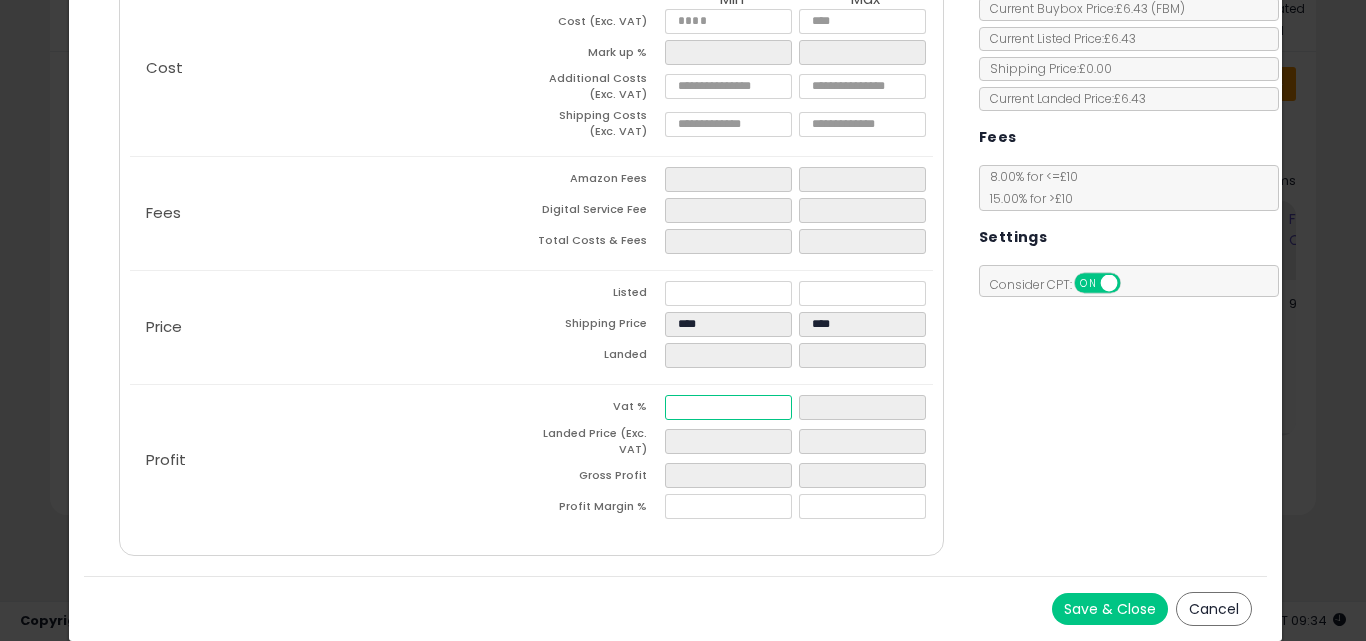 click at bounding box center (728, 407) 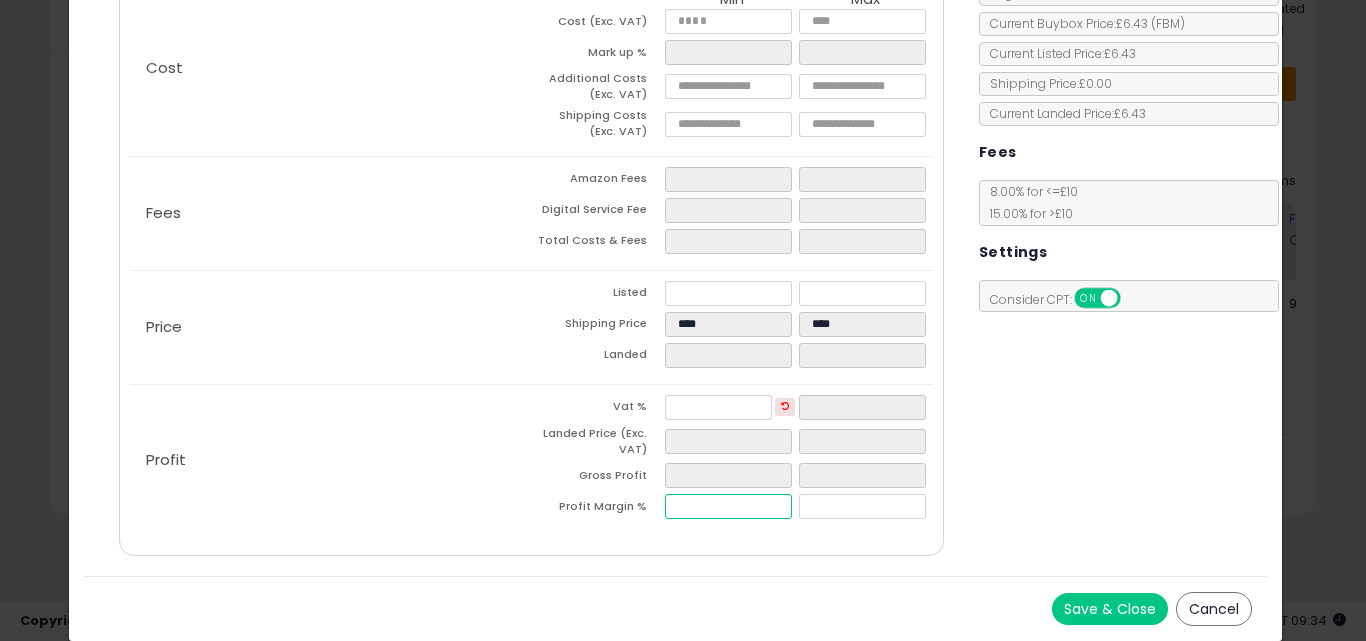 click at bounding box center (728, 506) 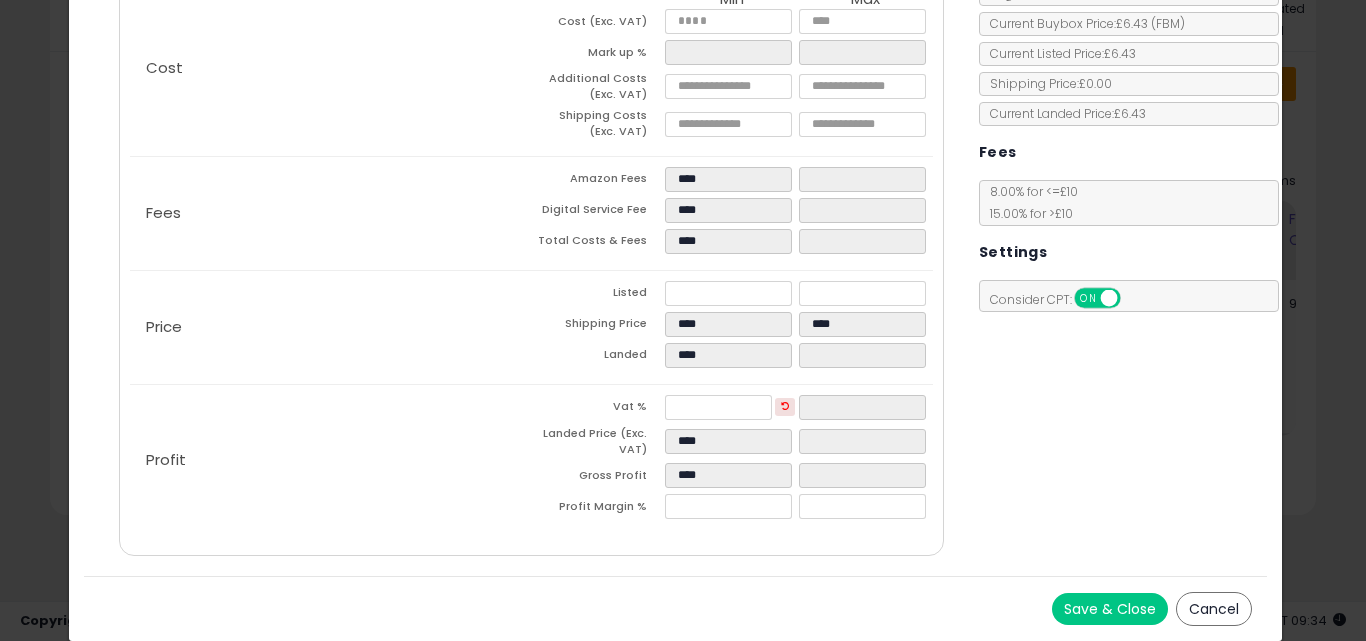 click on "Costs
Repricing Settings
Business Pricing
Analytics
Cost" at bounding box center (531, 237) 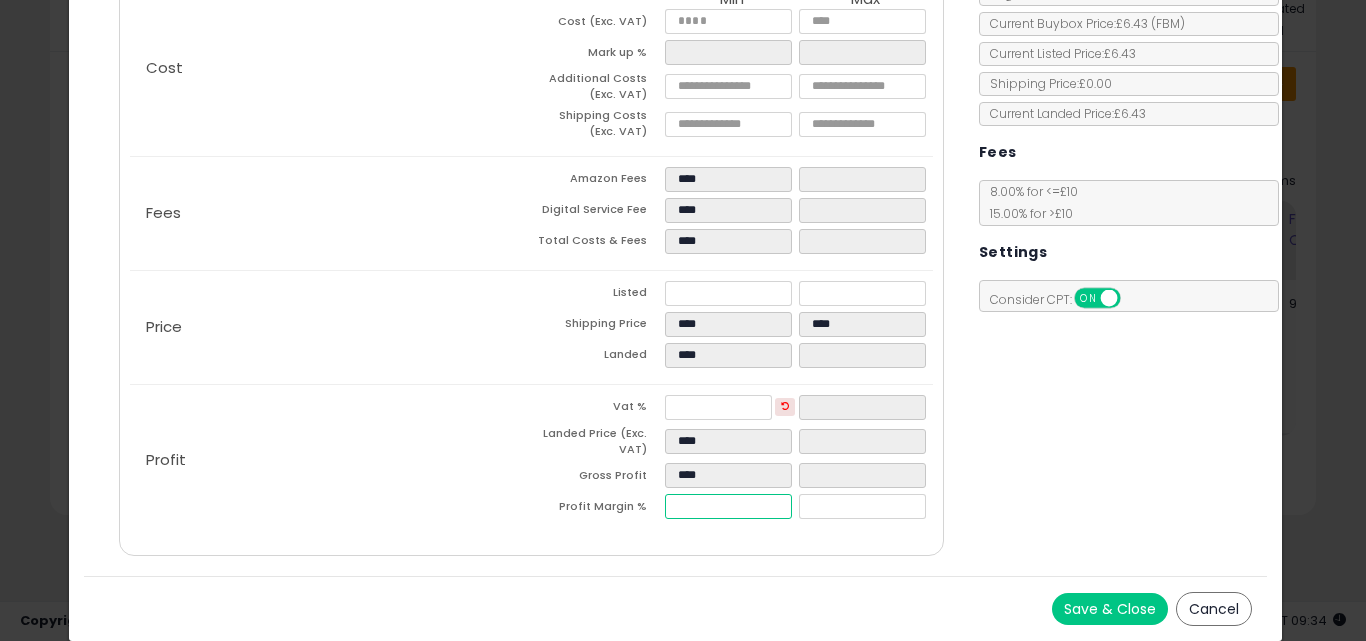 click on "*****" at bounding box center (728, 506) 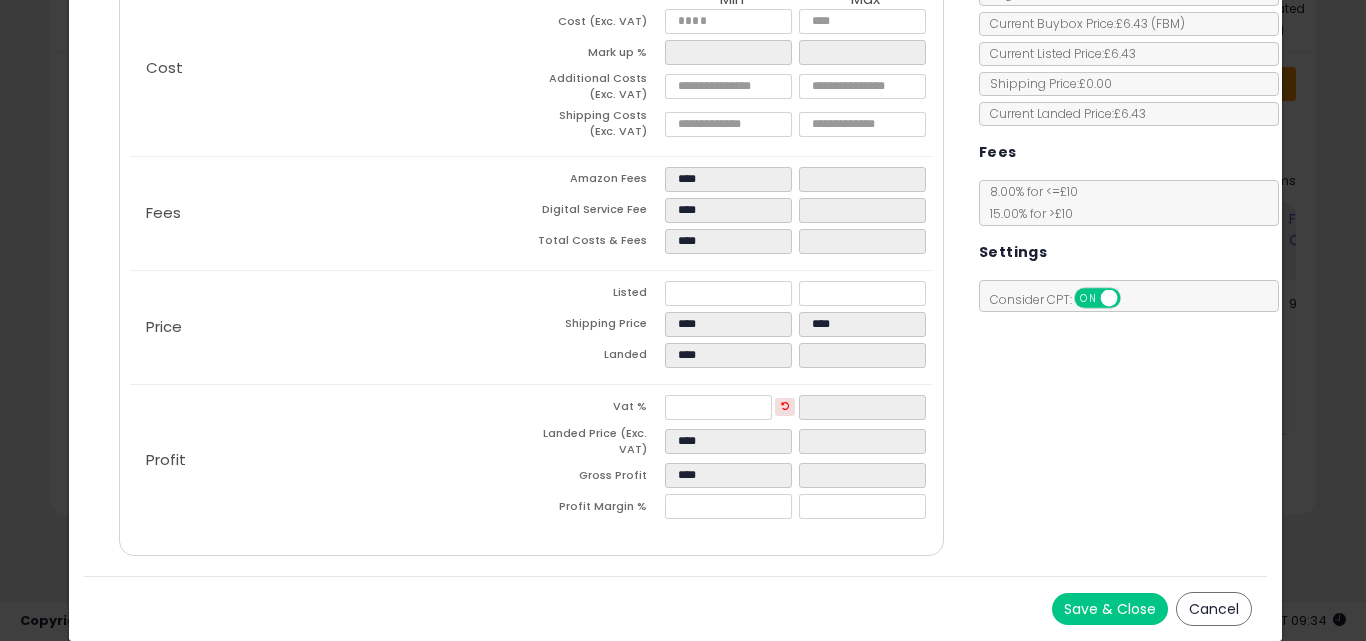 click on "Save & Close
Cancel" at bounding box center [676, 608] 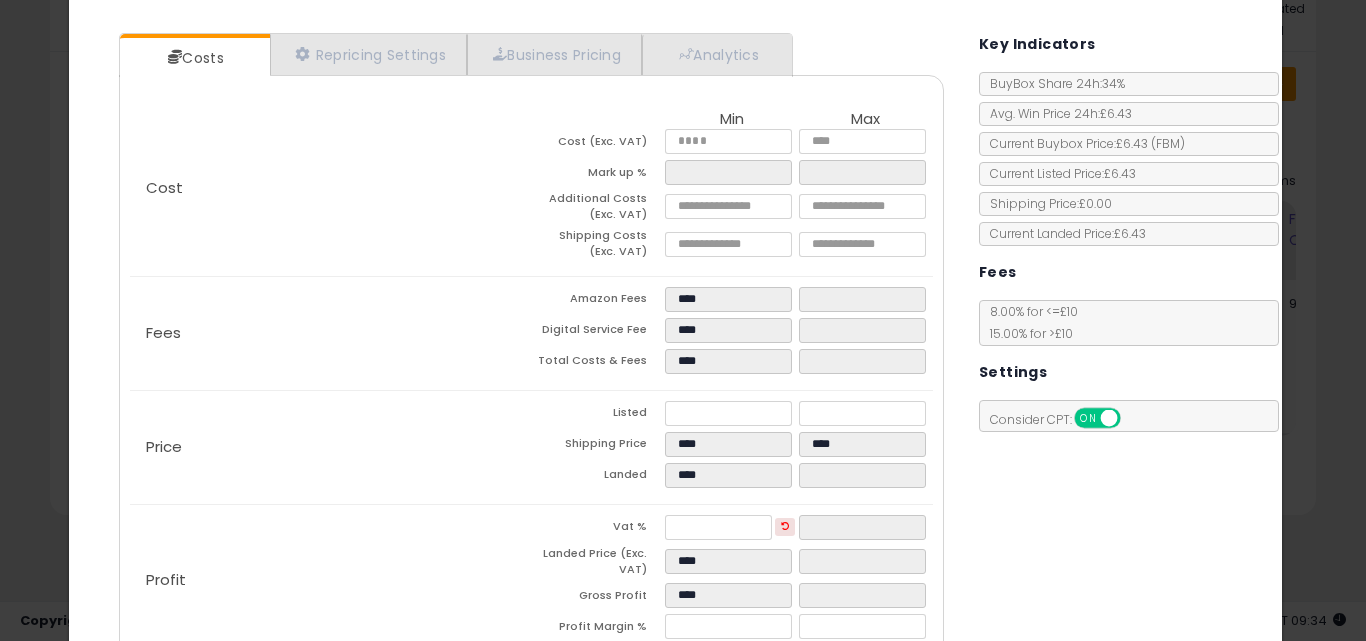 scroll, scrollTop: 277, scrollLeft: 0, axis: vertical 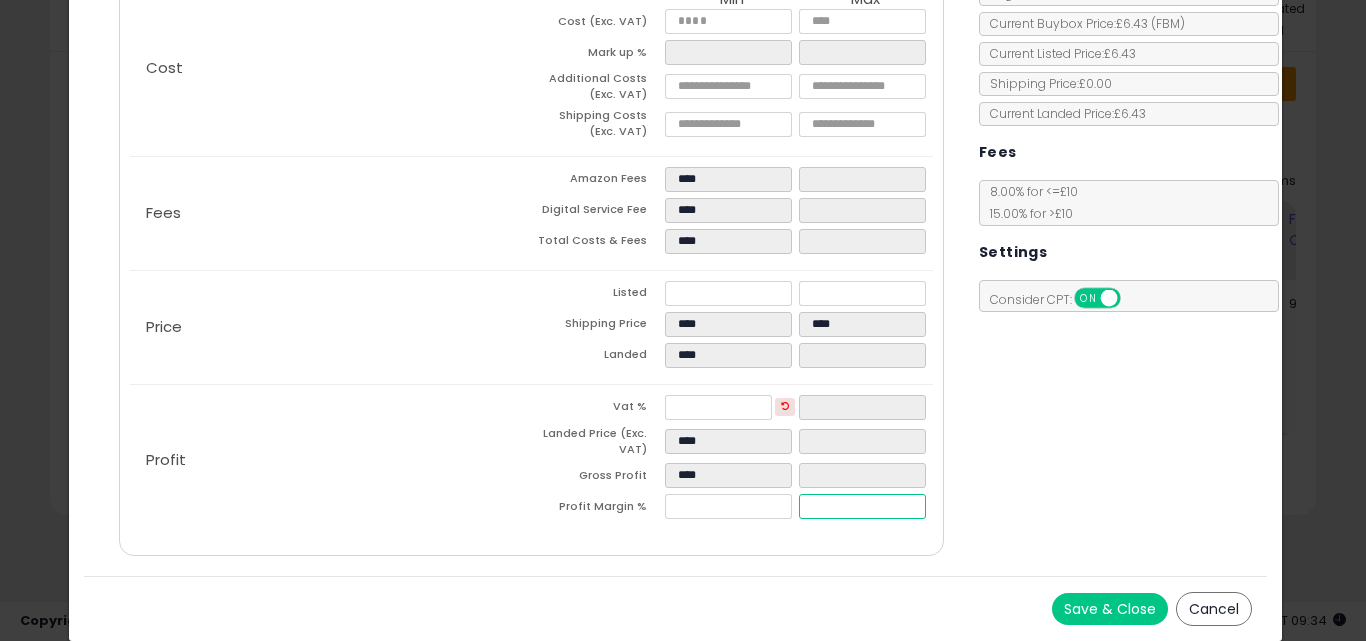 click at bounding box center (862, 506) 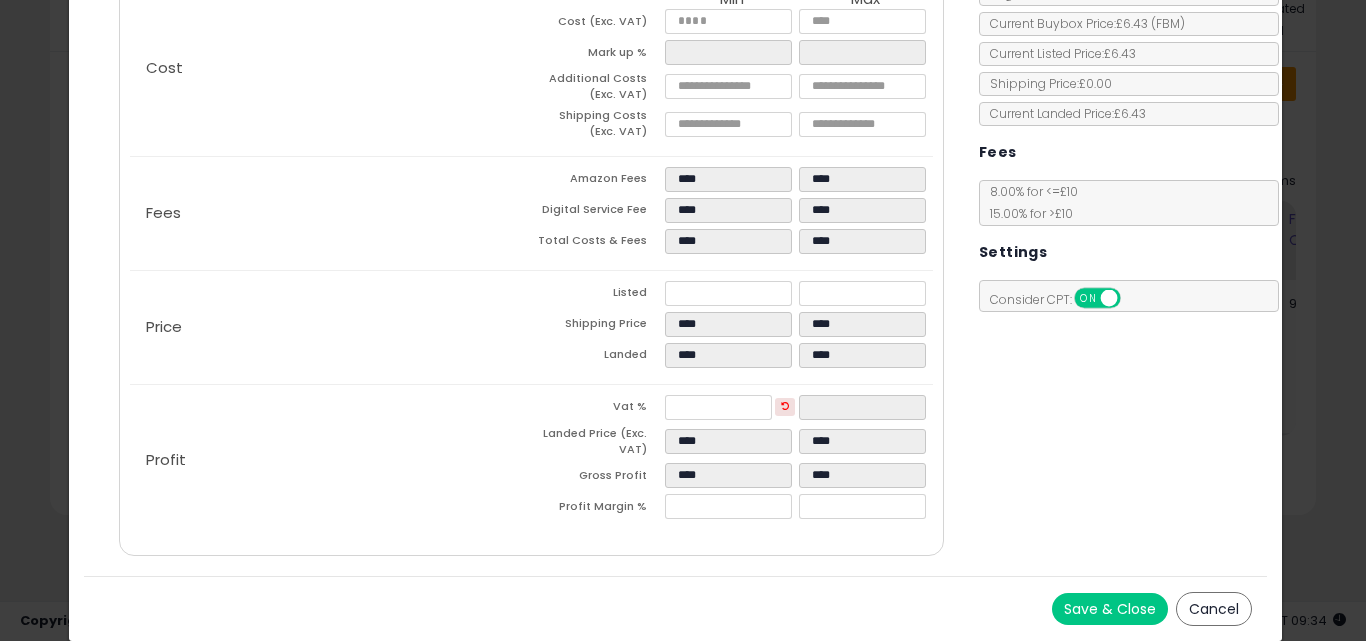 click on "Costs
Repricing Settings
Business Pricing
Analytics
Cost" at bounding box center (531, 237) 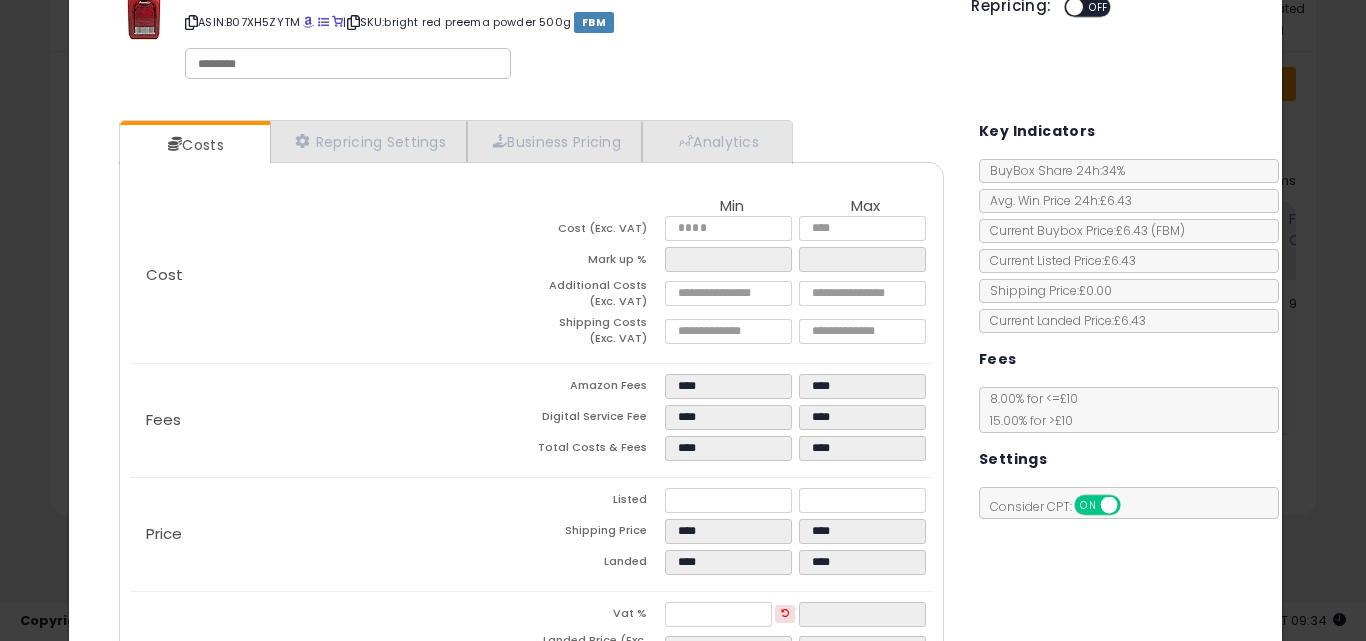 scroll, scrollTop: 0, scrollLeft: 0, axis: both 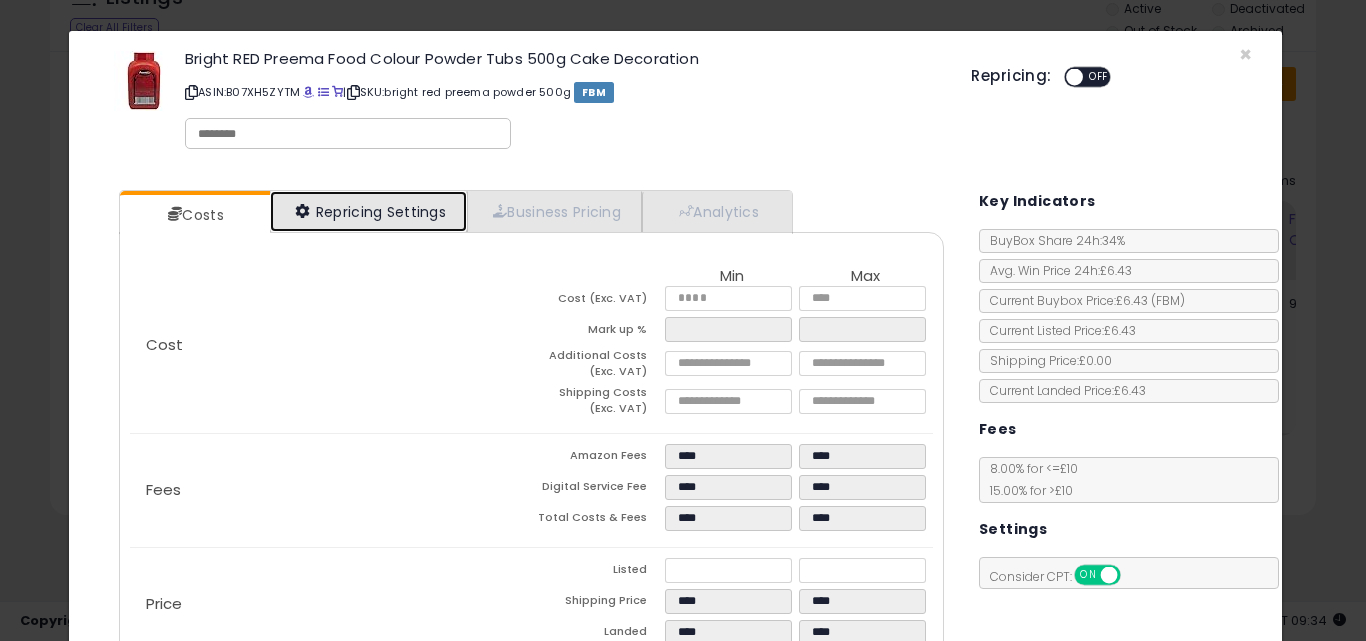 click on "Repricing Settings" at bounding box center (369, 211) 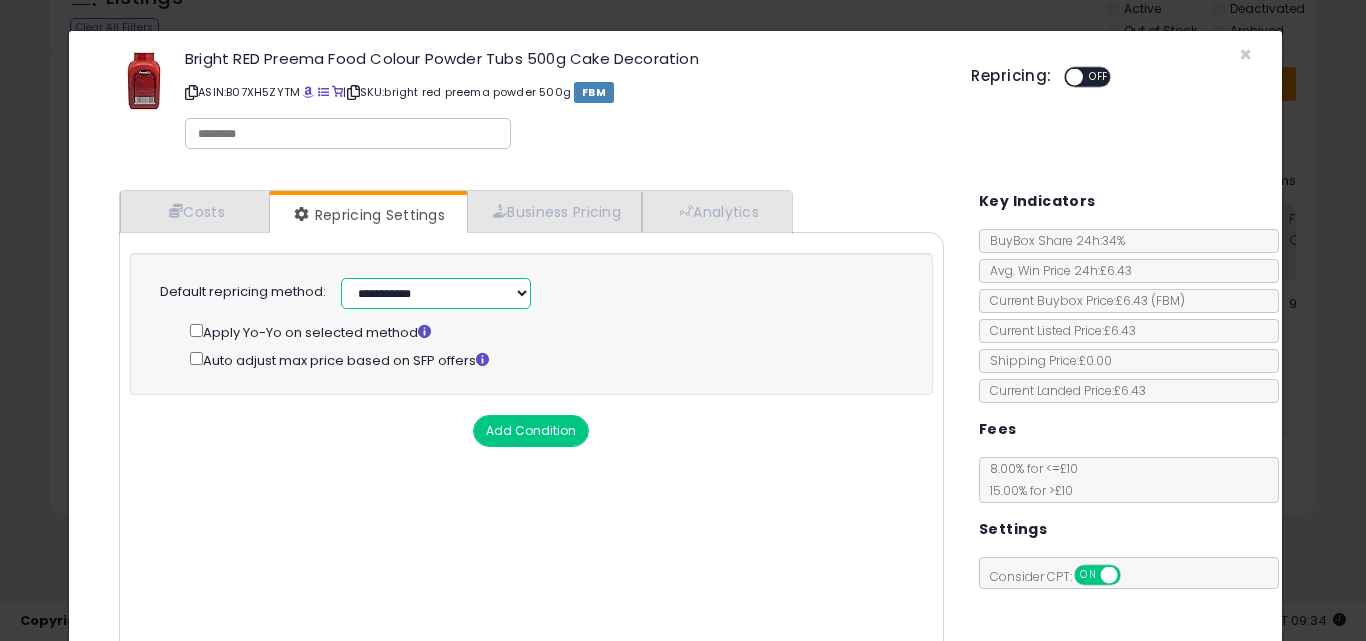 click on "**********" at bounding box center (436, 293) 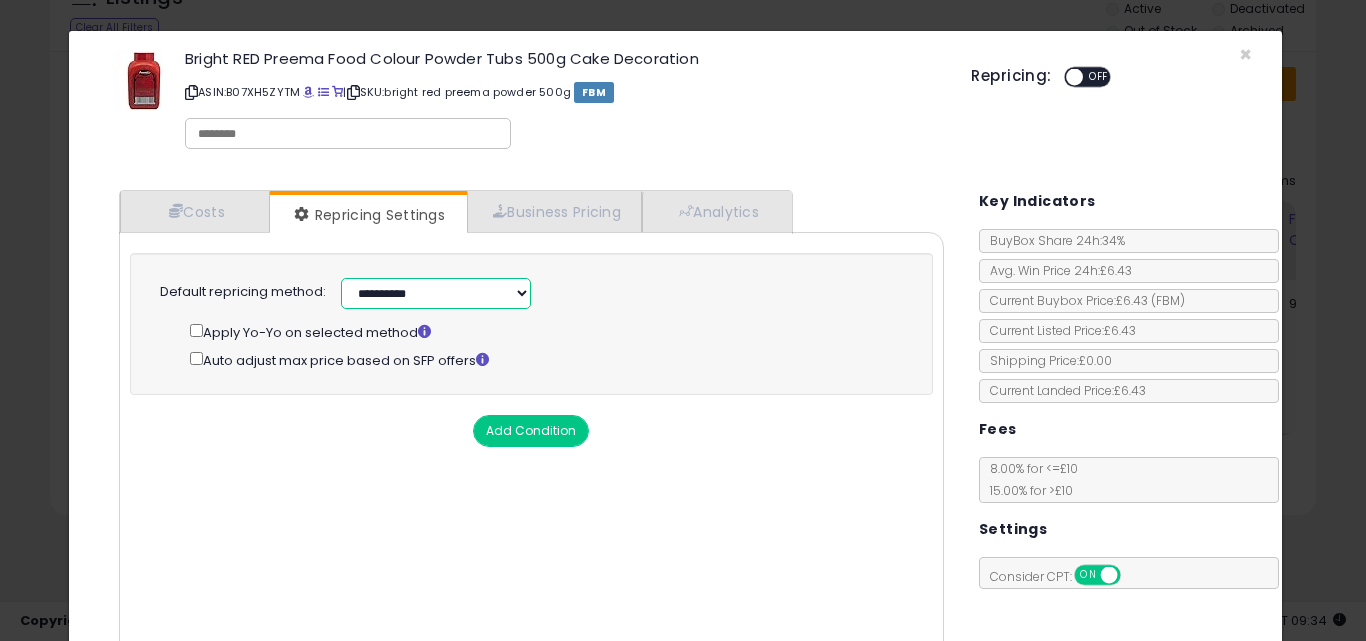 click on "**********" at bounding box center [436, 293] 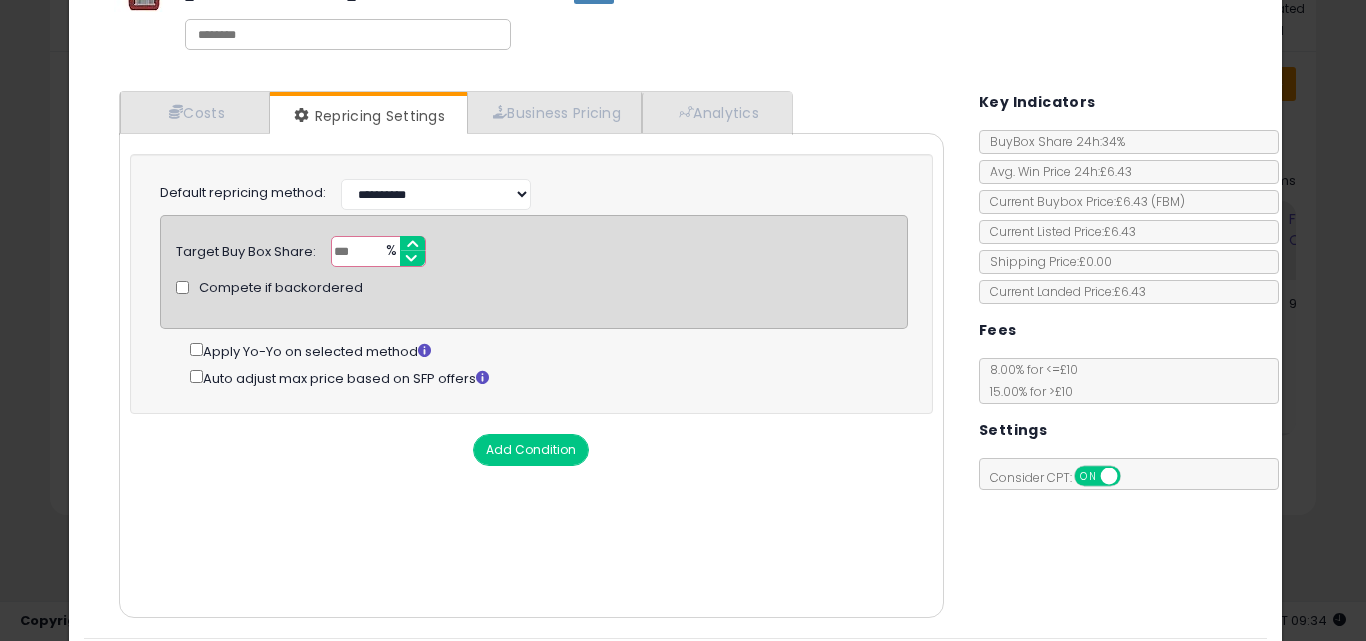 scroll, scrollTop: 161, scrollLeft: 0, axis: vertical 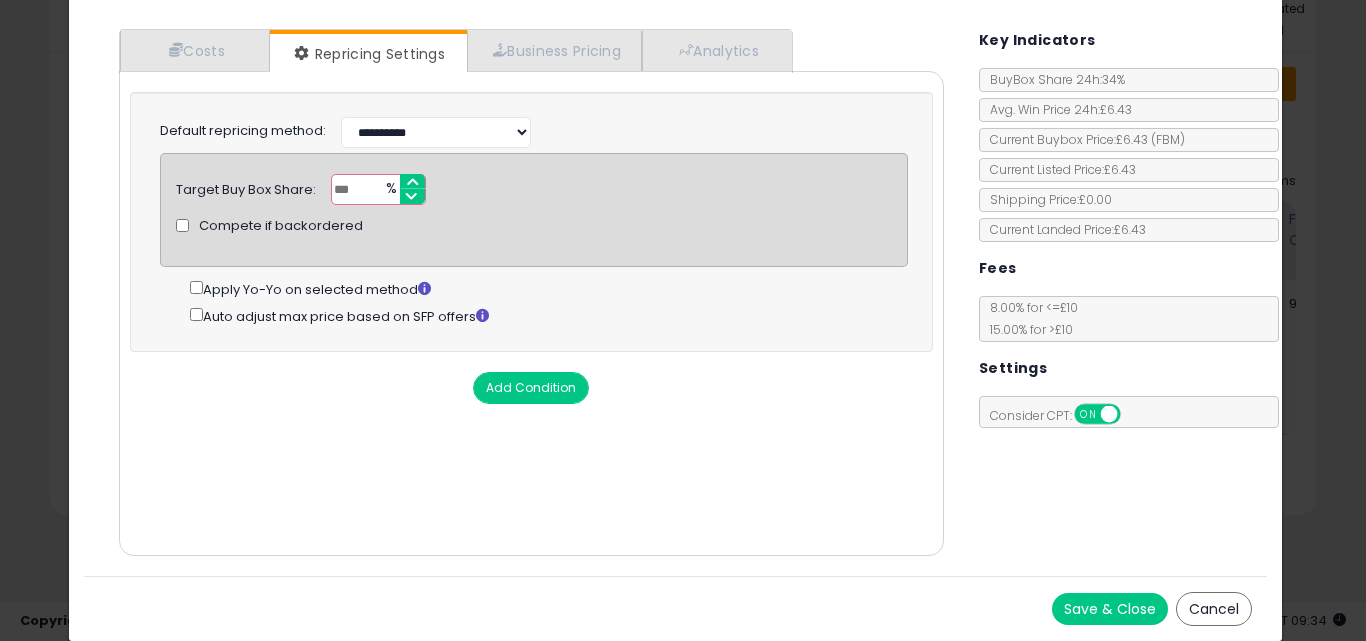 click on "Save & Close" at bounding box center (1110, 609) 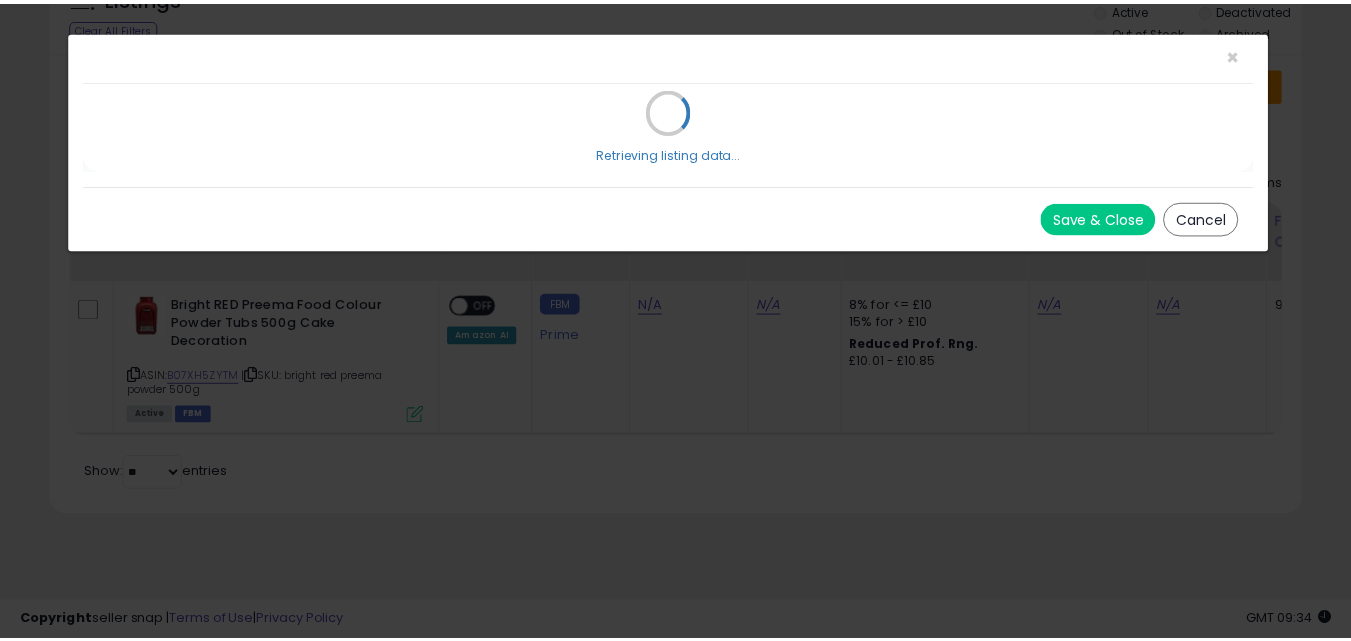 scroll, scrollTop: 0, scrollLeft: 0, axis: both 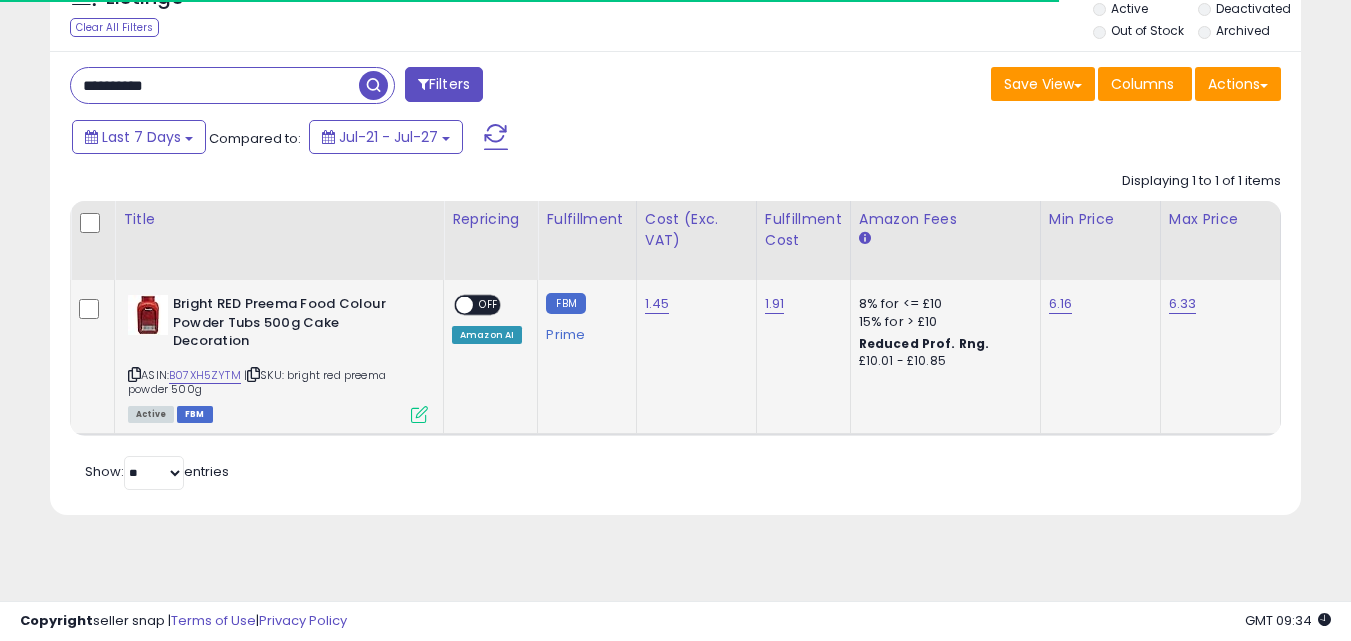 click on "OFF" at bounding box center (489, 305) 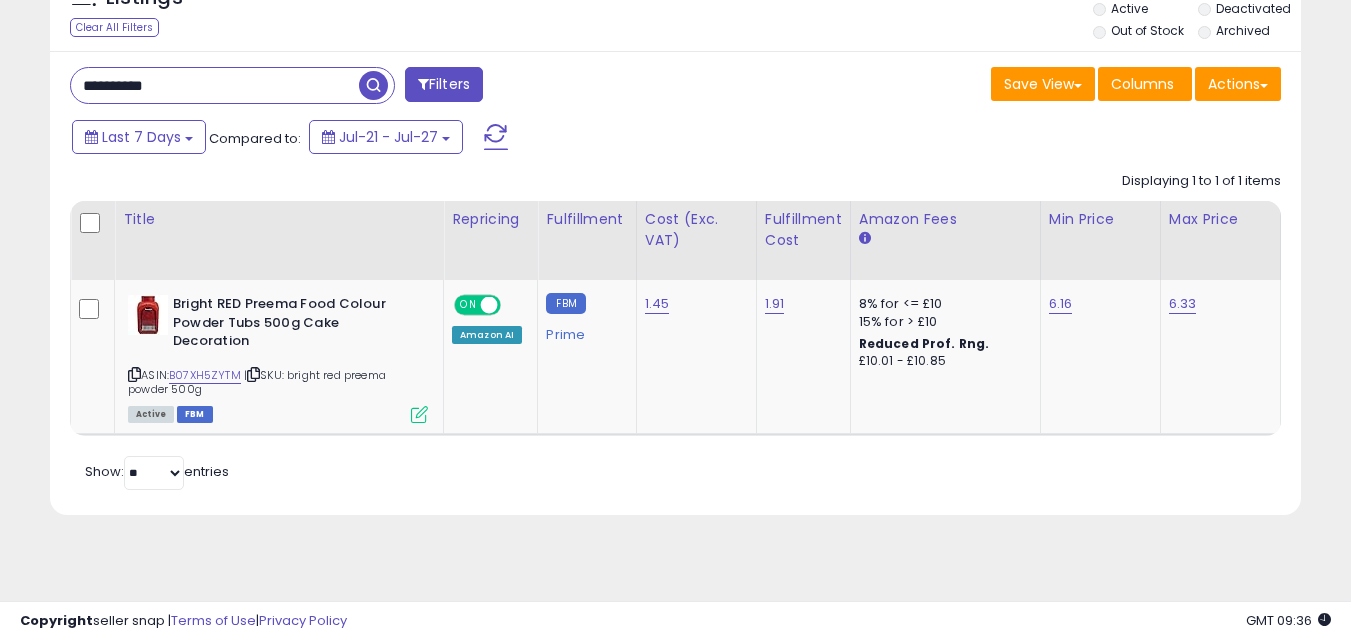 click on "**********" at bounding box center [215, 85] 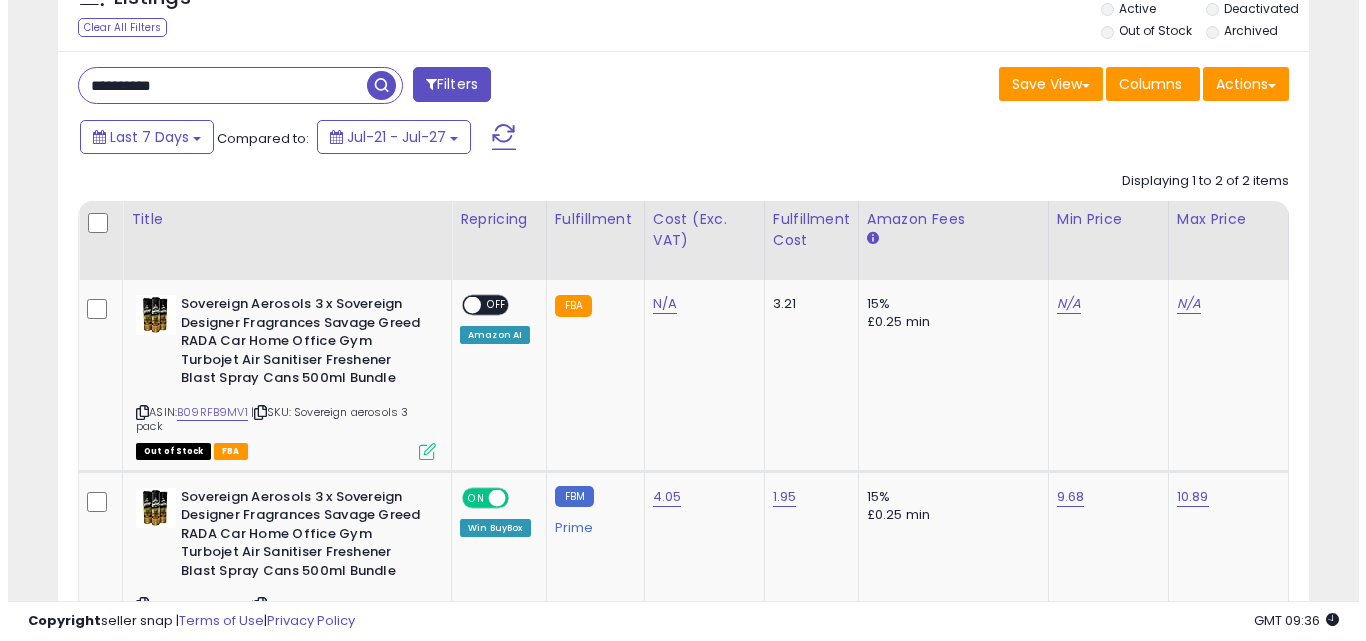 scroll, scrollTop: 433, scrollLeft: 0, axis: vertical 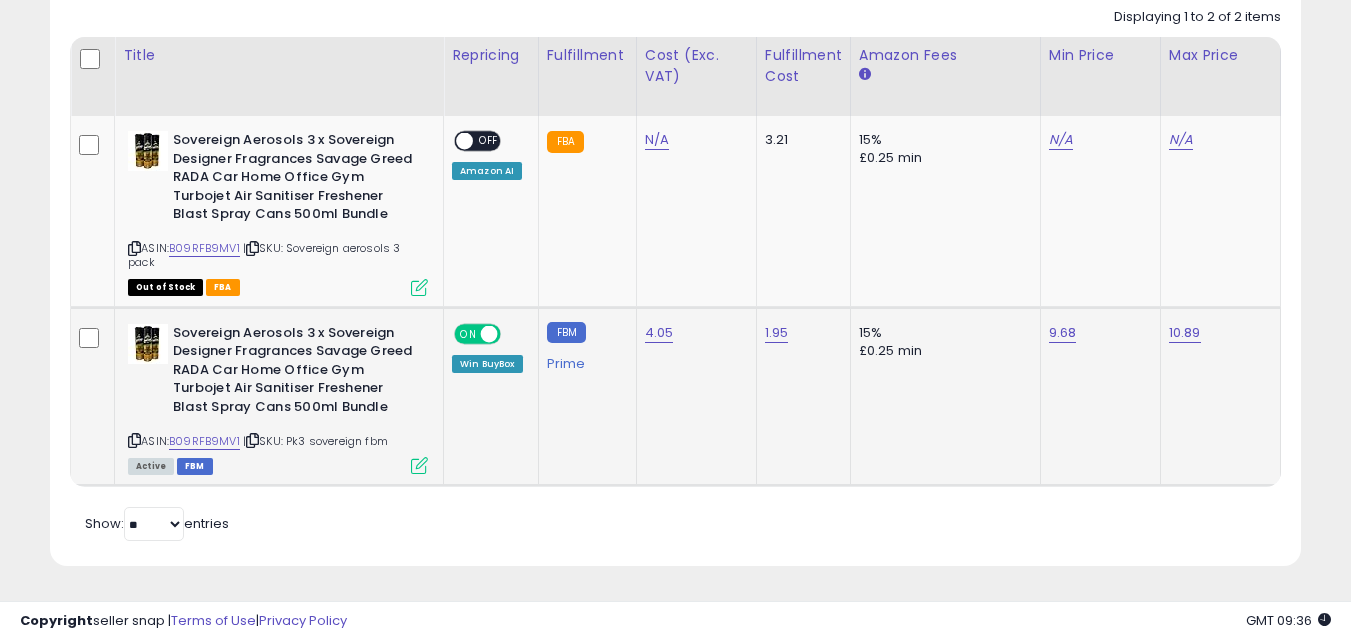 click on "Sovereign Aerosols 3 x Sovereign Designer Fragrances Savage Greed RADA Car Home Office Gym Turbojet Air Sanitiser Freshener Blast Spray Cans 500ml Bundle  ASIN:  B09RFB9MV1    |   SKU: Pk3 sovereign fbm Active FBM" 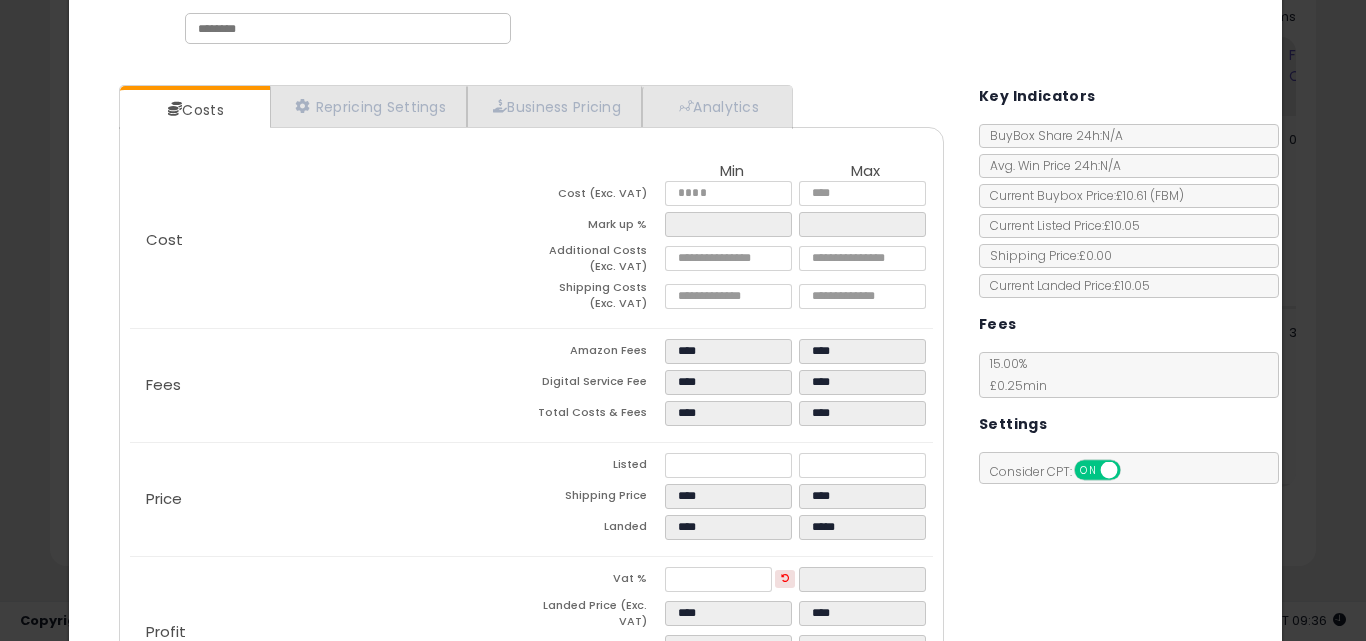 scroll, scrollTop: 213, scrollLeft: 0, axis: vertical 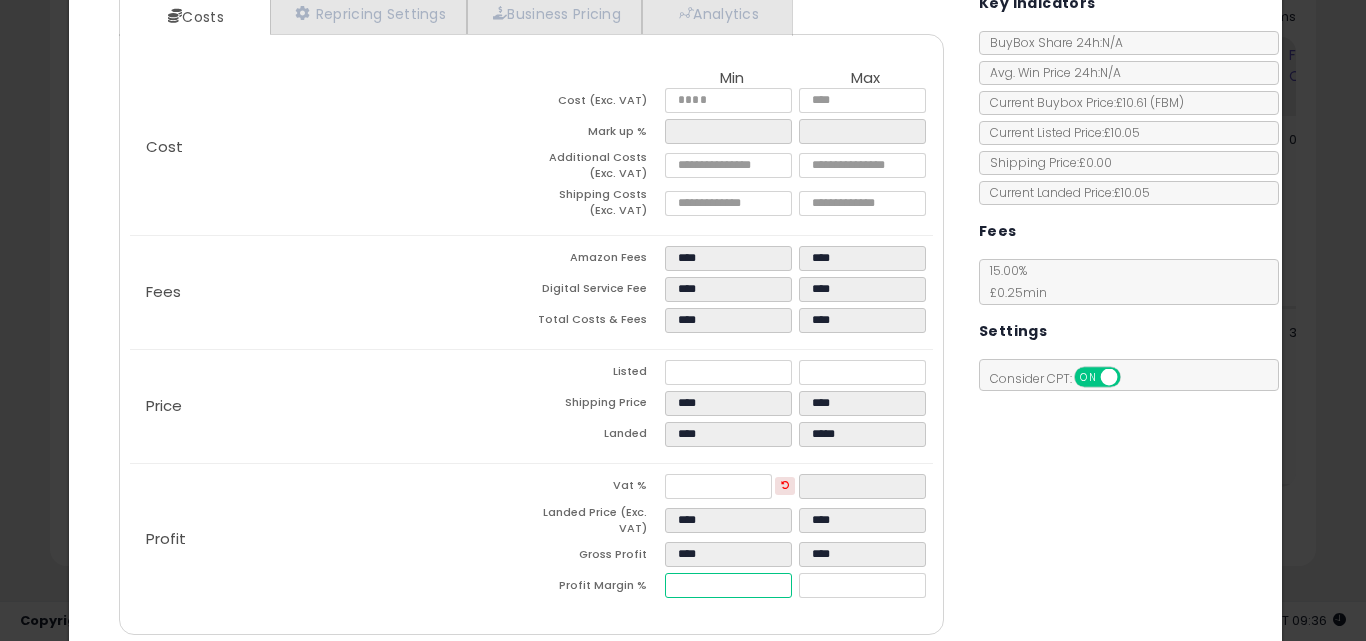 click on "****" at bounding box center (728, 585) 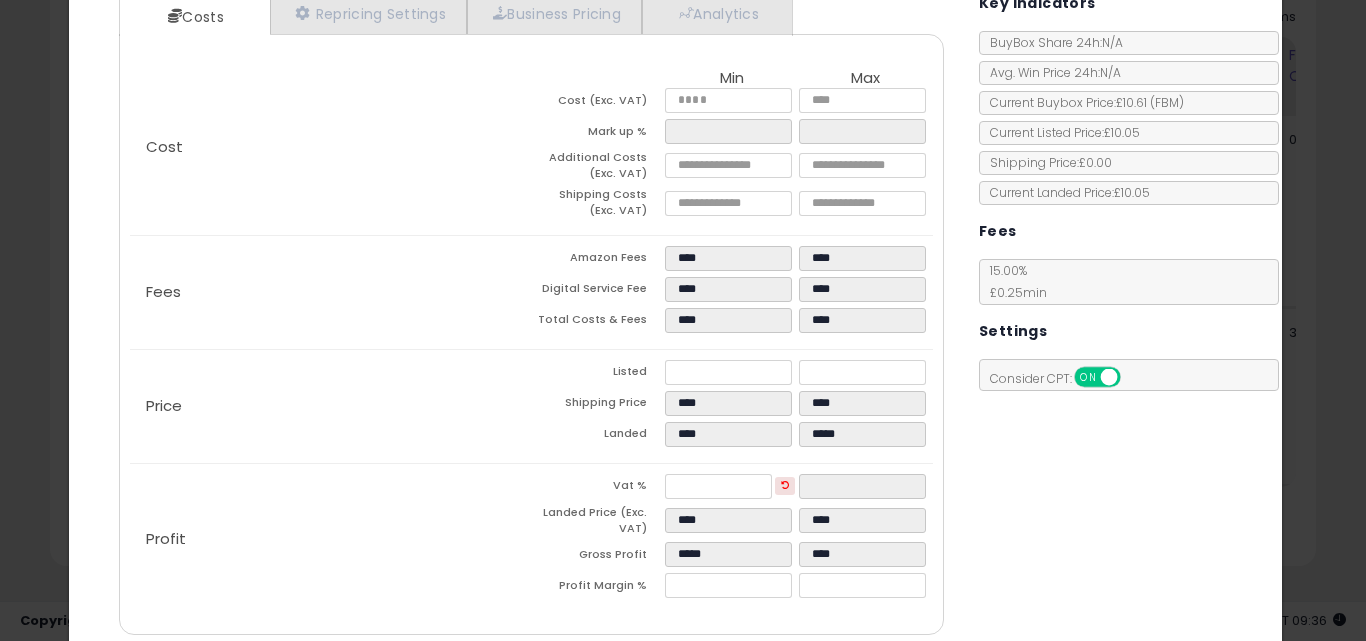 click on "Costs
Repricing Settings
Business Pricing
Analytics
Cost" at bounding box center [676, 316] 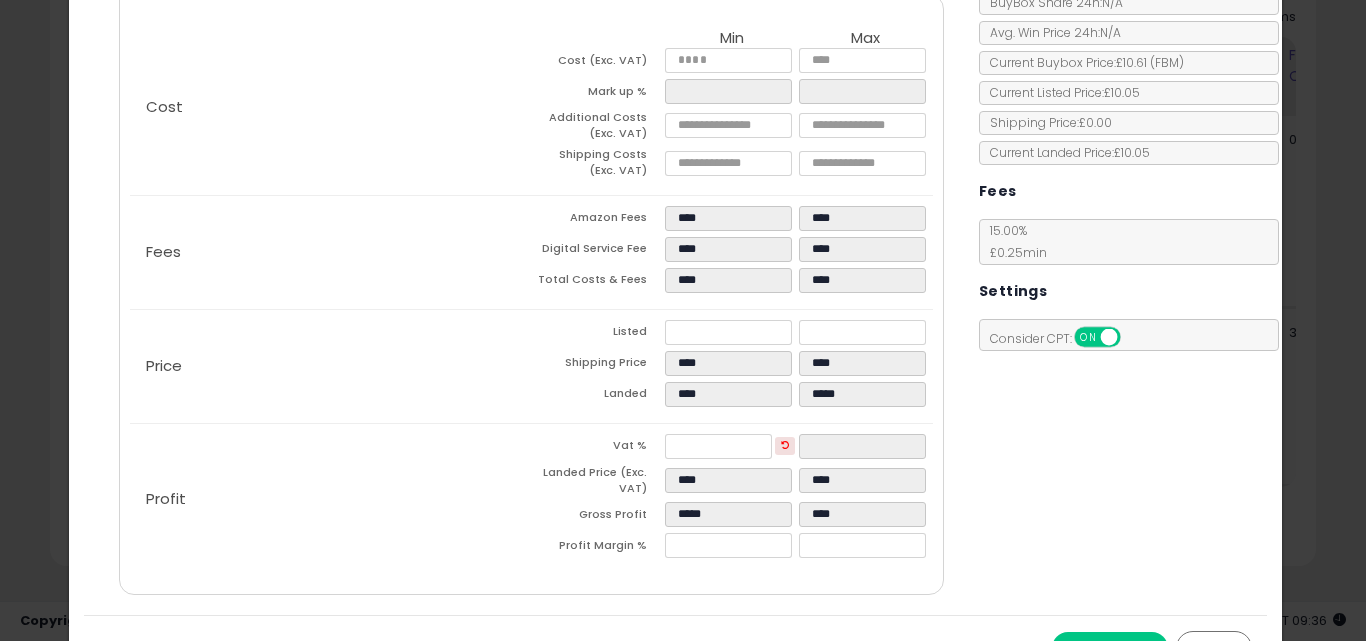 scroll, scrollTop: 292, scrollLeft: 0, axis: vertical 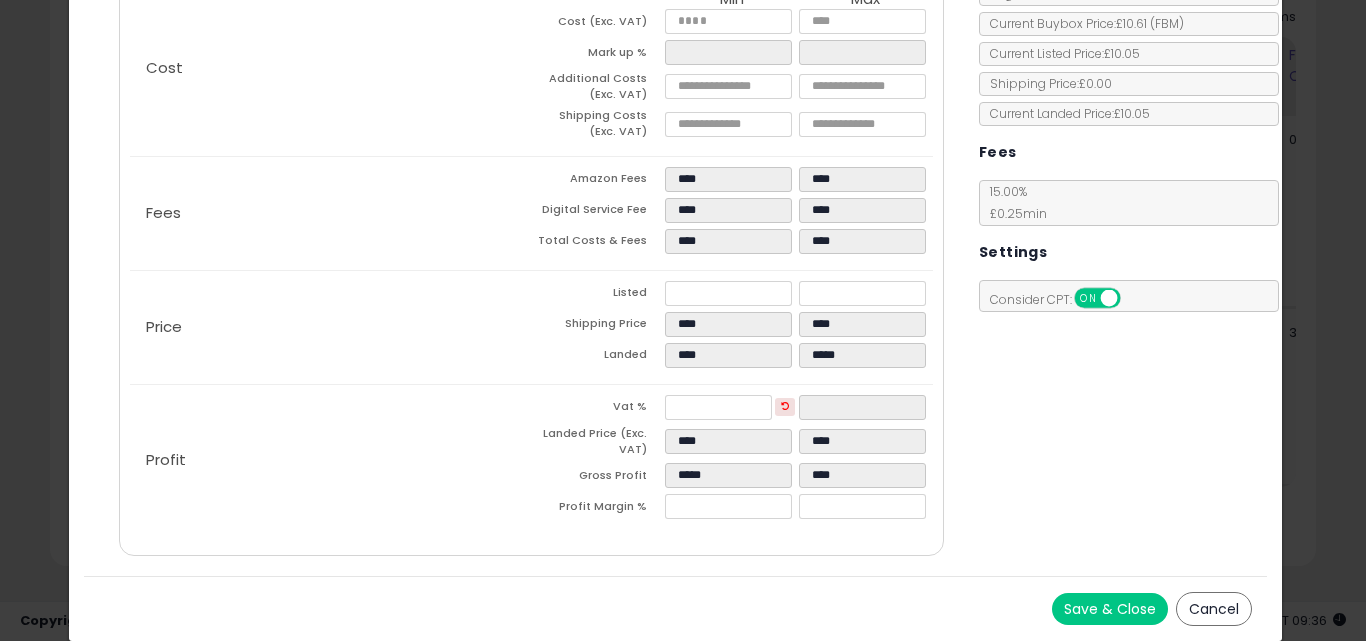click on "Save & Close" at bounding box center [1110, 609] 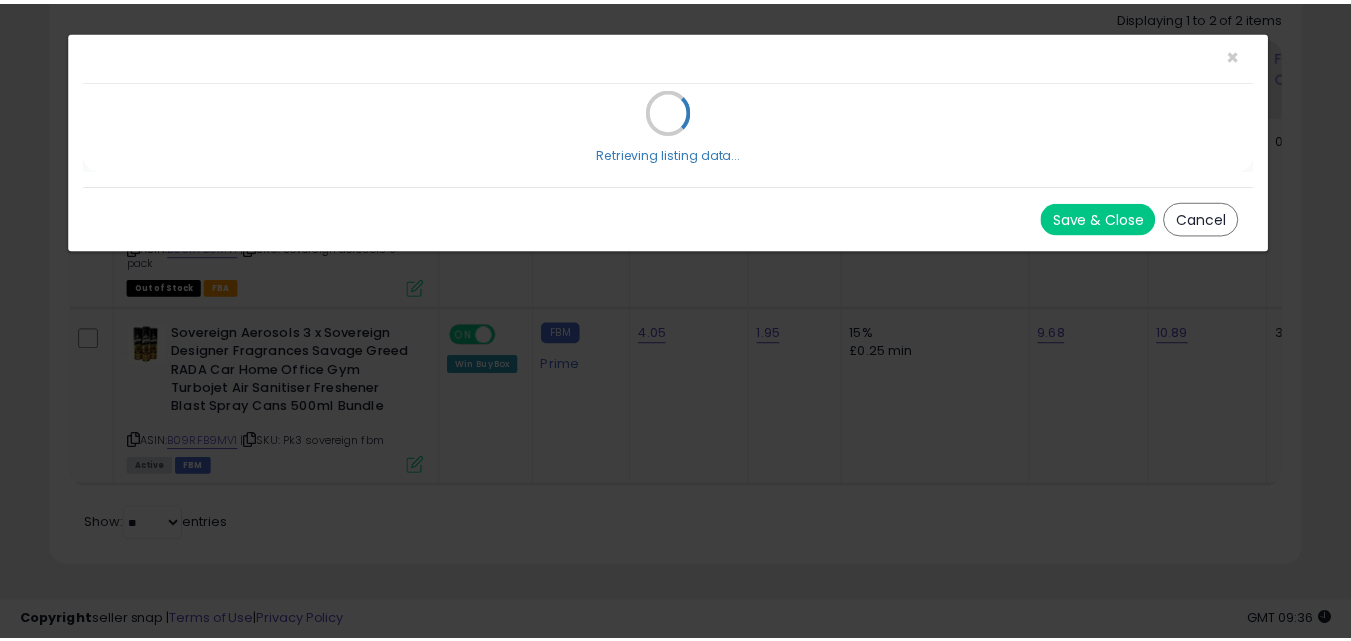 scroll, scrollTop: 0, scrollLeft: 0, axis: both 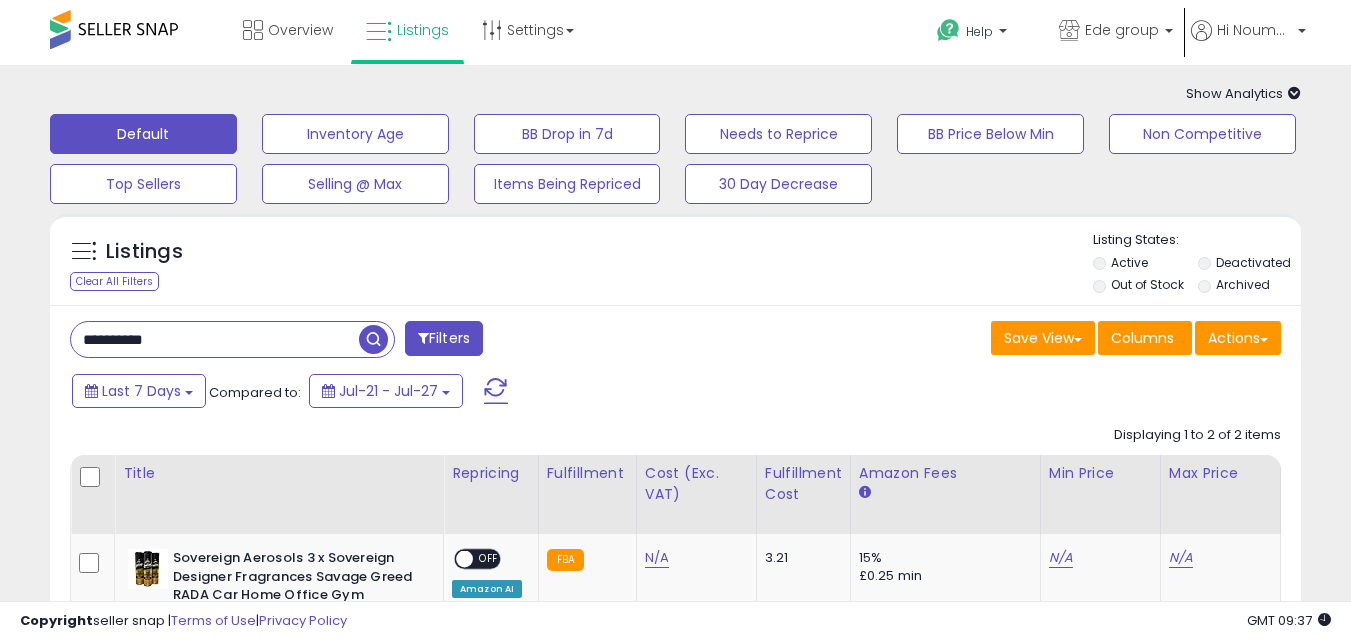drag, startPoint x: 299, startPoint y: 361, endPoint x: 289, endPoint y: 352, distance: 13.453624 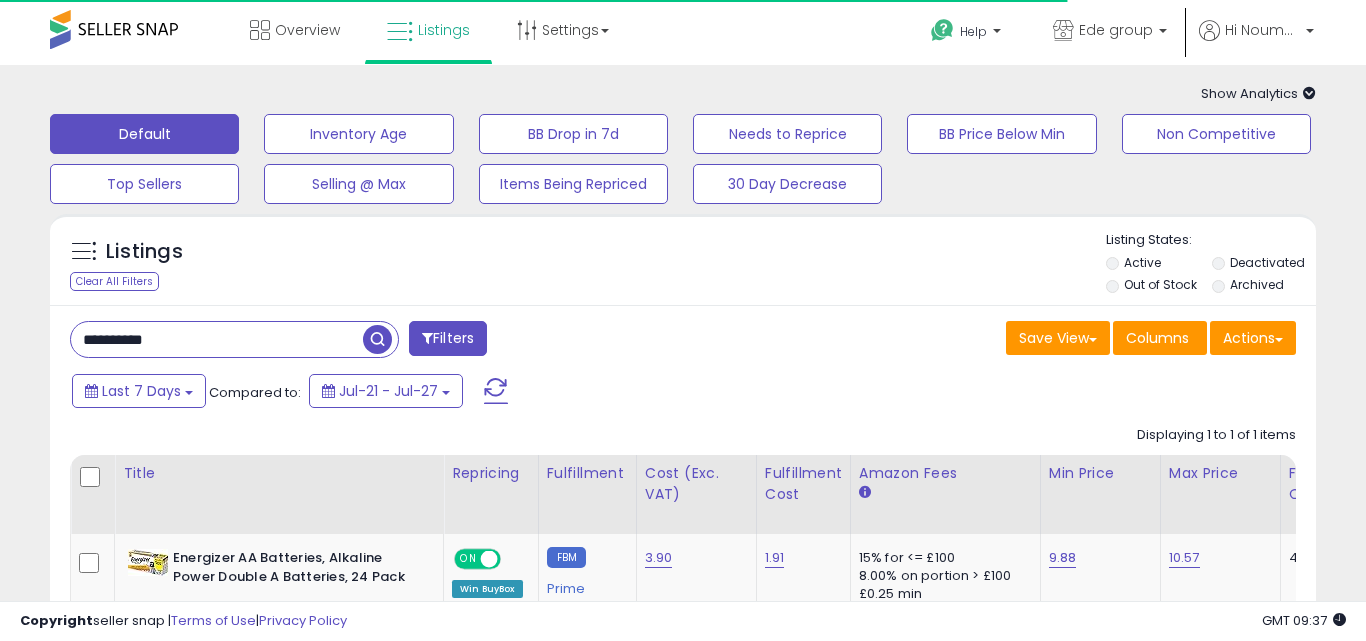 click on "Unable to login
Retrieving listings data..
has not yet accepted the Terms of Use. Once the Terms of Use have been
accepted, you will be able to login.
Logout
Overview
Listings
Help" at bounding box center (683, 320) 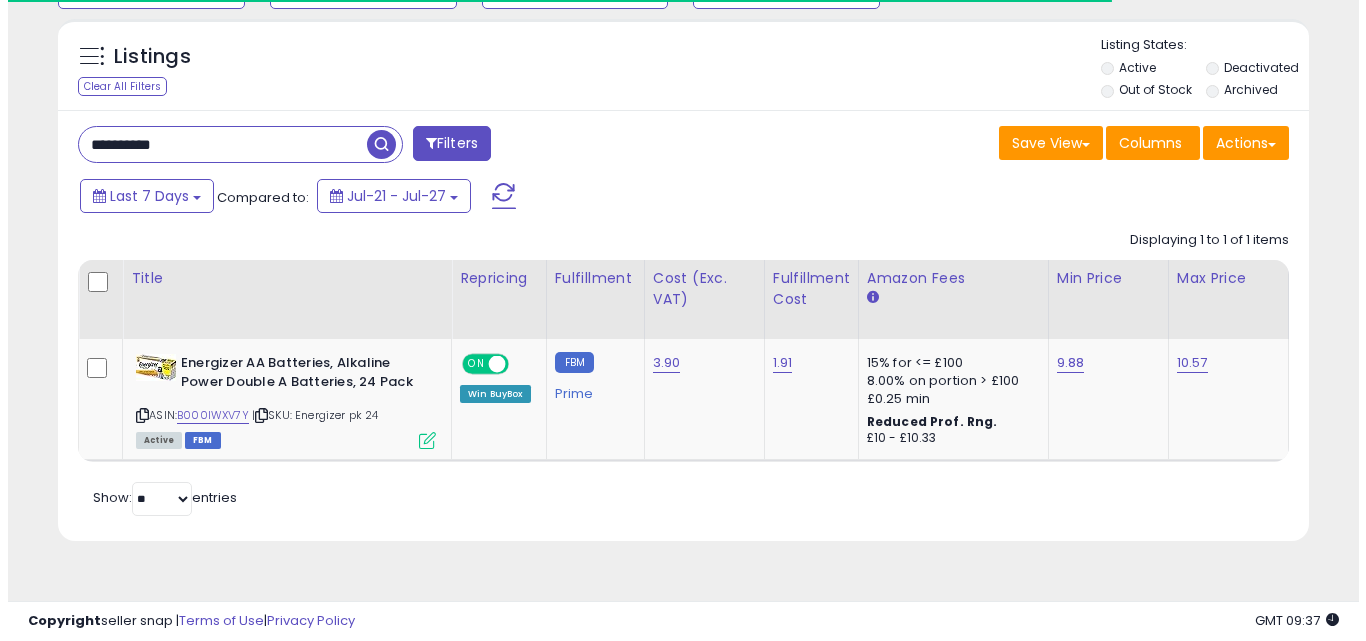 scroll, scrollTop: 254, scrollLeft: 0, axis: vertical 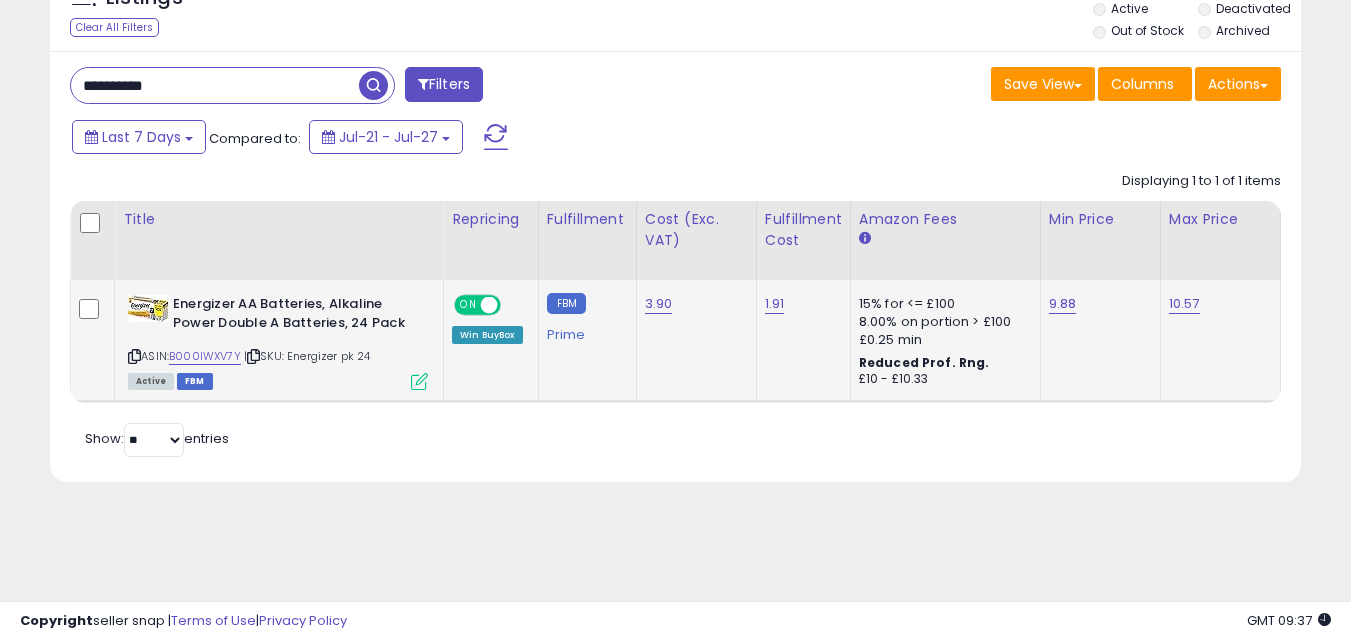 click at bounding box center (419, 381) 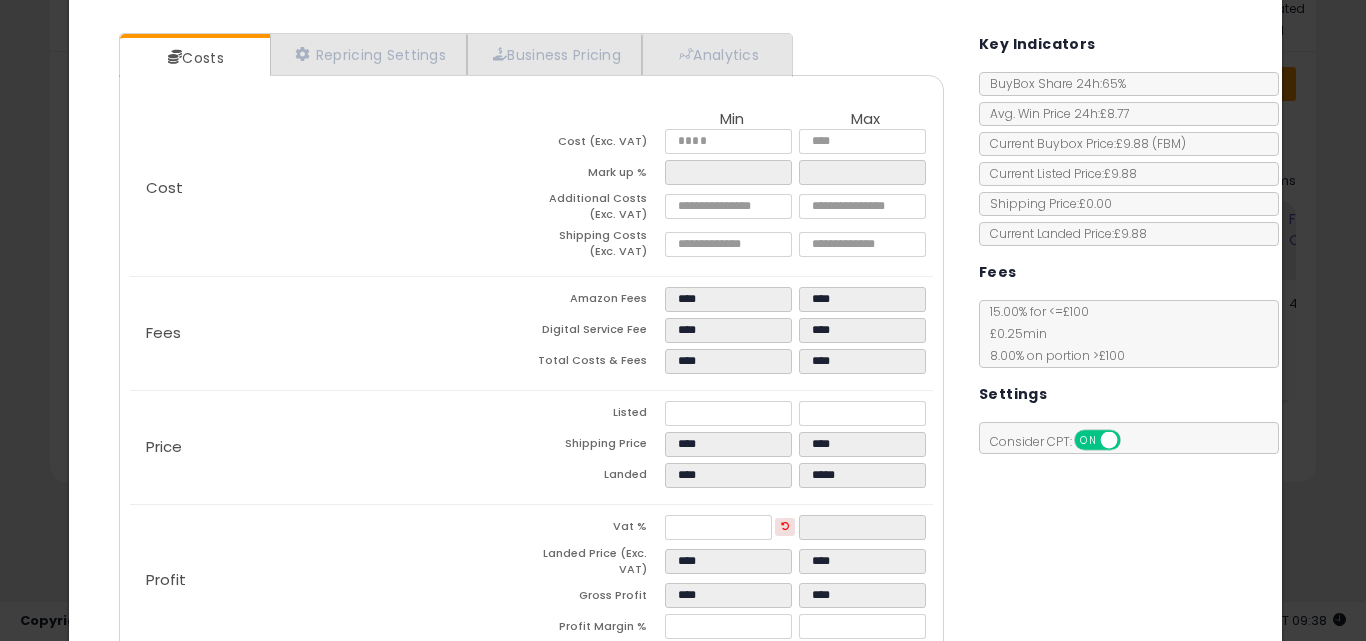 scroll, scrollTop: 187, scrollLeft: 0, axis: vertical 